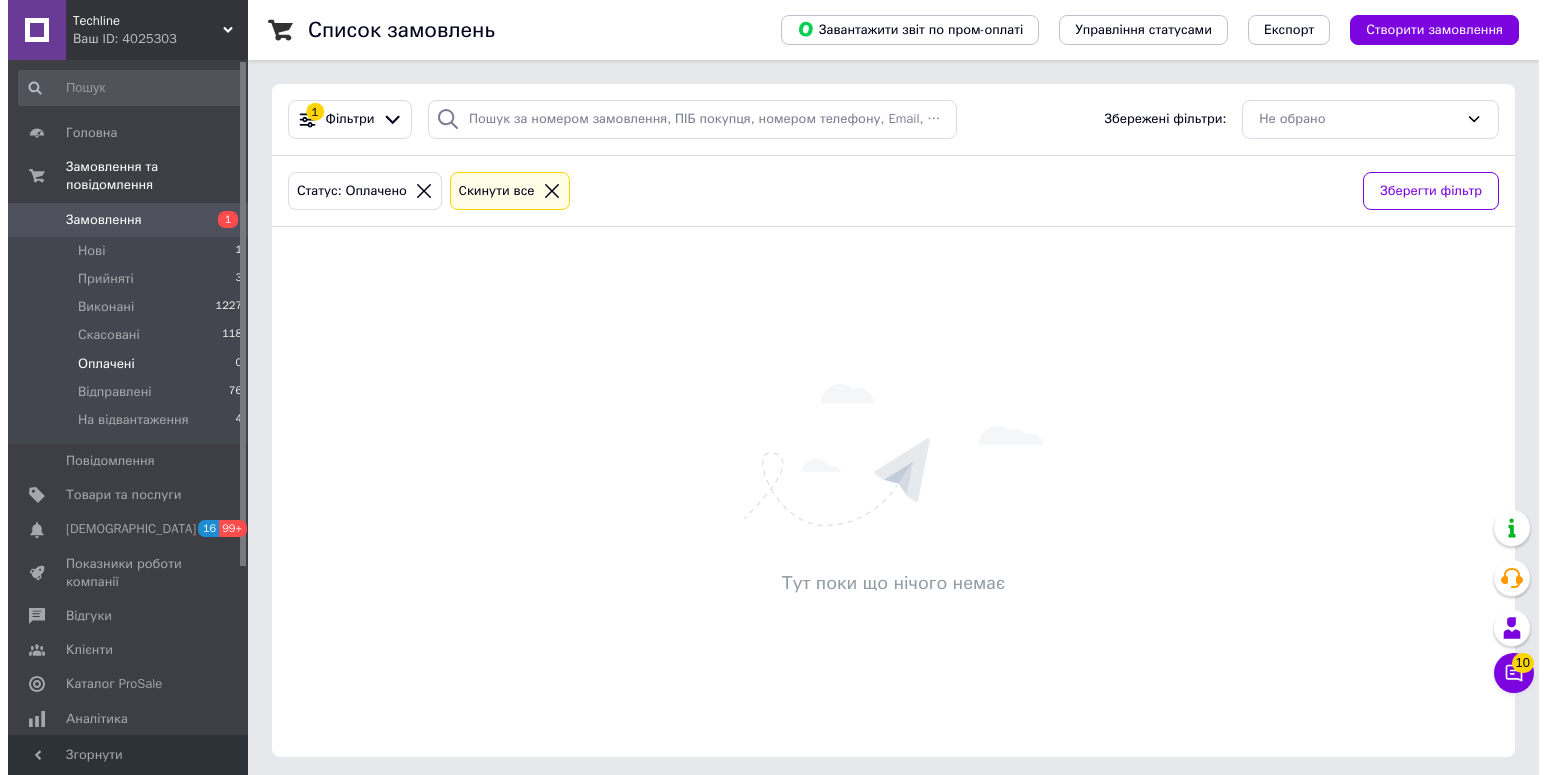 scroll, scrollTop: 0, scrollLeft: 0, axis: both 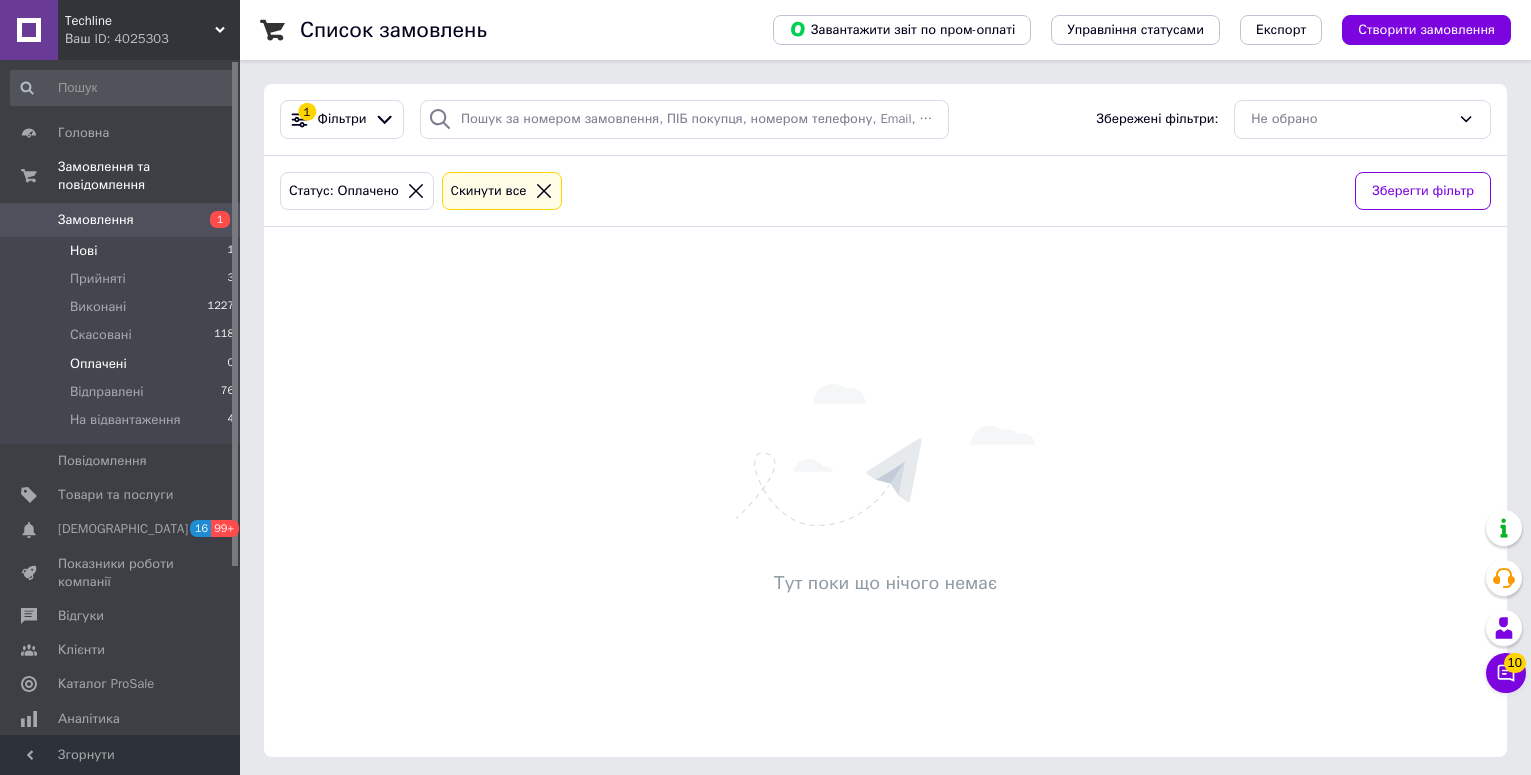 click on "Нові 1" at bounding box center (123, 251) 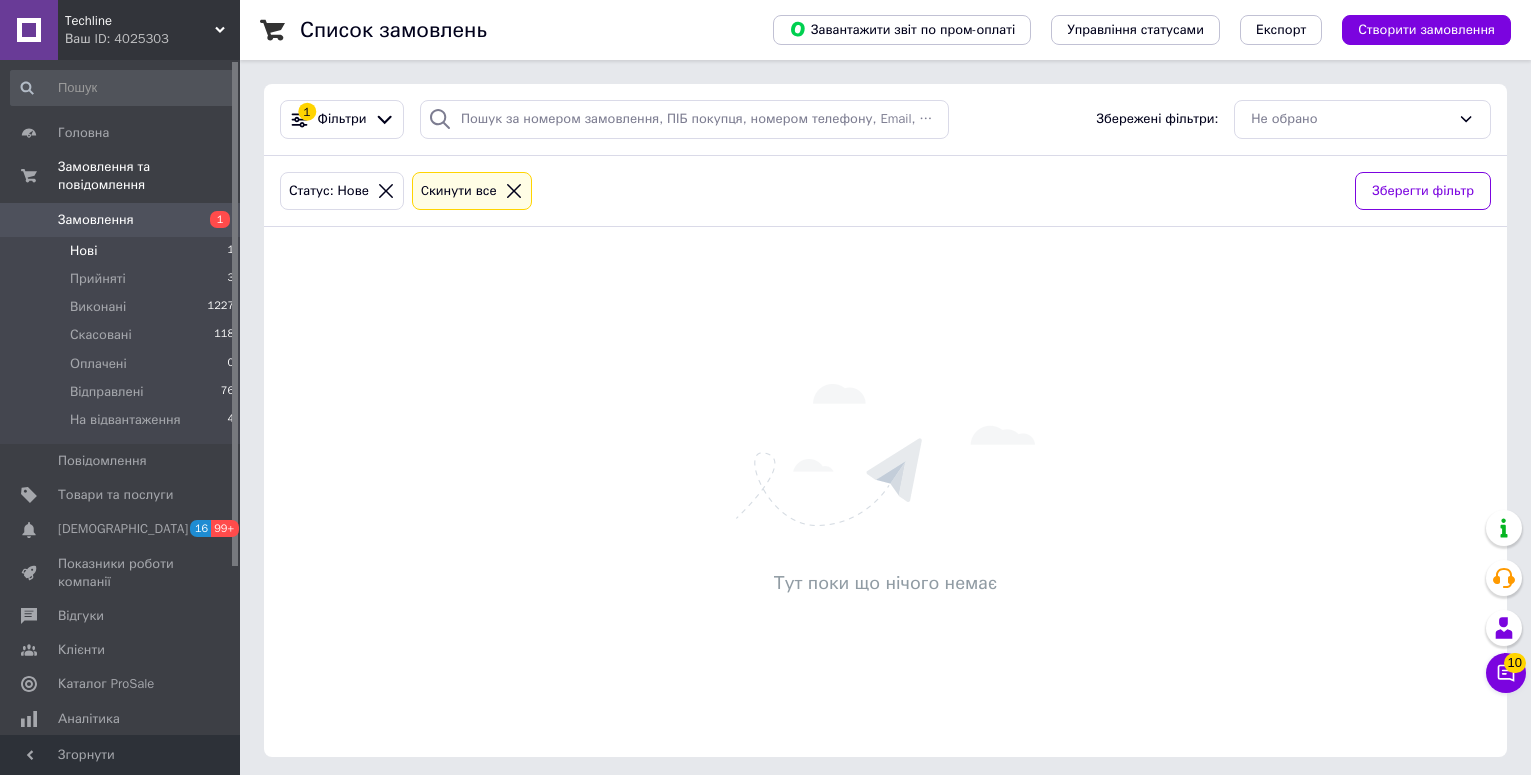 click on "Нові 1" at bounding box center (123, 251) 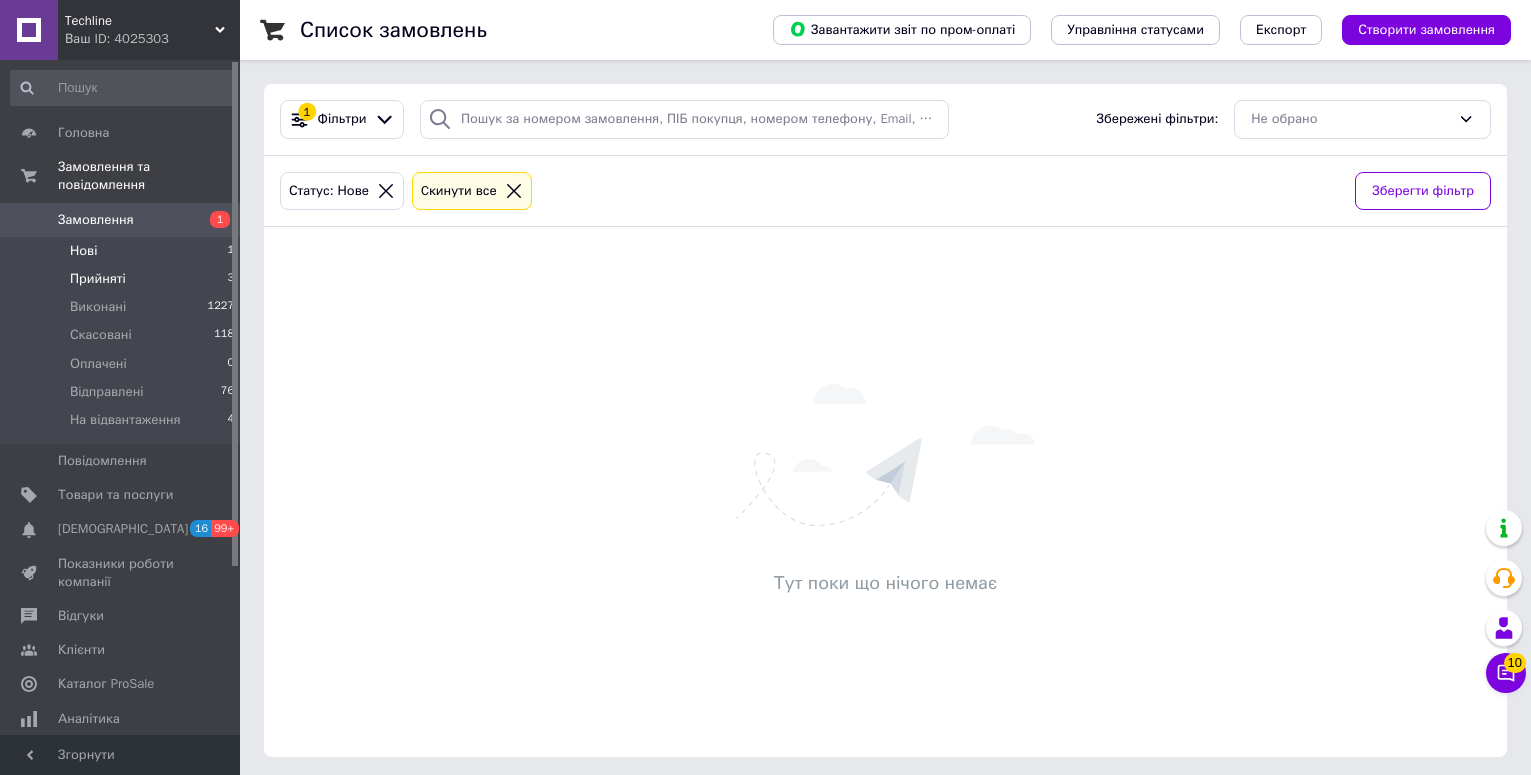 click on "Прийняті" at bounding box center (98, 279) 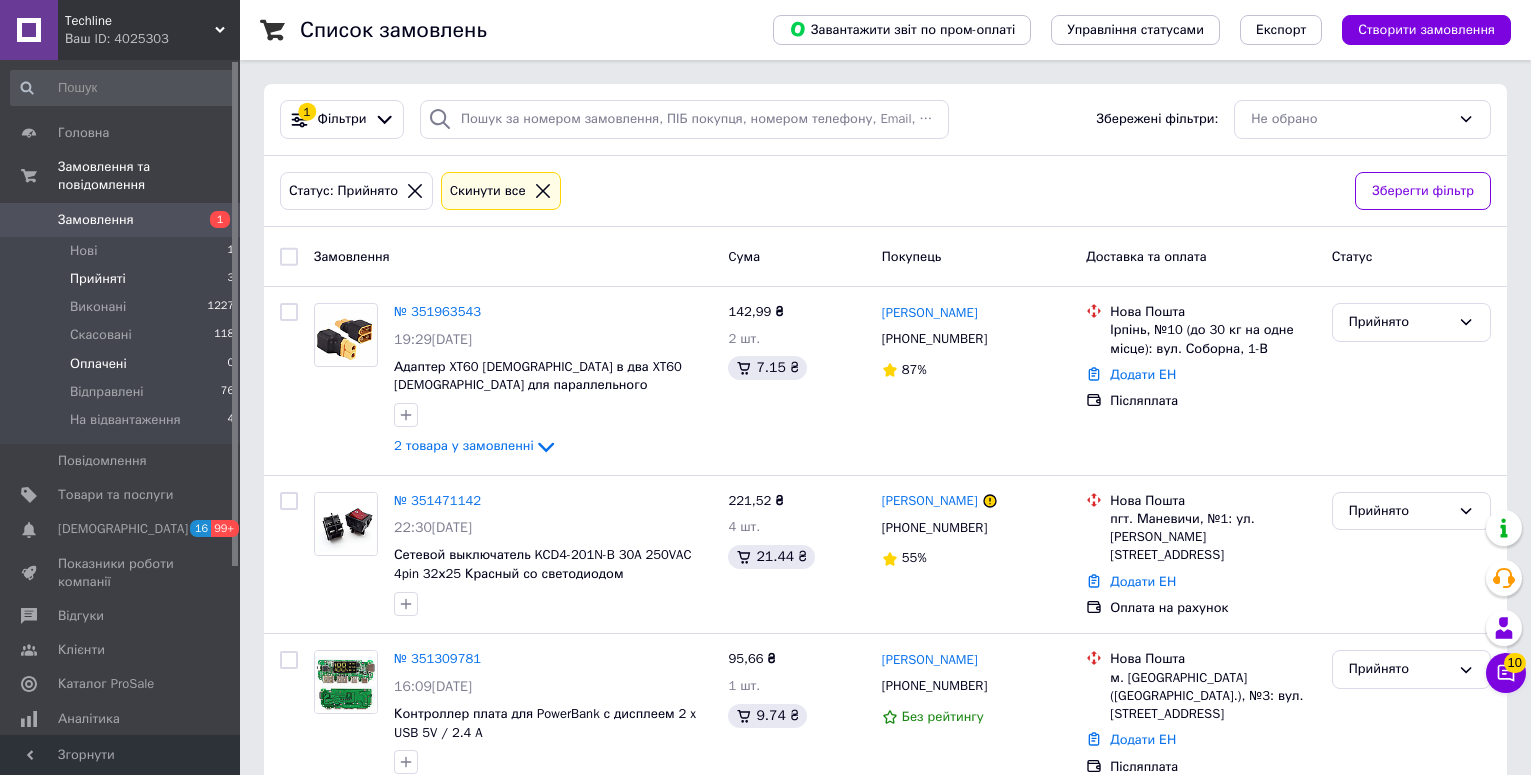 click on "Оплачені" at bounding box center [98, 364] 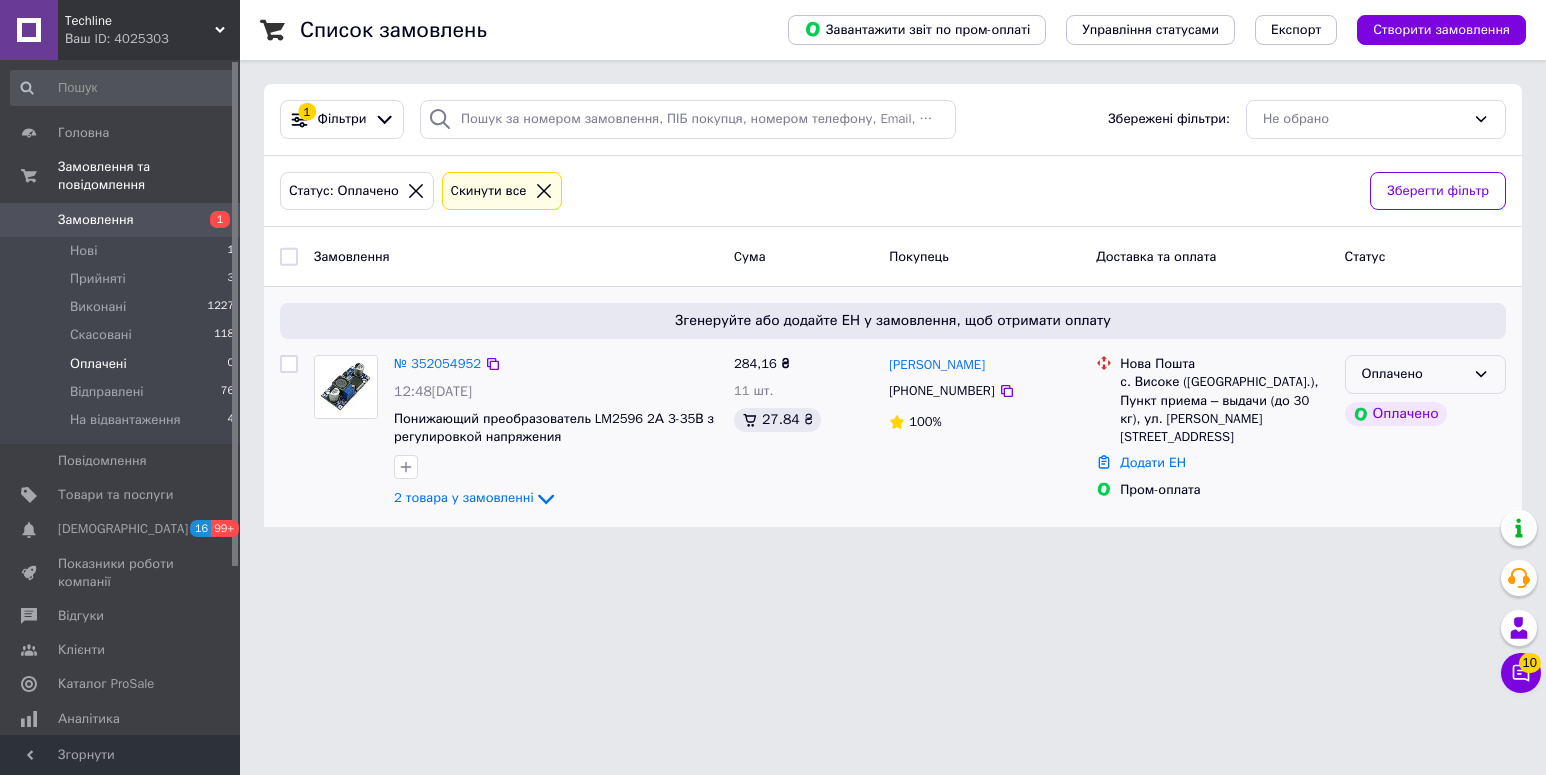 click on "Оплачено" at bounding box center [1413, 374] 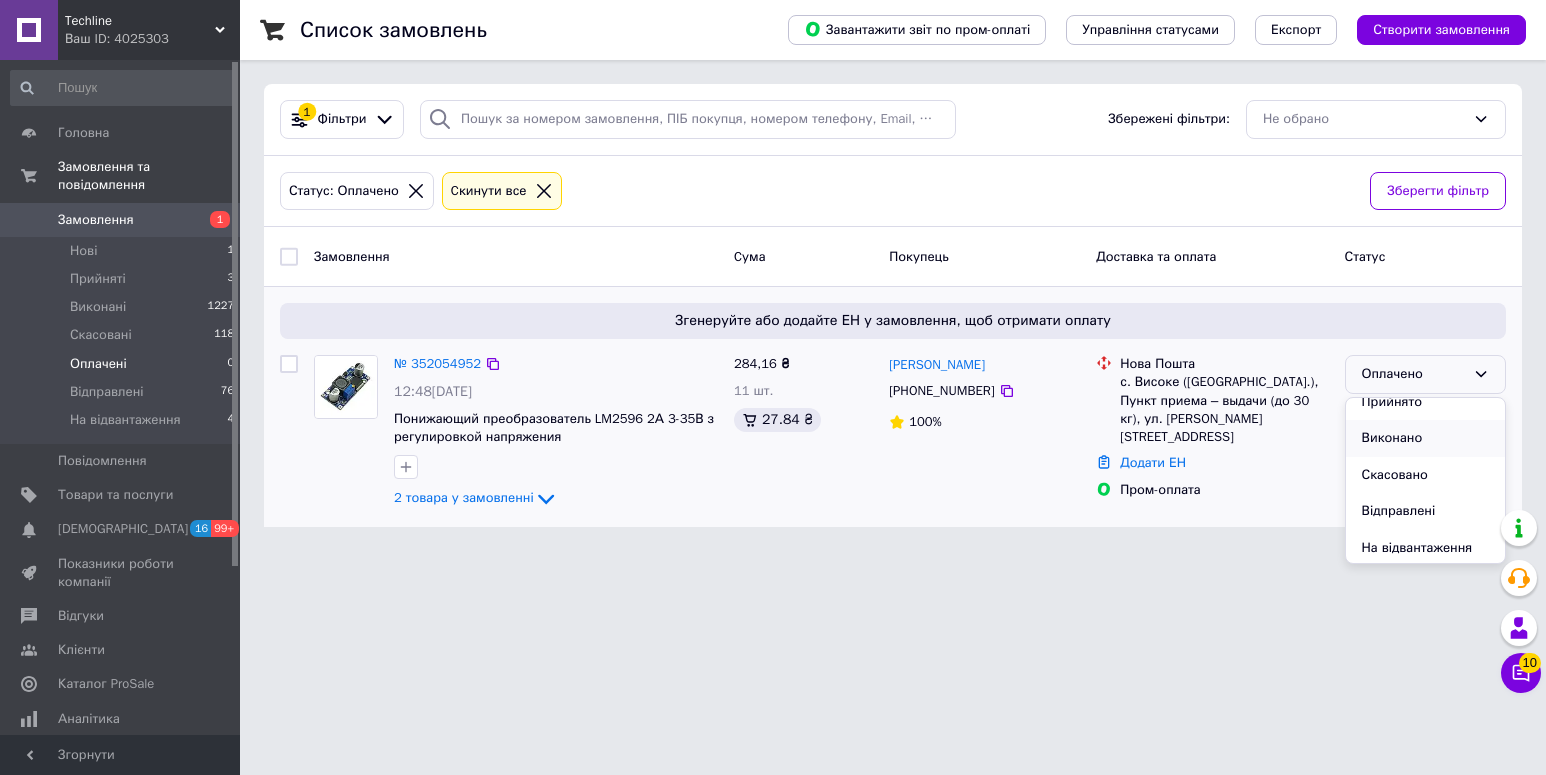 scroll, scrollTop: 17, scrollLeft: 0, axis: vertical 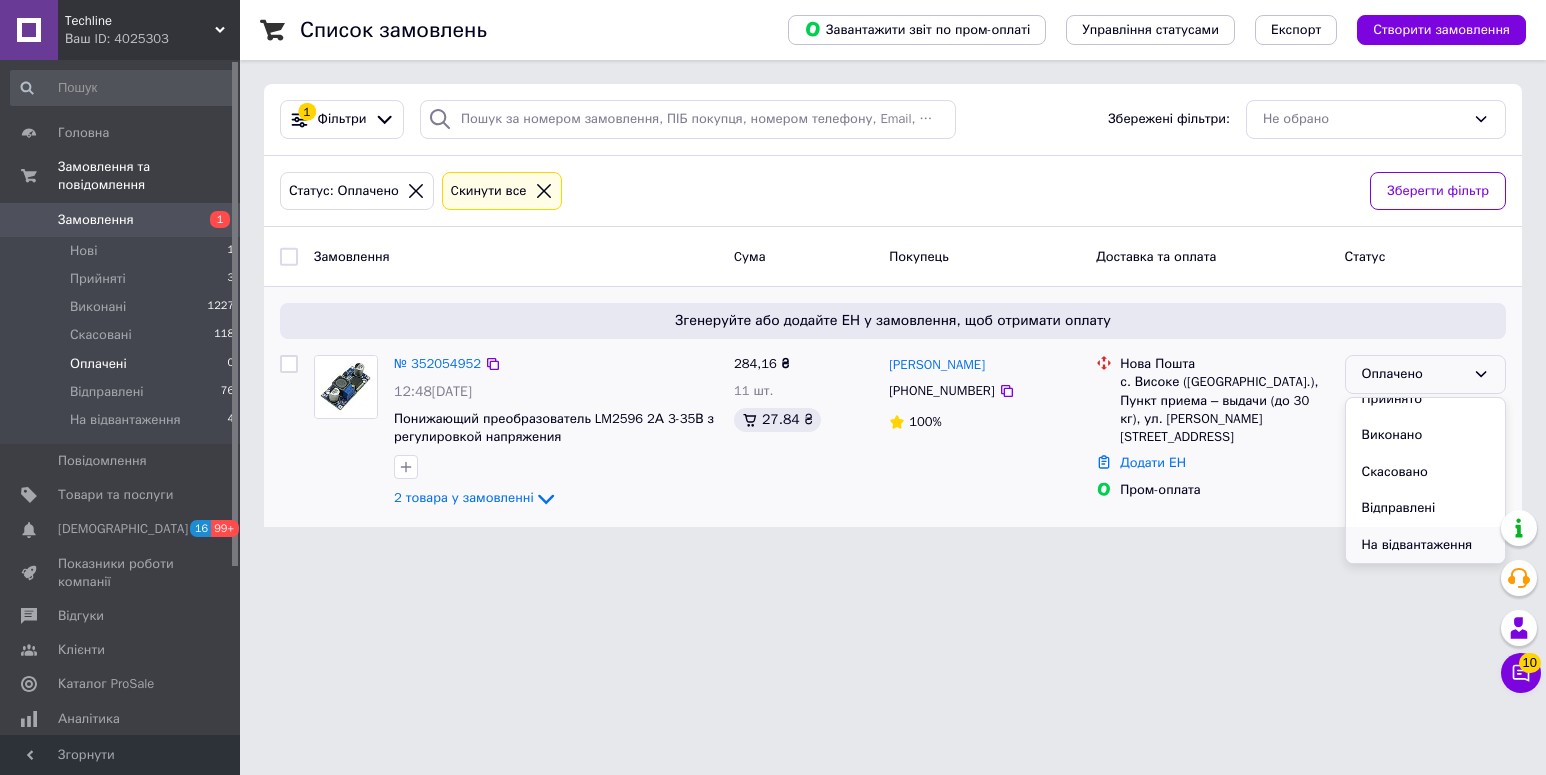 click on "На відвантаження" at bounding box center [1425, 545] 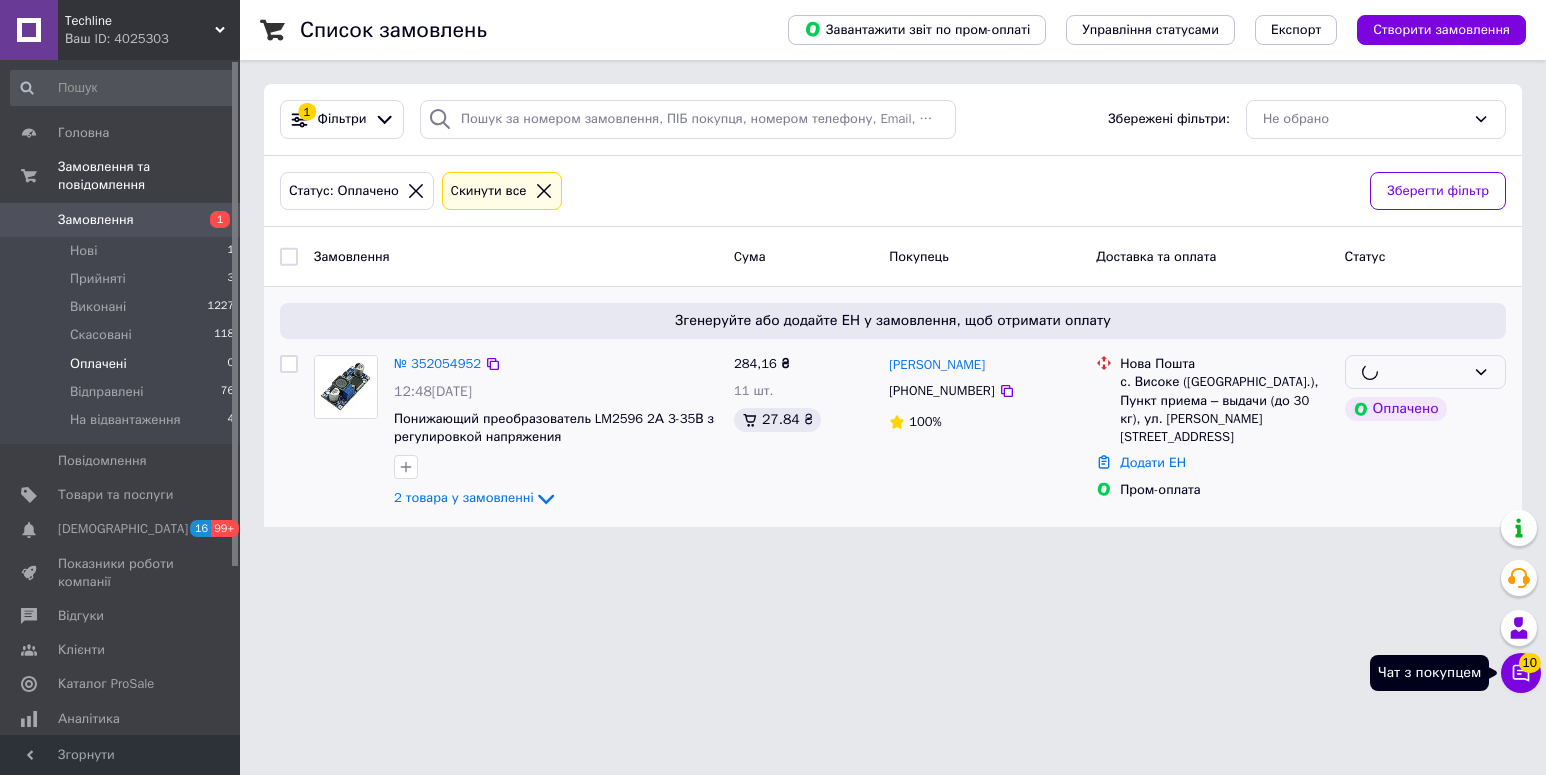 click on "10" at bounding box center [1530, 663] 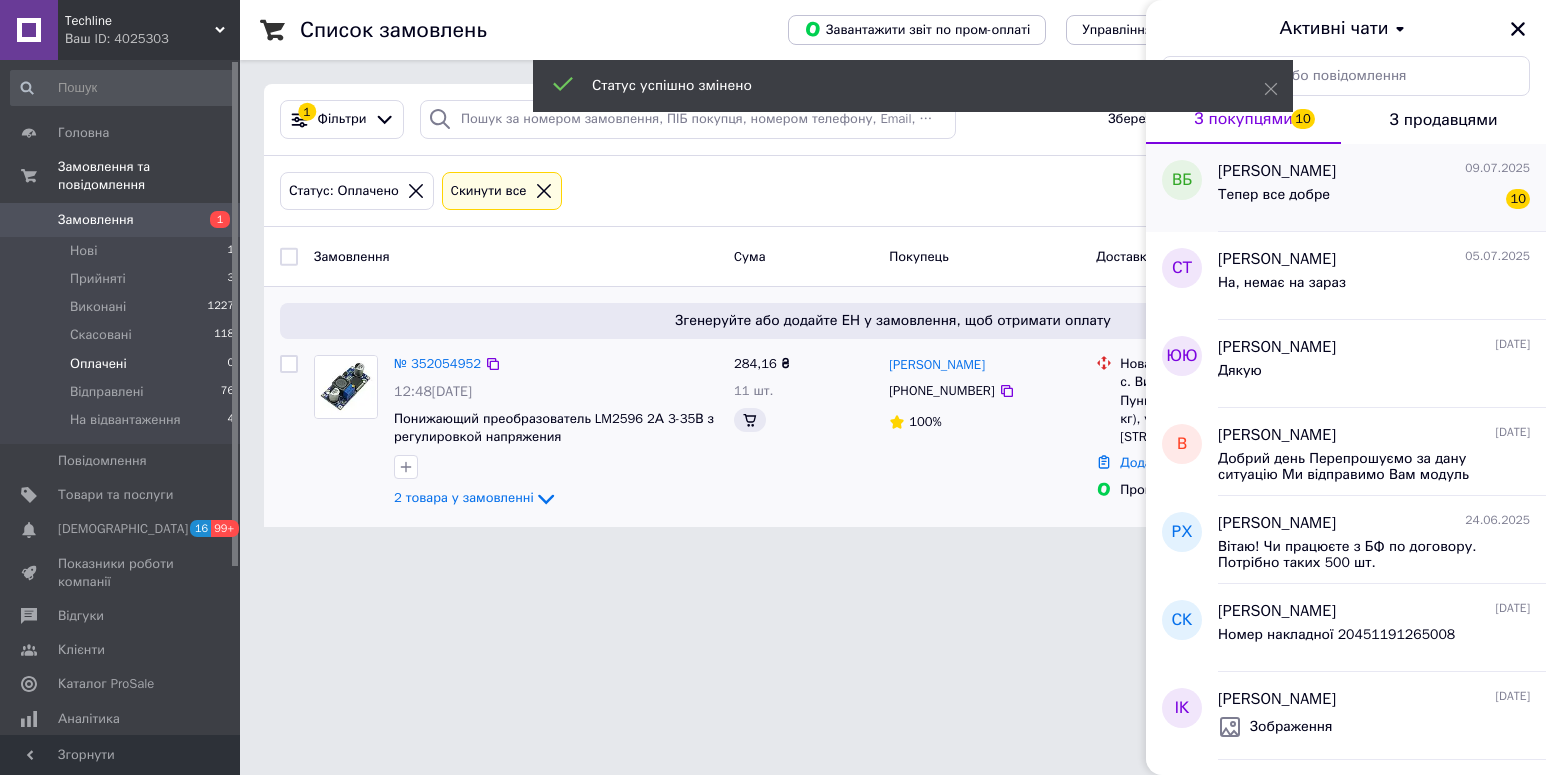 click on "Тепер все добре 10" at bounding box center [1374, 199] 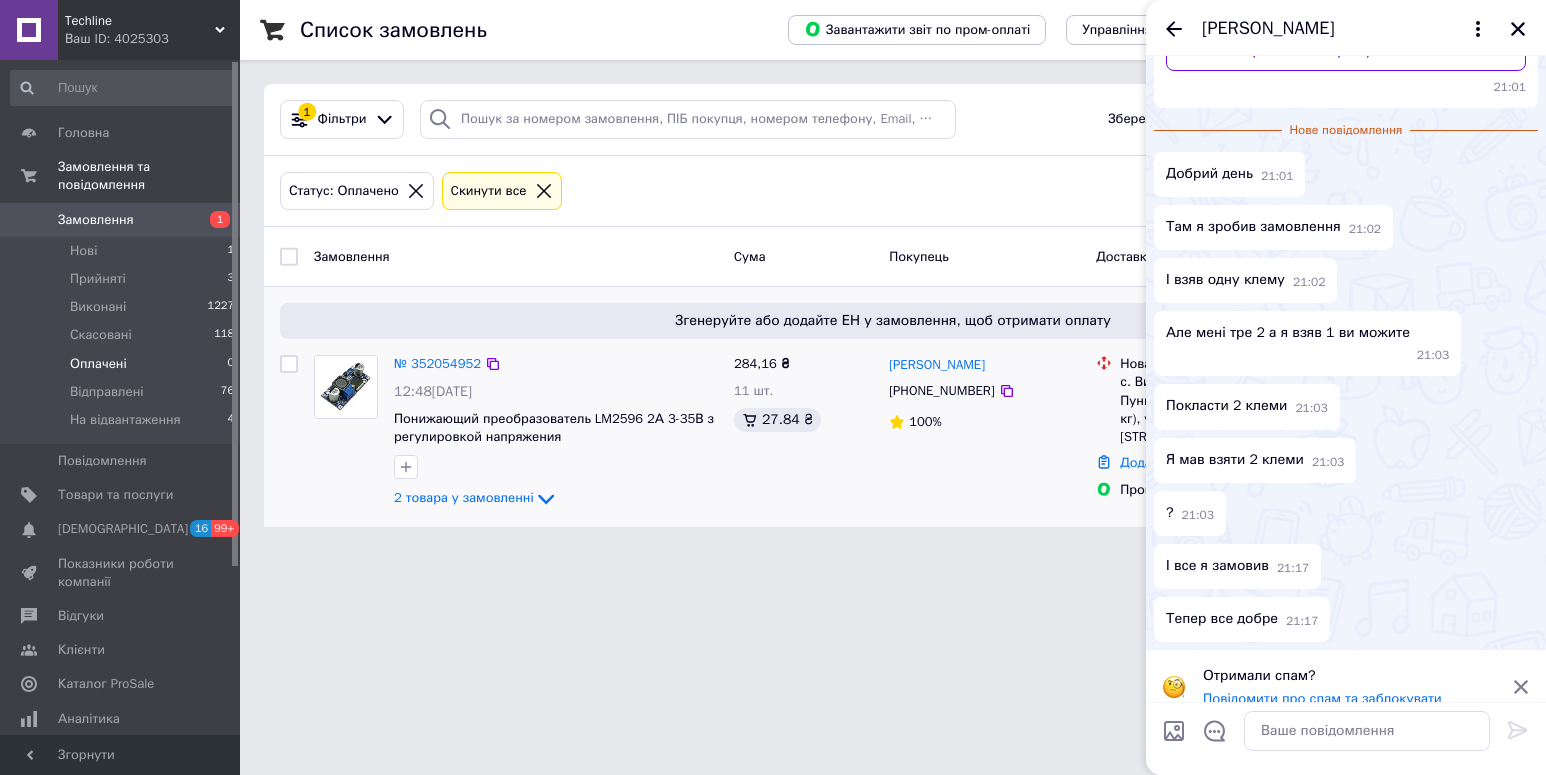 scroll, scrollTop: 334, scrollLeft: 0, axis: vertical 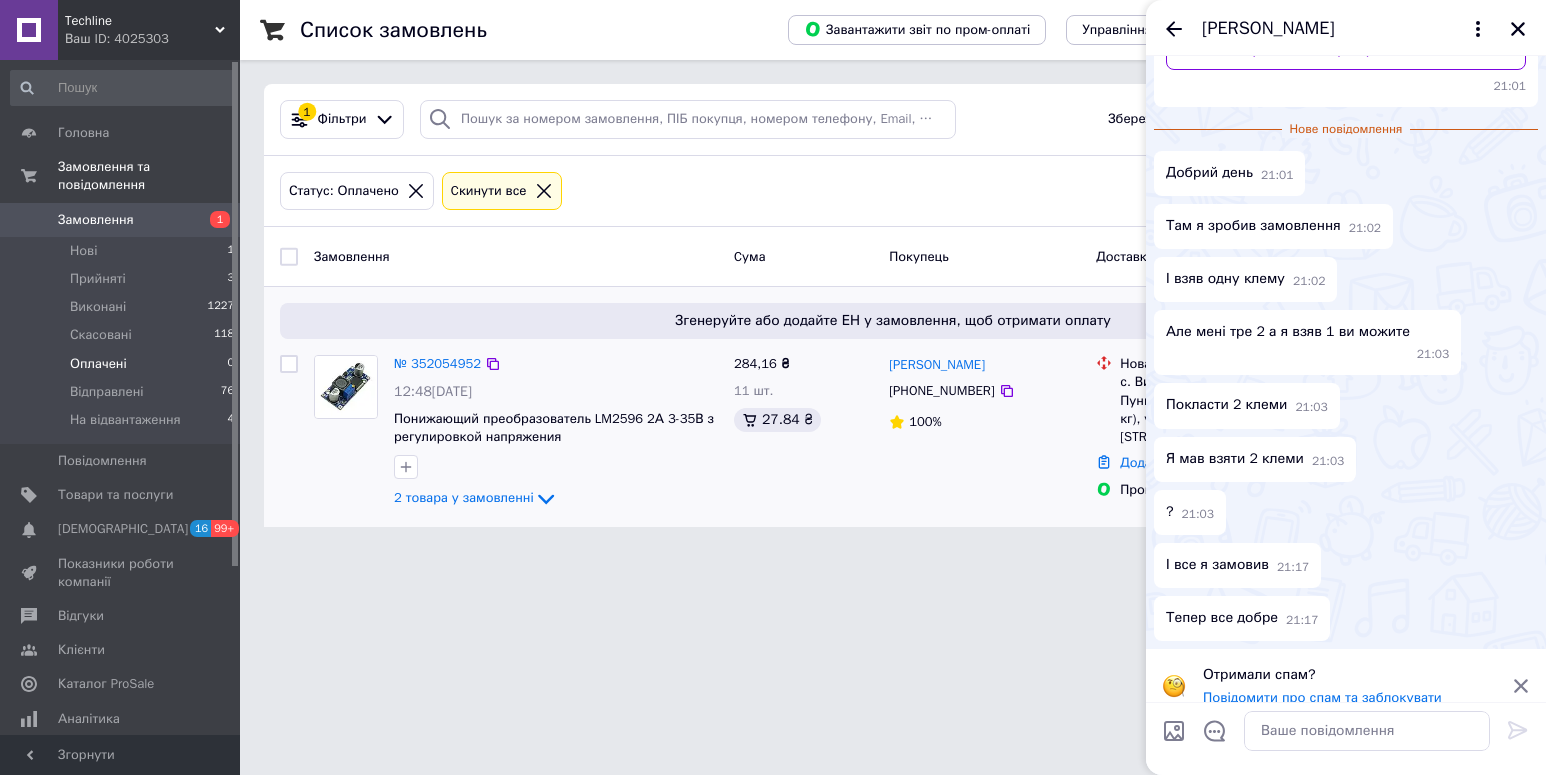 click 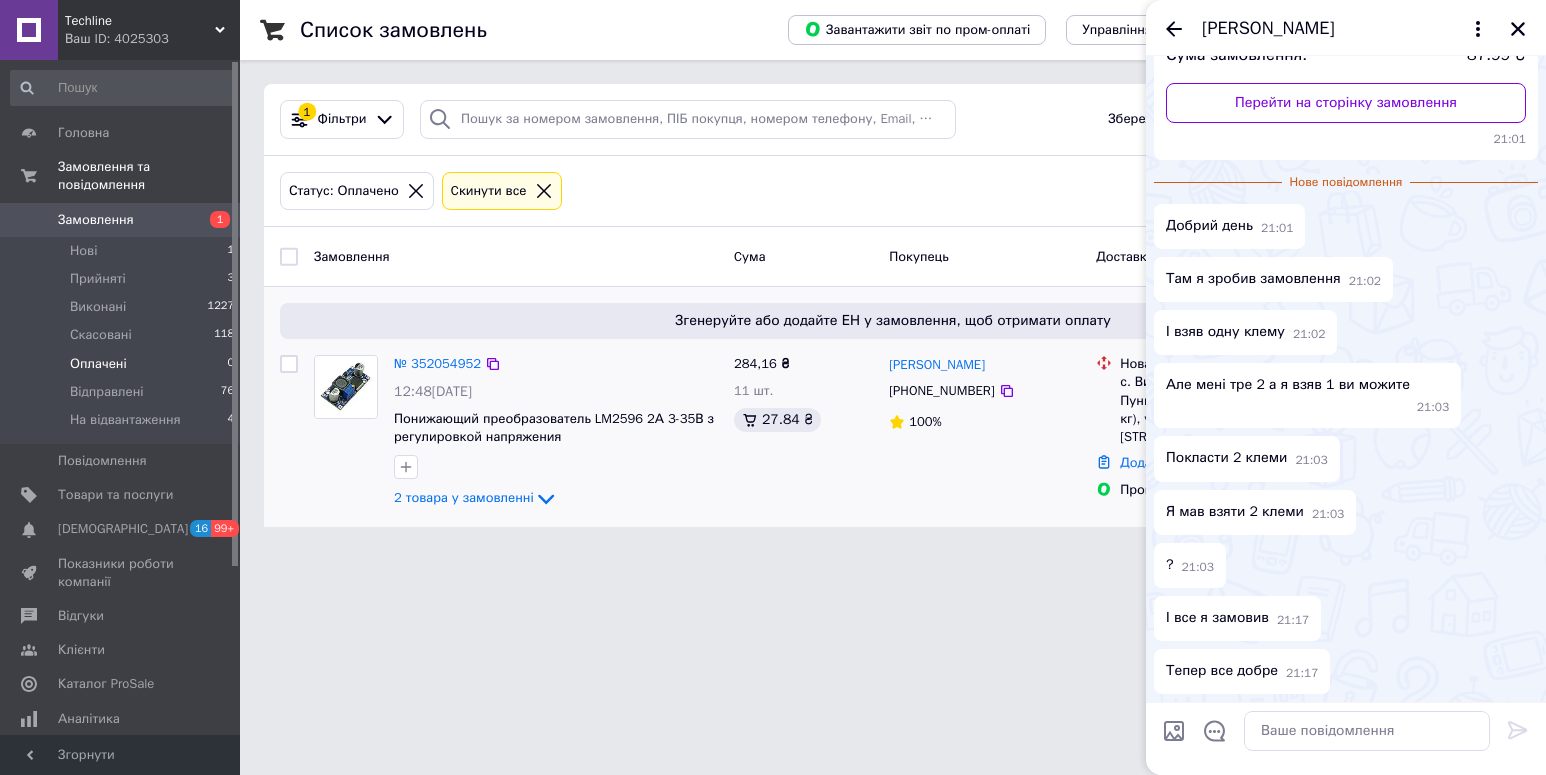 scroll, scrollTop: 261, scrollLeft: 0, axis: vertical 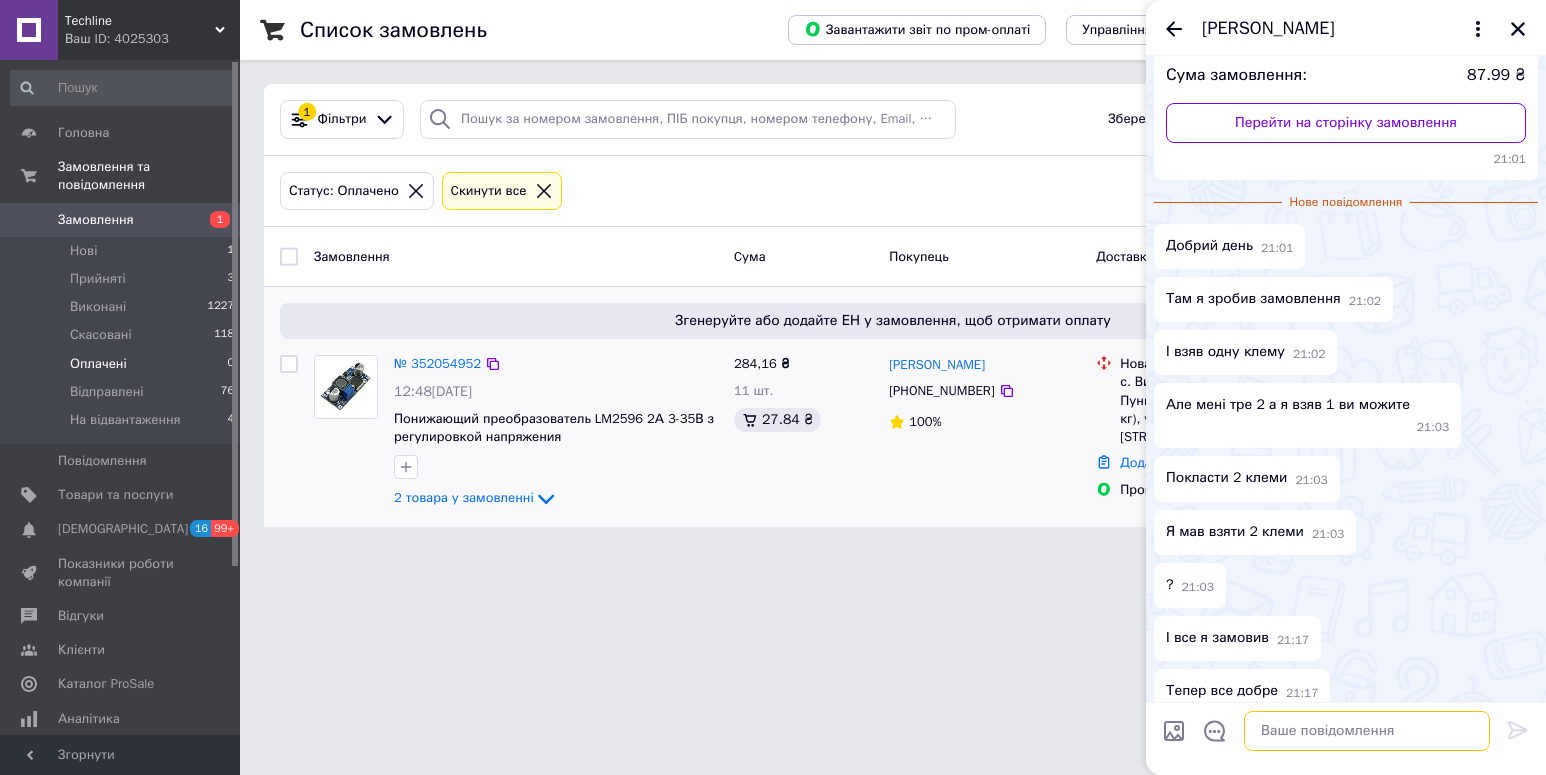 click at bounding box center (1367, 731) 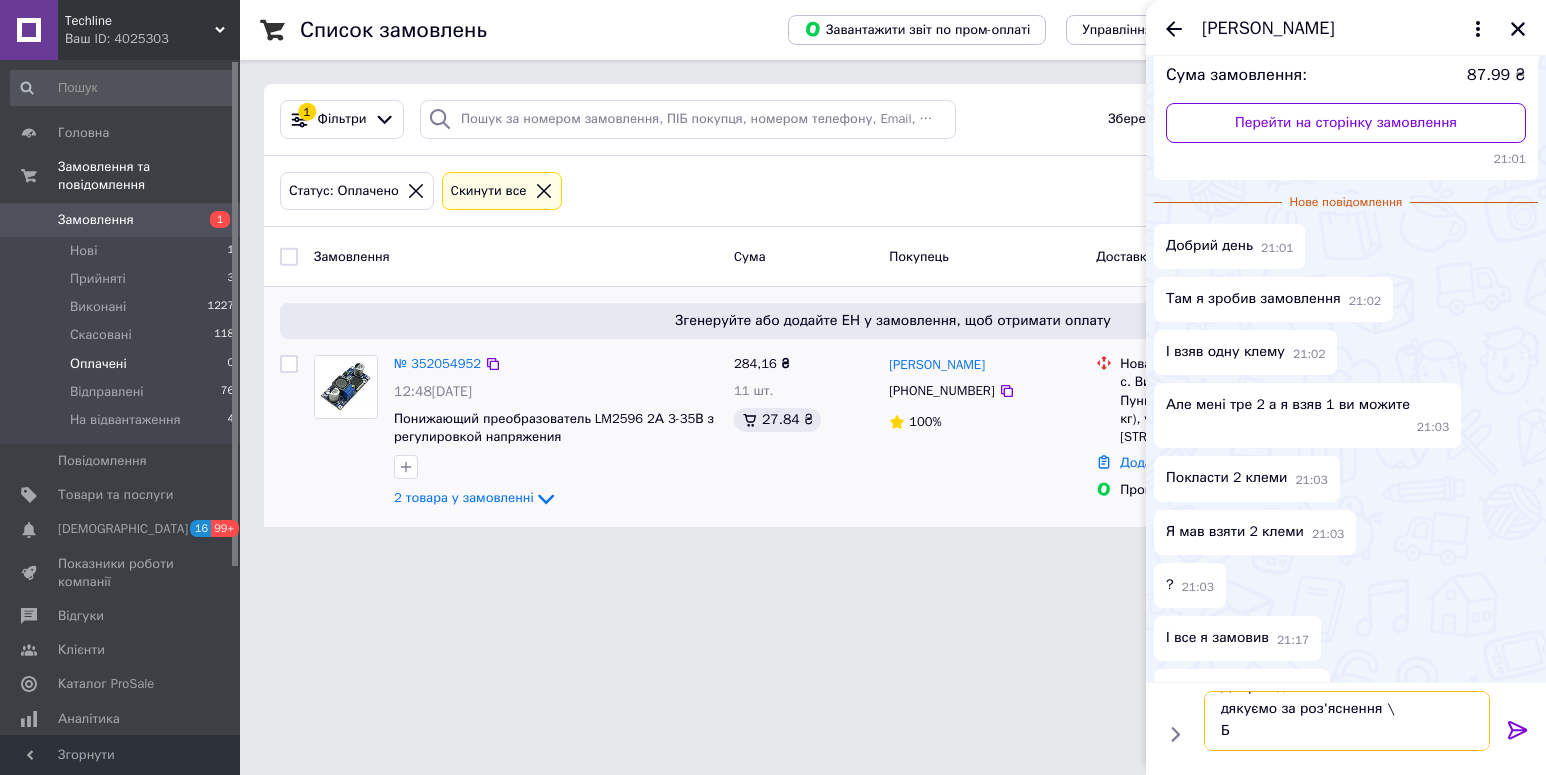 scroll, scrollTop: 24, scrollLeft: 0, axis: vertical 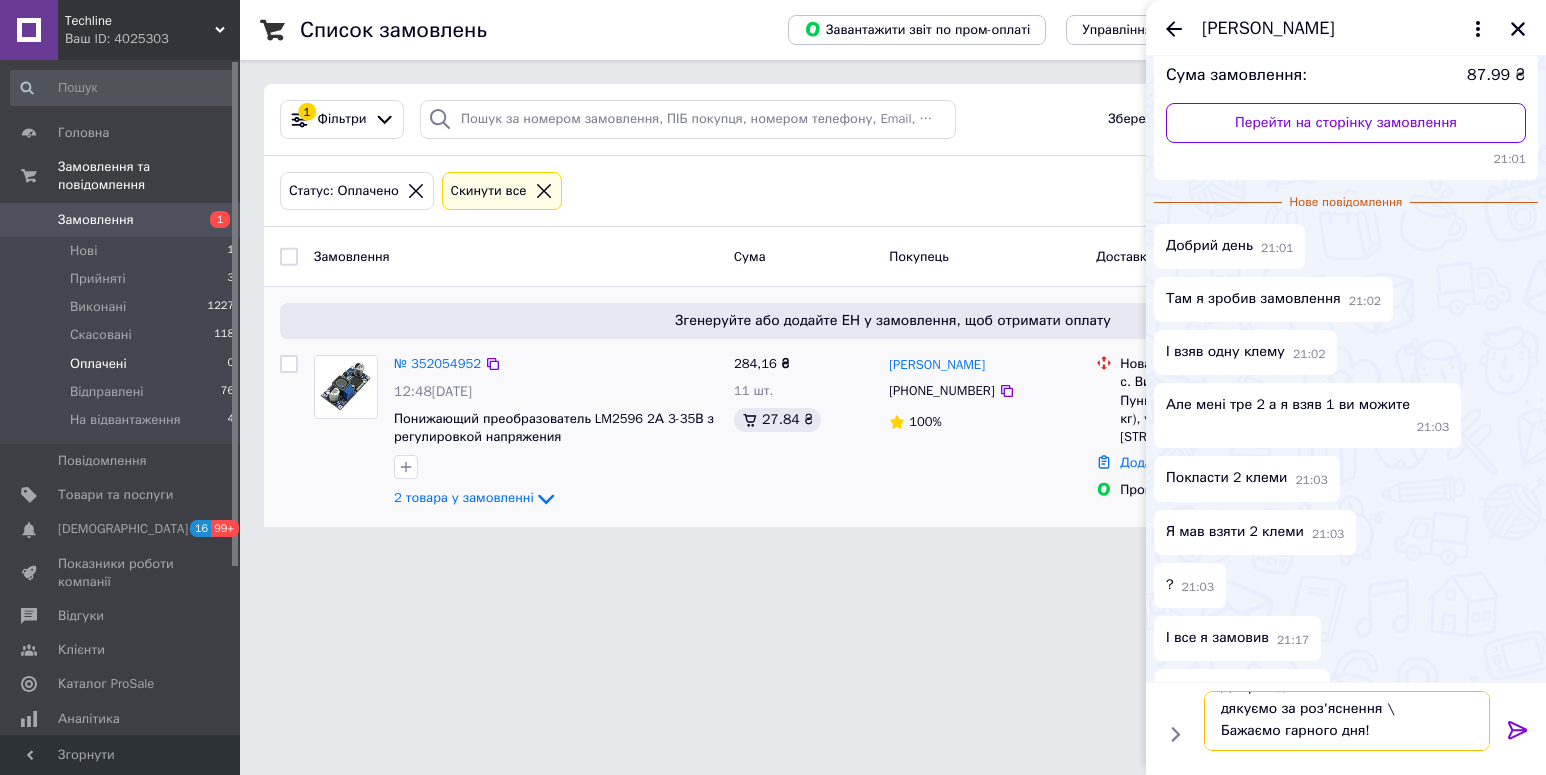 click on "Добрий день!
дякуємо за роз'яснення \
Бажаємо гарного дня!" at bounding box center (1347, 721) 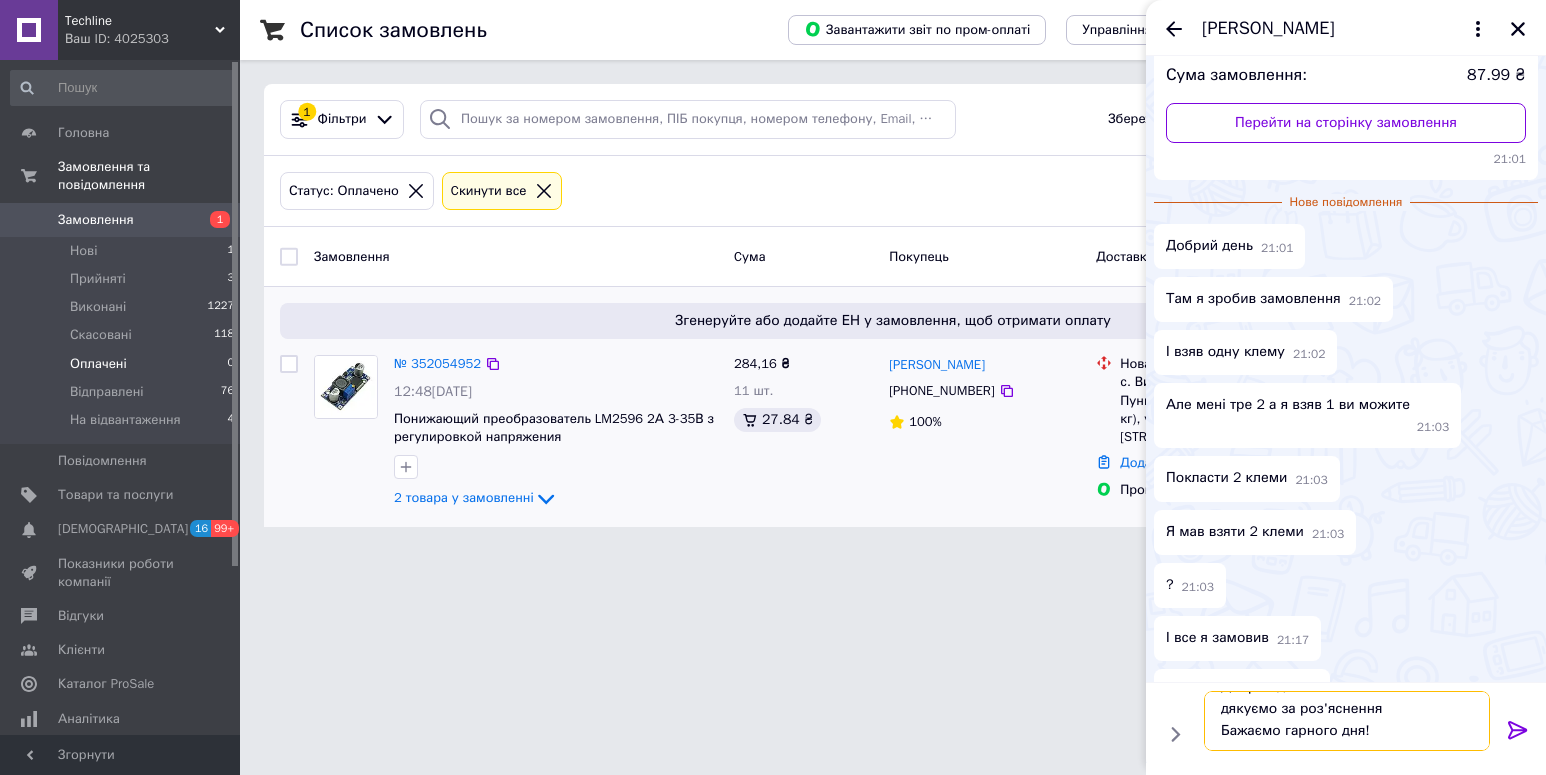 type on "Добрий день!
дякуємо за роз'яснення
Бажаємо гарного дня!" 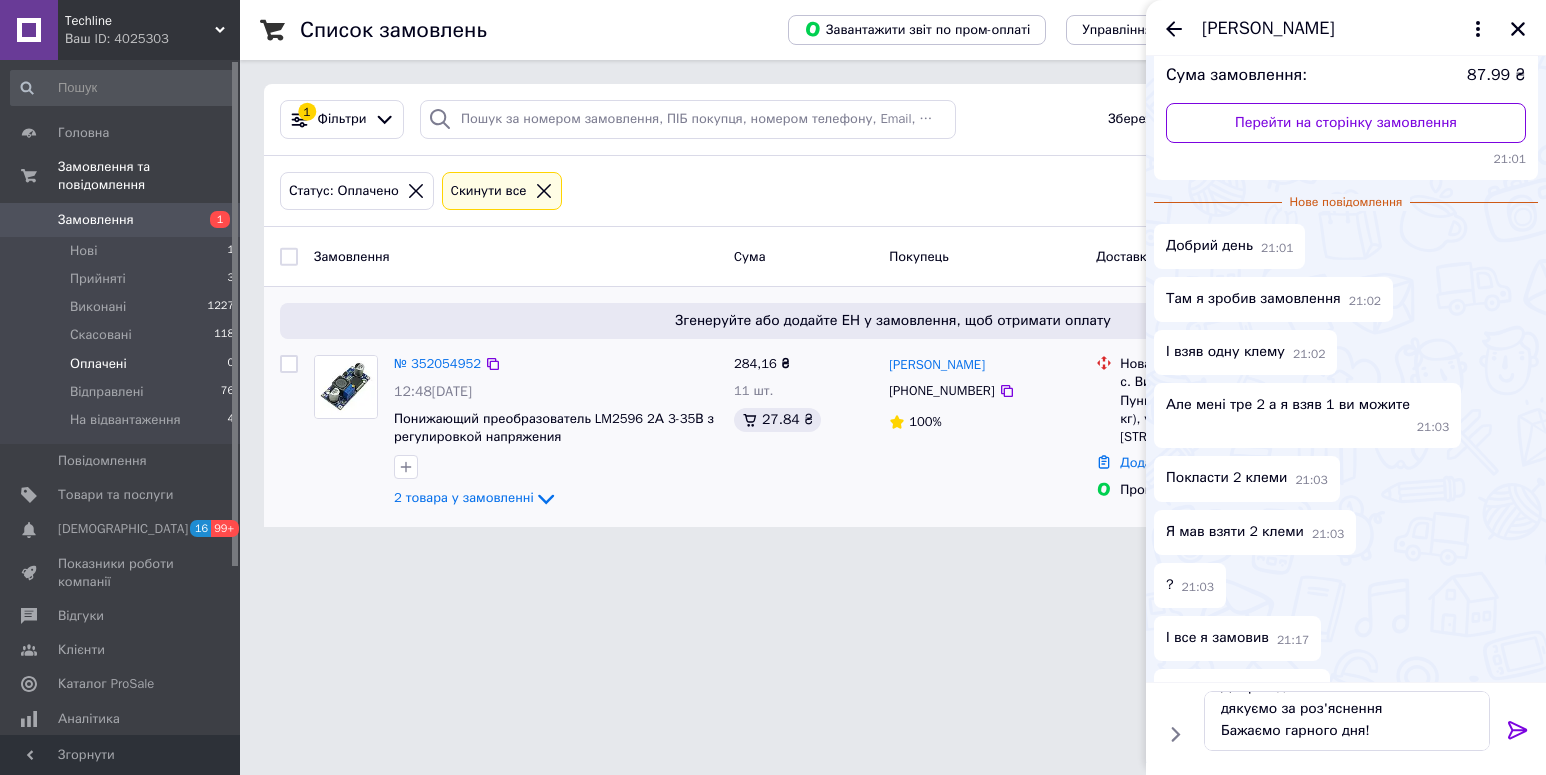 click 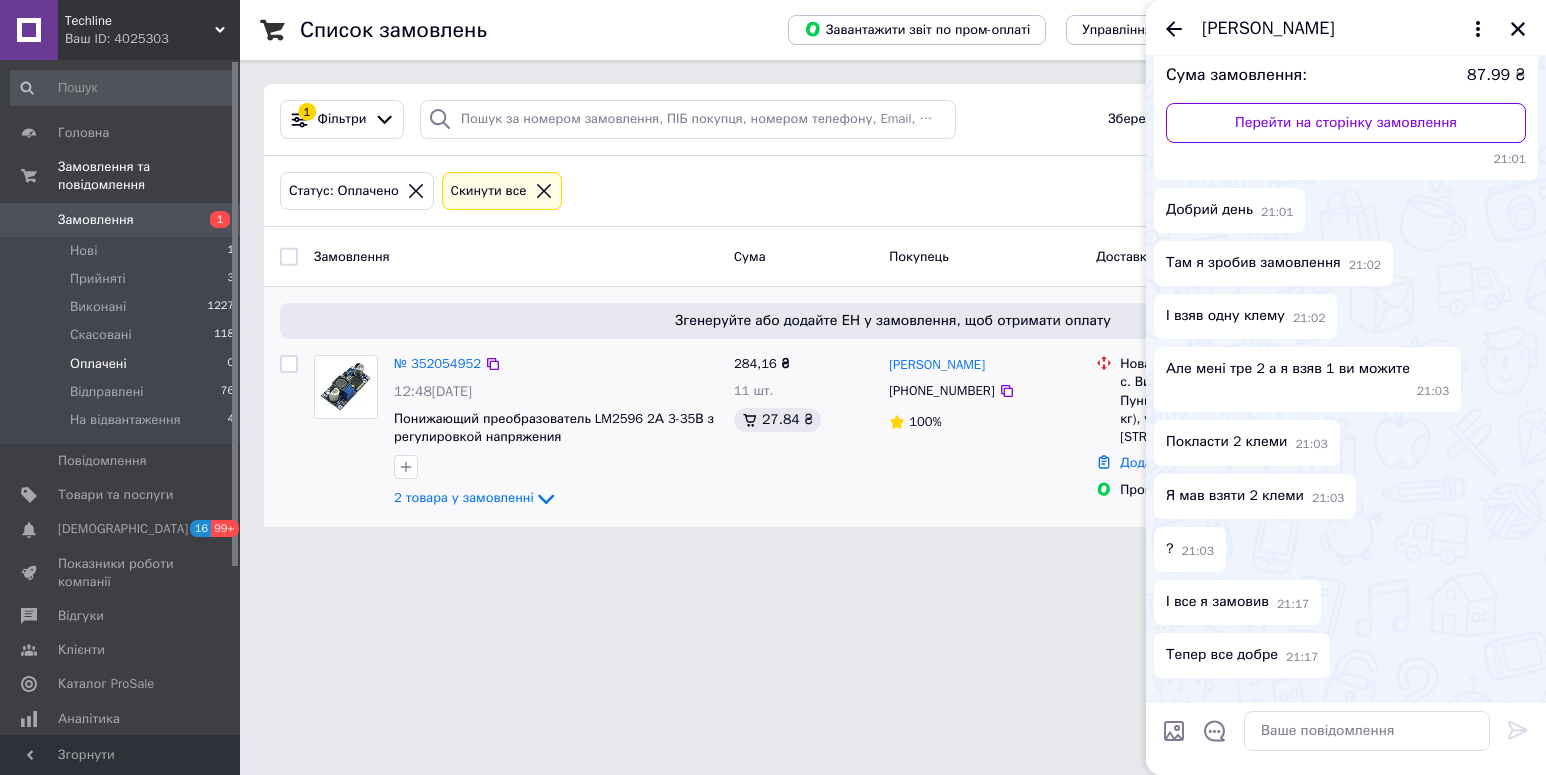 scroll, scrollTop: 0, scrollLeft: 0, axis: both 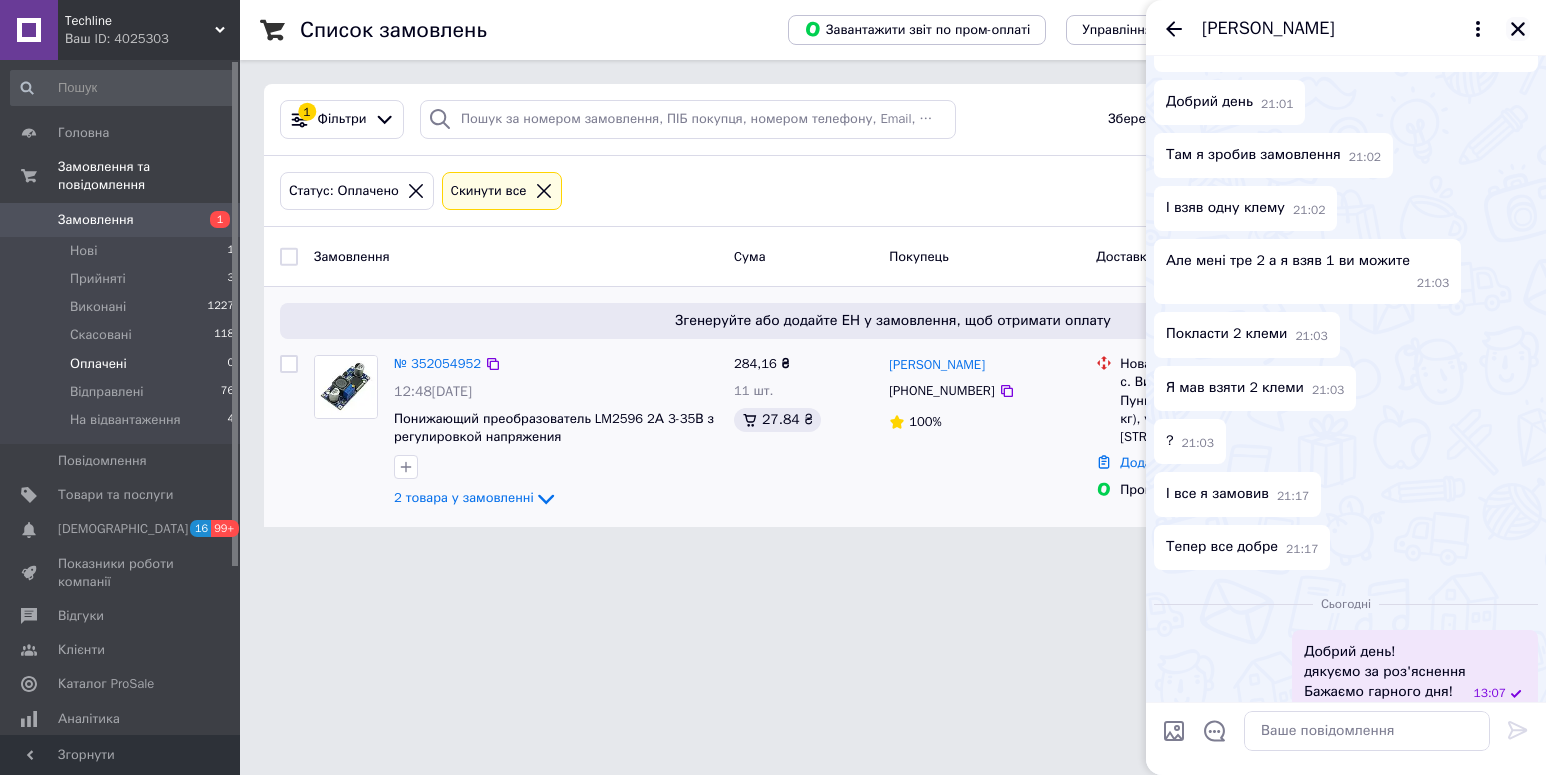 click 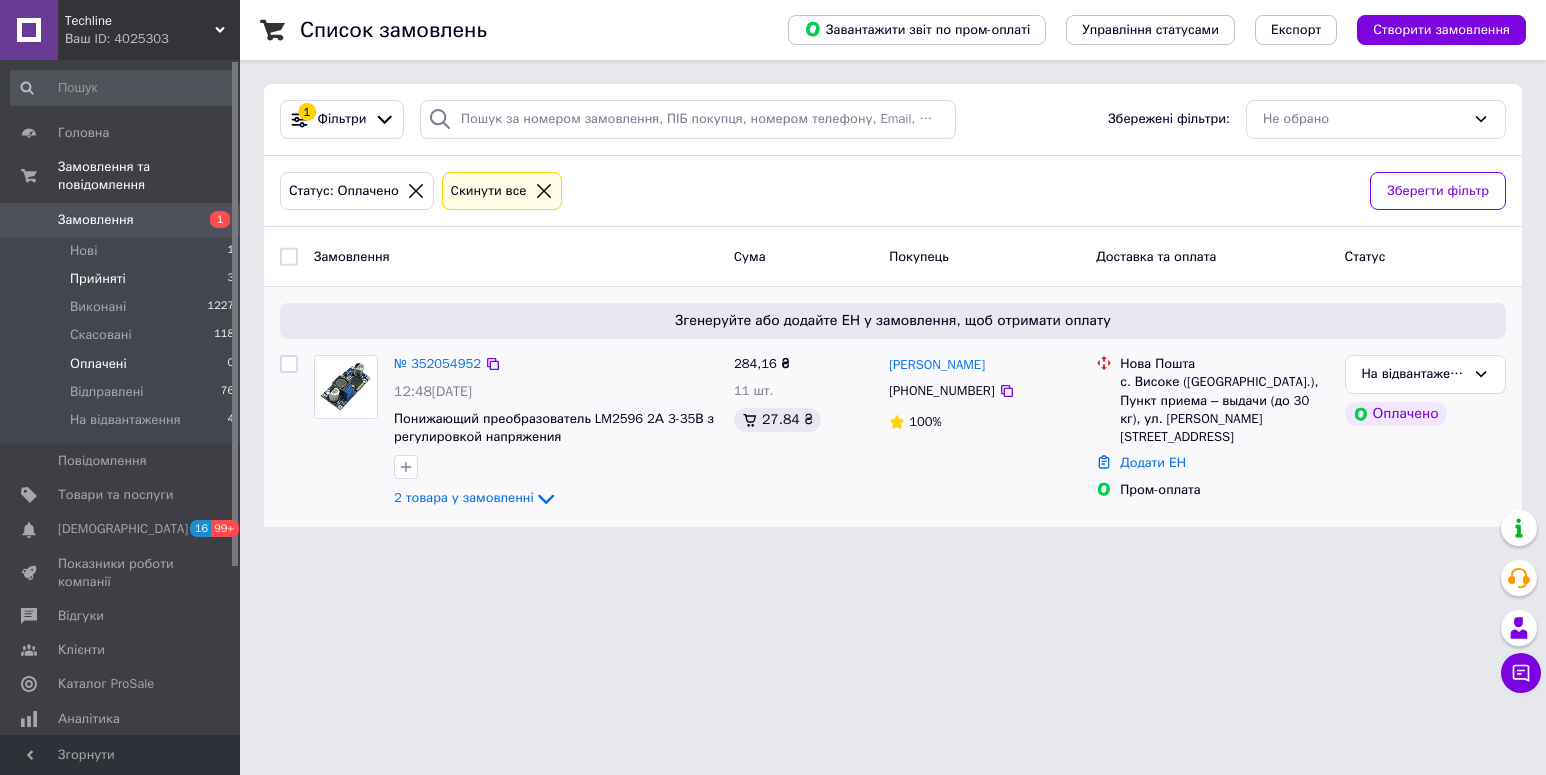 click on "Прийняті 3" at bounding box center [123, 279] 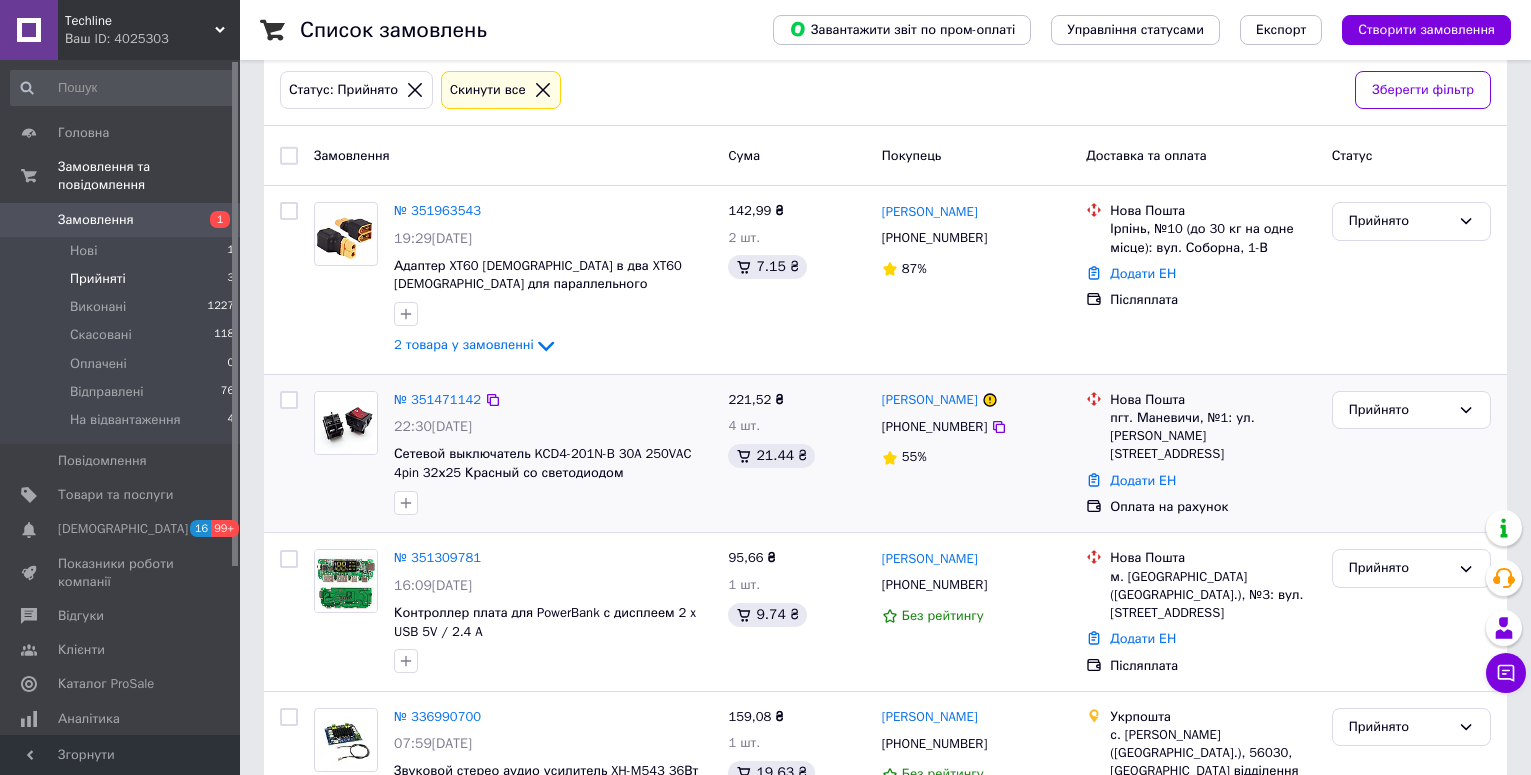scroll, scrollTop: 196, scrollLeft: 0, axis: vertical 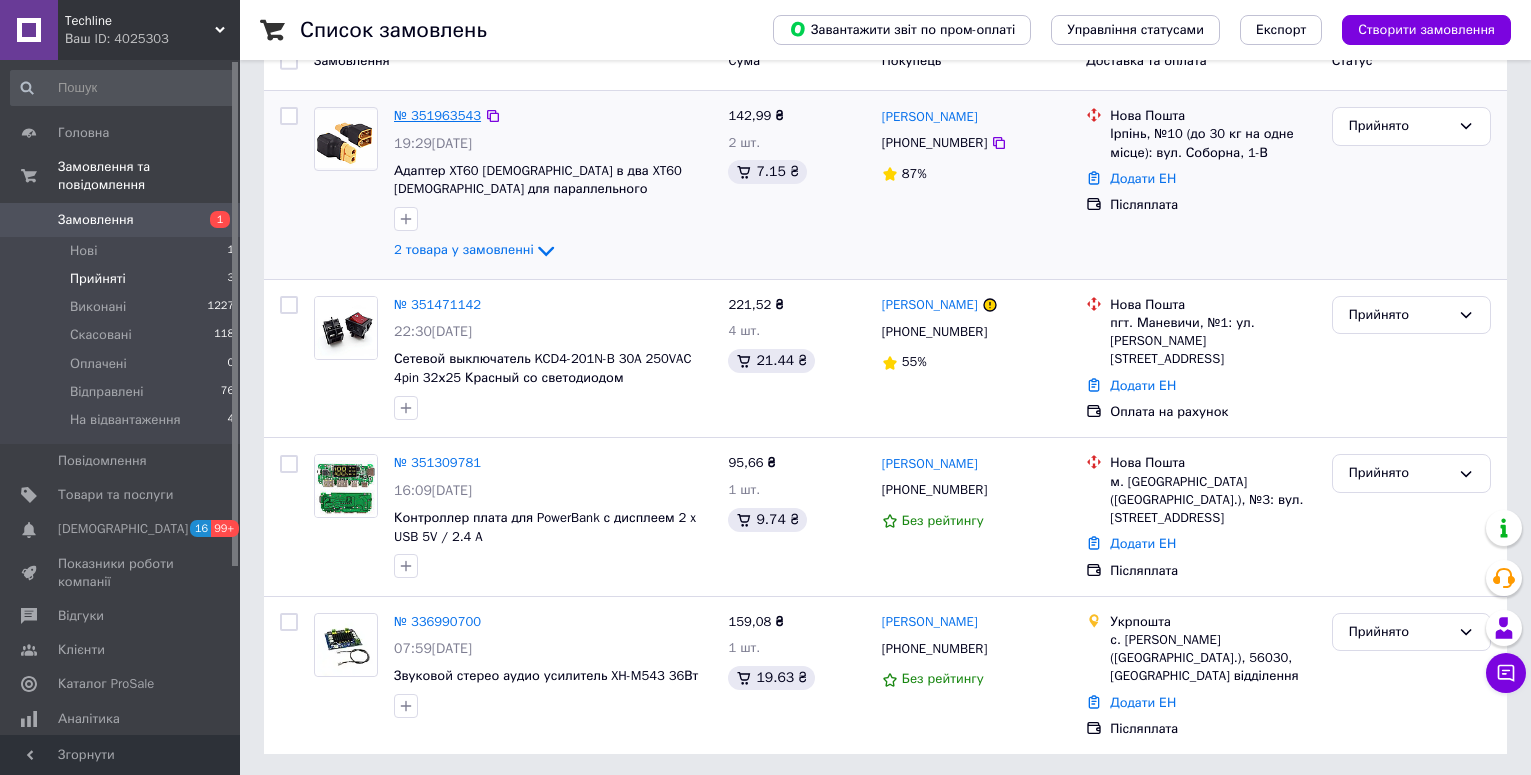 click on "№ 351963543" at bounding box center (437, 115) 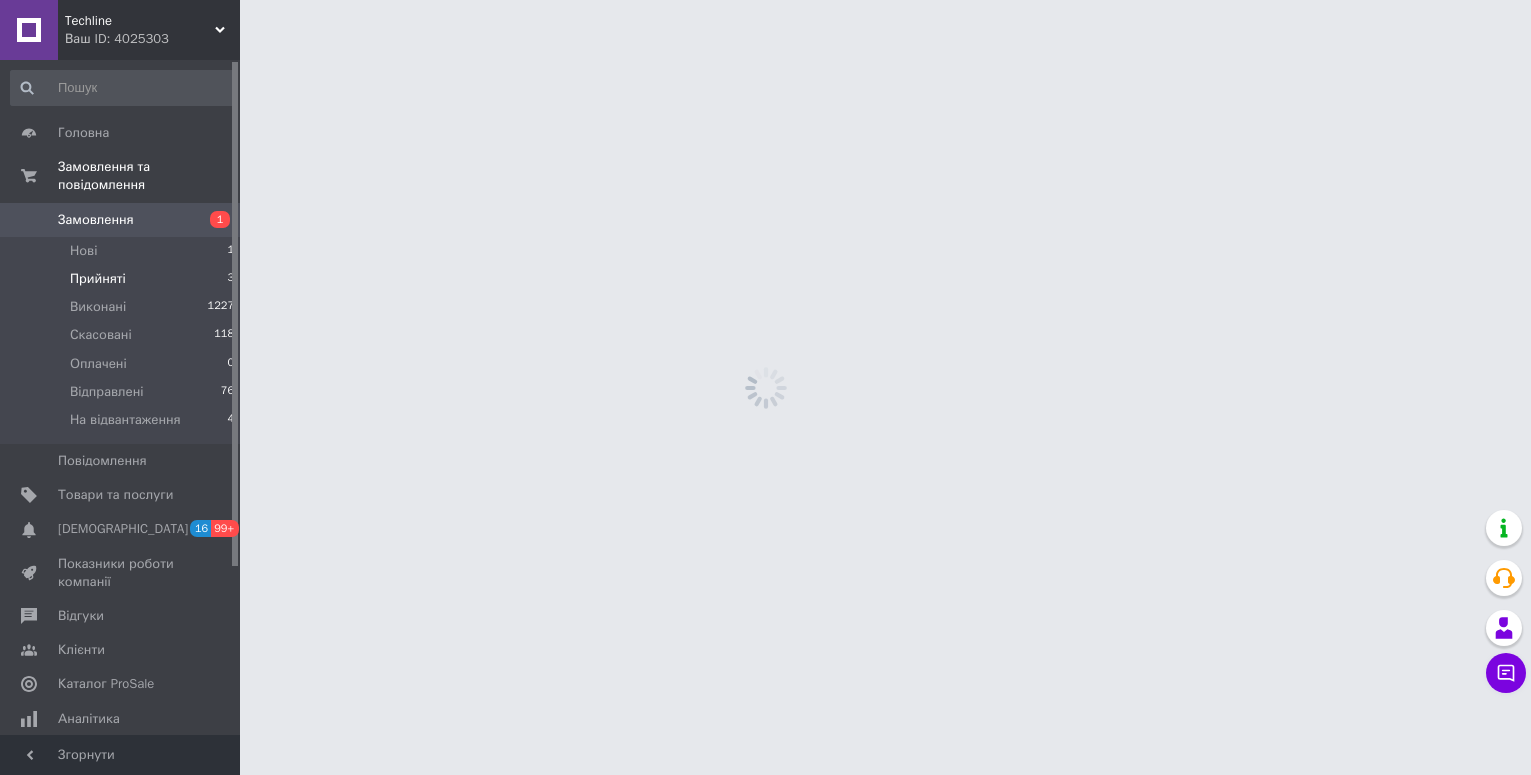 scroll, scrollTop: 0, scrollLeft: 0, axis: both 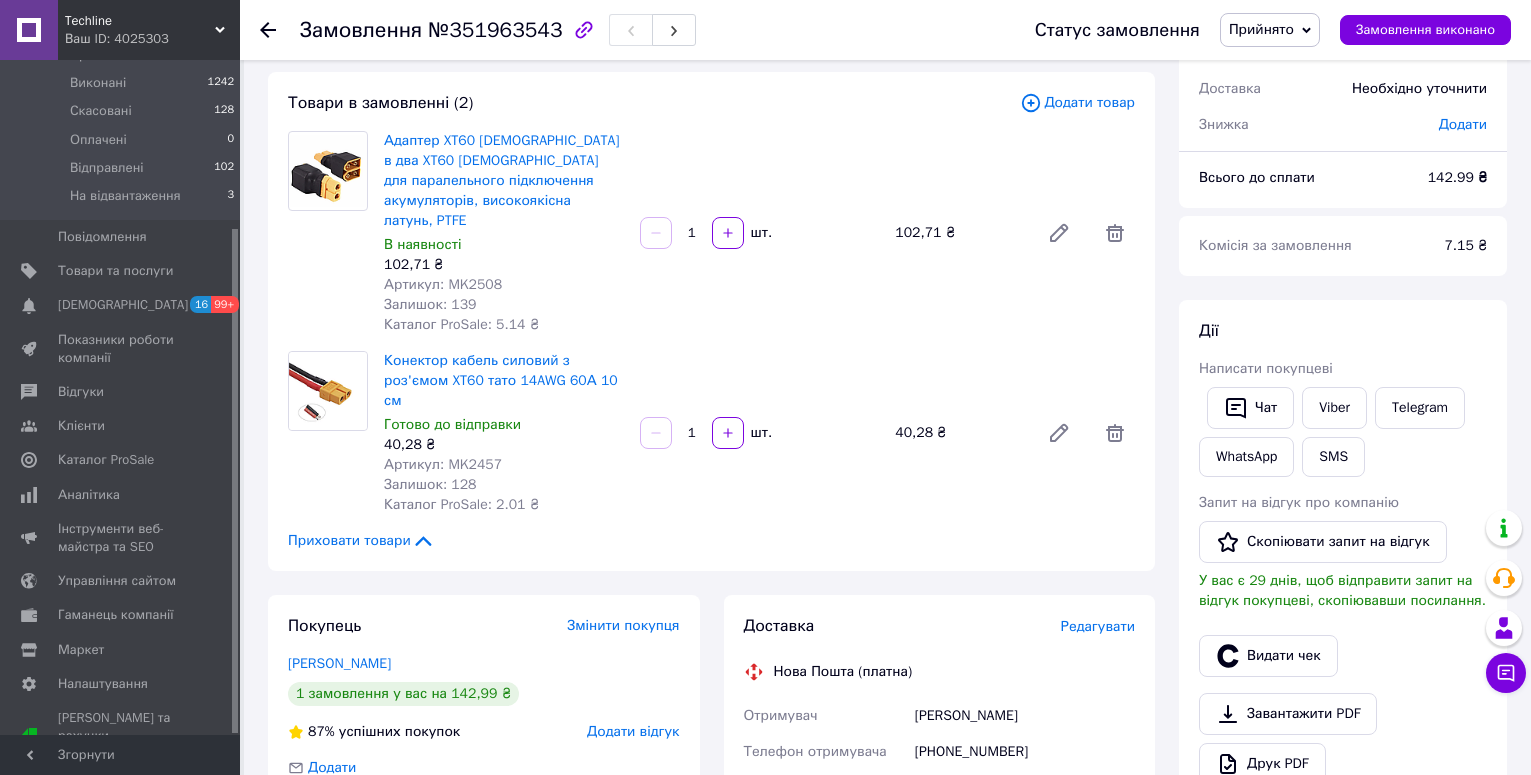 click on "Прийнято" at bounding box center [1261, 29] 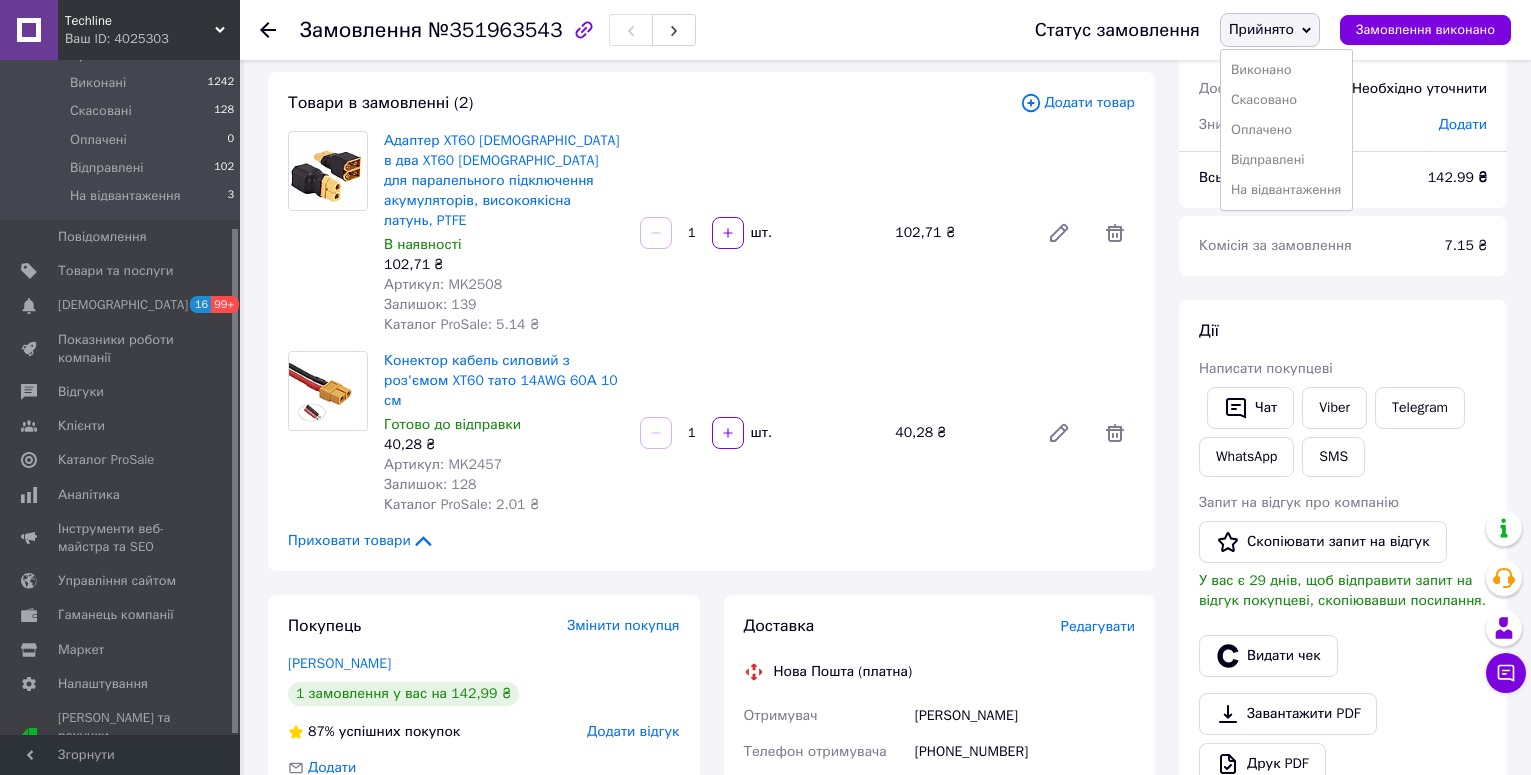 click on "На відвантаження" at bounding box center [1286, 190] 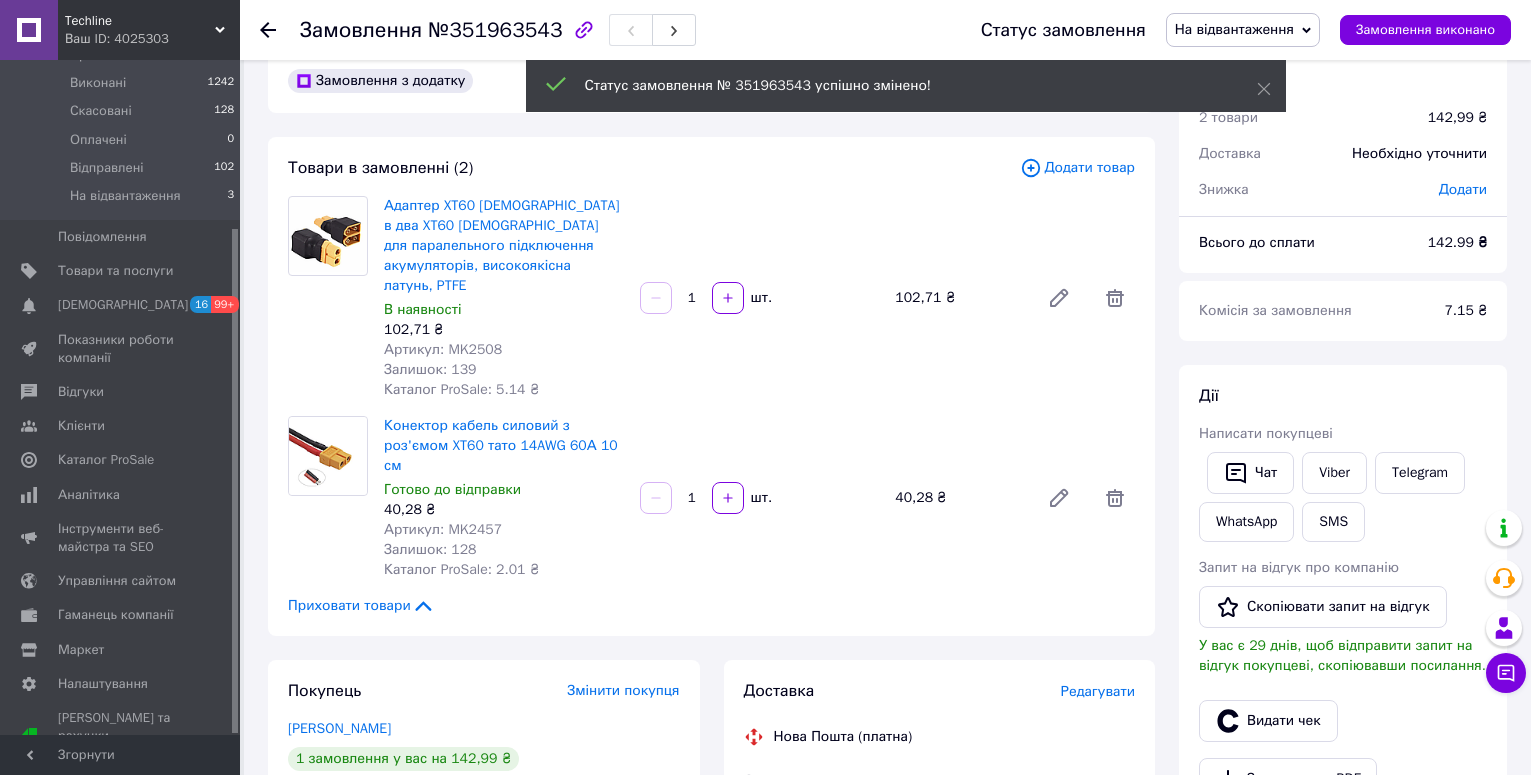 scroll, scrollTop: 0, scrollLeft: 0, axis: both 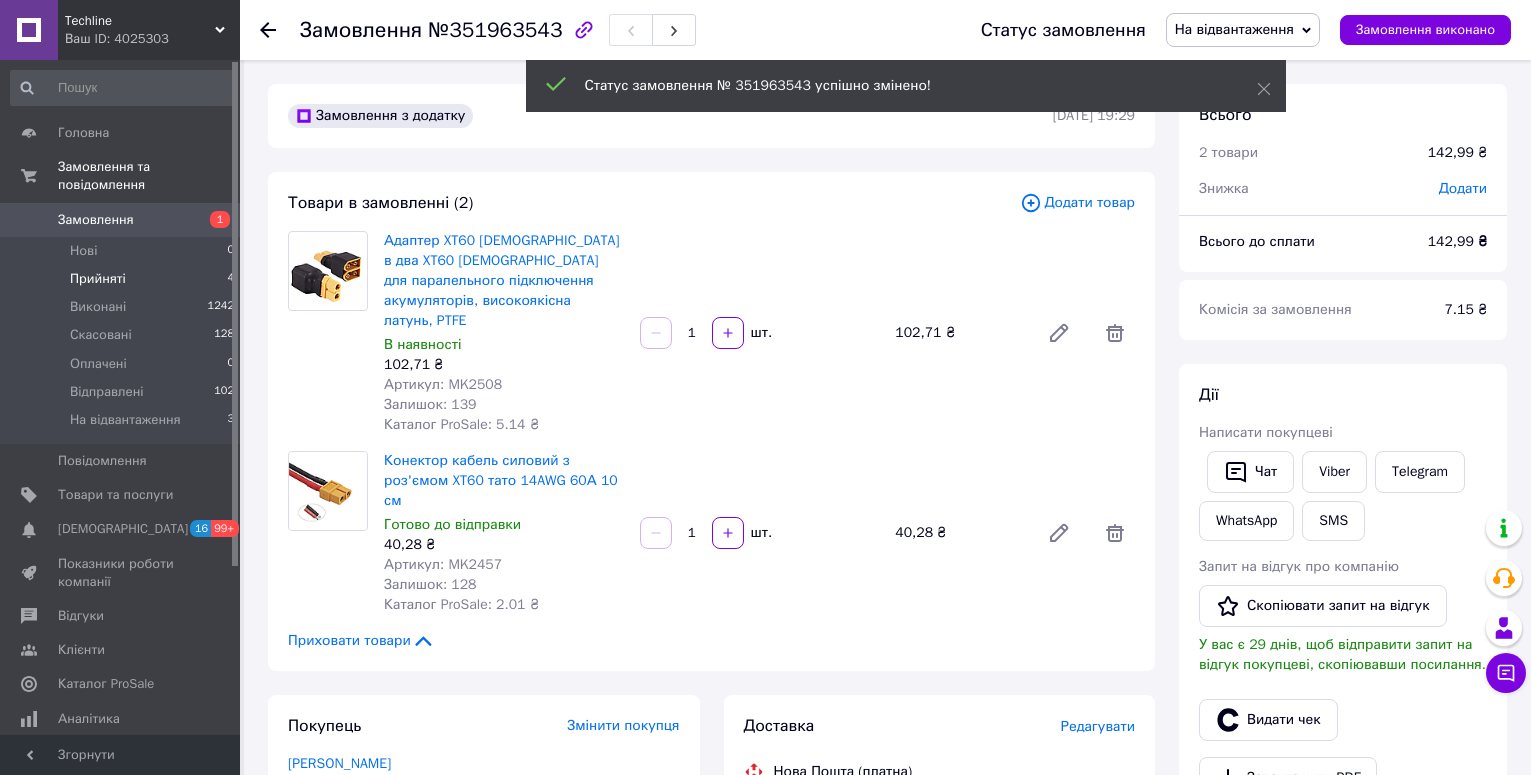 click on "Прийняті 4" at bounding box center [123, 279] 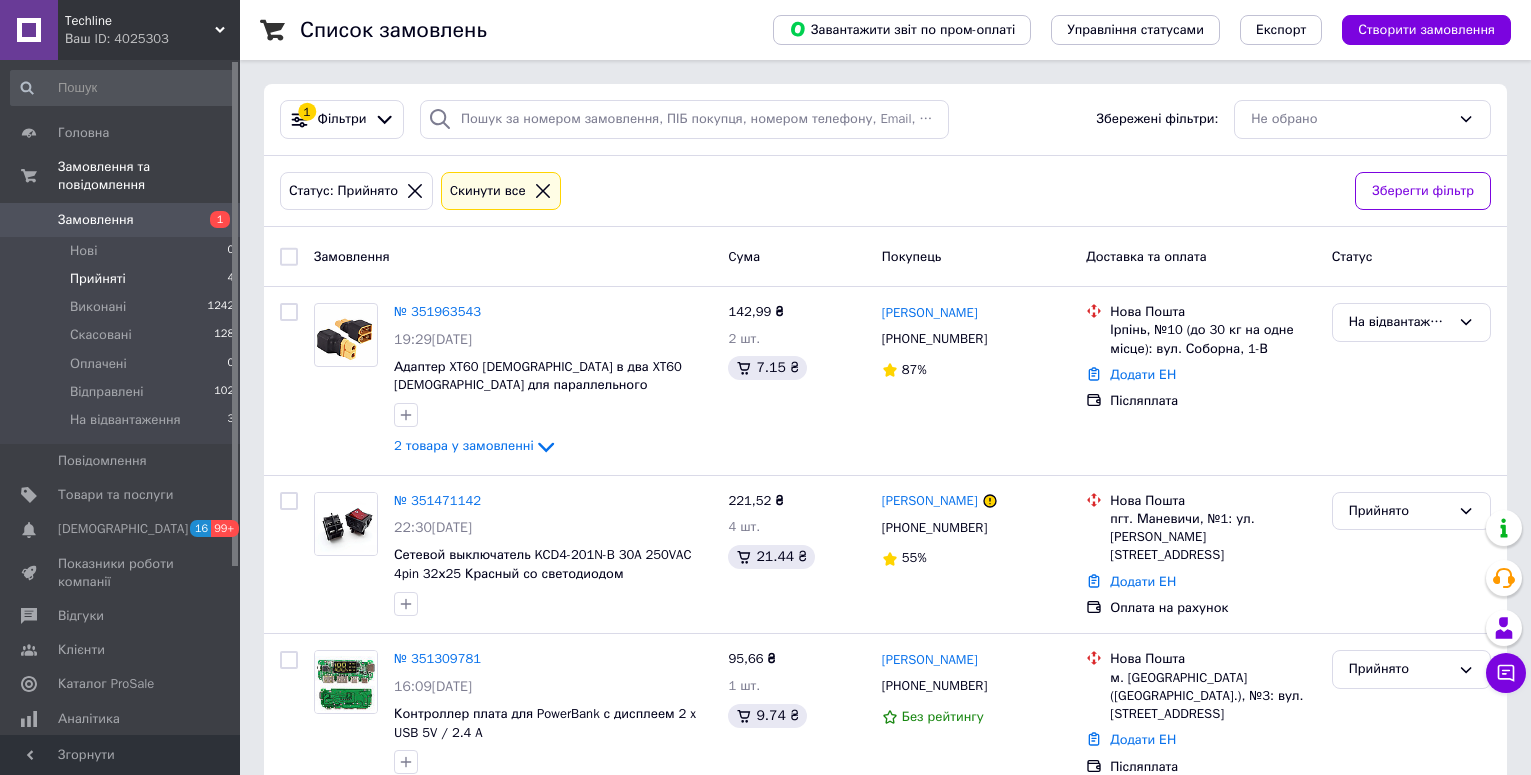 click on "Прийняті 4" at bounding box center (123, 279) 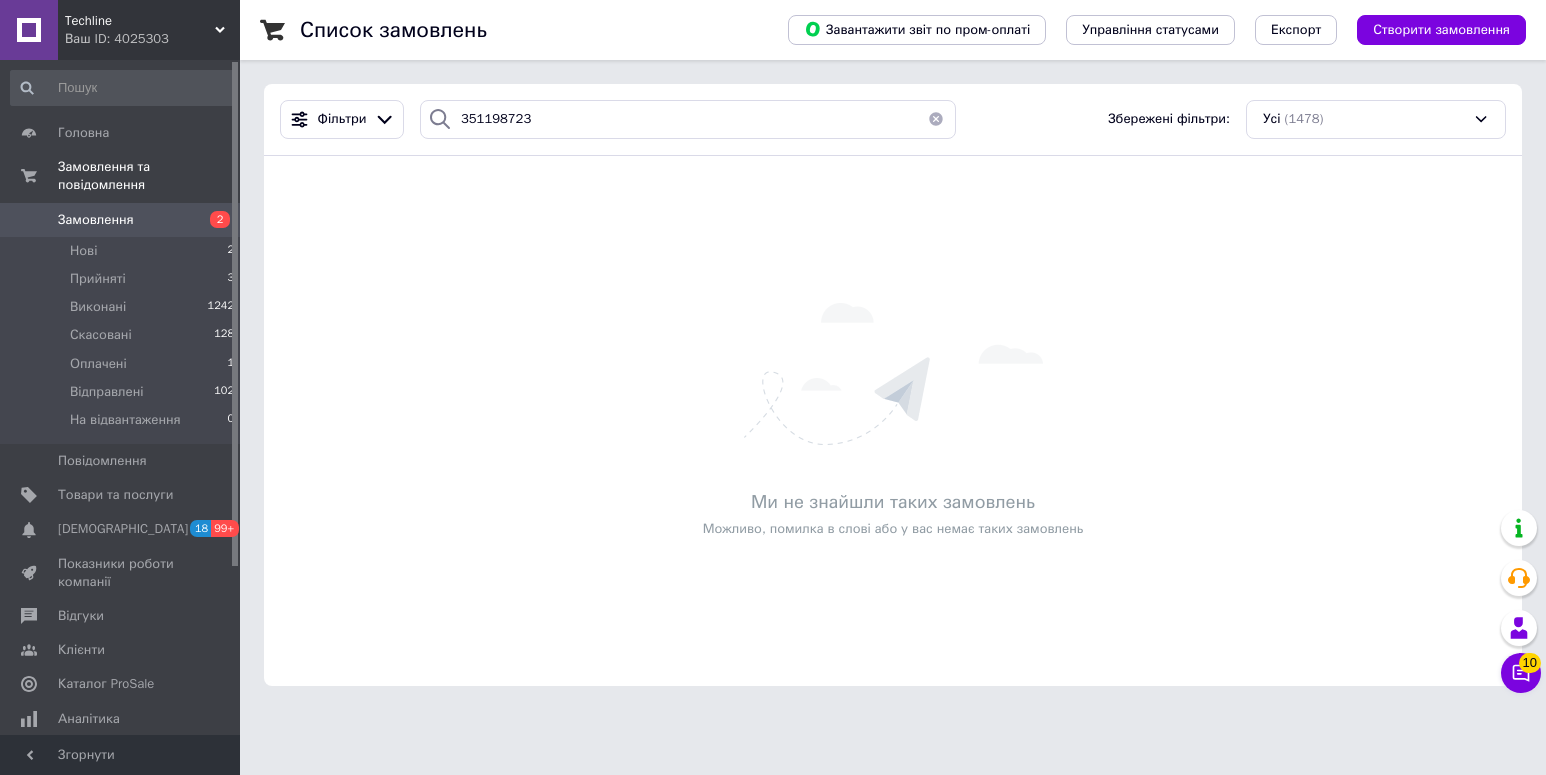 scroll, scrollTop: 0, scrollLeft: 0, axis: both 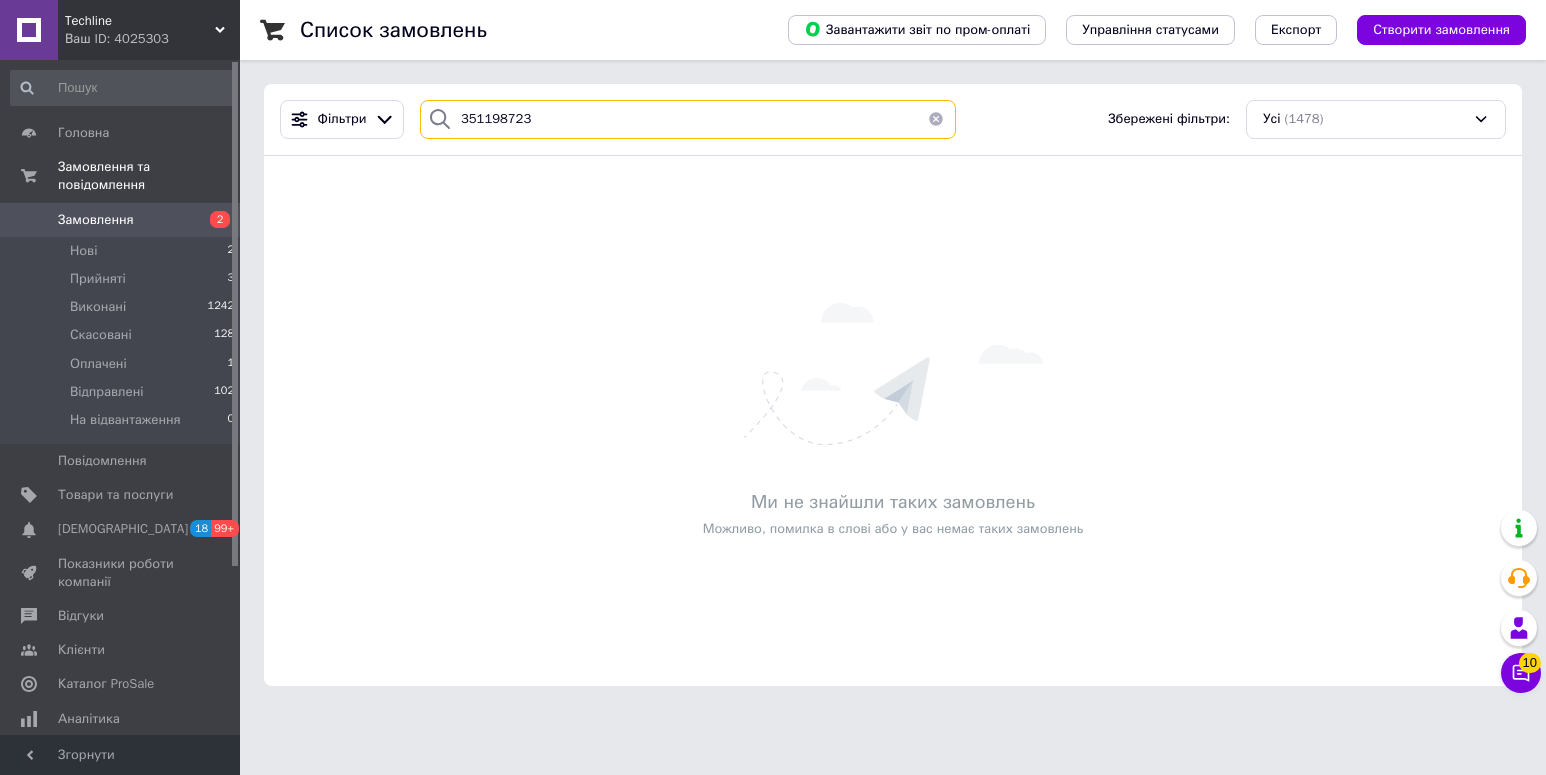 click on "351198723" at bounding box center [688, 119] 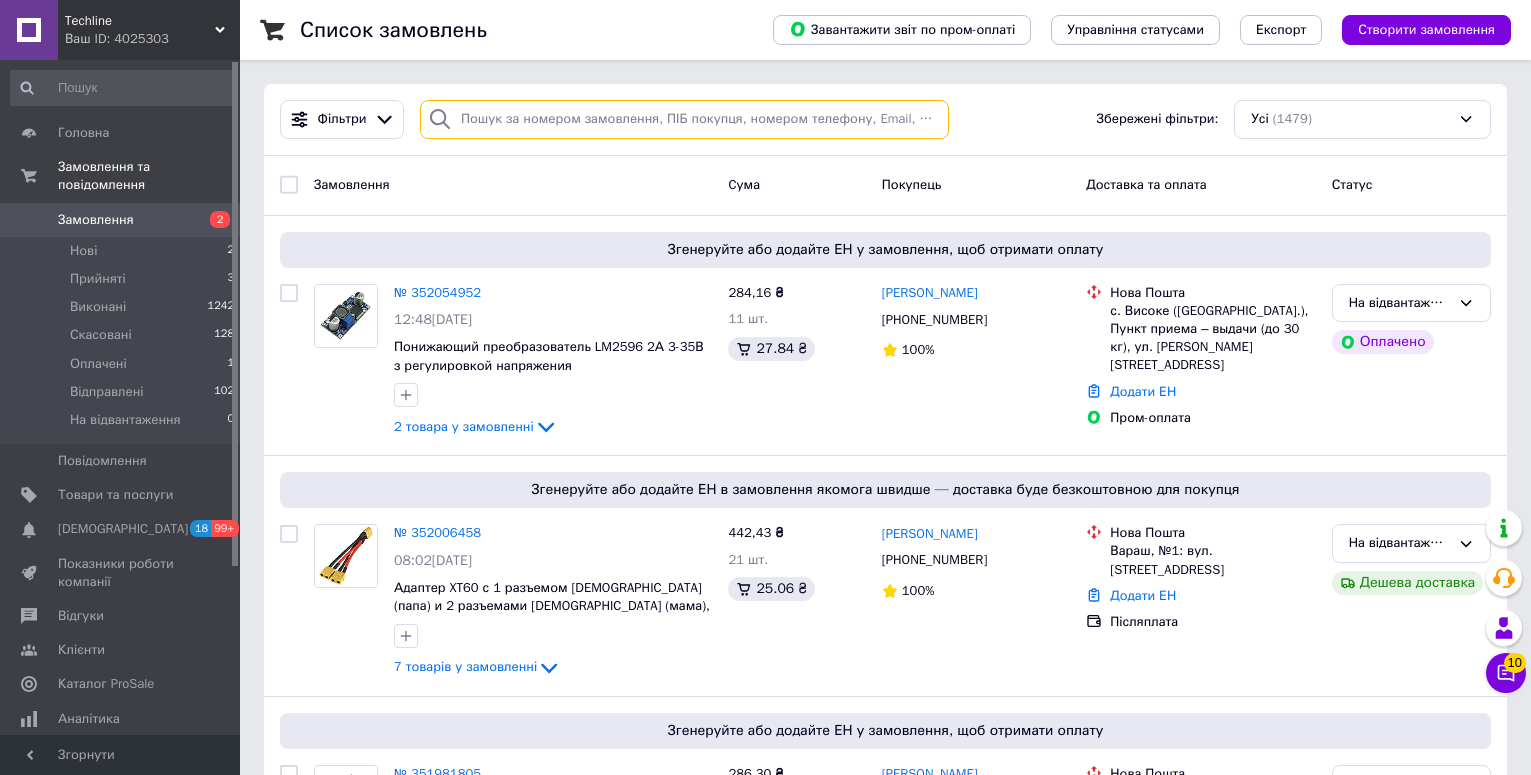 click at bounding box center [684, 119] 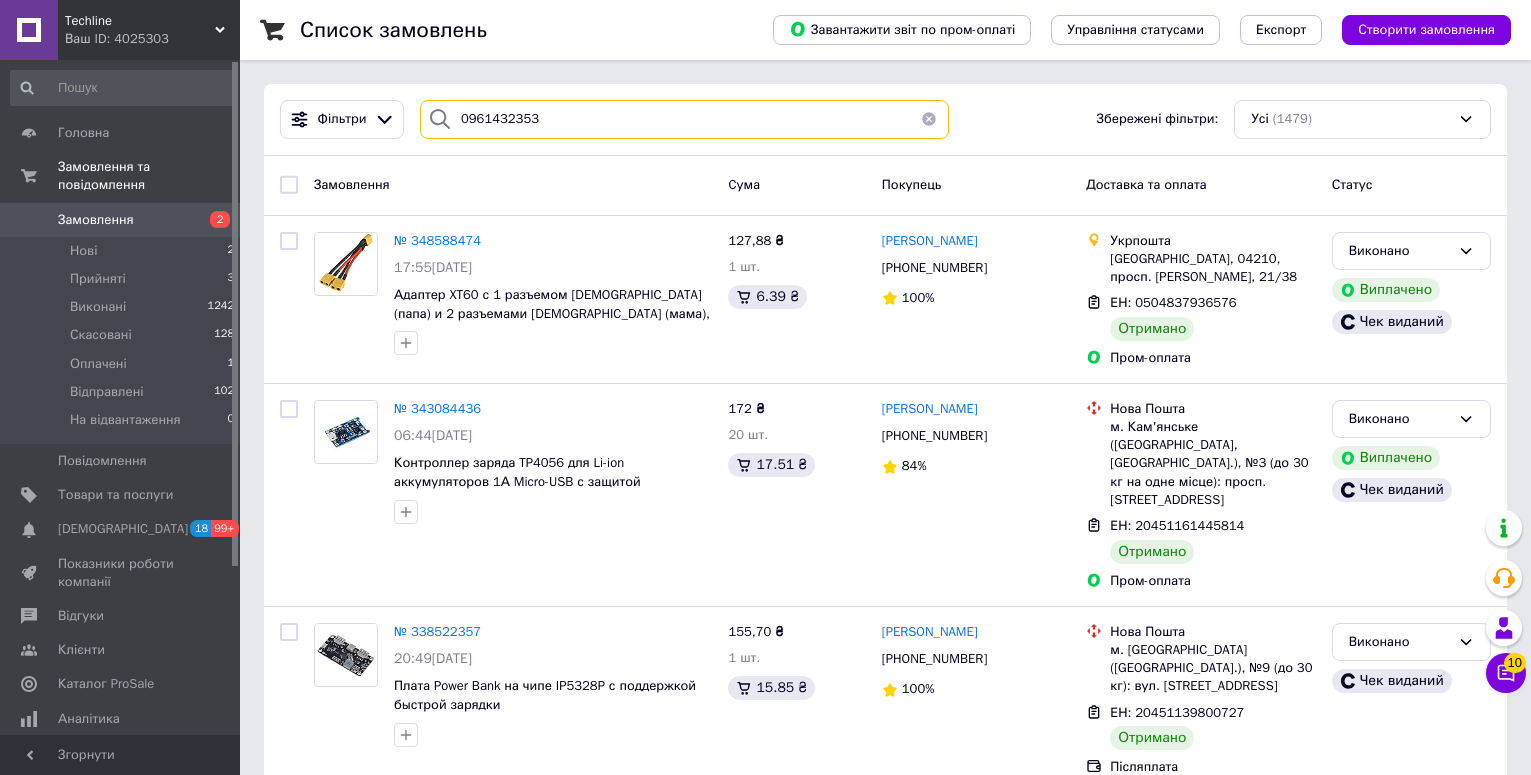 type on "0961432353" 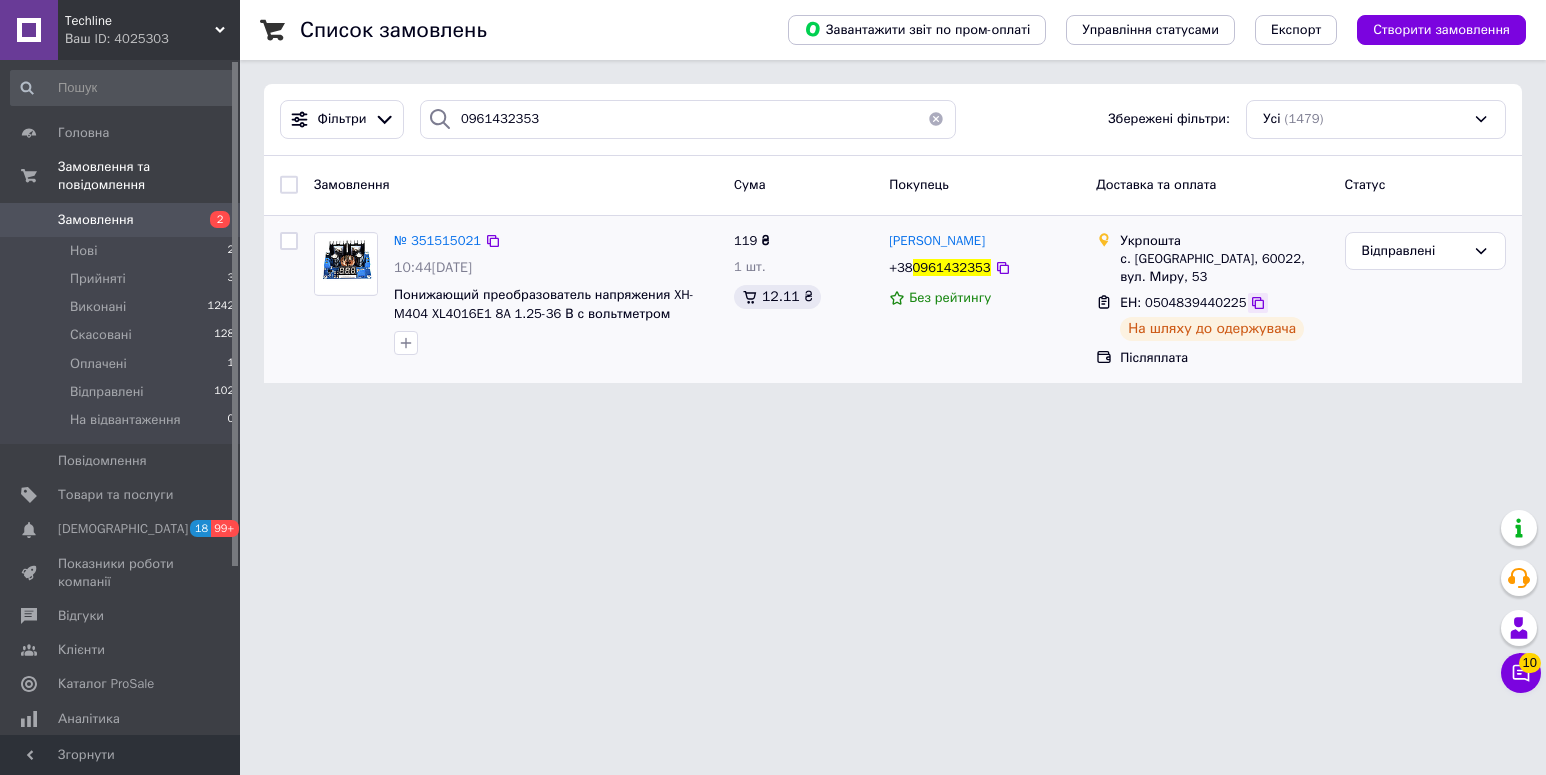 click 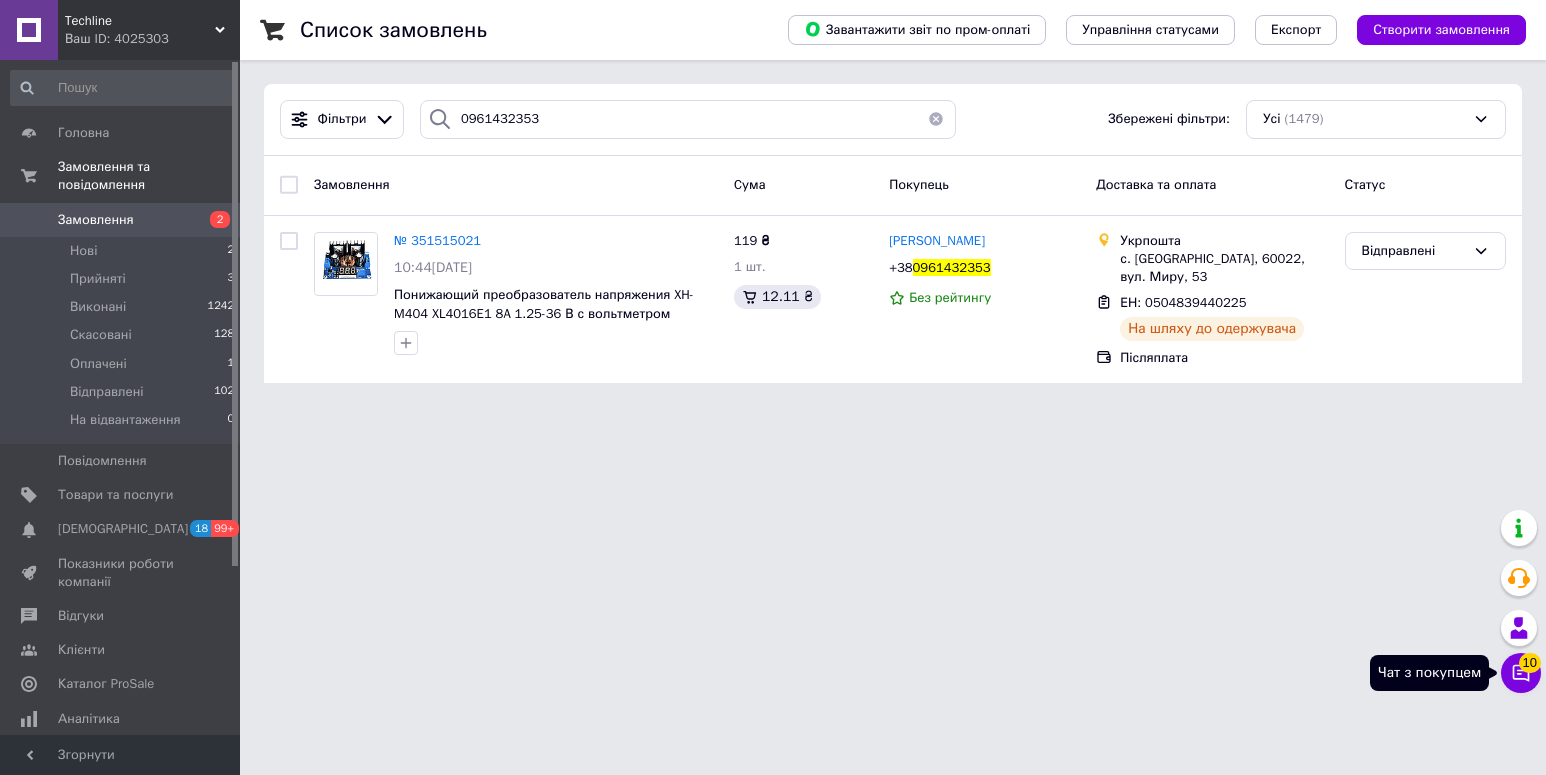 click on "10" at bounding box center (1530, 663) 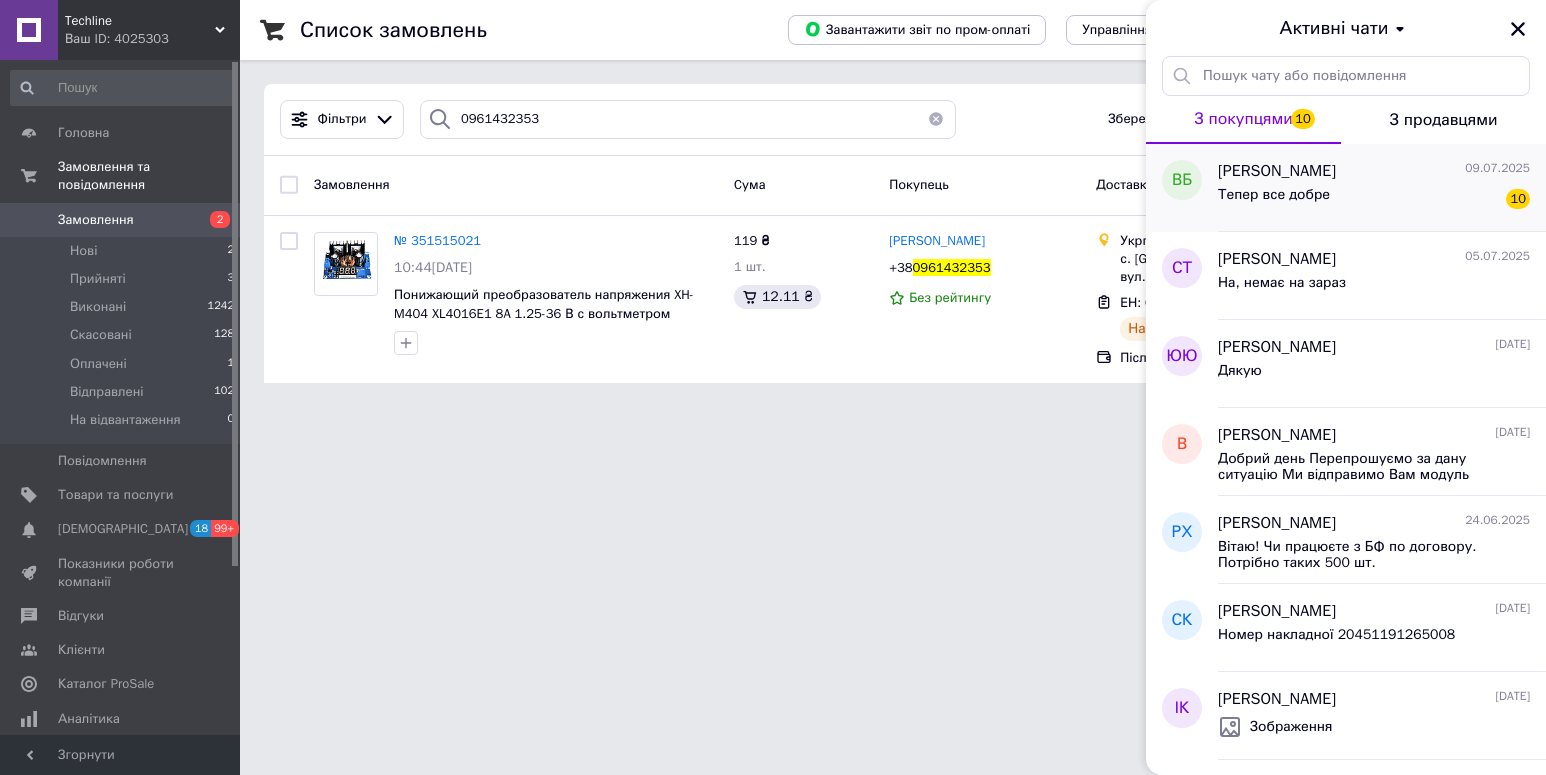 click on "[PERSON_NAME]" at bounding box center (1277, 171) 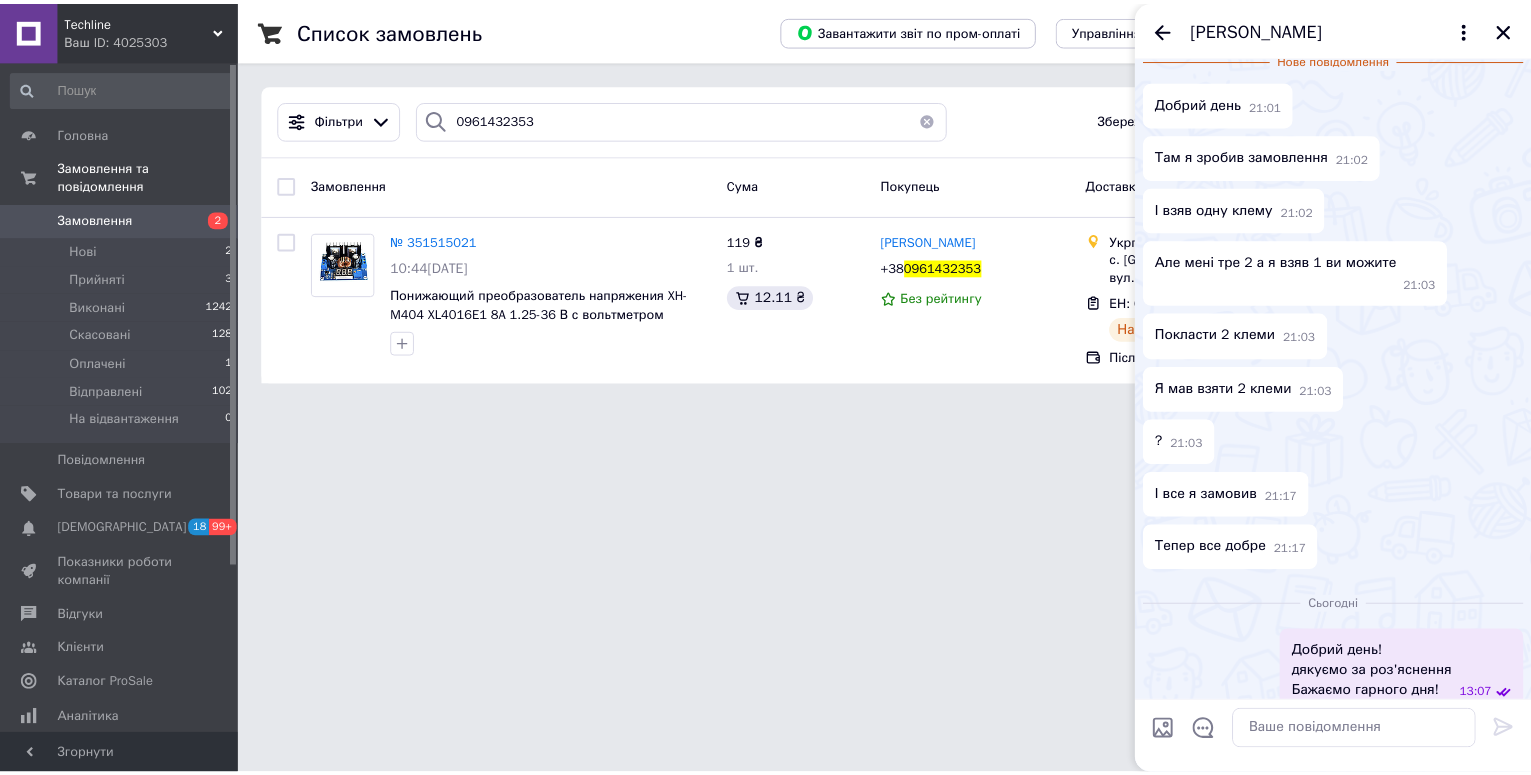 scroll, scrollTop: 405, scrollLeft: 0, axis: vertical 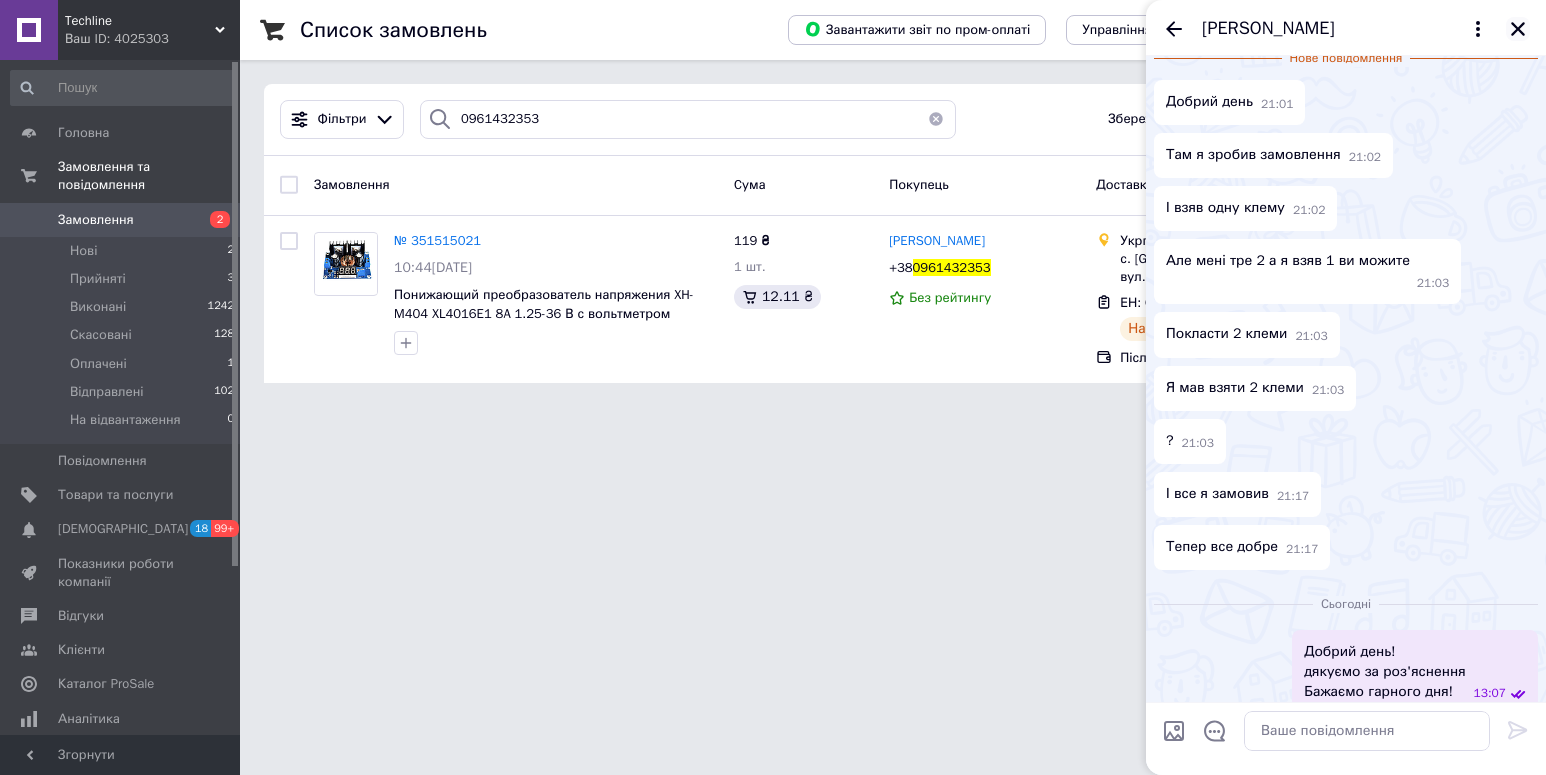 click 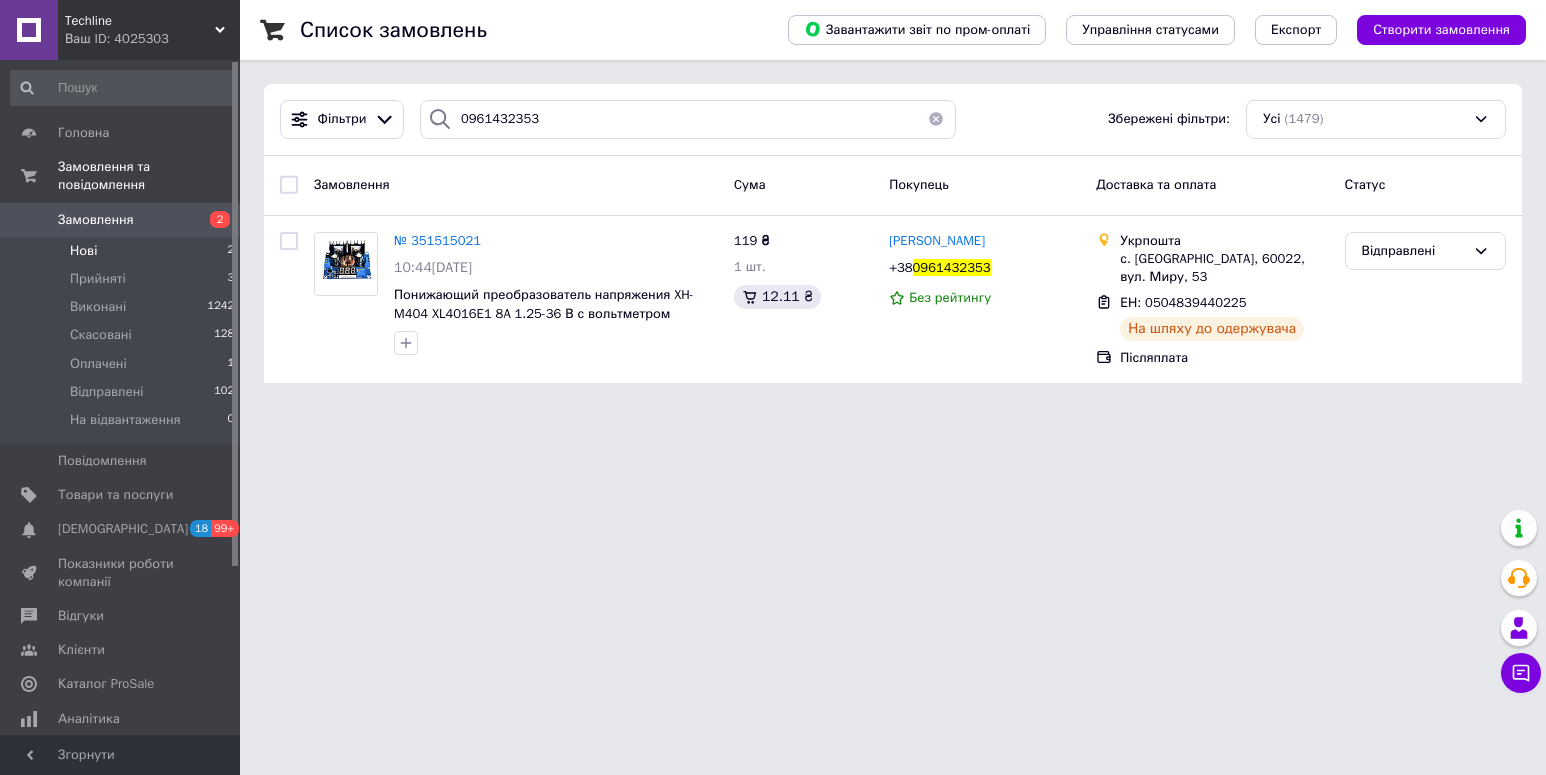 click on "Нові 2" at bounding box center [123, 251] 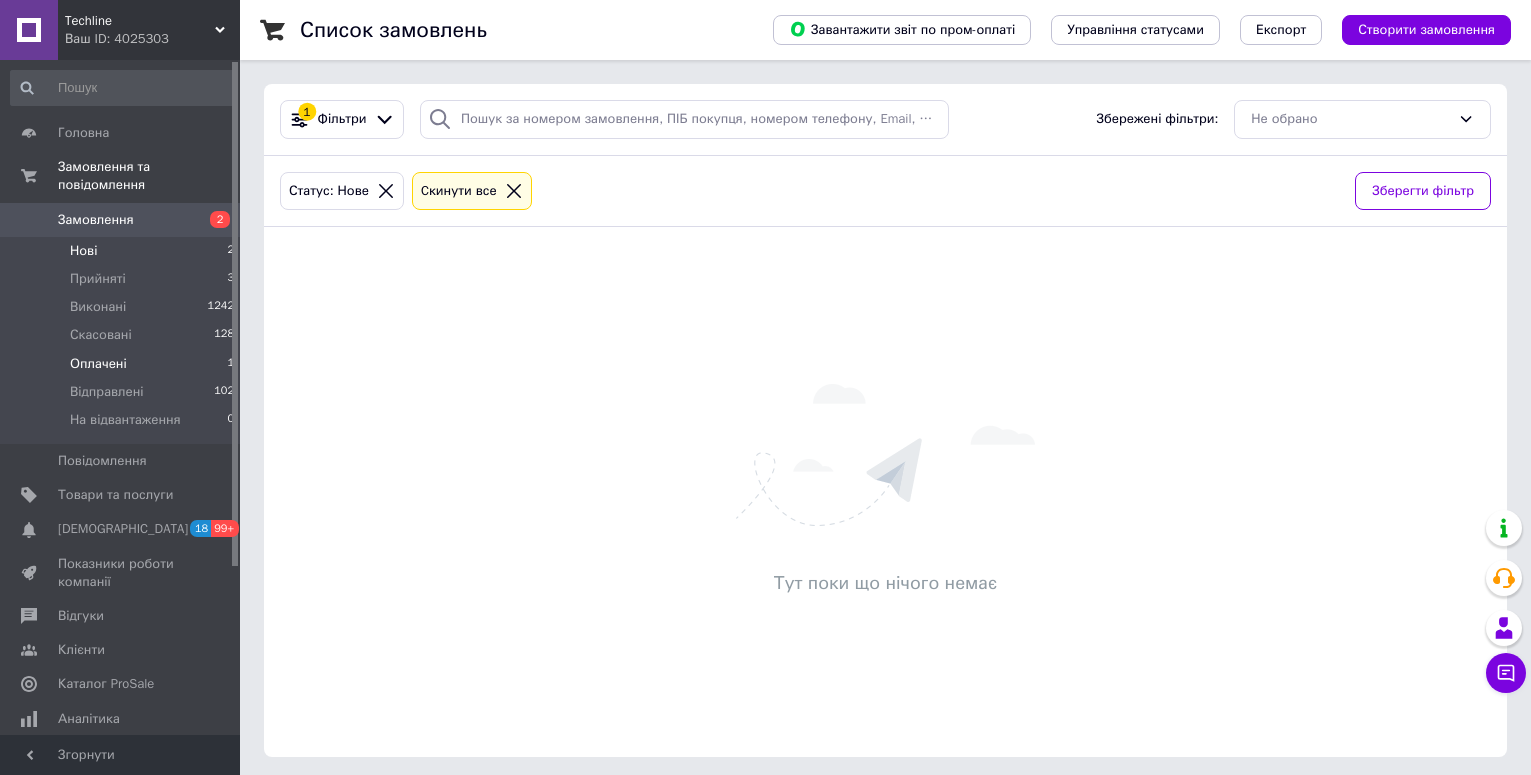 click on "Оплачені 1" at bounding box center (123, 364) 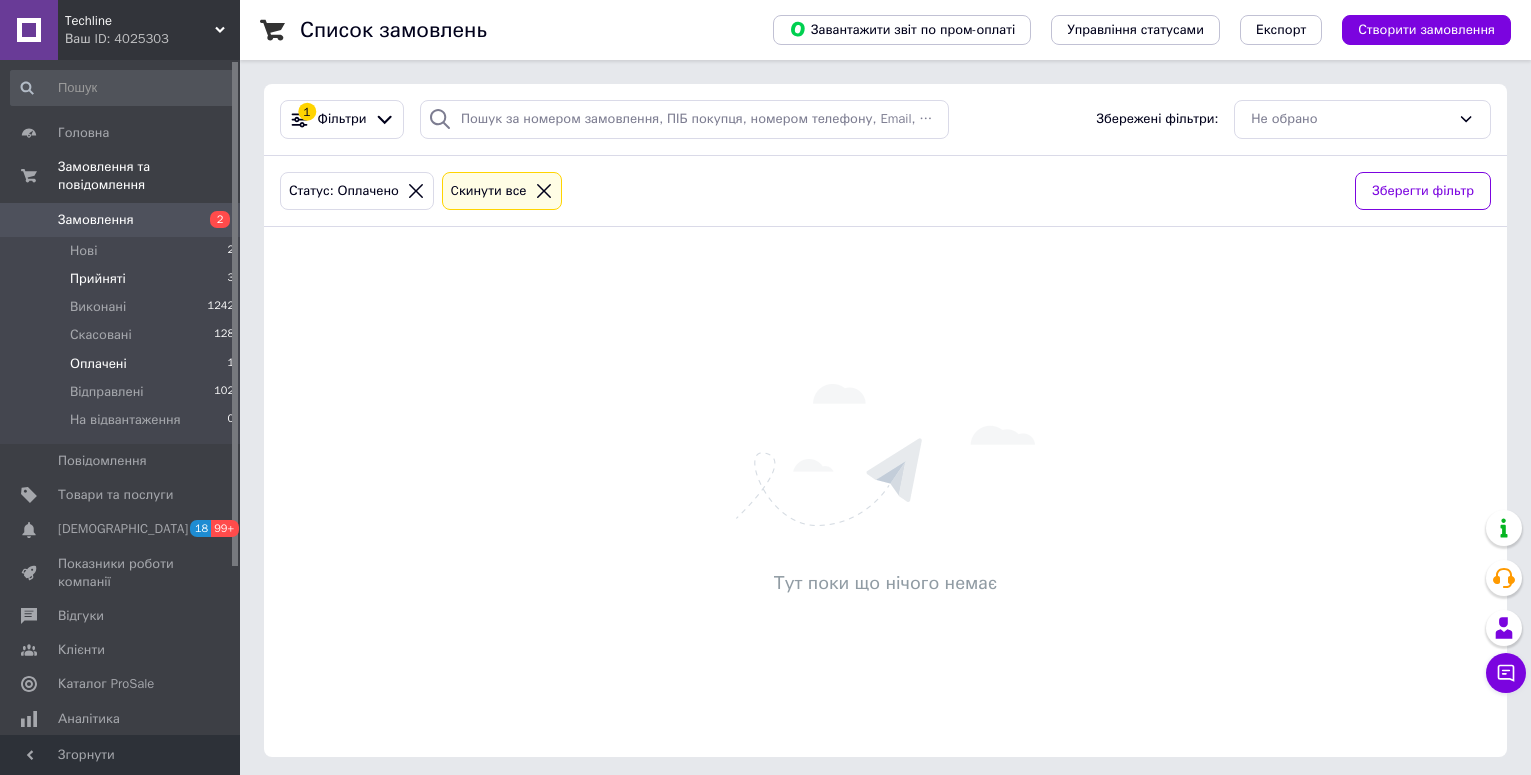 click on "Прийняті 3" at bounding box center [123, 279] 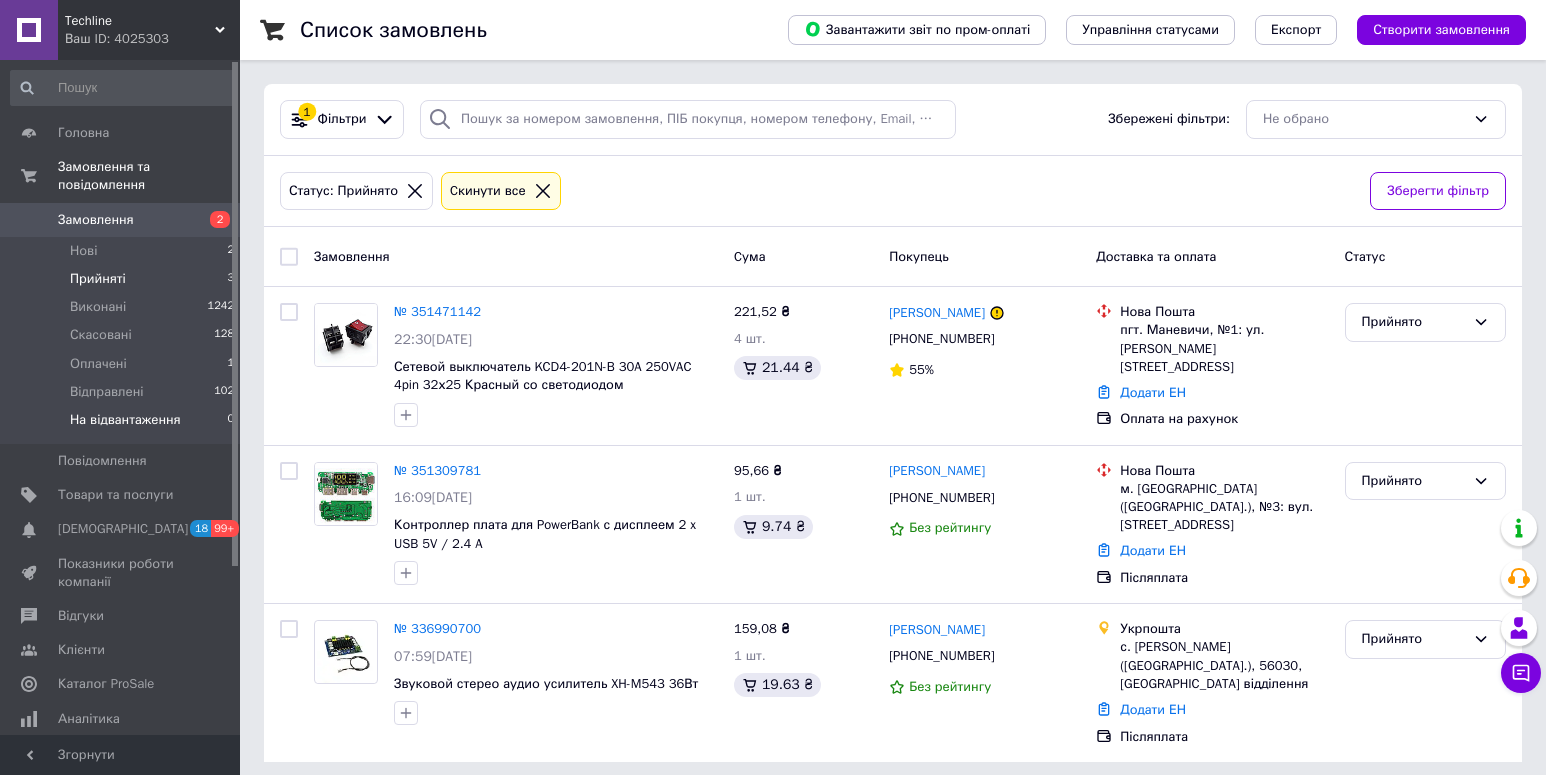 click on "На відвантаження 0" at bounding box center [123, 425] 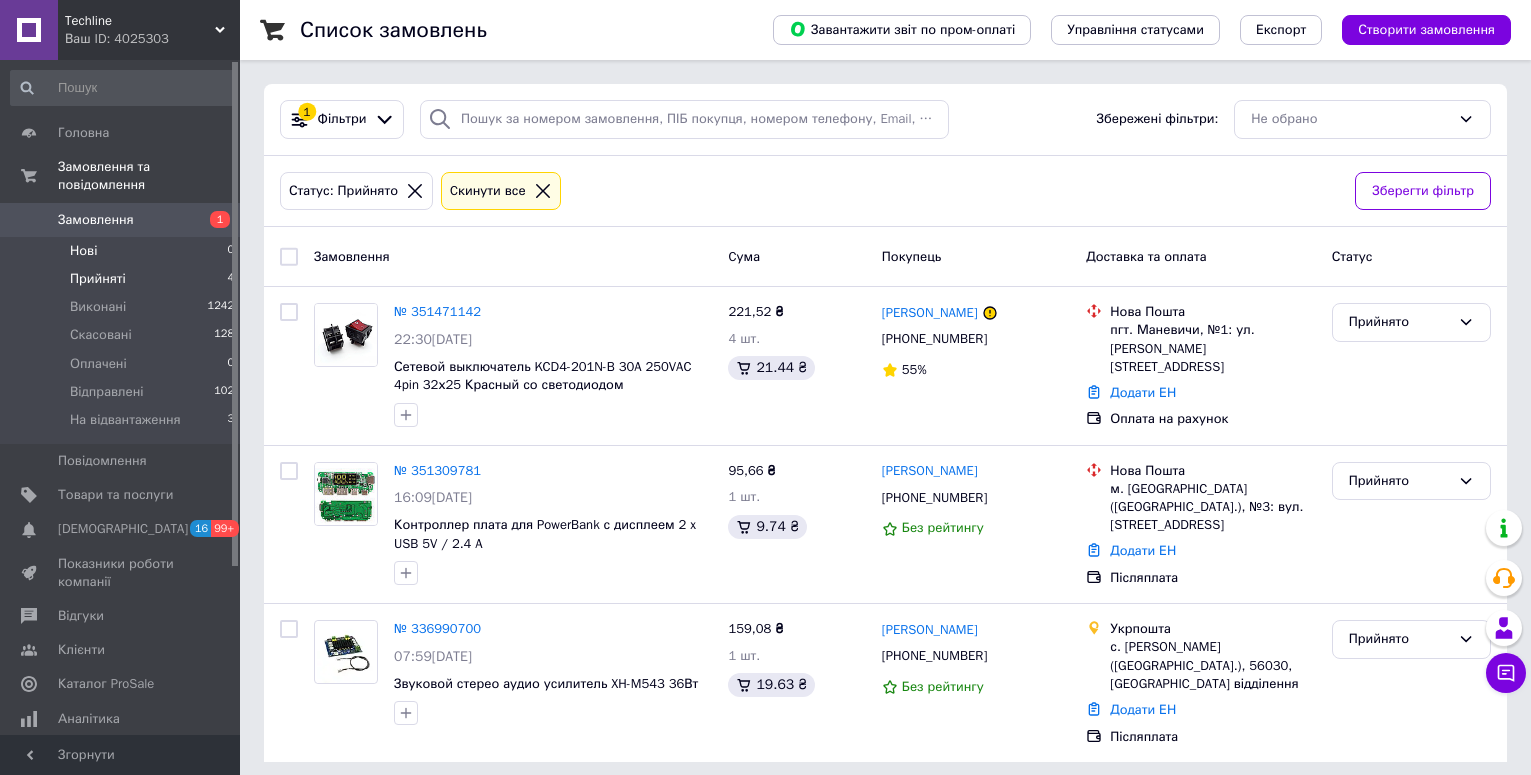 scroll, scrollTop: 0, scrollLeft: 0, axis: both 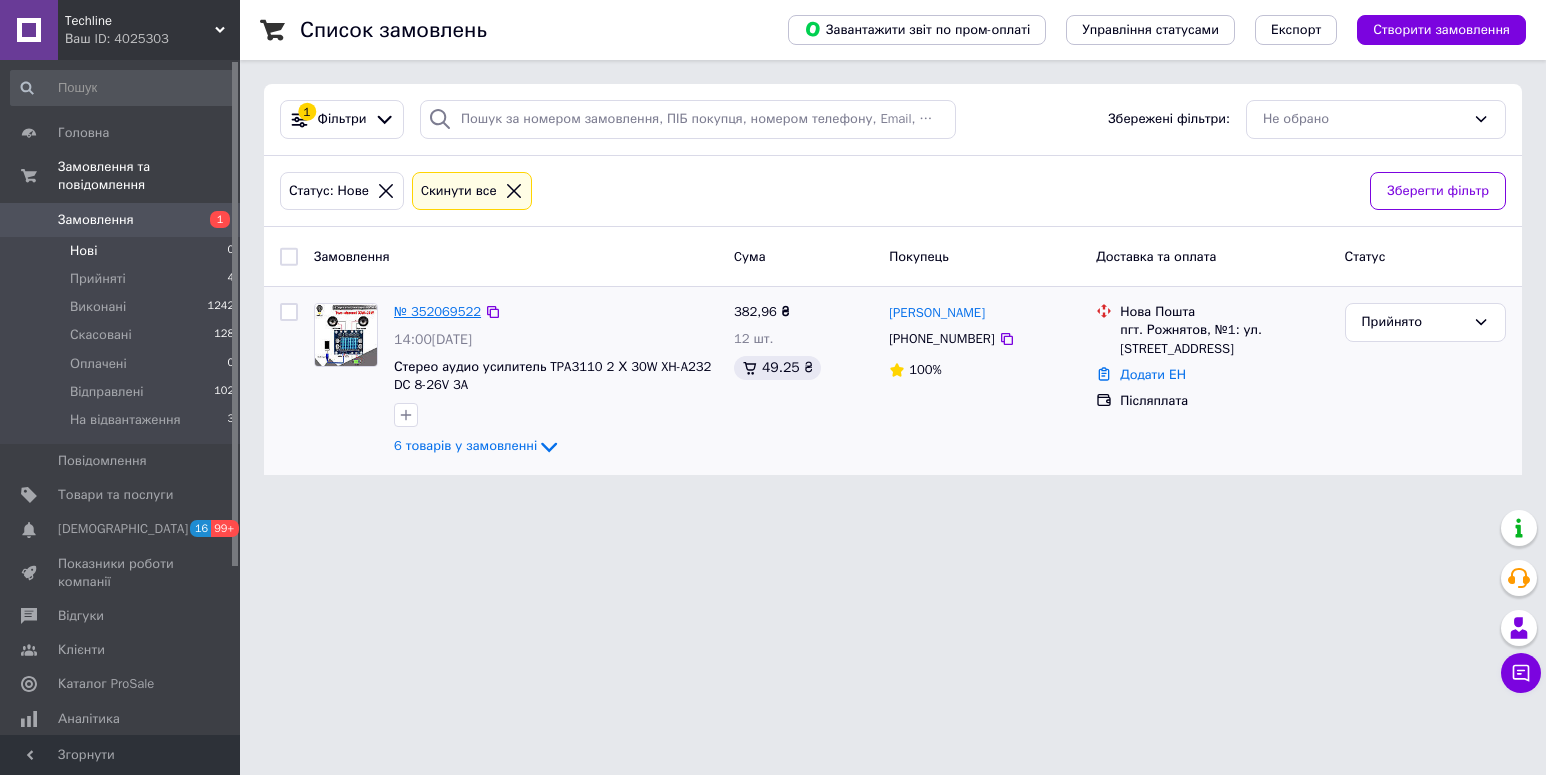 click on "№ 352069522" at bounding box center [437, 311] 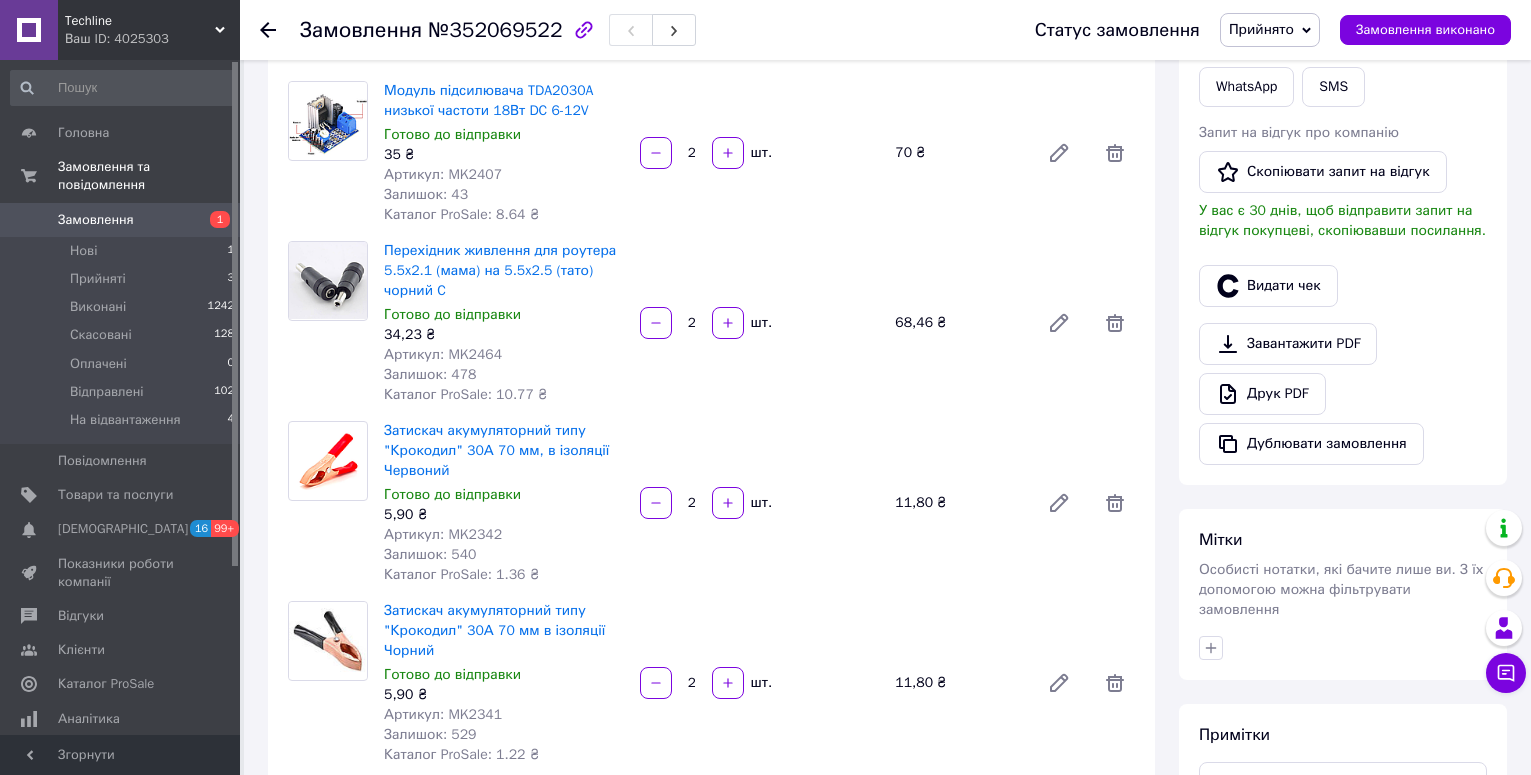 scroll, scrollTop: 200, scrollLeft: 0, axis: vertical 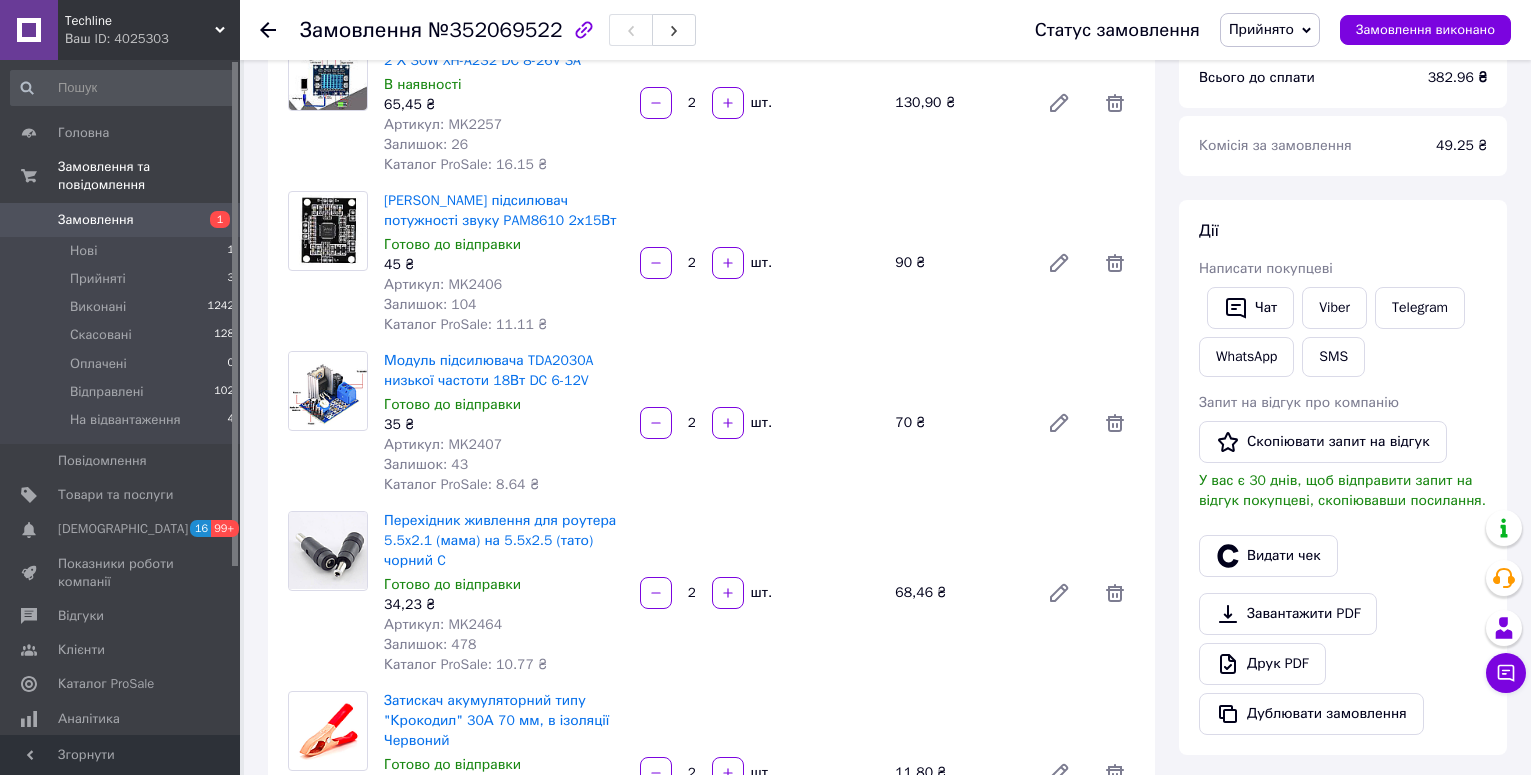 click on "Прийнято" at bounding box center [1261, 29] 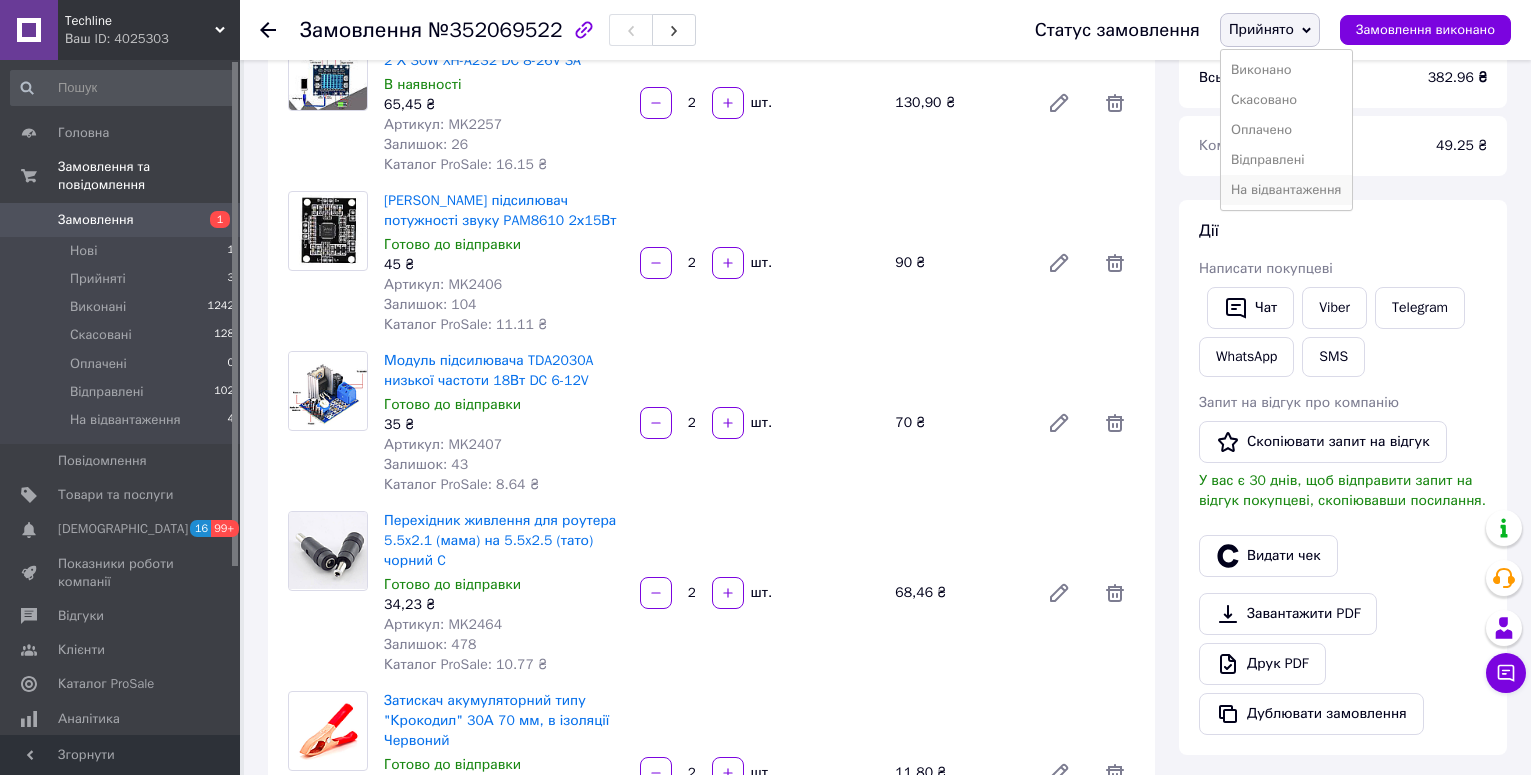 click on "На відвантаження" at bounding box center [1286, 190] 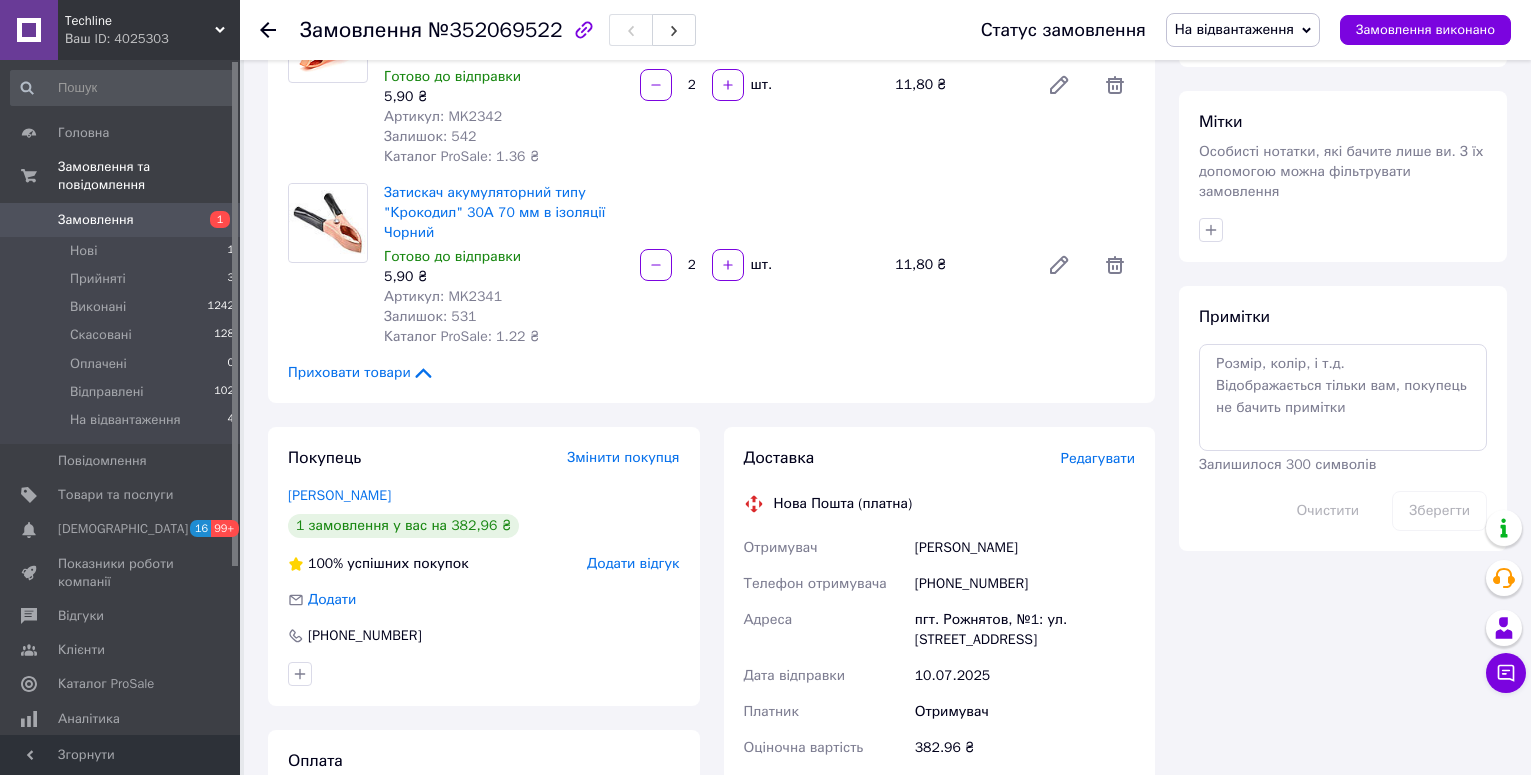 scroll, scrollTop: 1000, scrollLeft: 0, axis: vertical 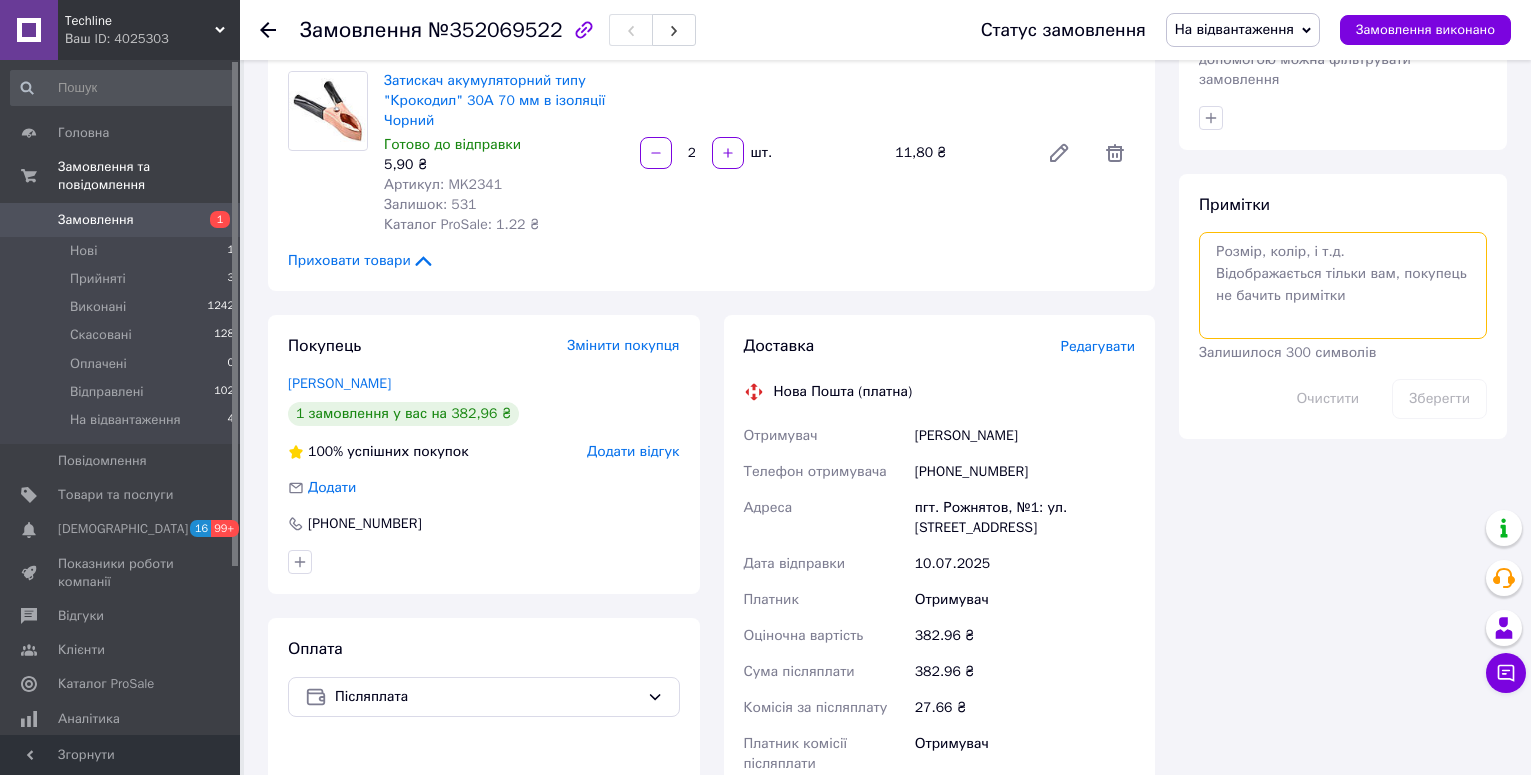 click at bounding box center [1343, 285] 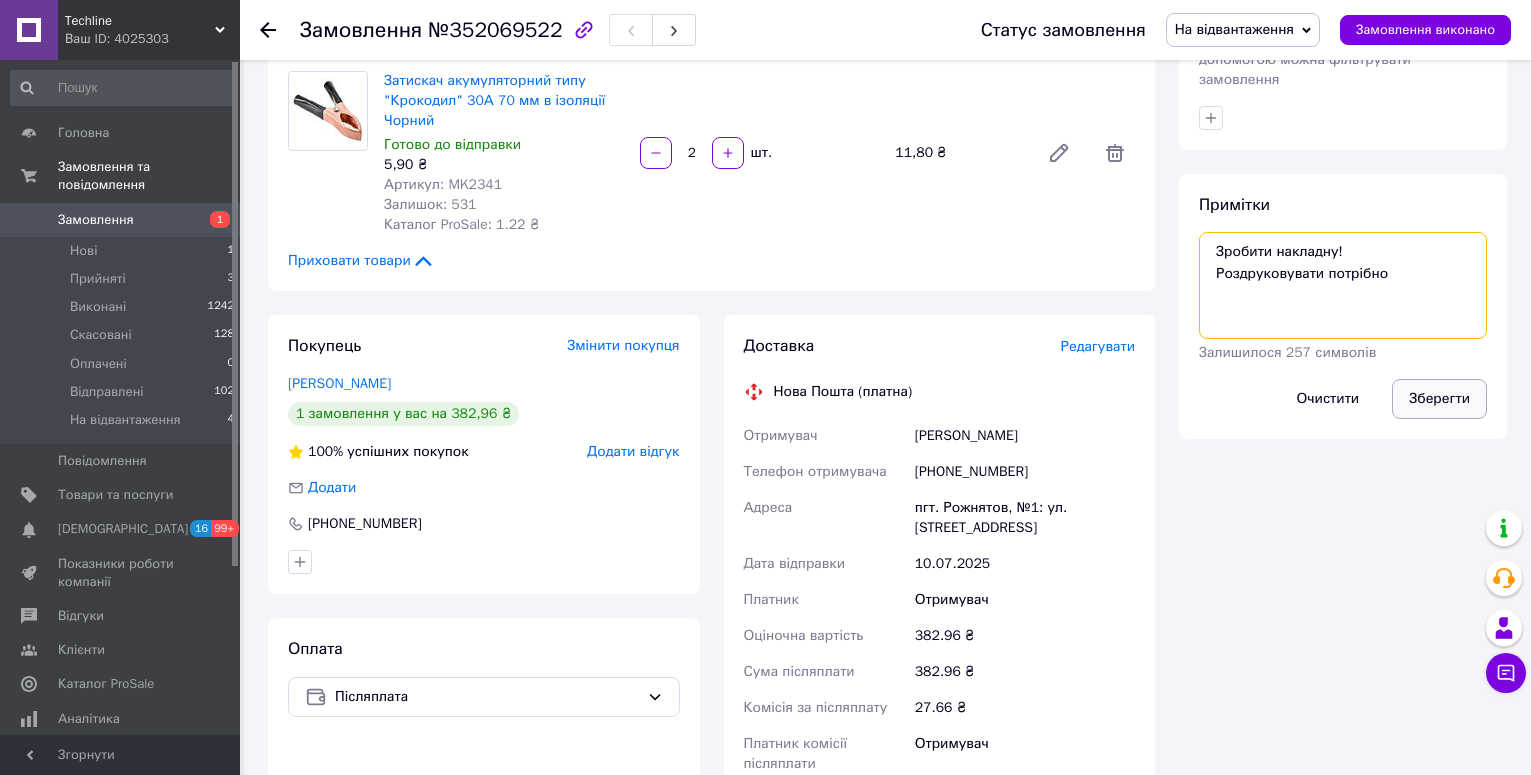 type on "Зробити накладну!
Роздруковувати потрібно" 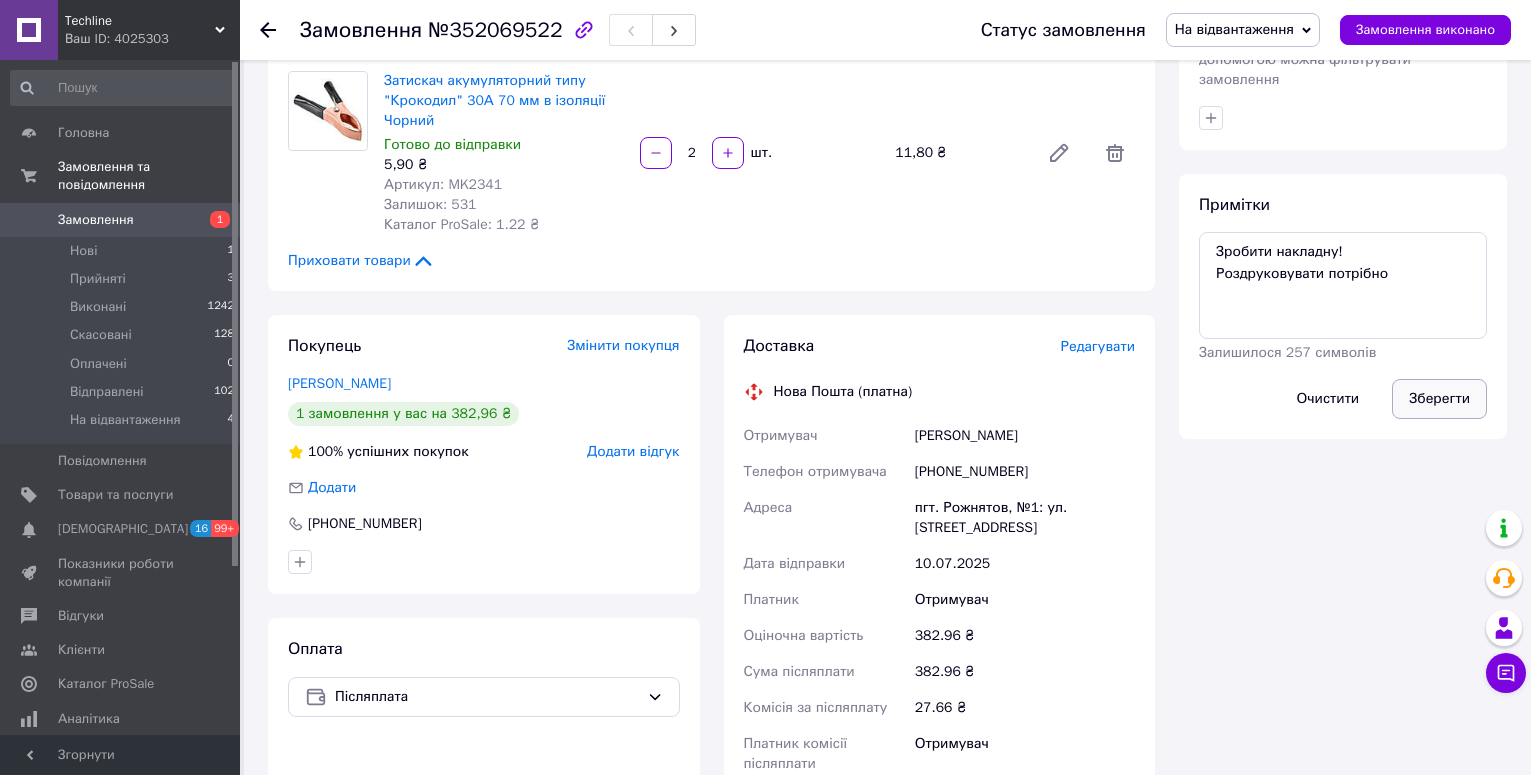 click on "Зберегти" at bounding box center [1439, 399] 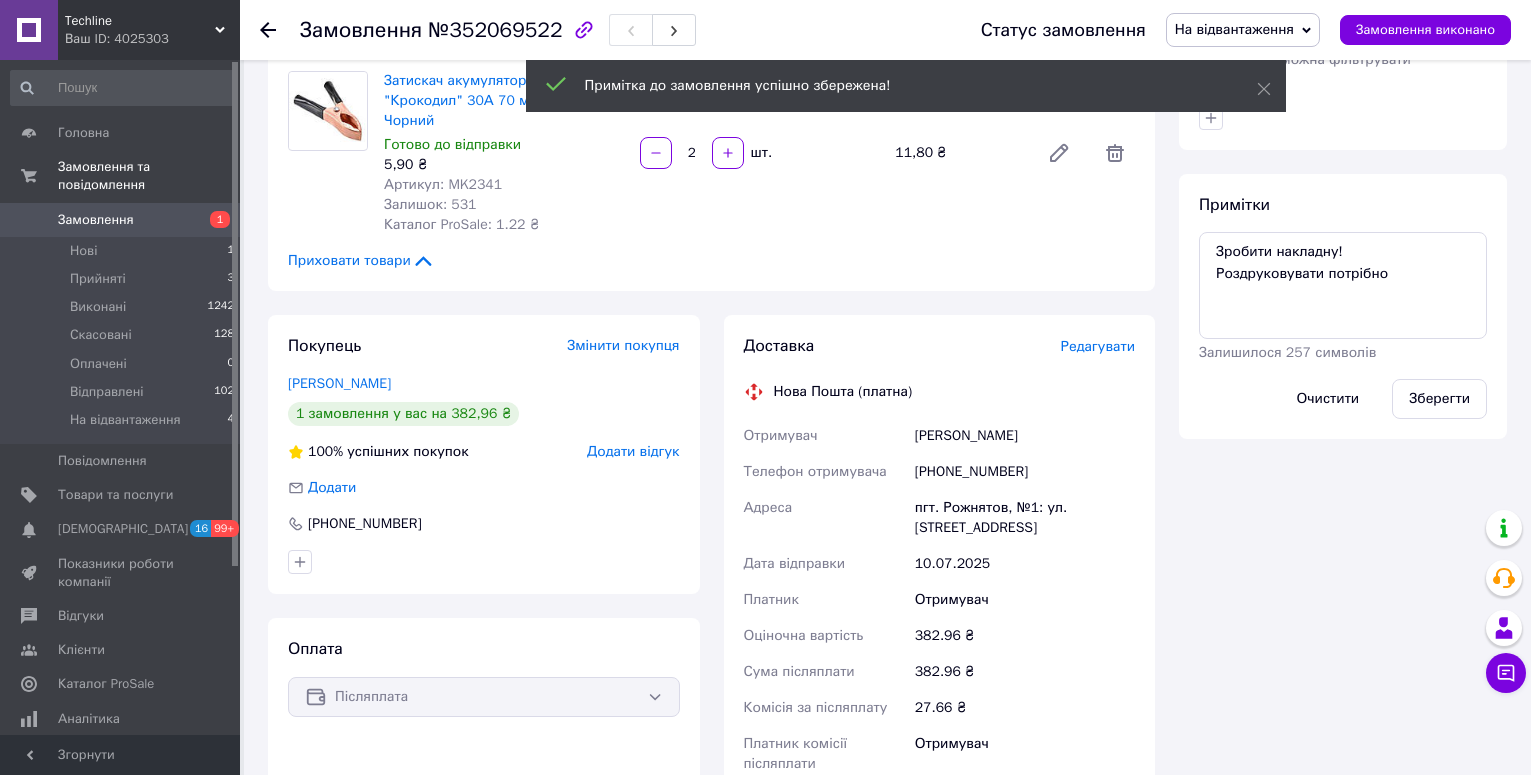 click on "юречко роман" at bounding box center (1025, 436) 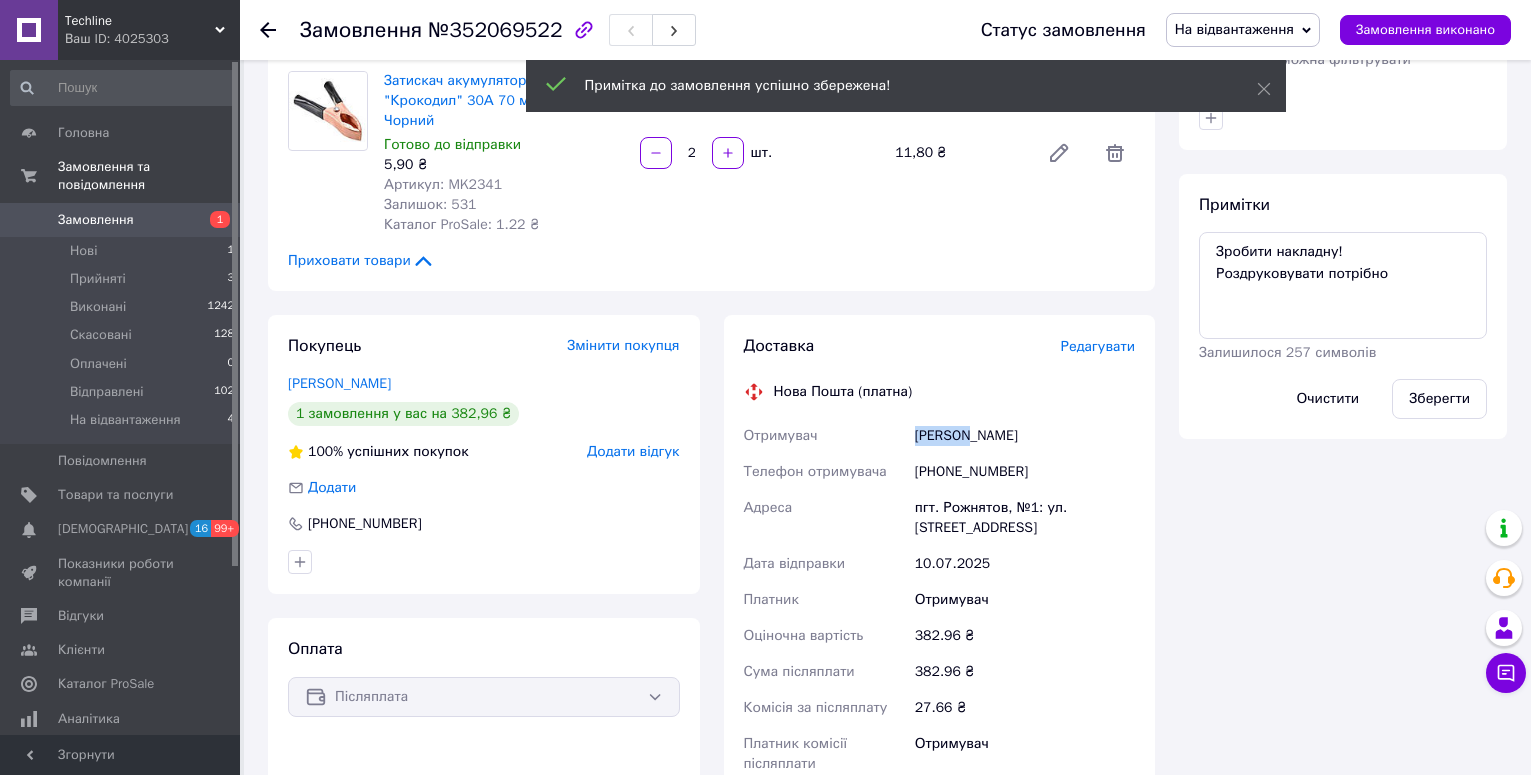 click on "юречко роман" at bounding box center (1025, 436) 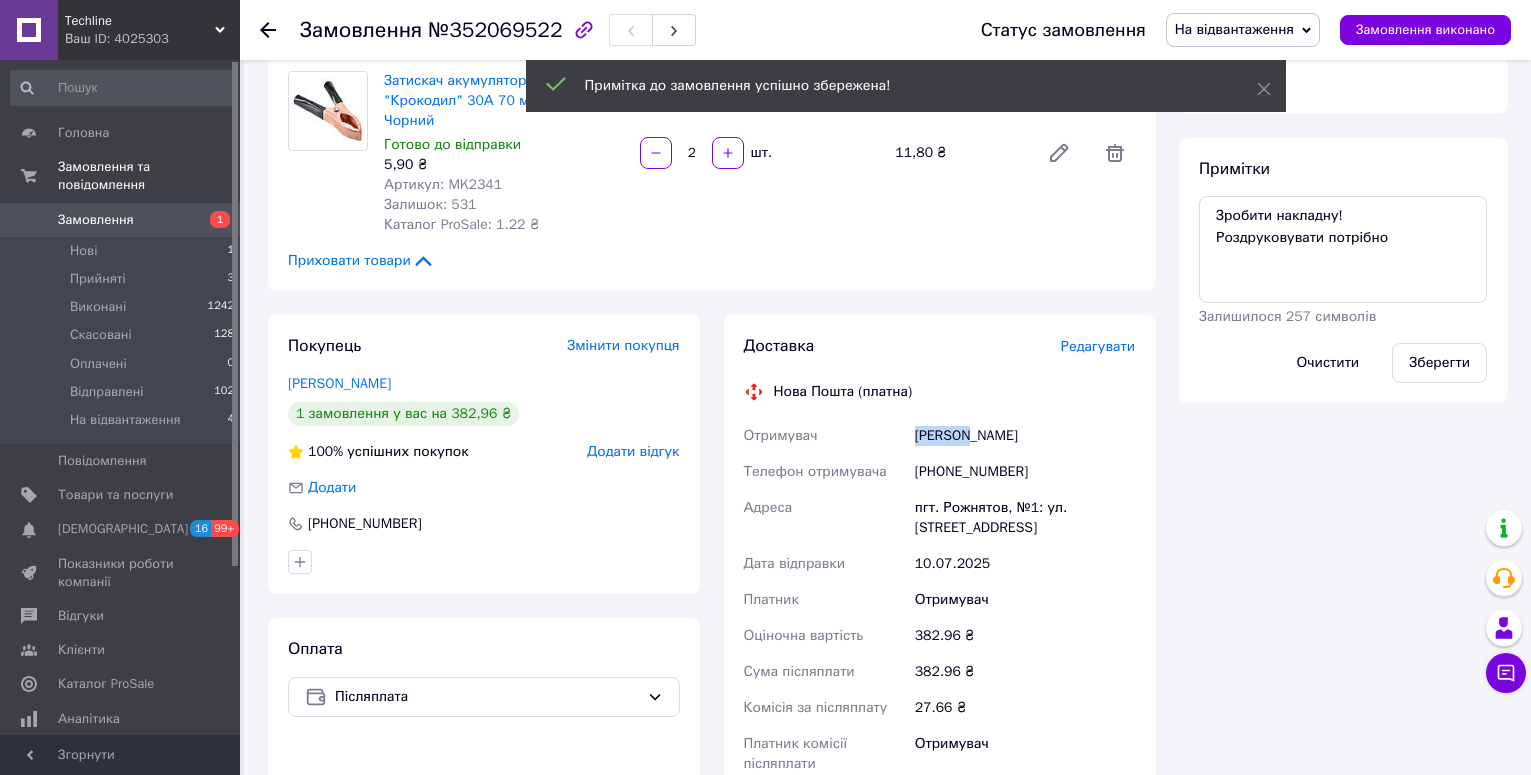 copy on "юречко" 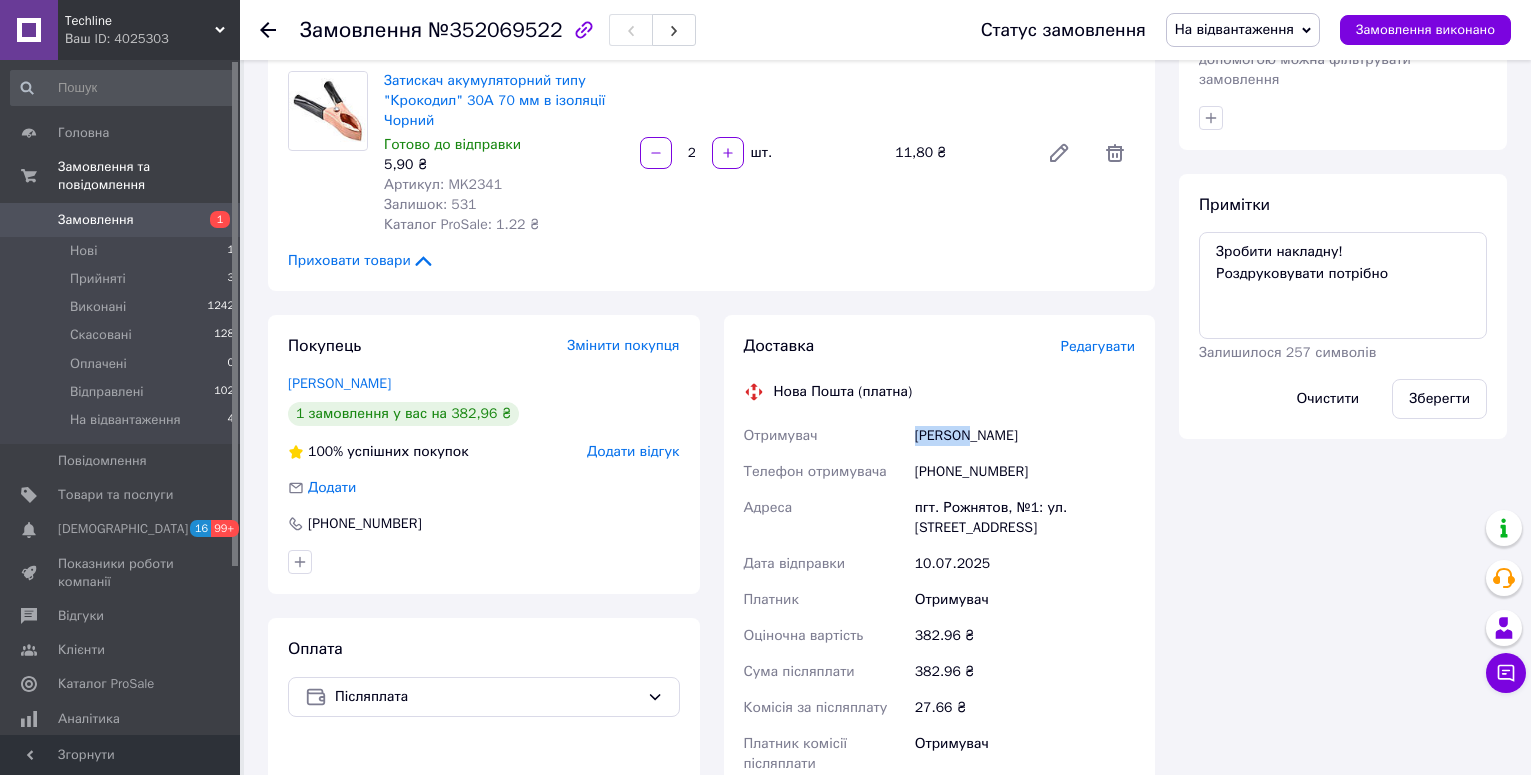 click on "Всього 6 товарів 382,96 ₴ Доставка Необхідно уточнити Знижка Додати Всього до сплати 382.96 ₴ Комісія за замовлення 49.25 ₴ Дії Написати покупцеві   Чат Viber Telegram WhatsApp SMS Запит на відгук про компанію   Скопіювати запит на відгук У вас є 30 днів, щоб відправити запит на відгук покупцеві, скопіювавши посилання.   Видати чек   Завантажити PDF   Друк PDF   Дублювати замовлення Мітки Особисті нотатки, які бачите лише ви. З їх допомогою можна фільтрувати замовлення Примітки Зробити накладну!
Роздруковувати потрібно
Залишилося 257 символів Очистити Зберегти" at bounding box center (1343, 183) 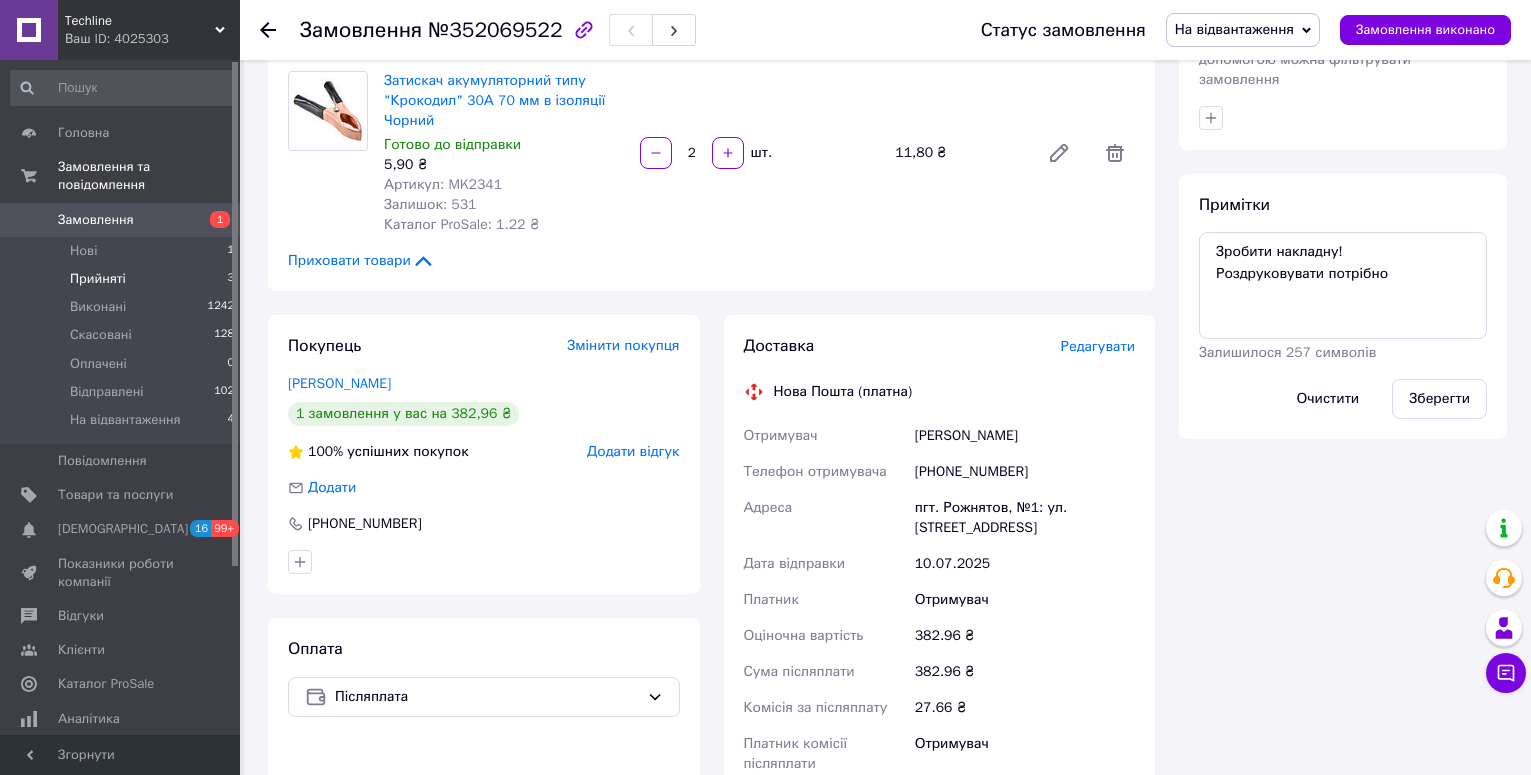 click on "Прийняті 3" at bounding box center (123, 279) 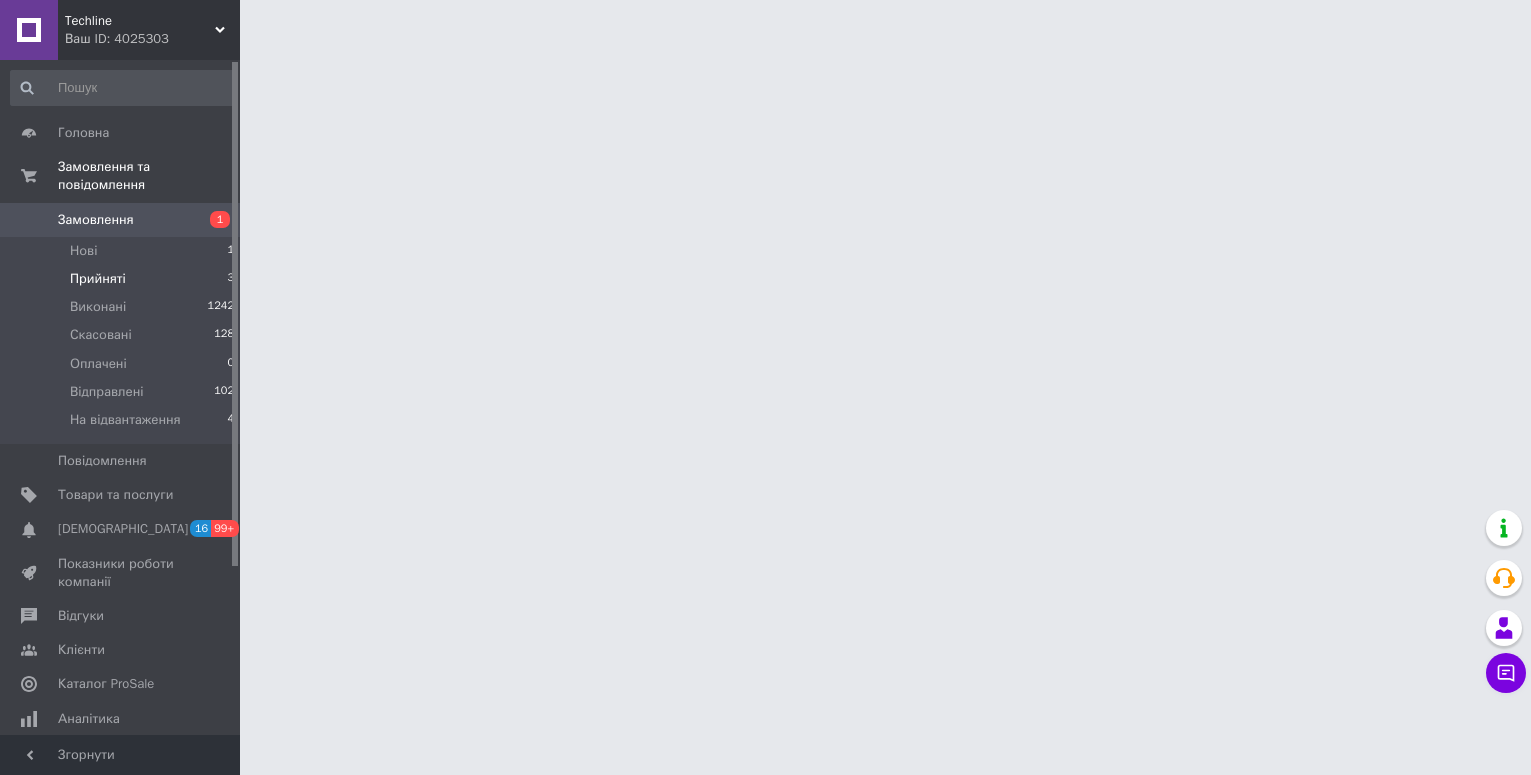 scroll, scrollTop: 0, scrollLeft: 0, axis: both 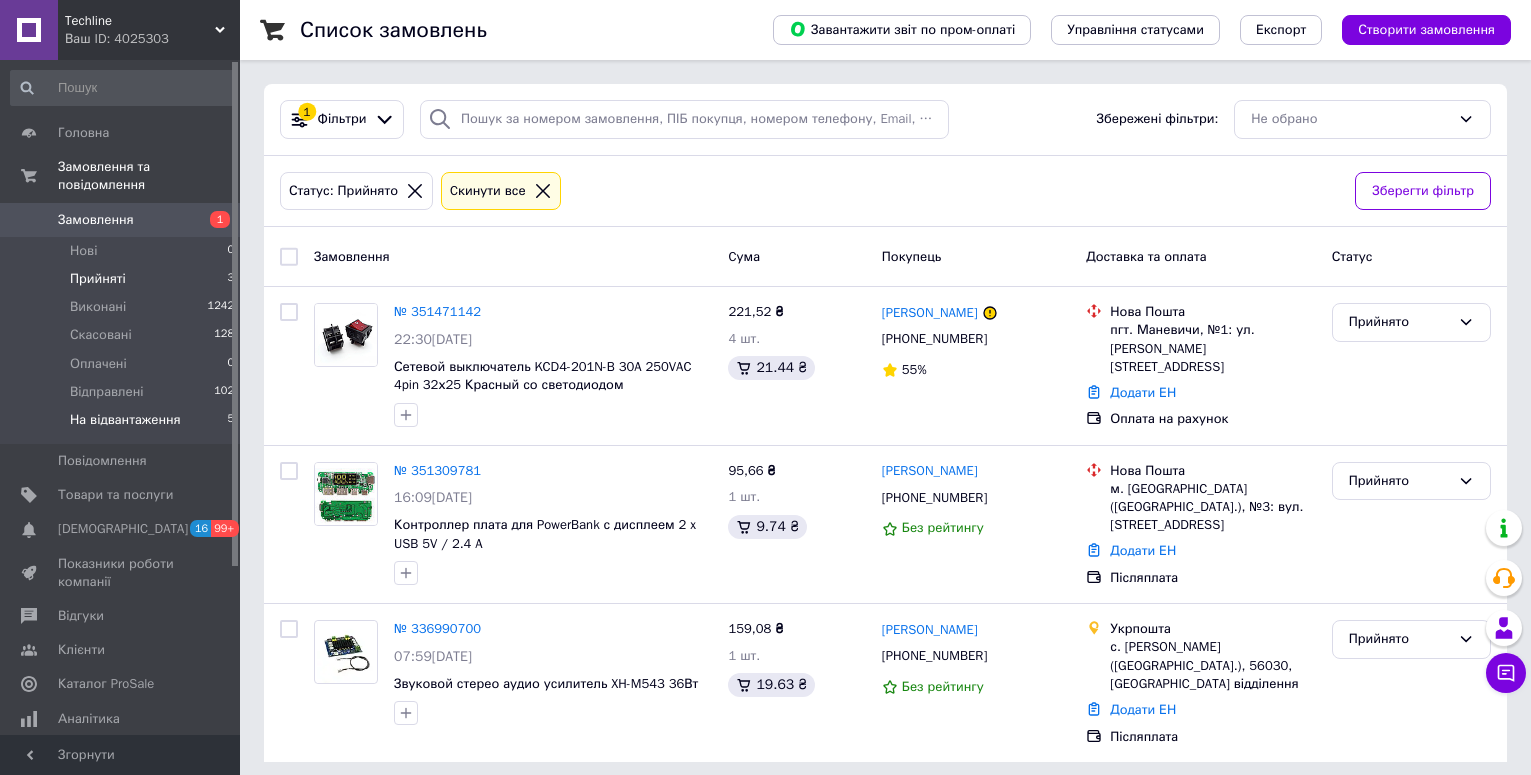 click on "На відвантаження" at bounding box center [125, 420] 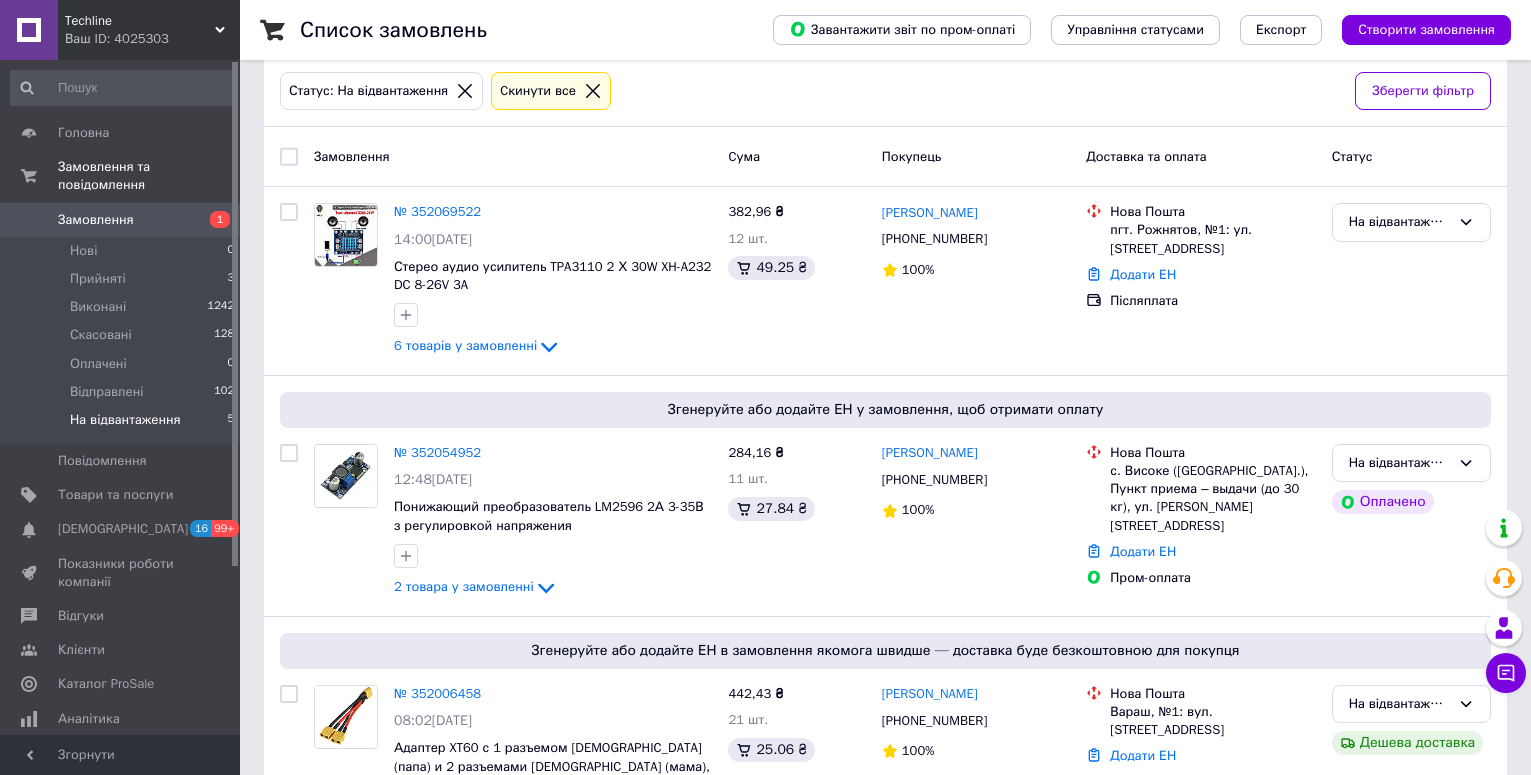 scroll, scrollTop: 635, scrollLeft: 0, axis: vertical 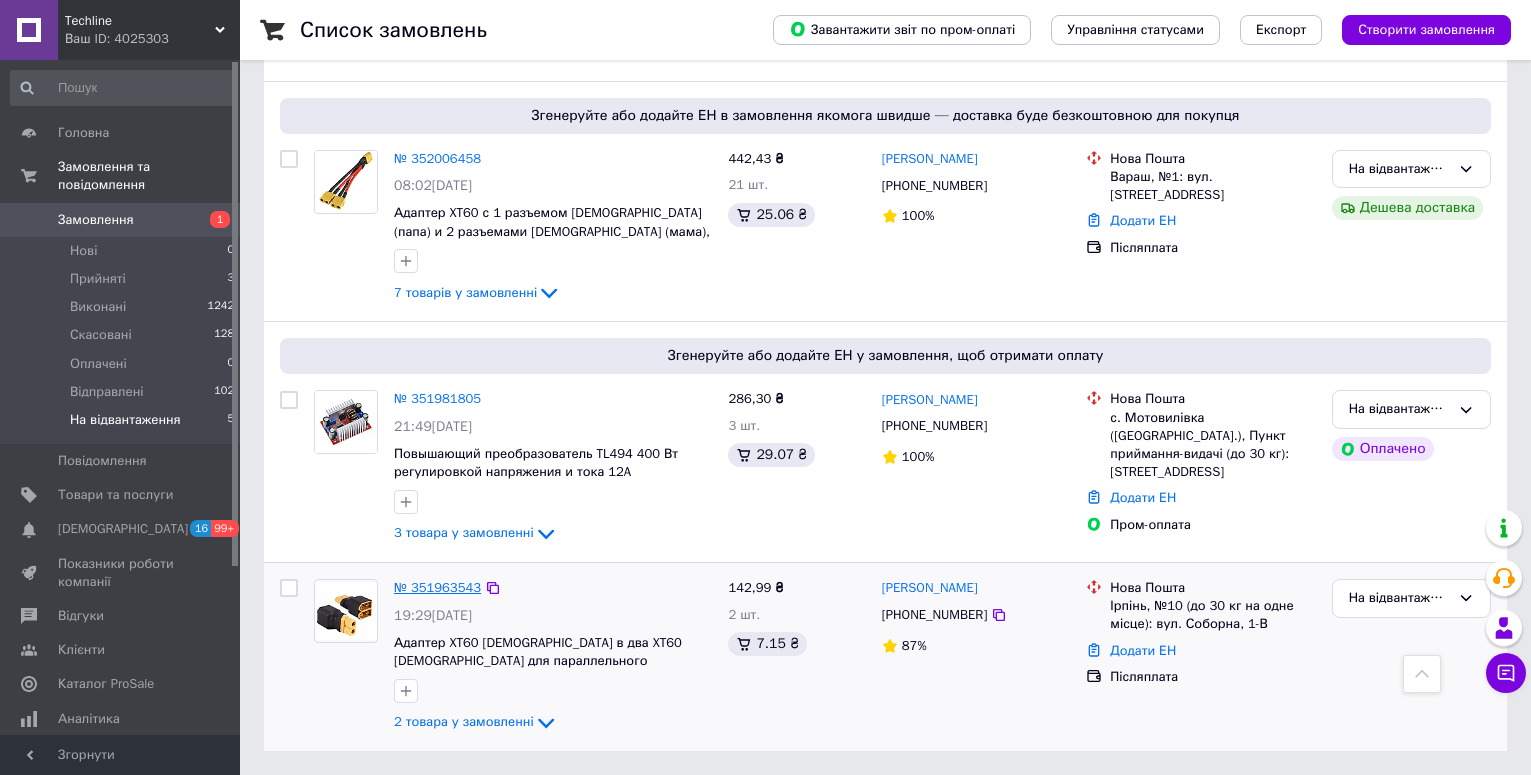 click on "№ 351963543" at bounding box center [437, 587] 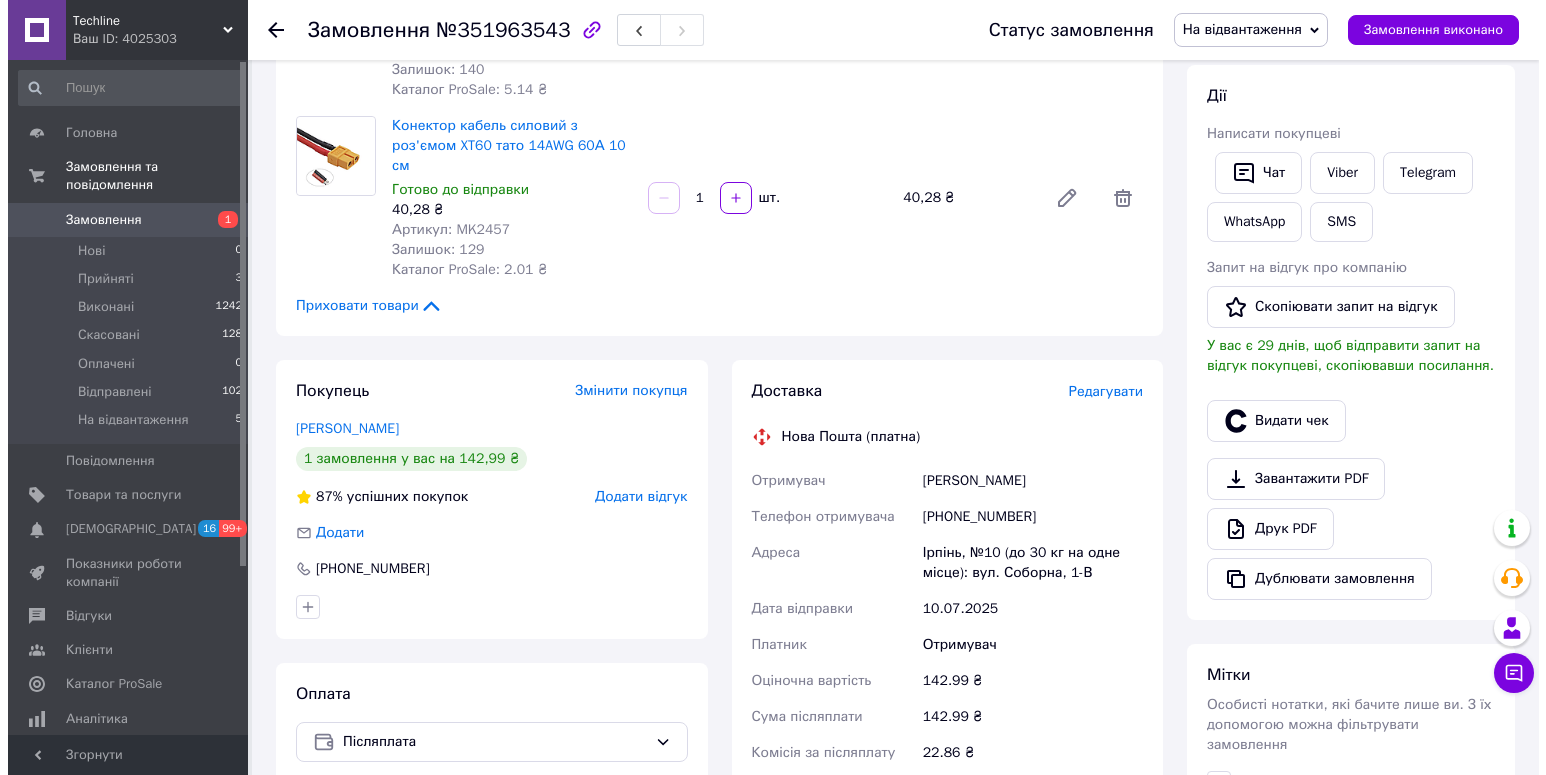 scroll, scrollTop: 300, scrollLeft: 0, axis: vertical 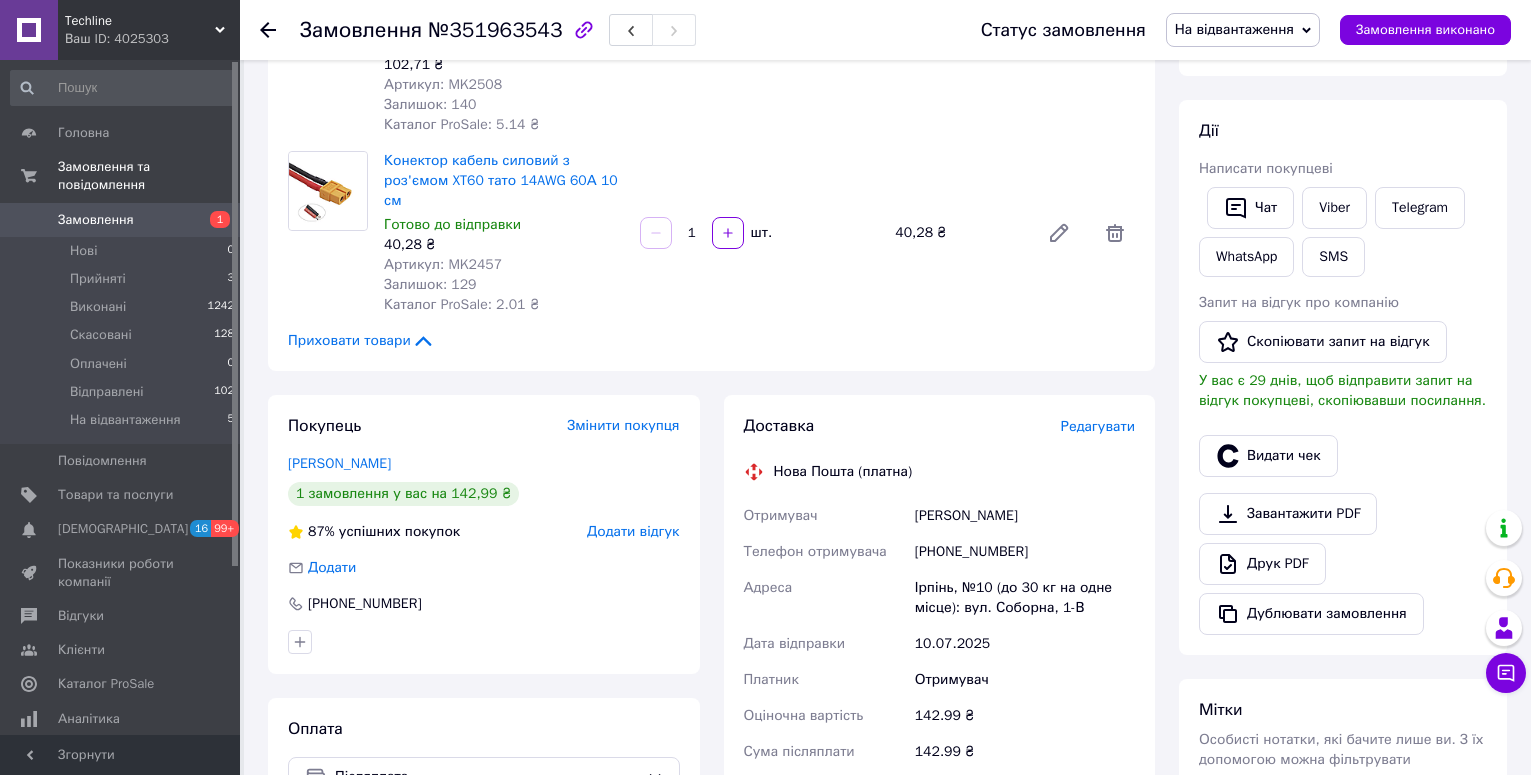 click on "Редагувати" at bounding box center [1098, 426] 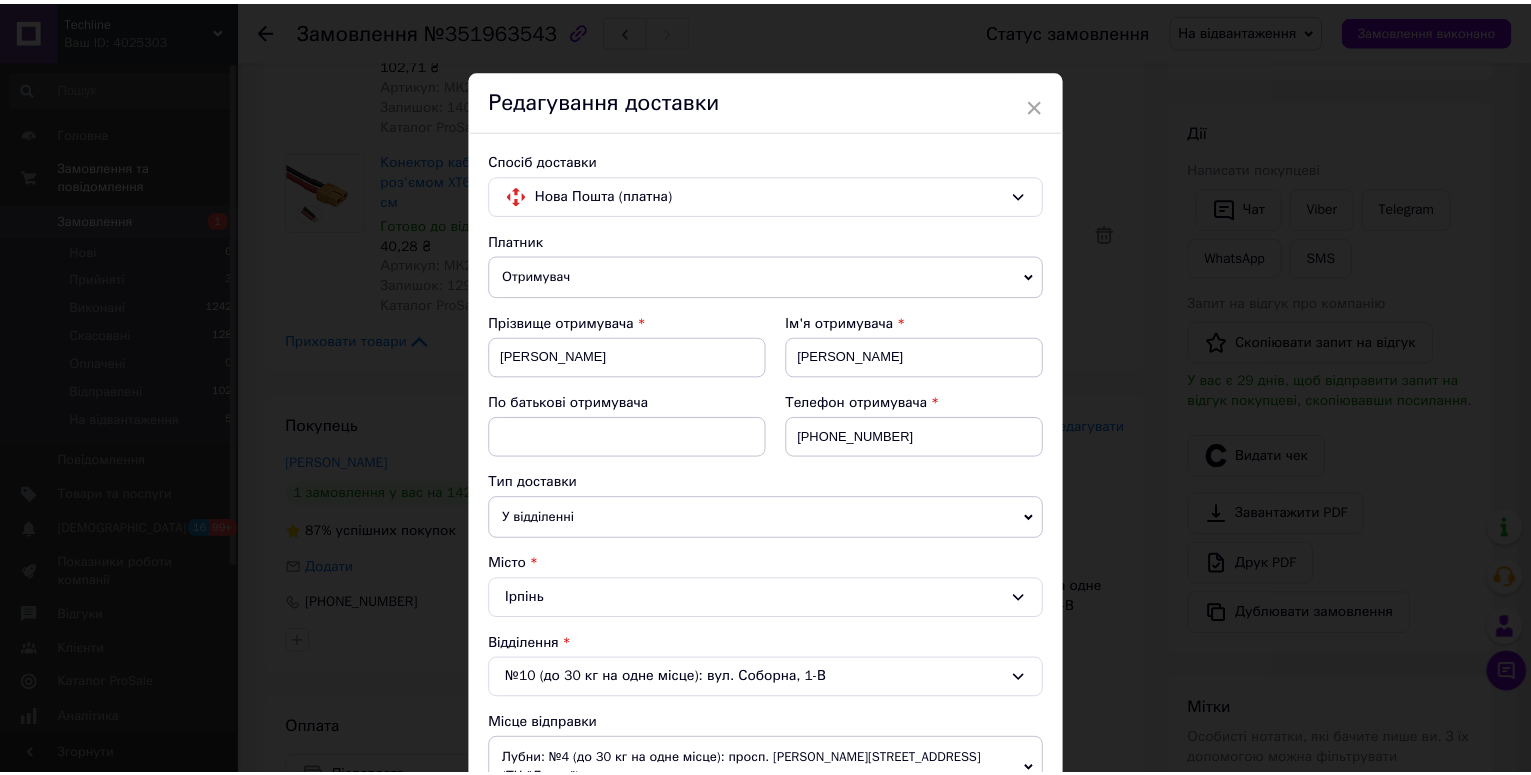 scroll, scrollTop: 751, scrollLeft: 0, axis: vertical 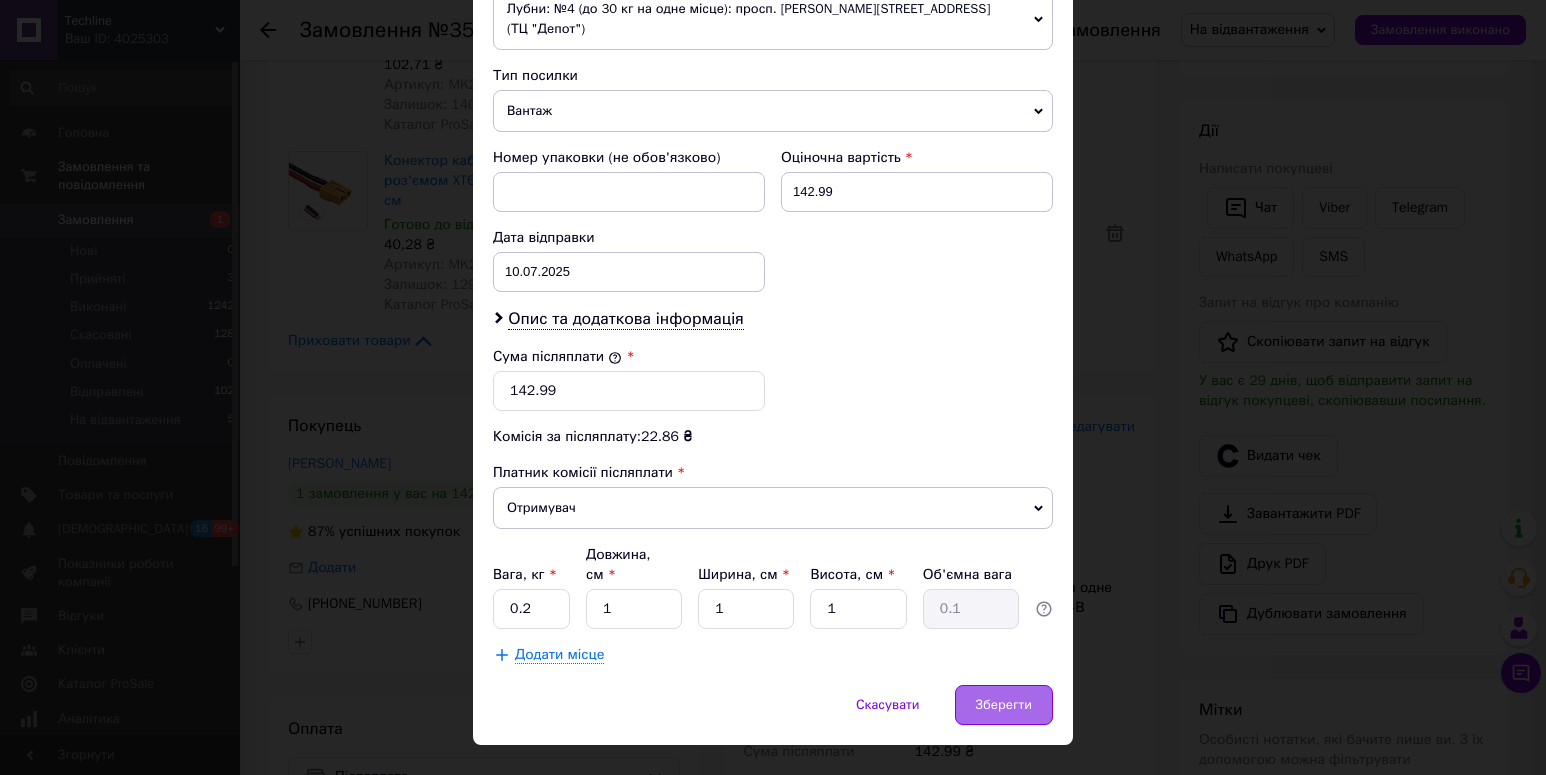 click on "Зберегти" at bounding box center [1004, 705] 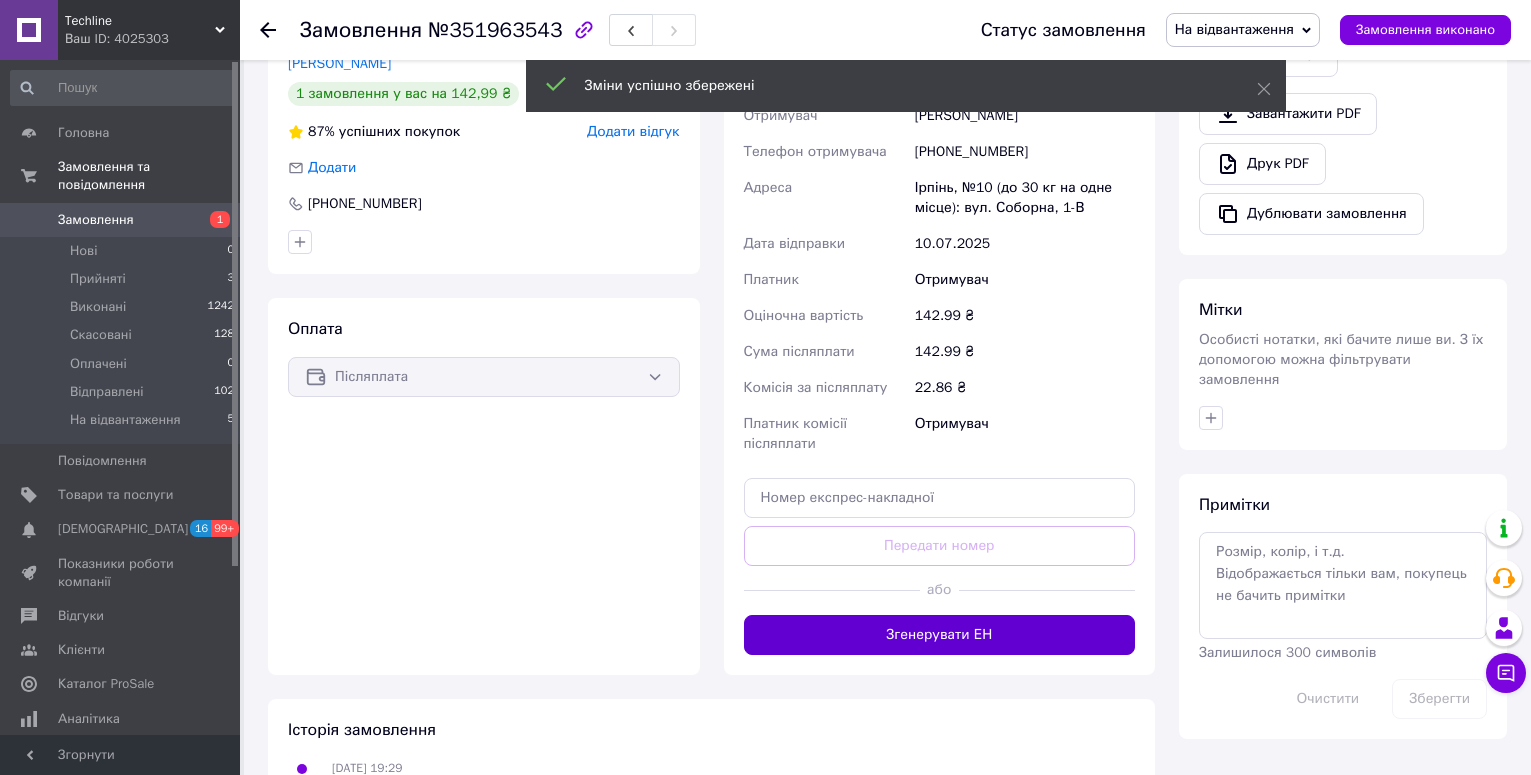 click on "Згенерувати ЕН" at bounding box center [940, 635] 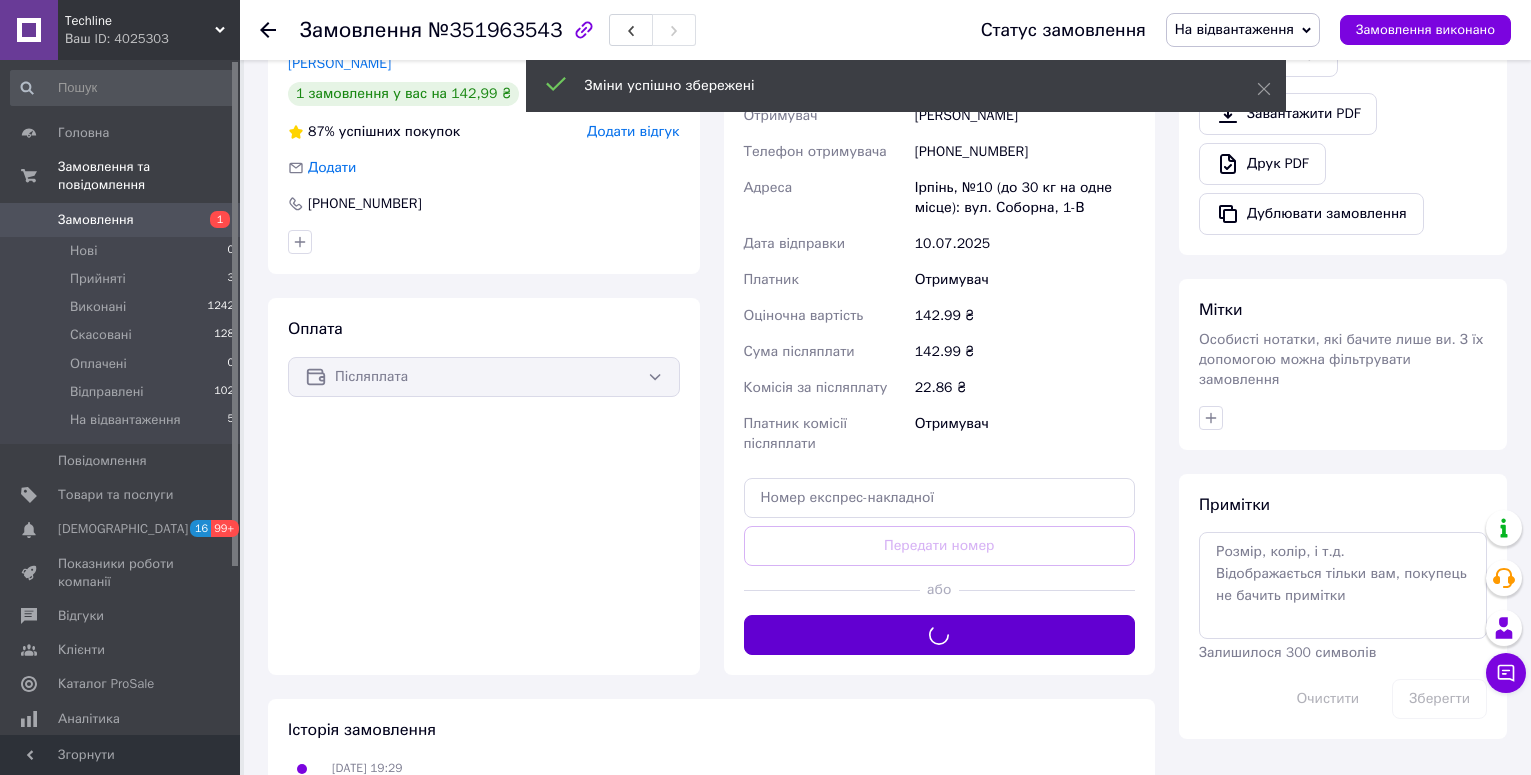 scroll, scrollTop: 300, scrollLeft: 0, axis: vertical 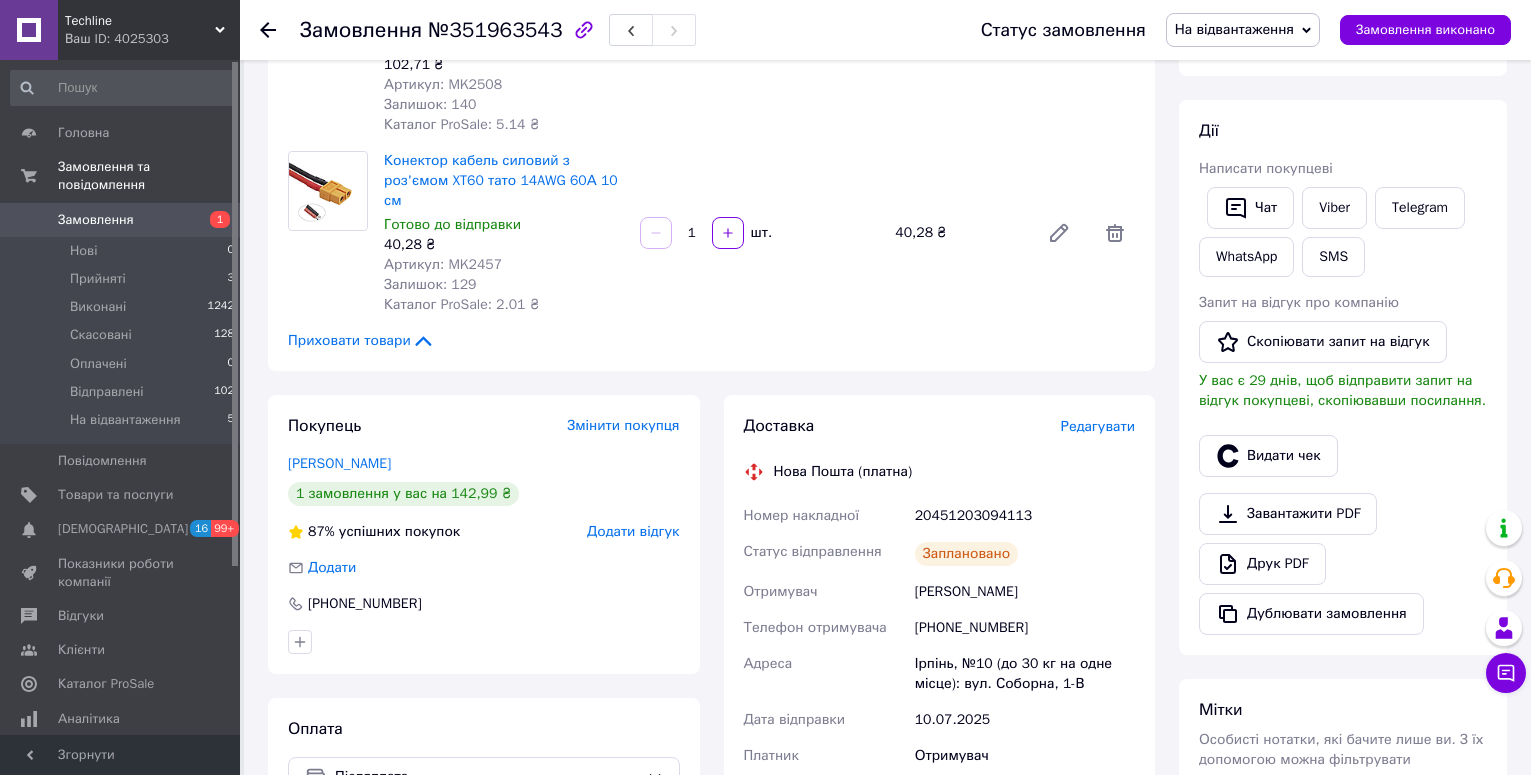 click on "20451203094113" at bounding box center [1025, 516] 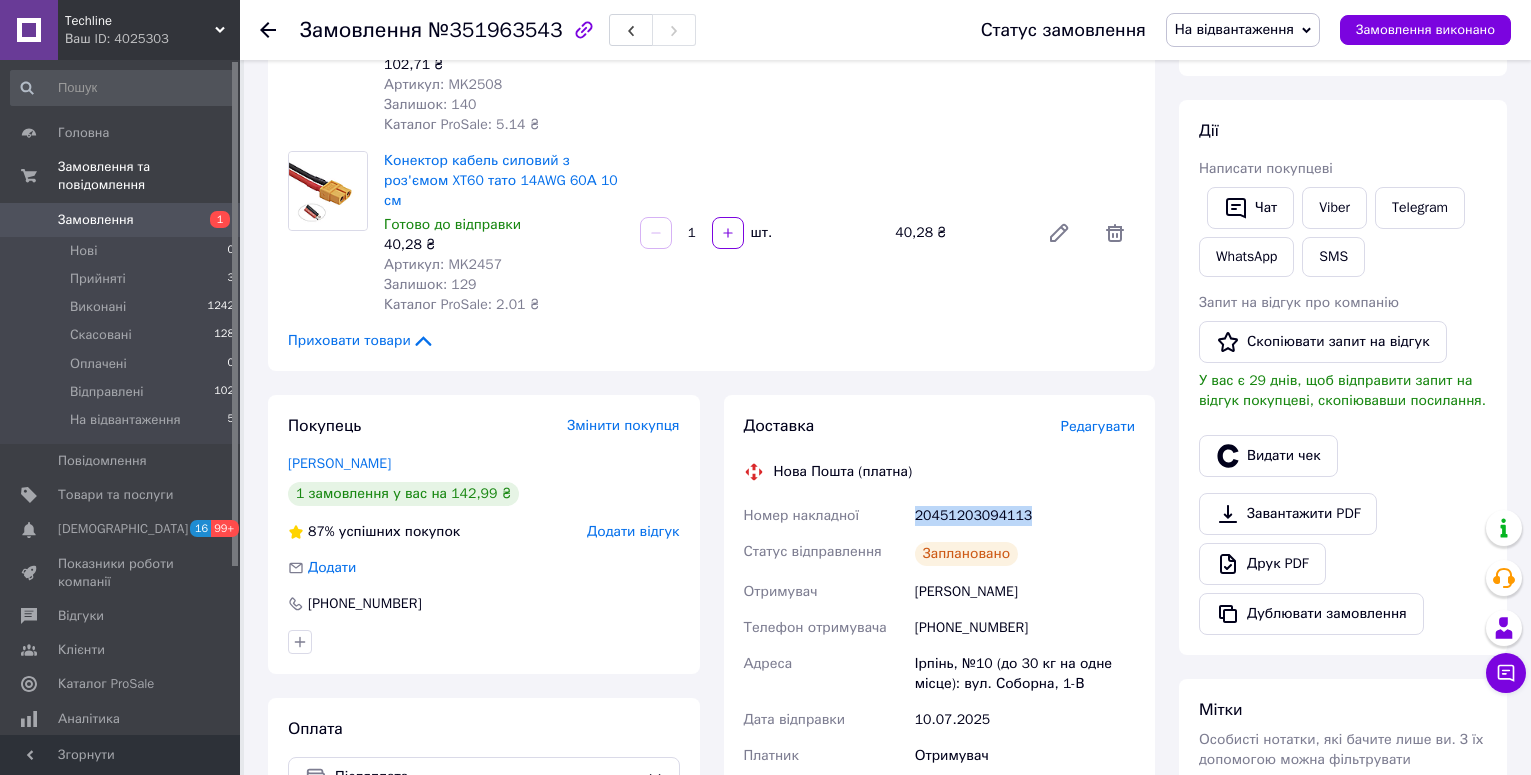 click on "20451203094113" at bounding box center (1025, 516) 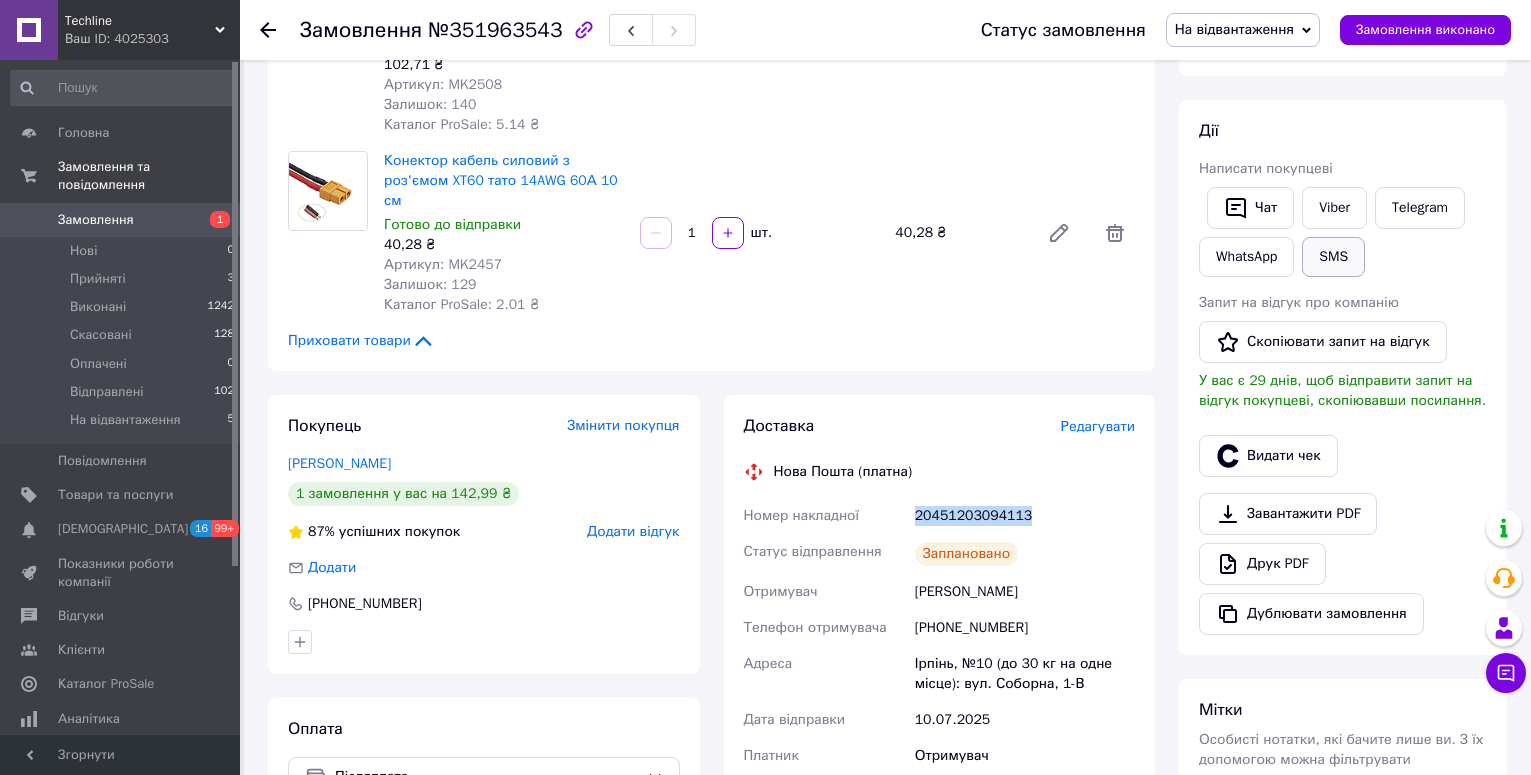 click on "SMS" at bounding box center [1333, 257] 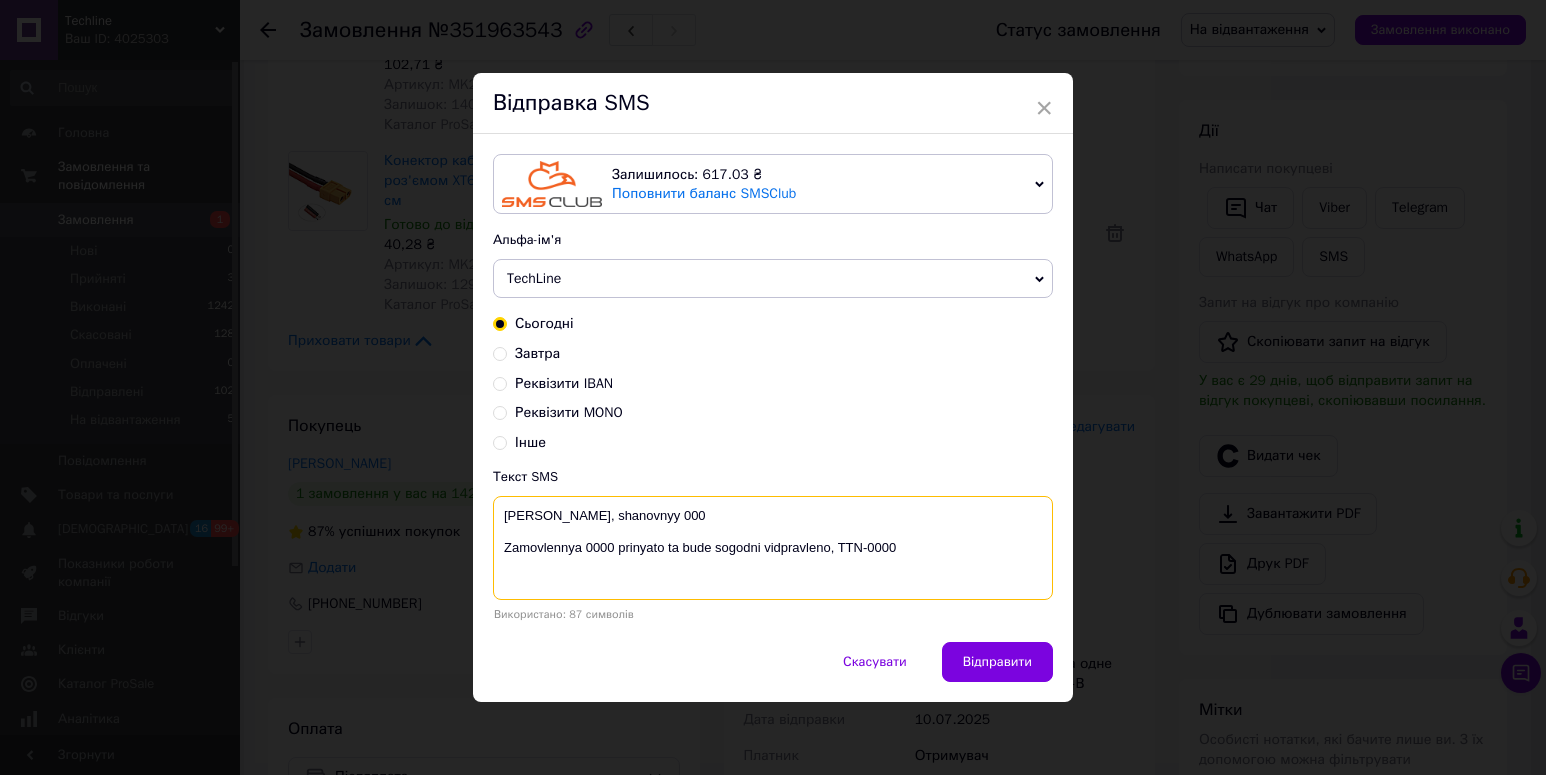 click on "Vitaemo, shanovnyy 000
Zamovlennya 0000 prinyato ta bude sogodni vidpravleno, TTN-0000" at bounding box center (773, 548) 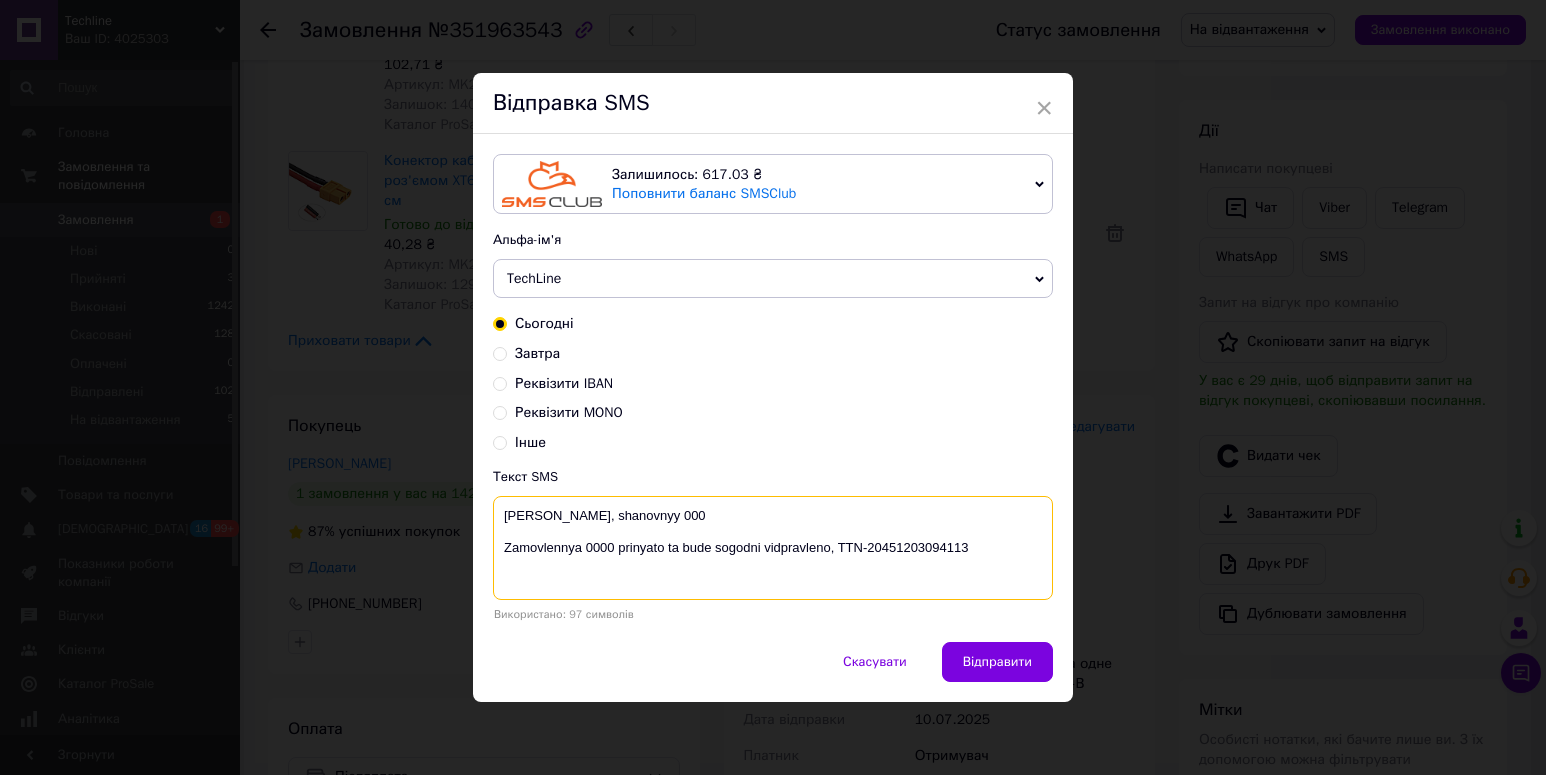 click on "Vitaemo, shanovnyy 000
Zamovlennya 0000 prinyato ta bude sogodni vidpravleno, TTN-20451203094113" at bounding box center (773, 548) 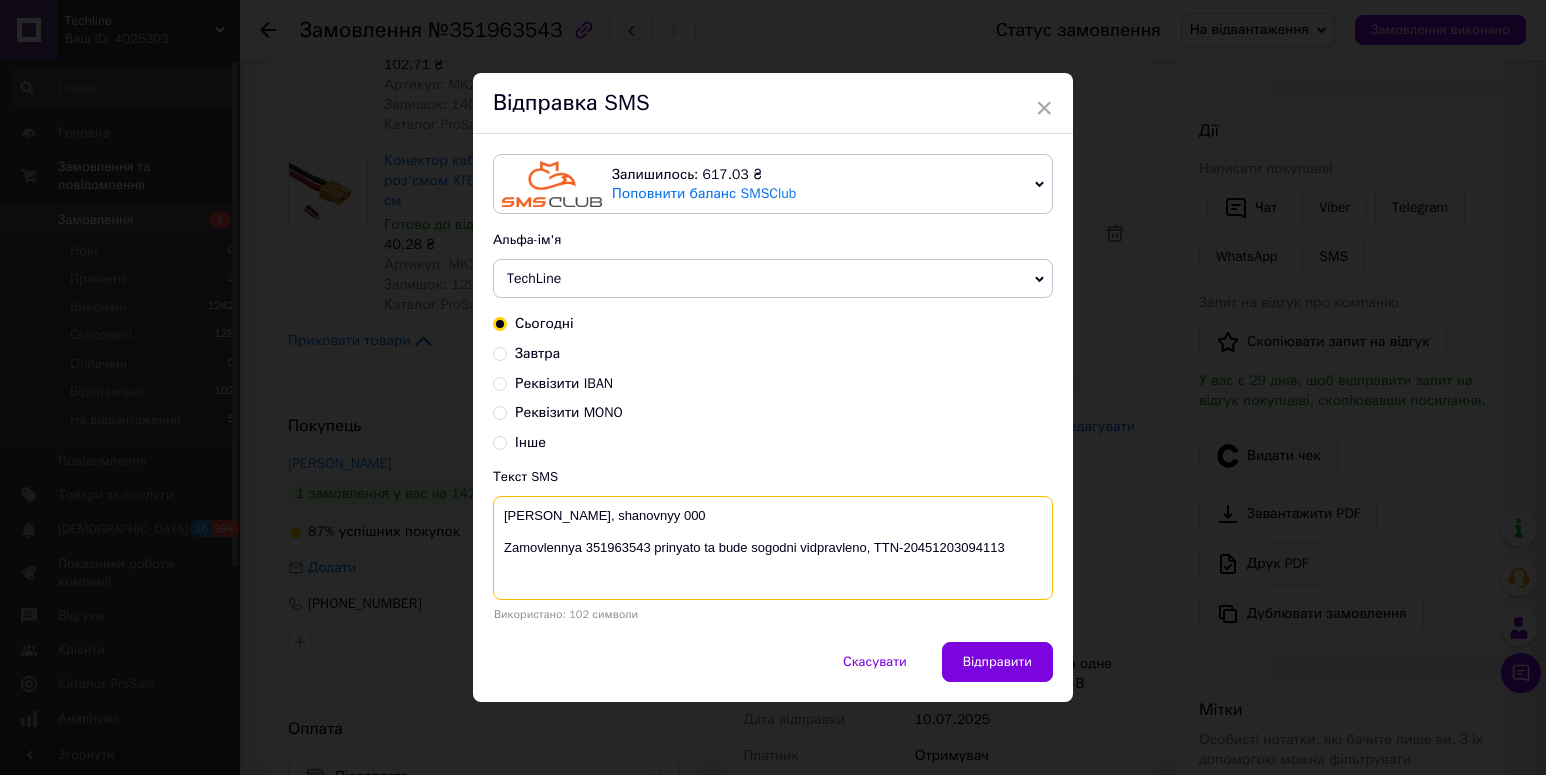 drag, startPoint x: 611, startPoint y: 520, endPoint x: 722, endPoint y: 520, distance: 111 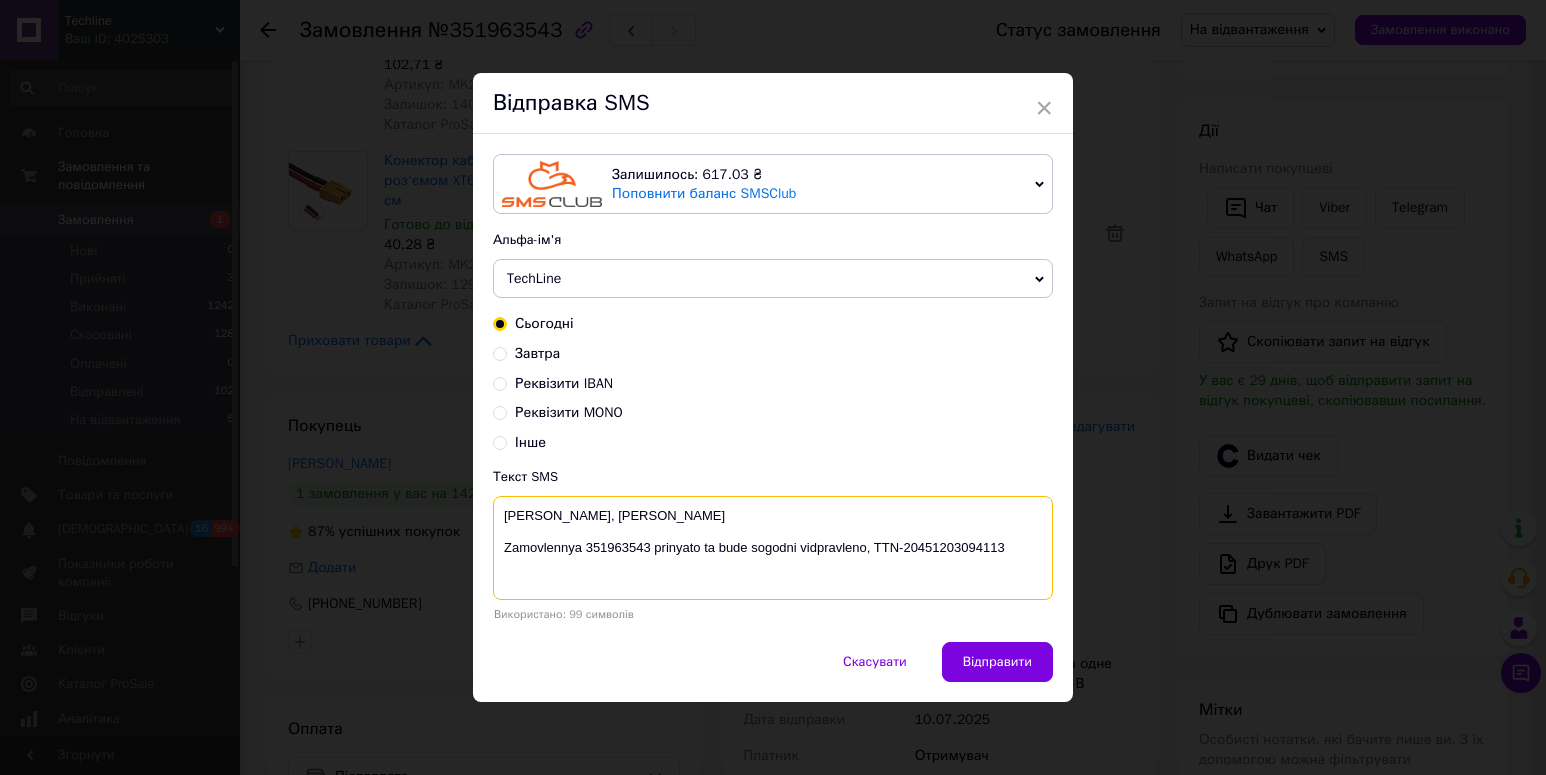 paste on "Dmytro" 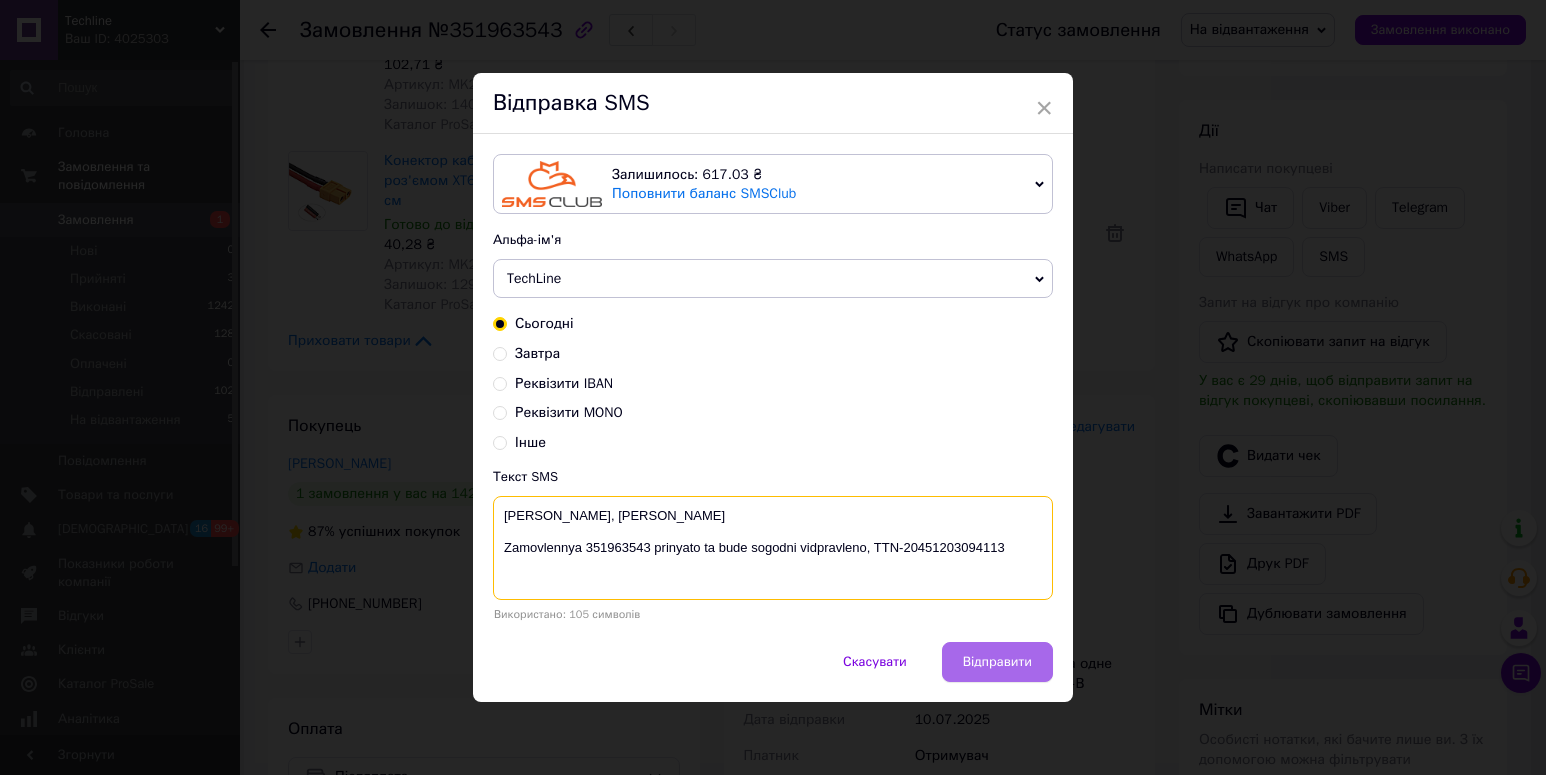 type on "Vitaemo, shanovnyі Dmytro
Zamovlennya 351963543 prinyato ta bude sogodni vidpravleno, TTN-20451203094113" 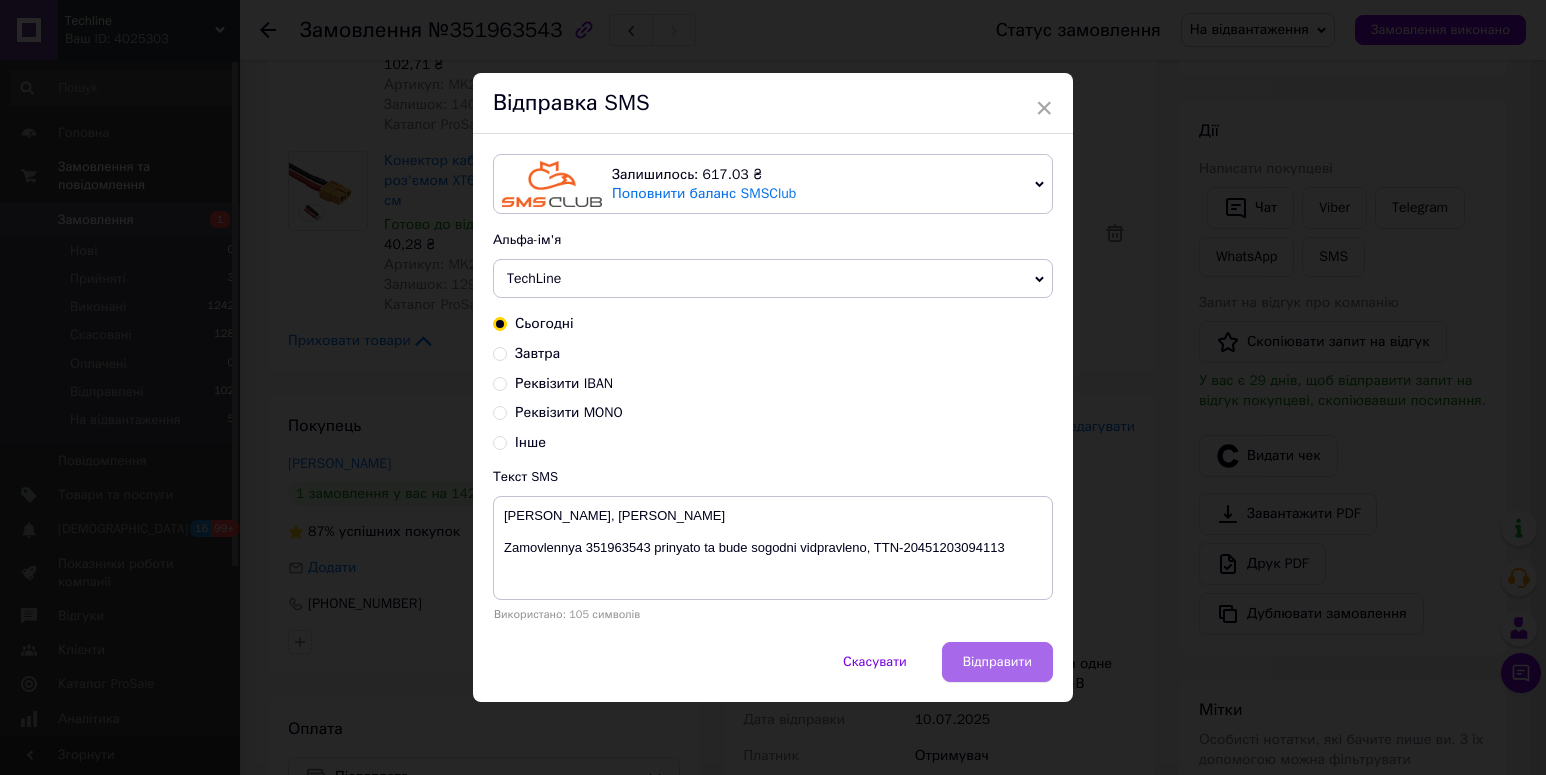 click on "Відправити" at bounding box center (997, 662) 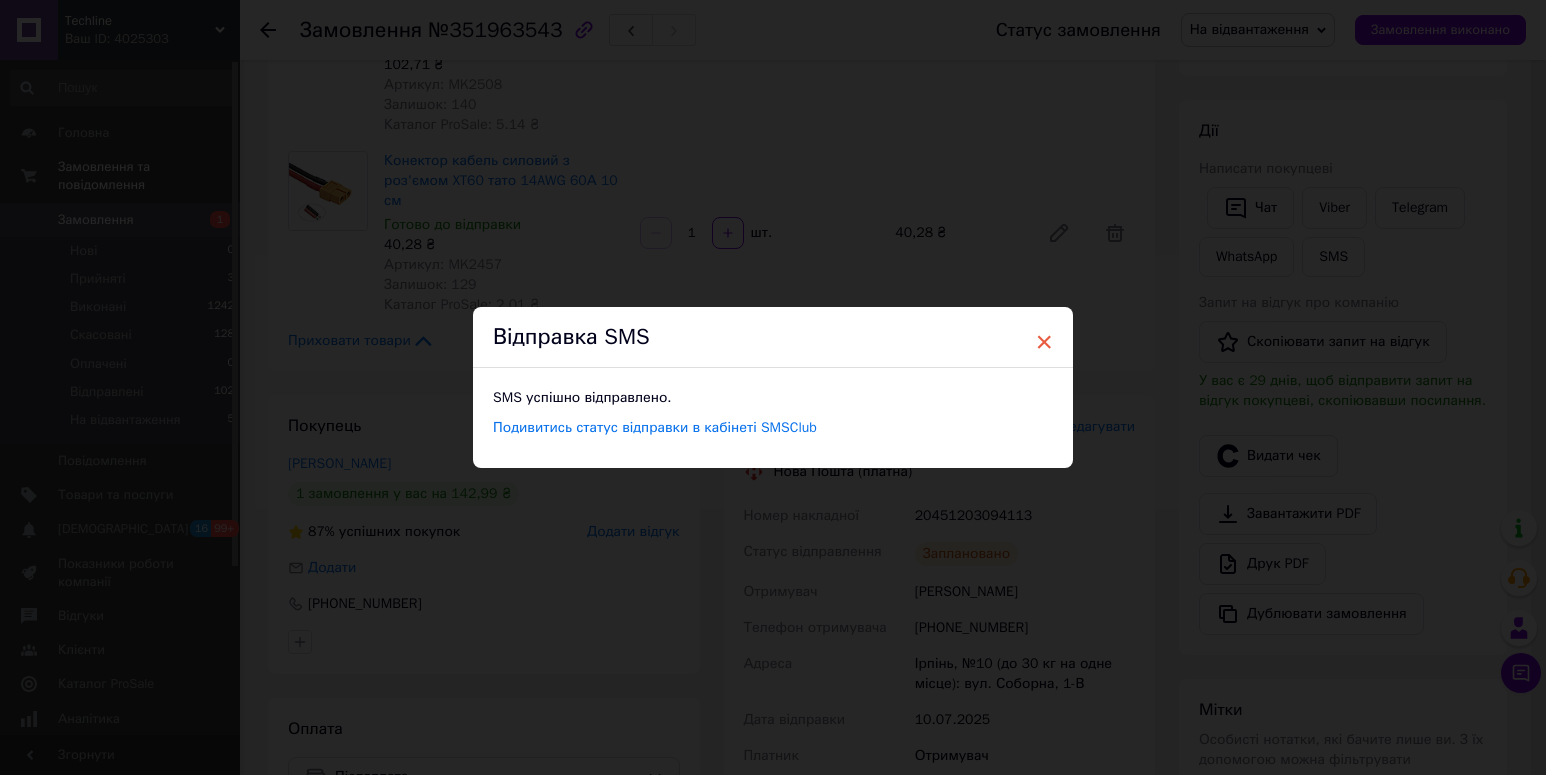 click on "×" at bounding box center (1044, 342) 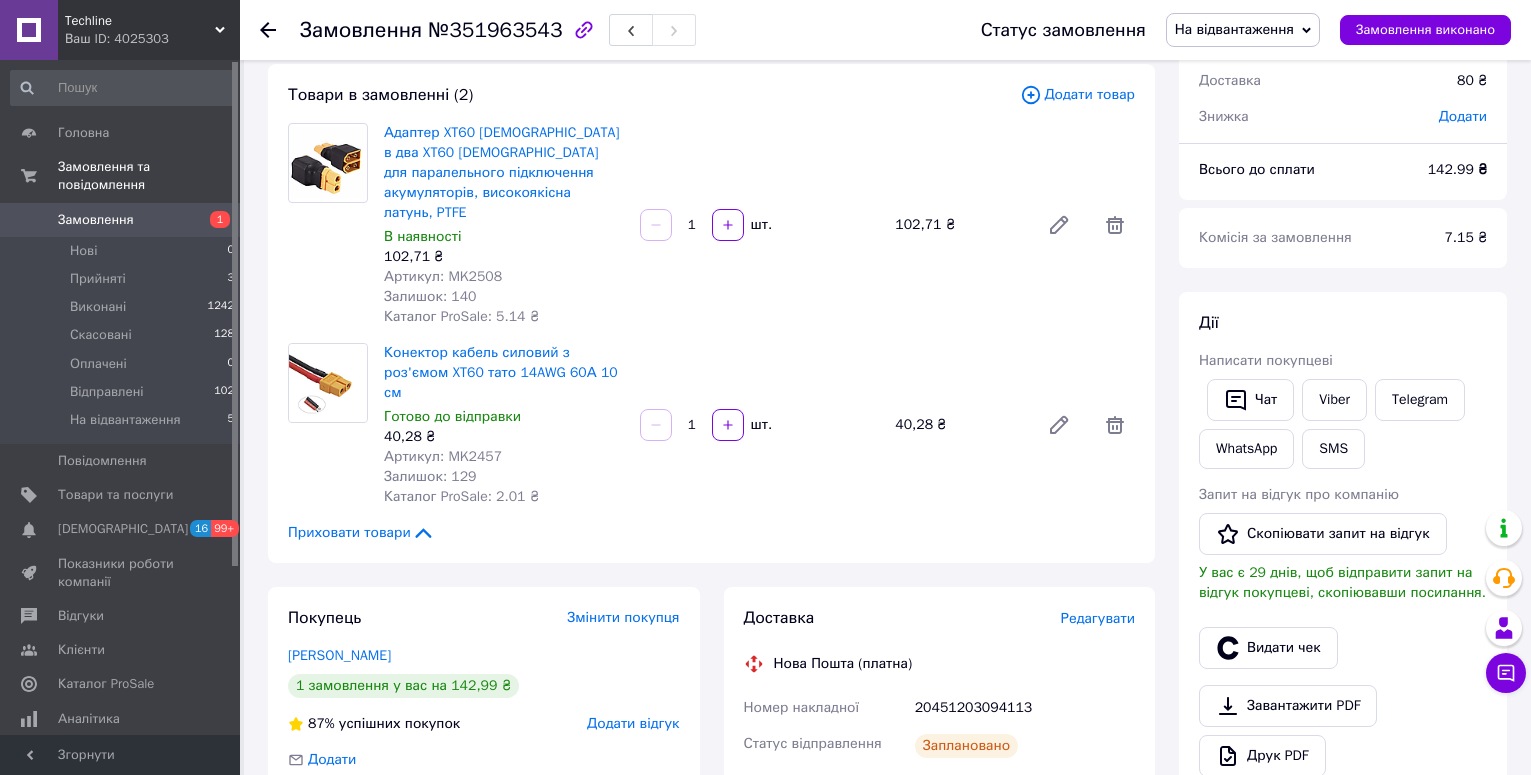 scroll, scrollTop: 0, scrollLeft: 0, axis: both 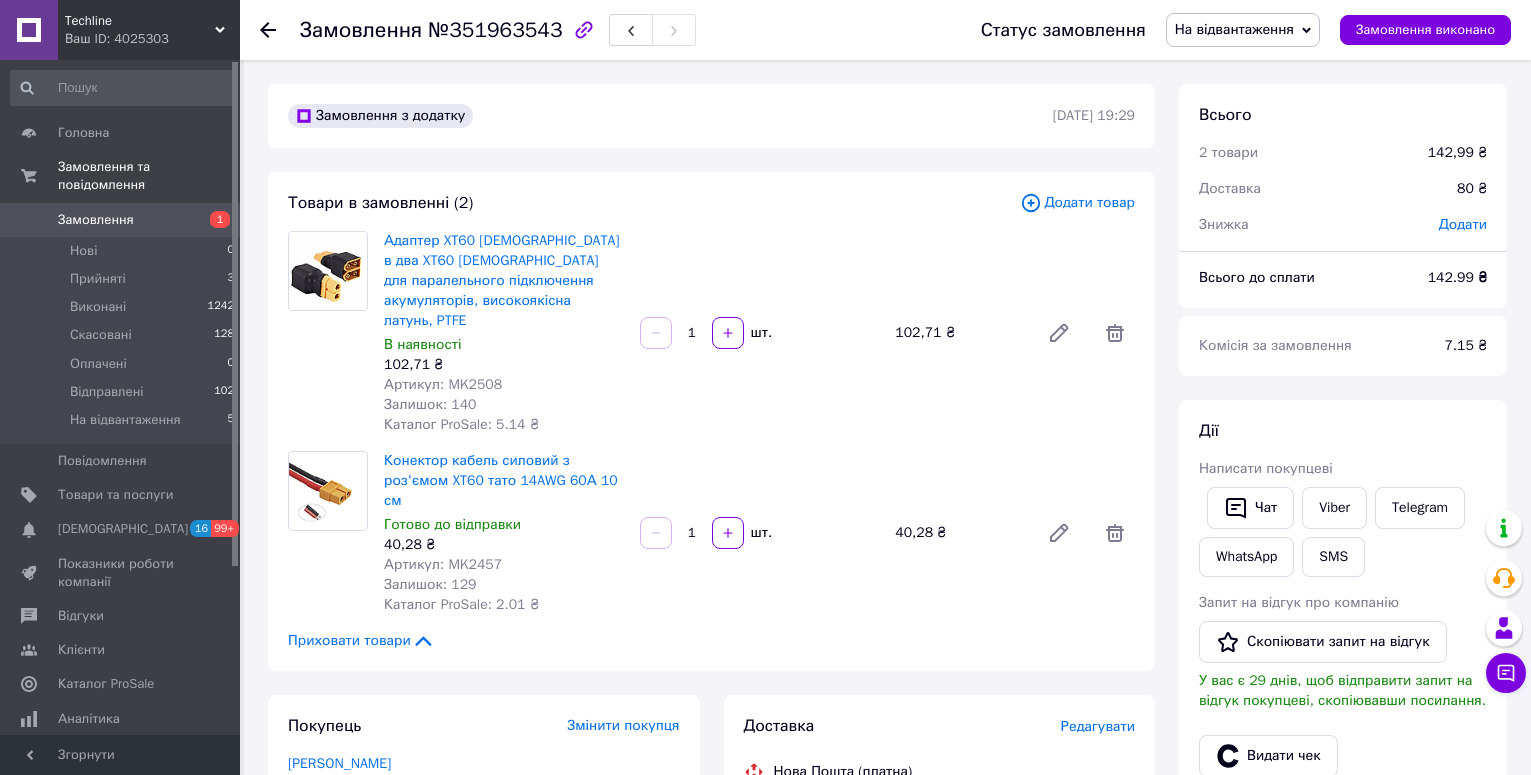 click on "Артикул: MK2508" at bounding box center [443, 384] 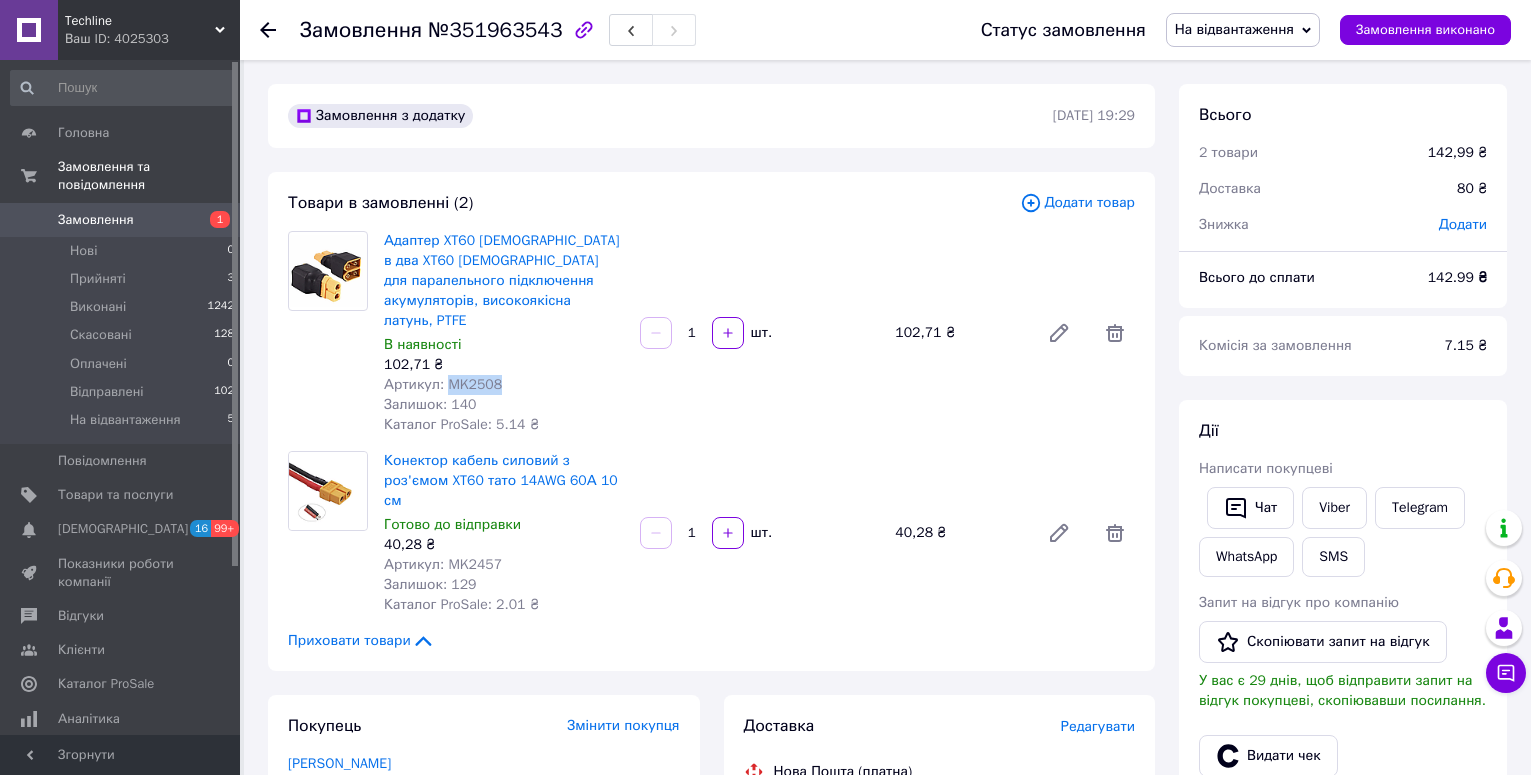 click on "Артикул: MK2508" at bounding box center (443, 384) 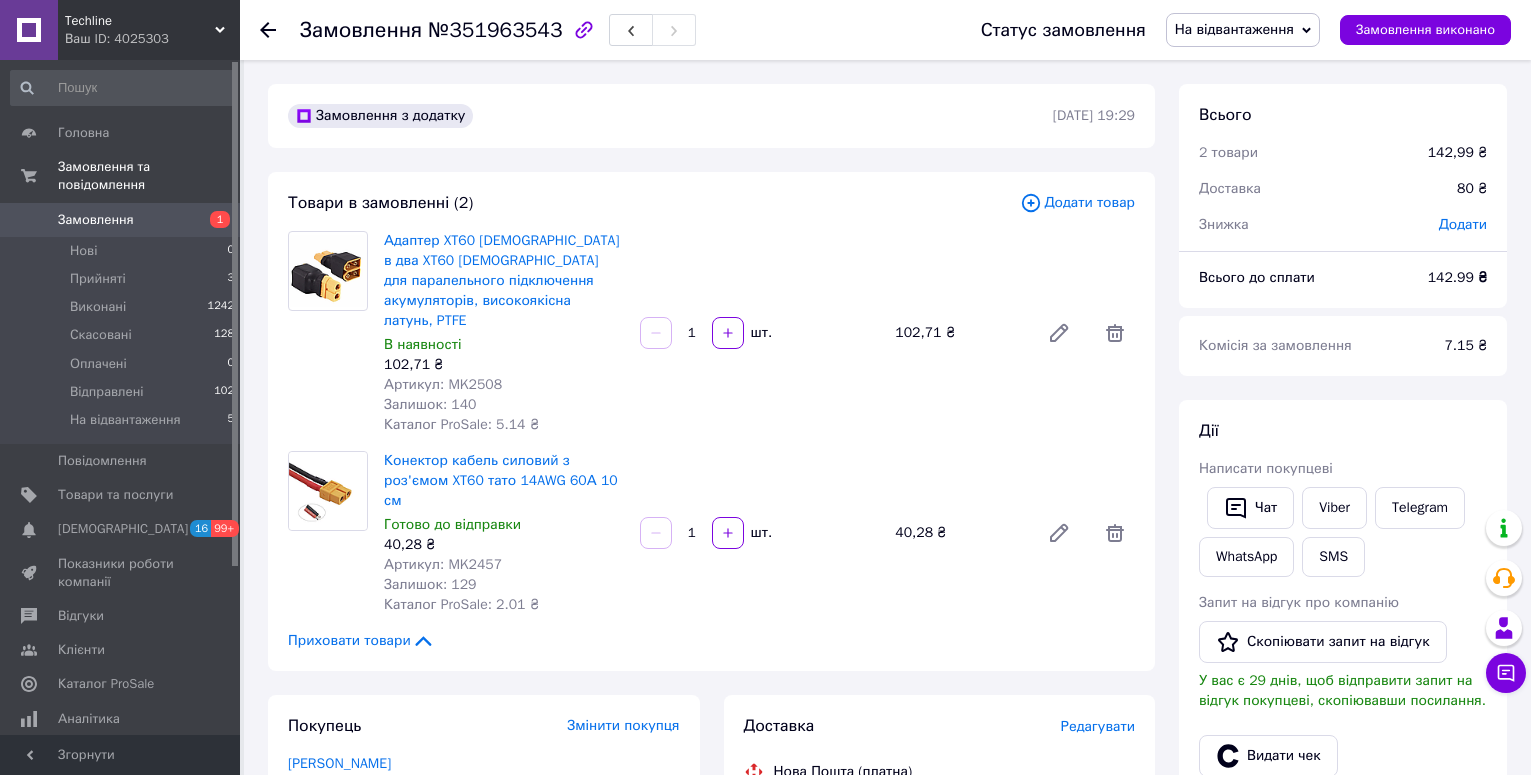 click on "Артикул: MK2457" at bounding box center [443, 564] 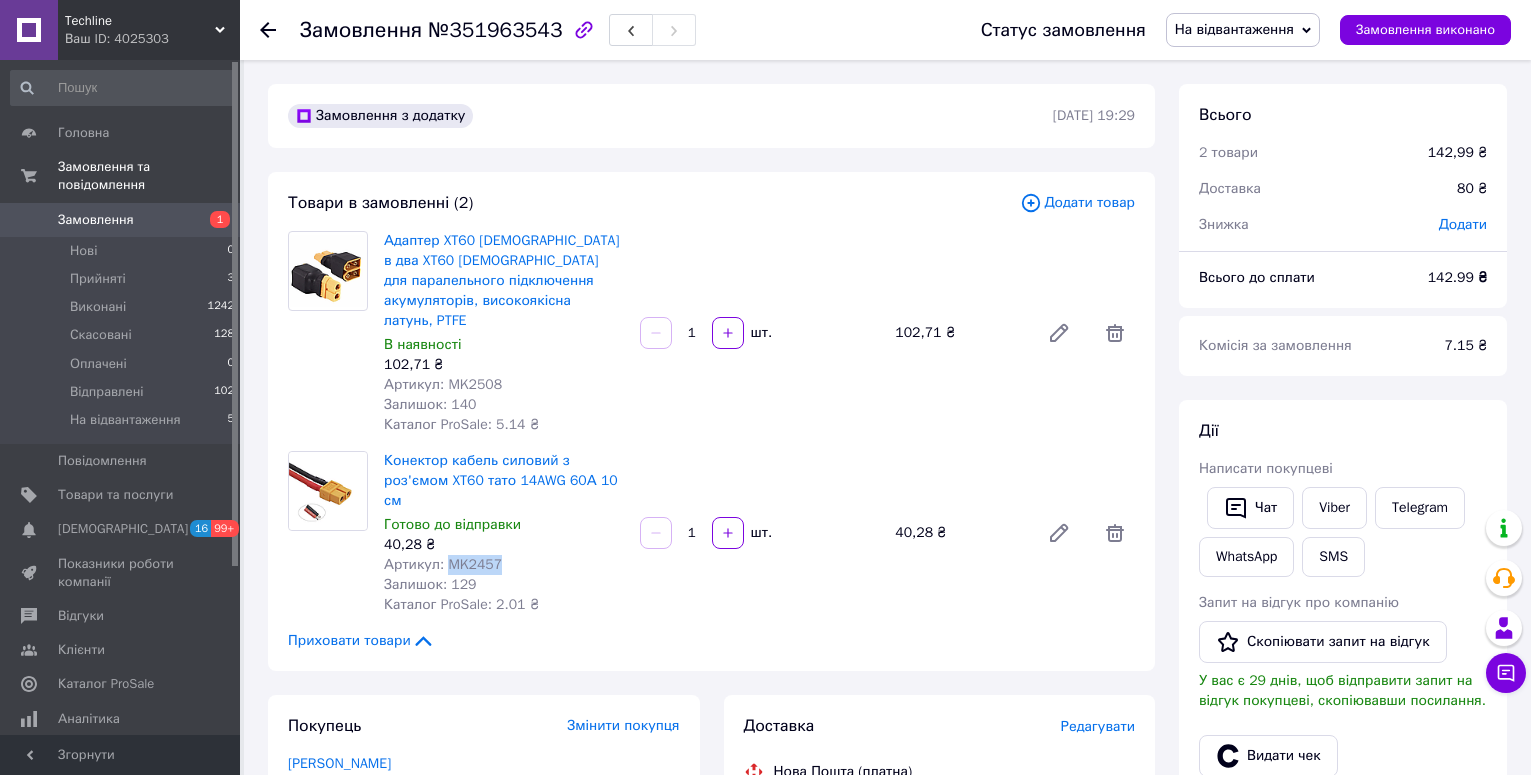 click on "Артикул: MK2457" at bounding box center [443, 564] 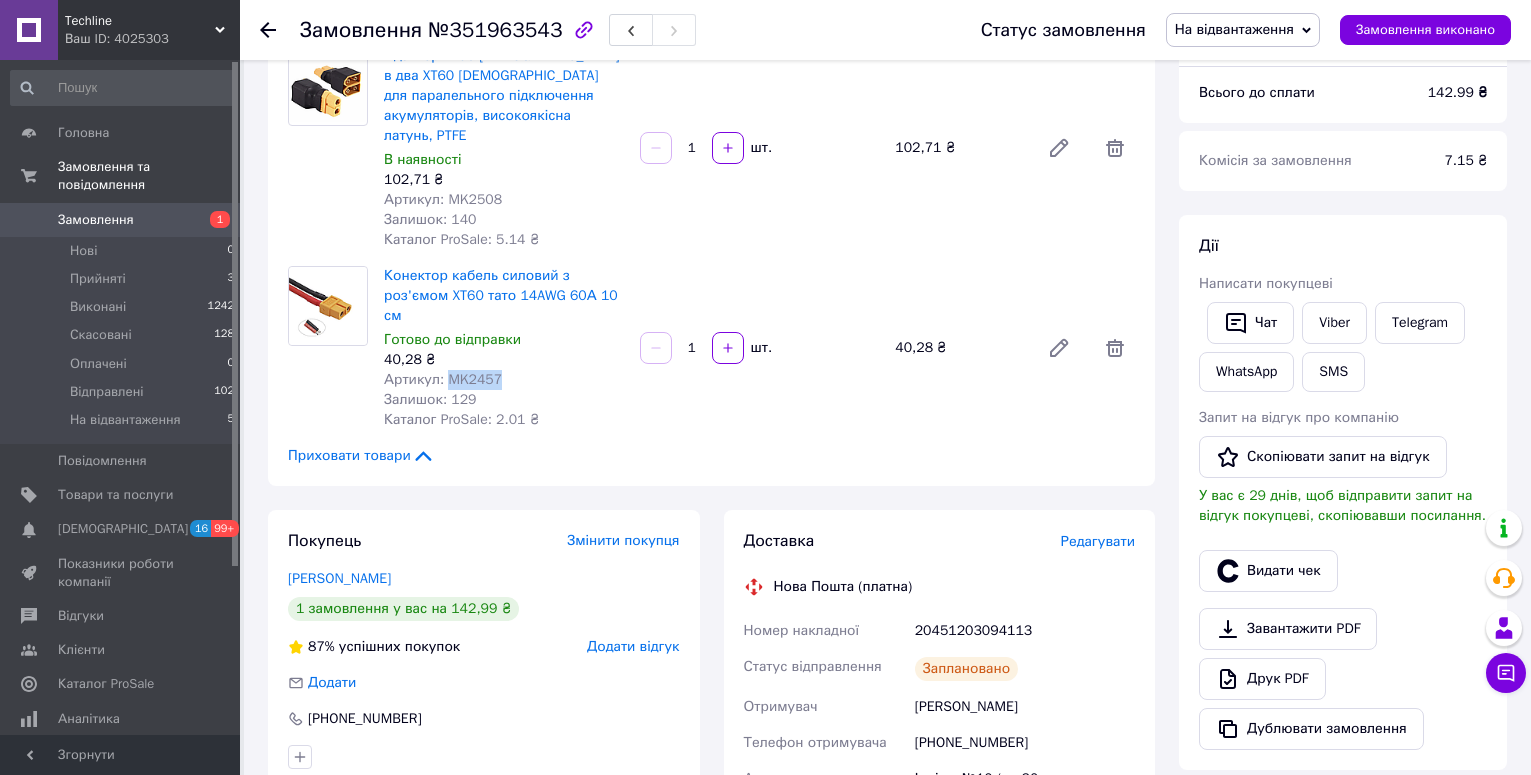 scroll, scrollTop: 400, scrollLeft: 0, axis: vertical 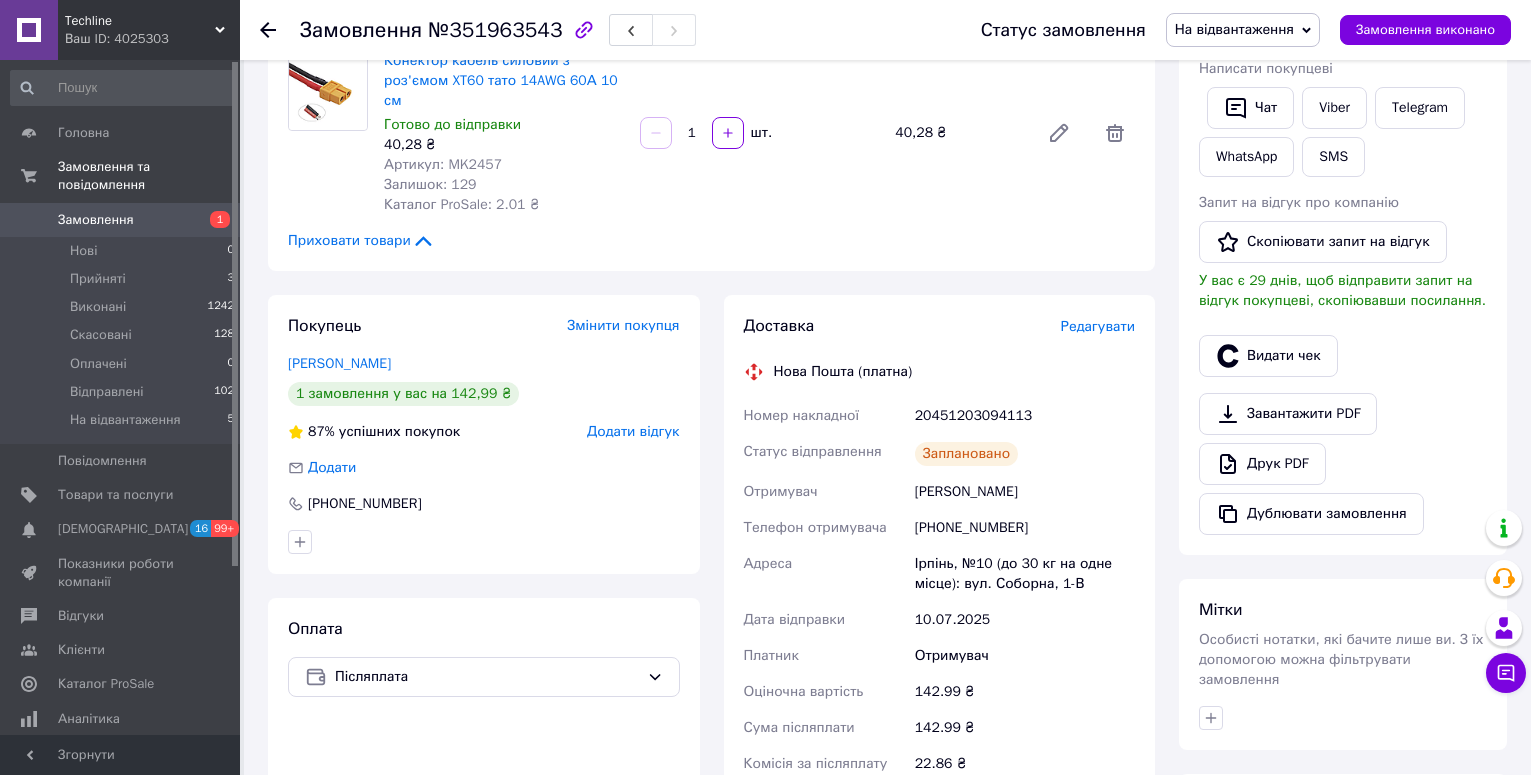 click on "20451203094113" at bounding box center [1025, 416] 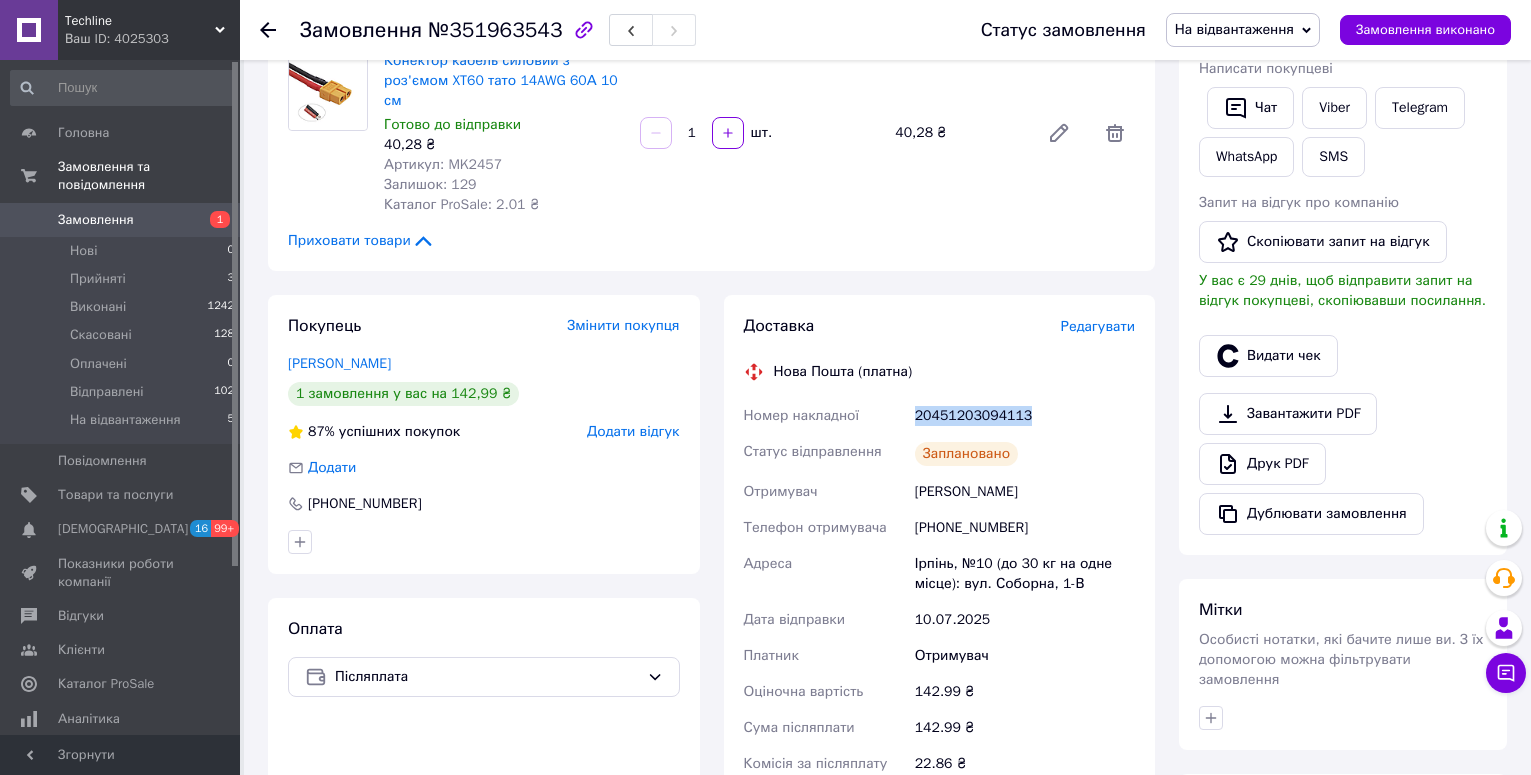 click on "20451203094113" at bounding box center (1025, 416) 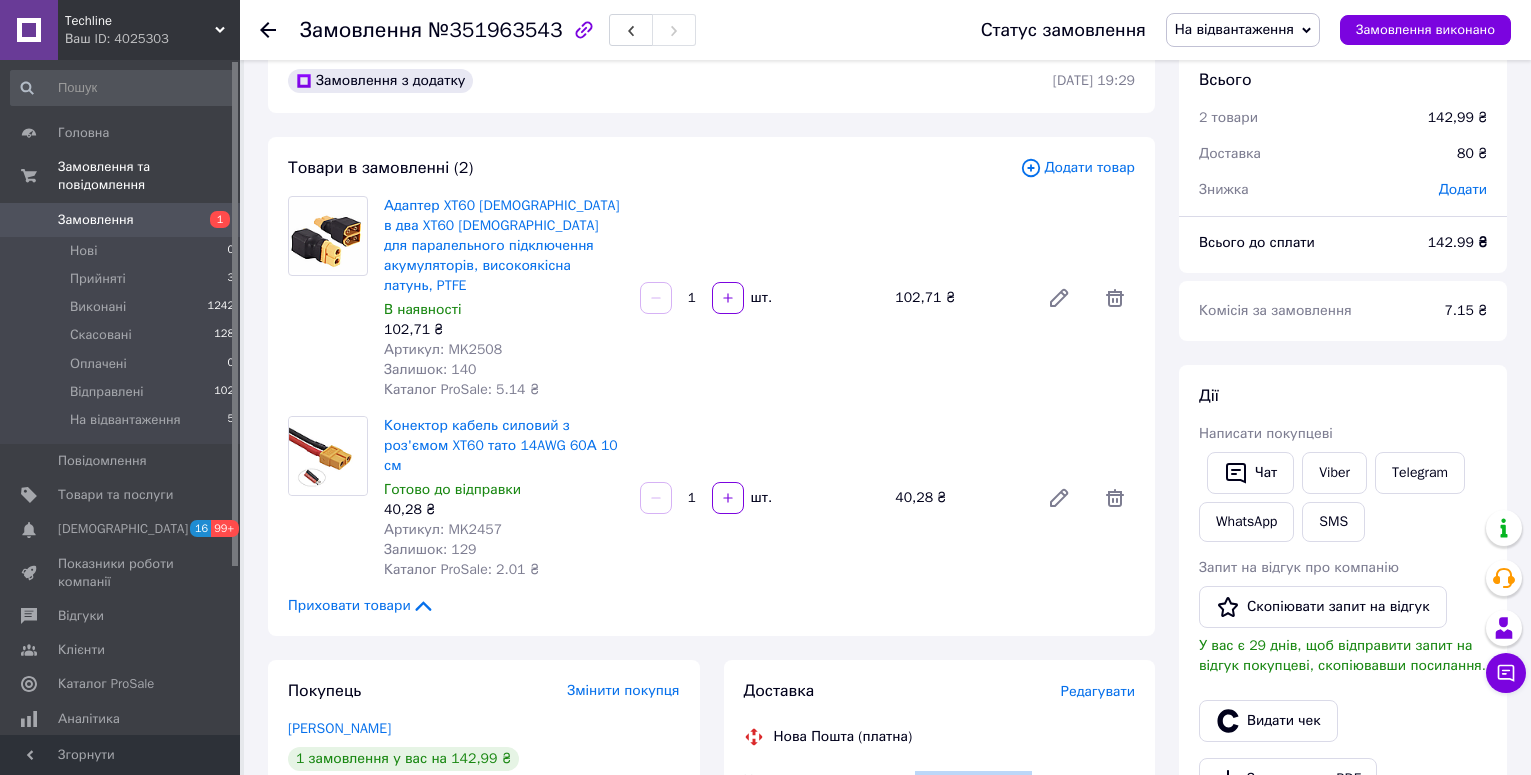scroll, scrollTop: 0, scrollLeft: 0, axis: both 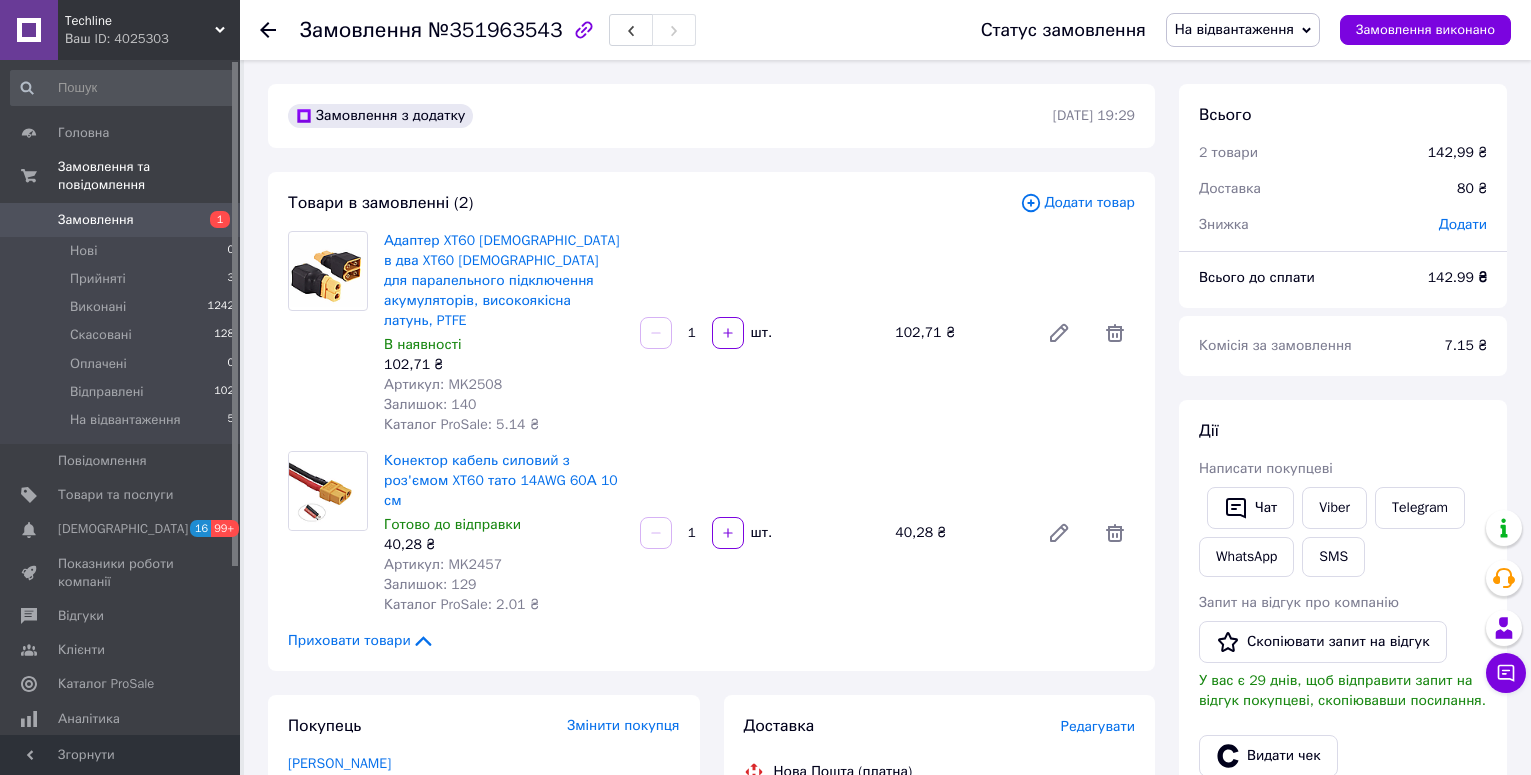 click 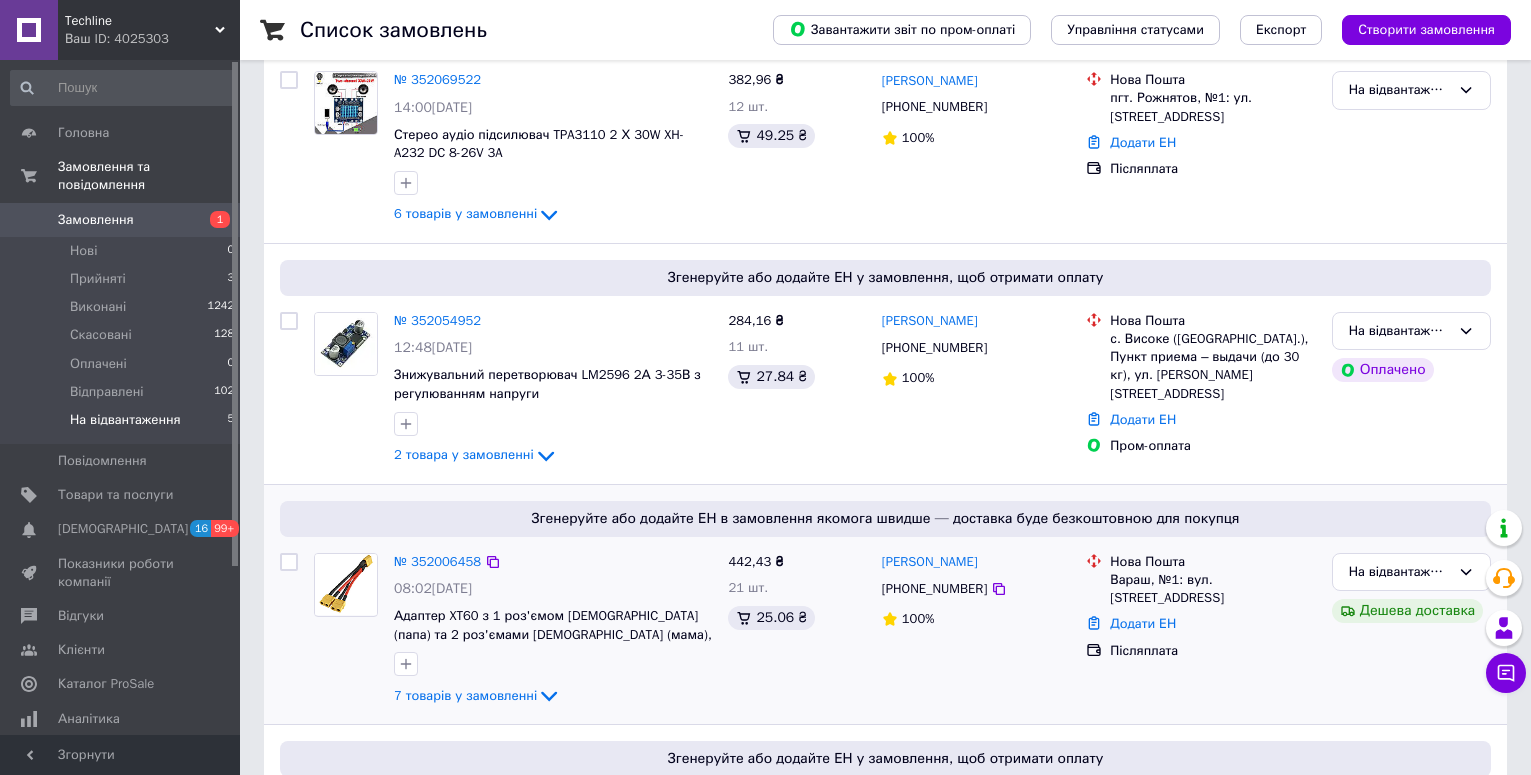 scroll, scrollTop: 635, scrollLeft: 0, axis: vertical 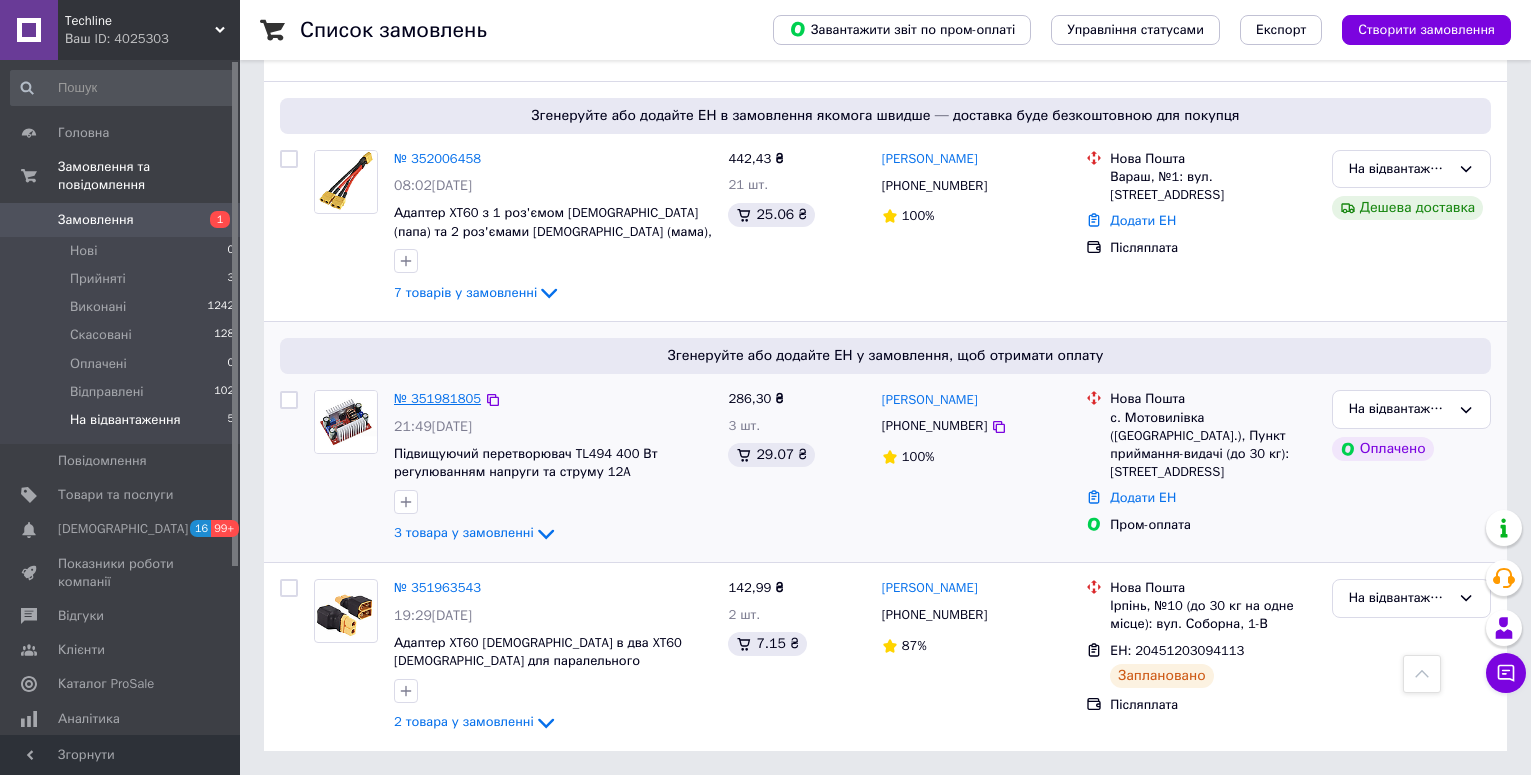 click on "№ 351981805" at bounding box center (437, 398) 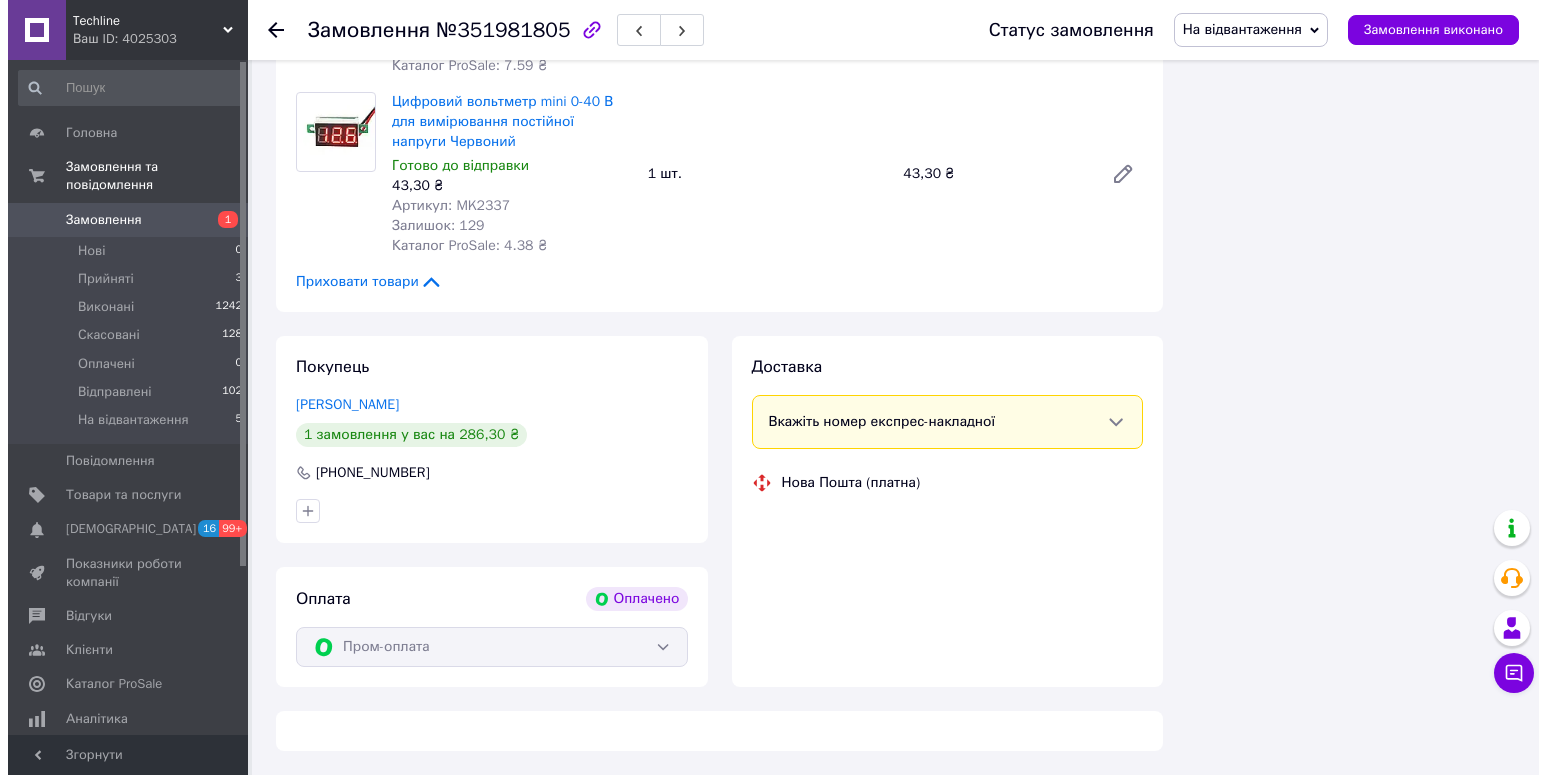 scroll, scrollTop: 635, scrollLeft: 0, axis: vertical 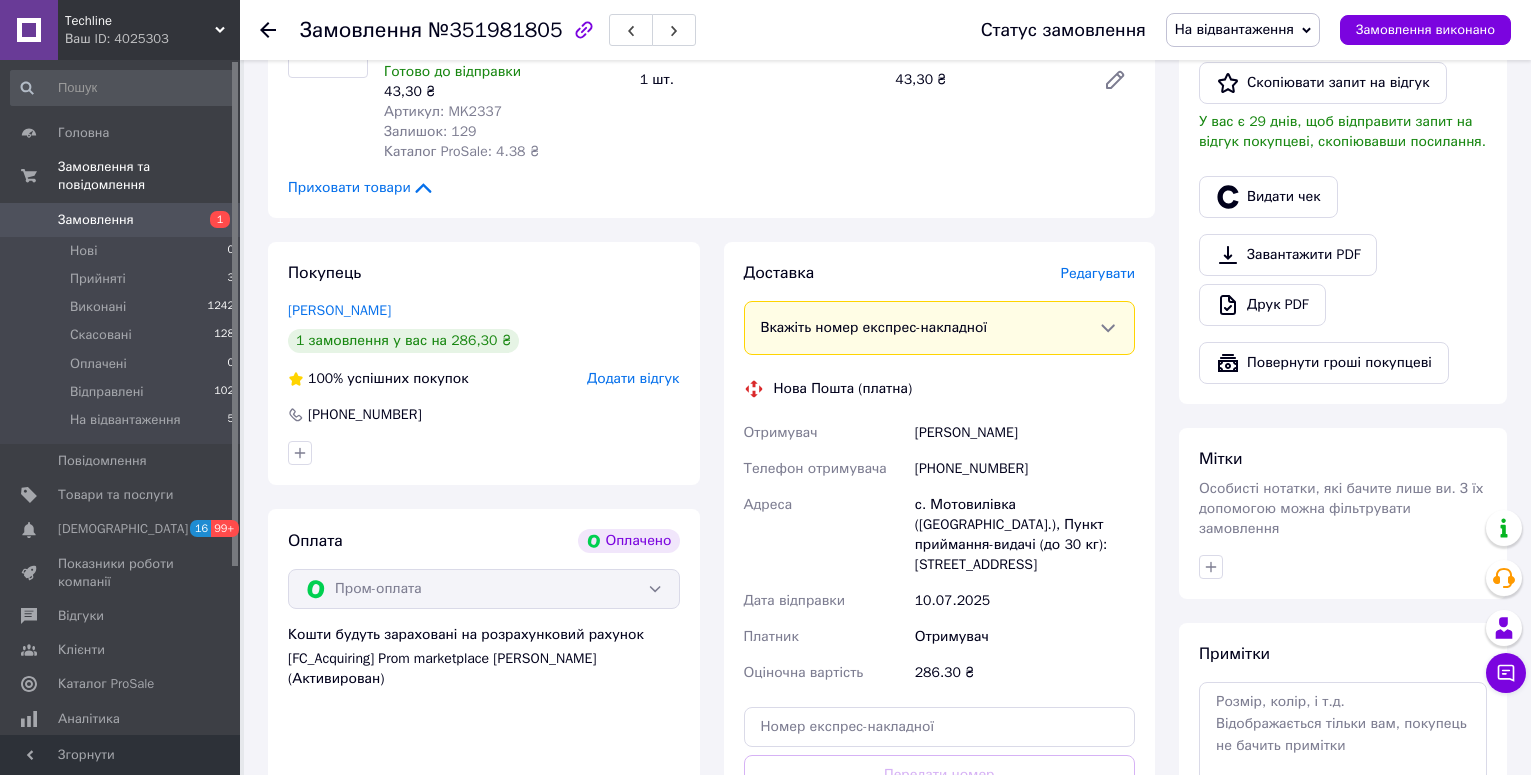click on "Редагувати" at bounding box center (1098, 273) 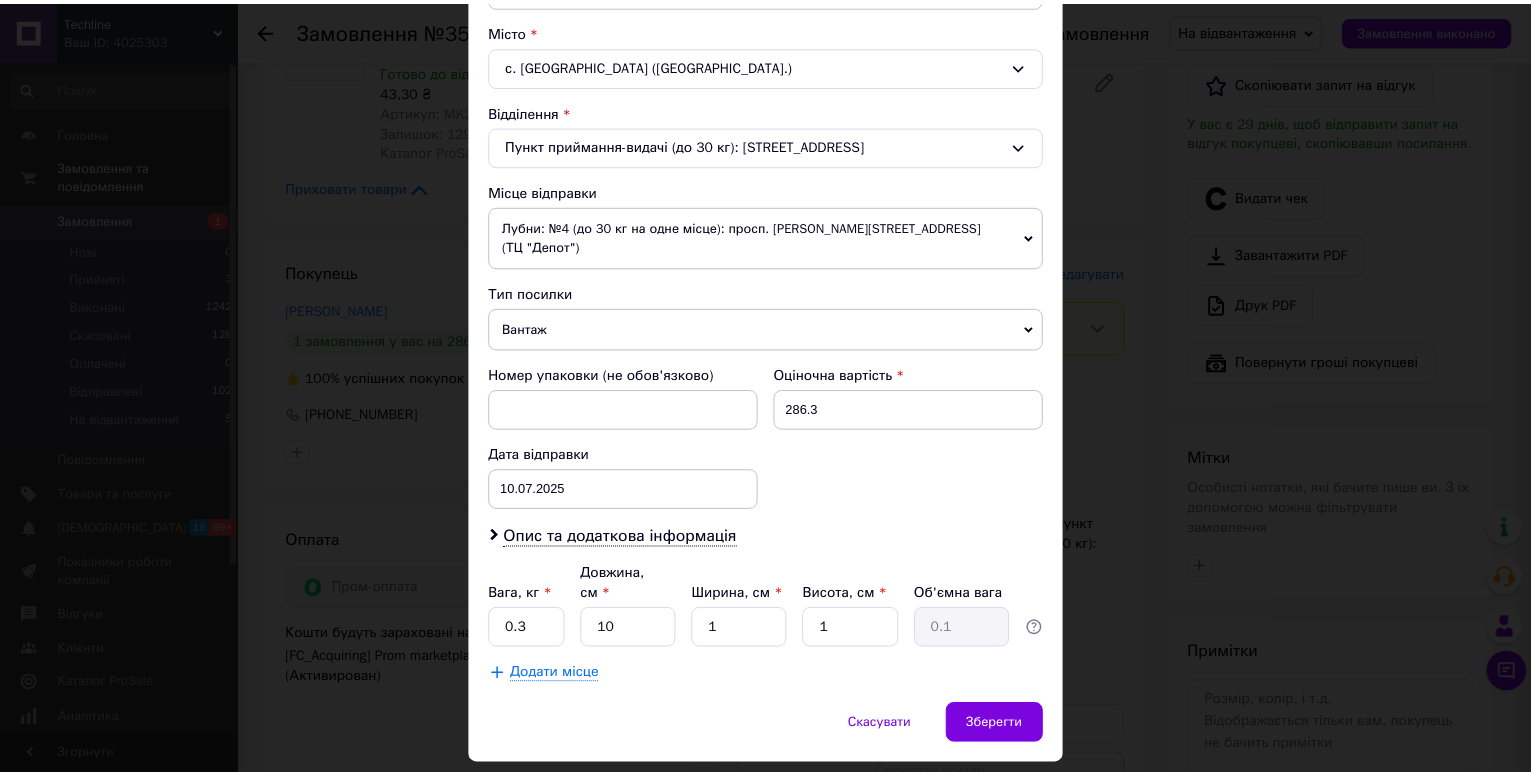 scroll, scrollTop: 553, scrollLeft: 0, axis: vertical 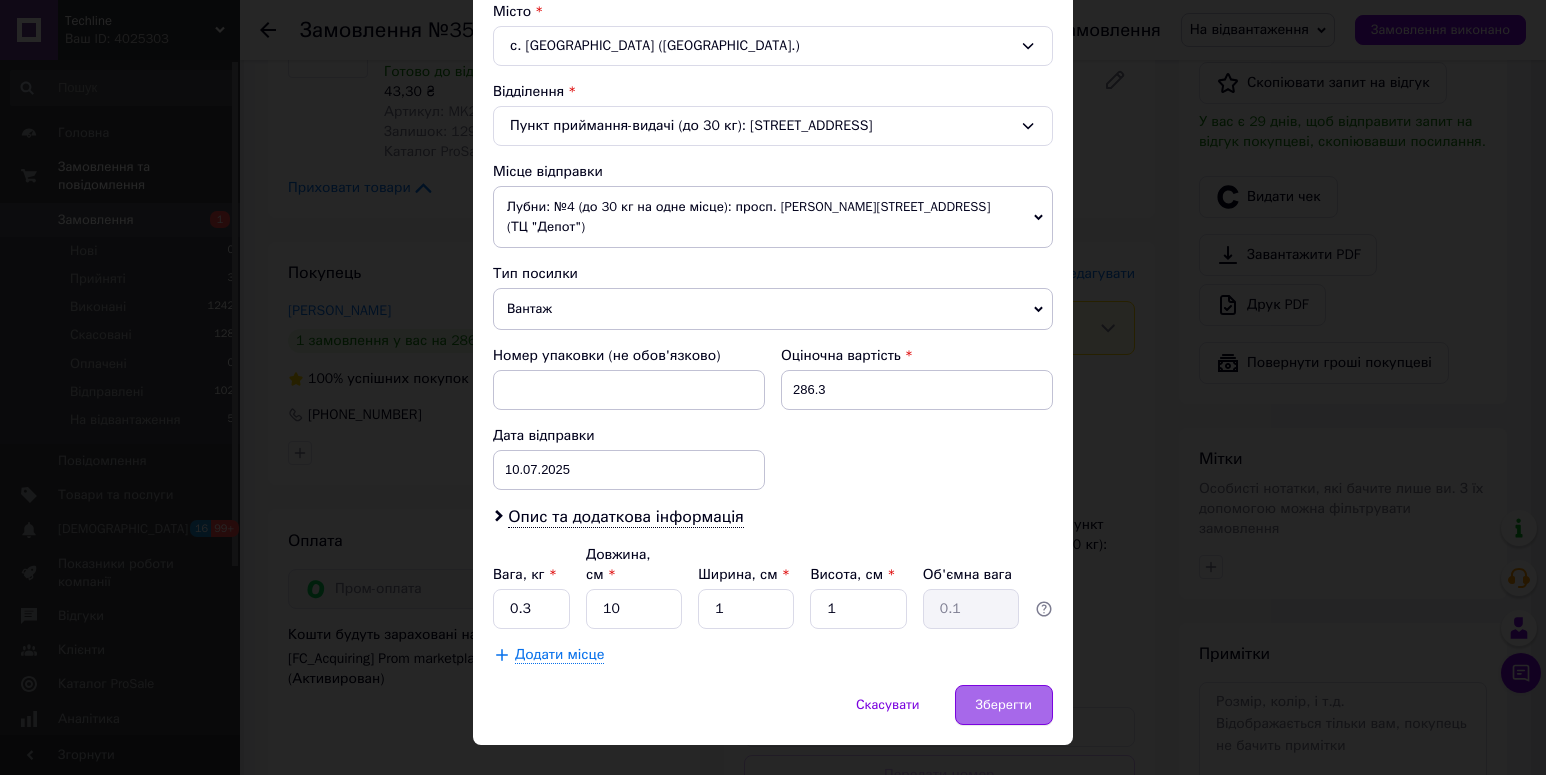 click on "Зберегти" at bounding box center [1004, 705] 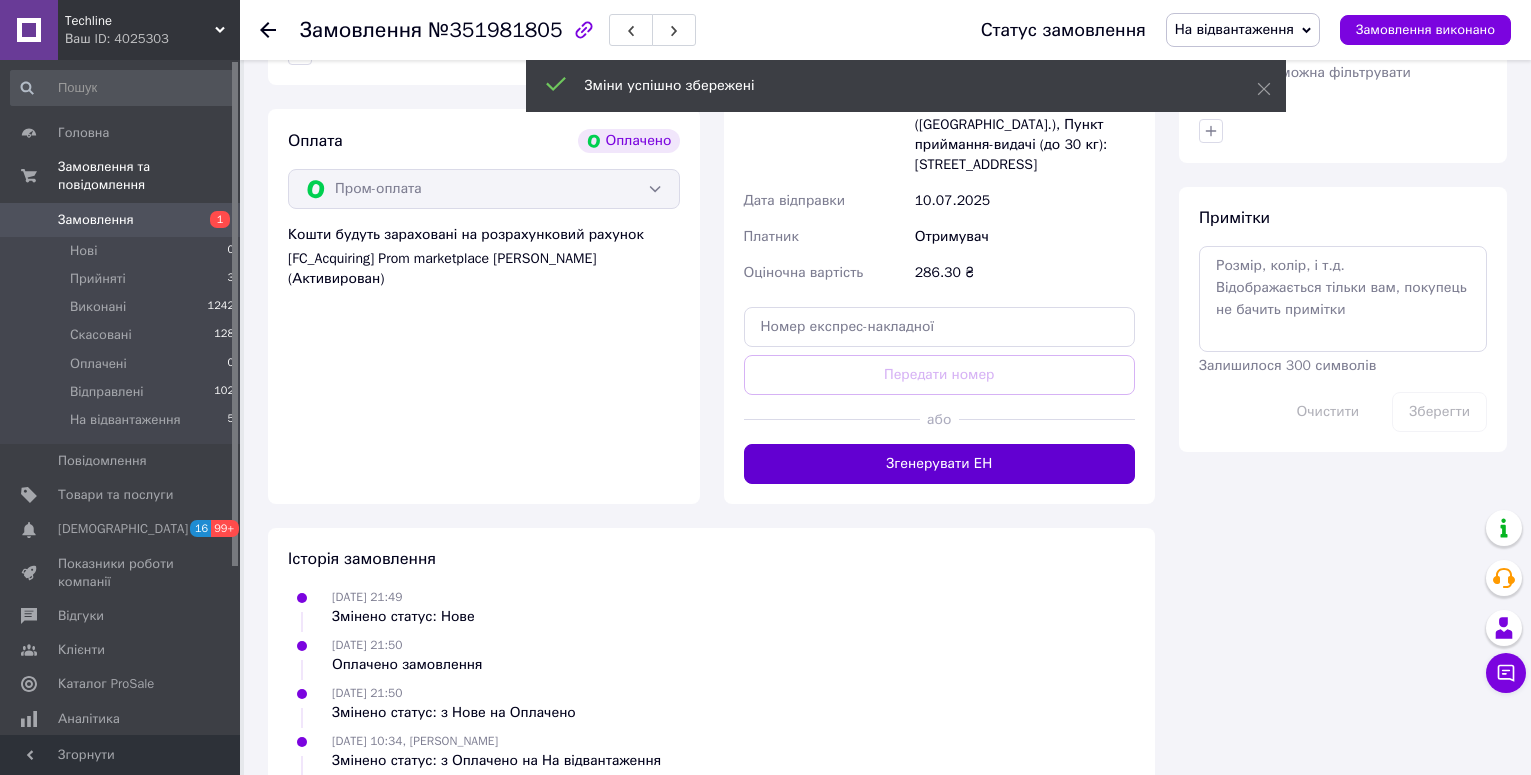 click on "Згенерувати ЕН" at bounding box center [940, 464] 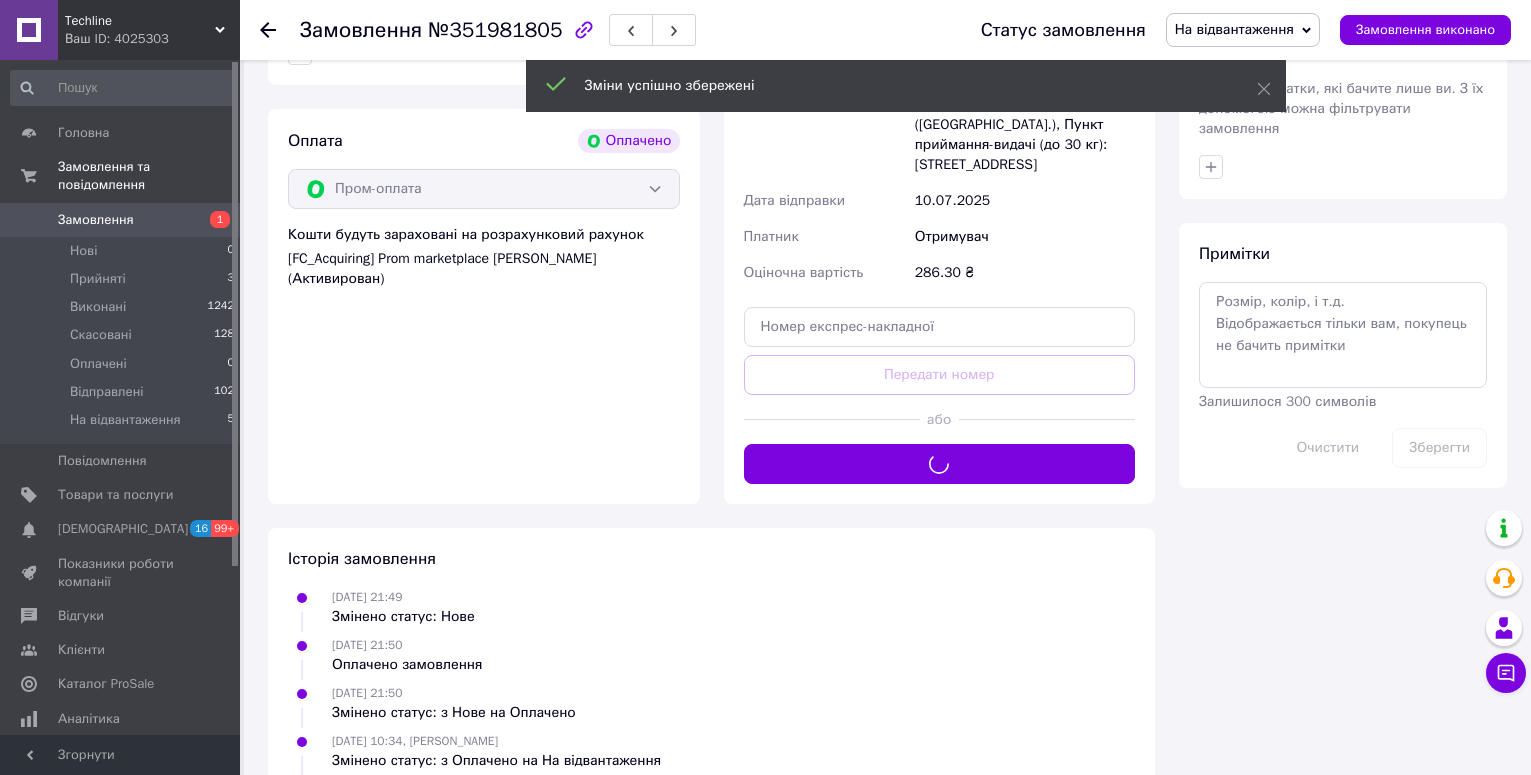 scroll, scrollTop: 535, scrollLeft: 0, axis: vertical 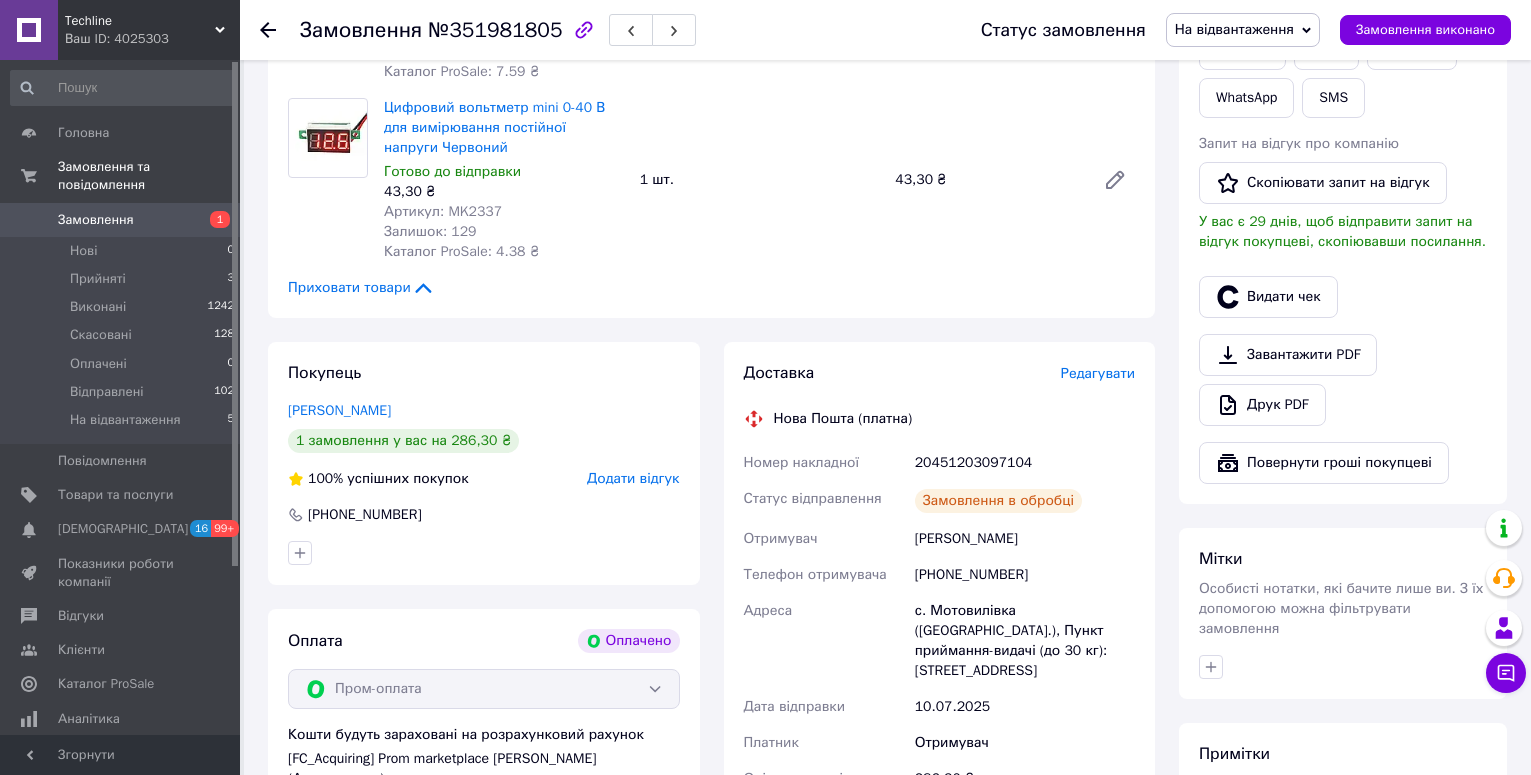 click on "20451203097104" at bounding box center (1025, 463) 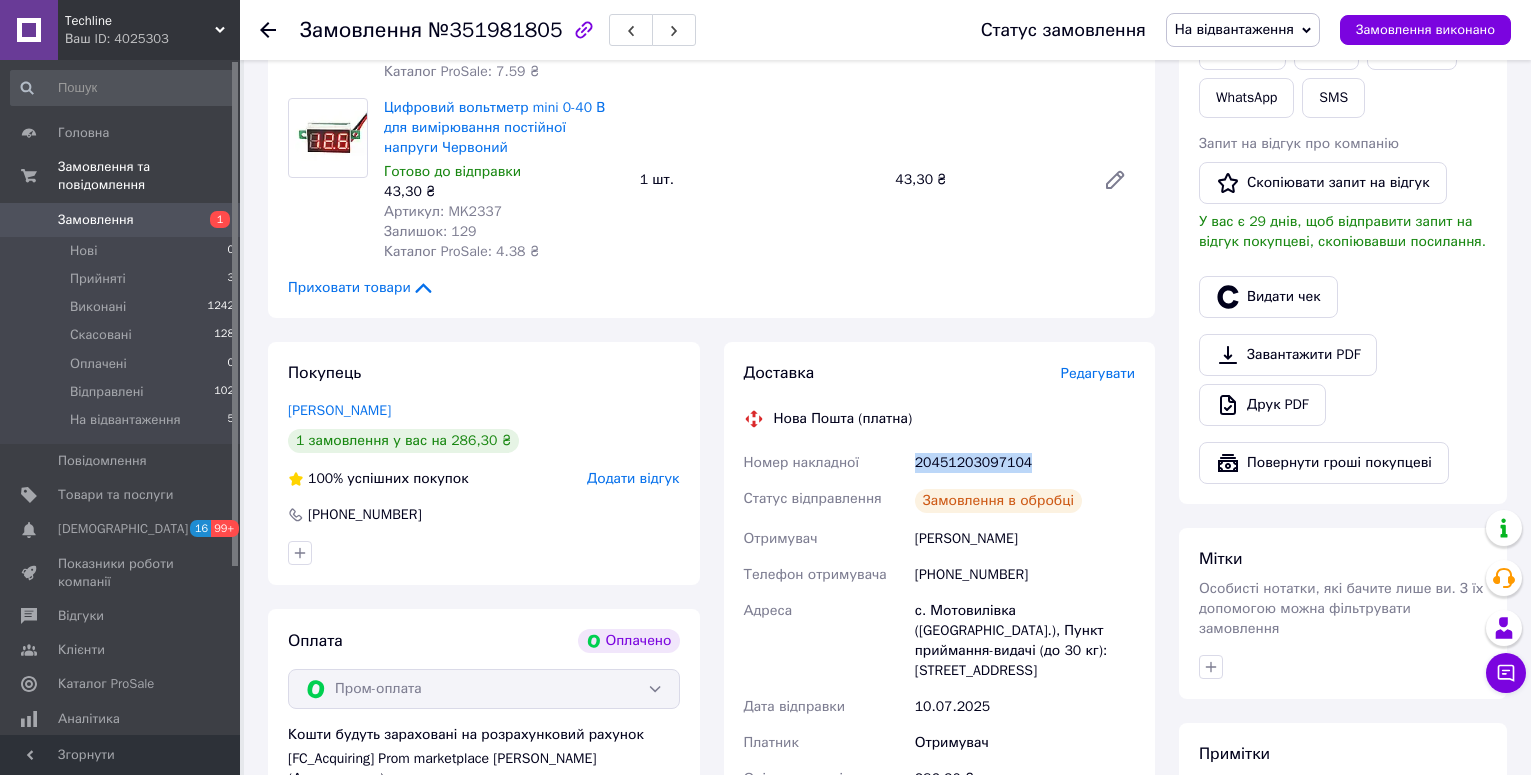 click on "20451203097104" at bounding box center [1025, 463] 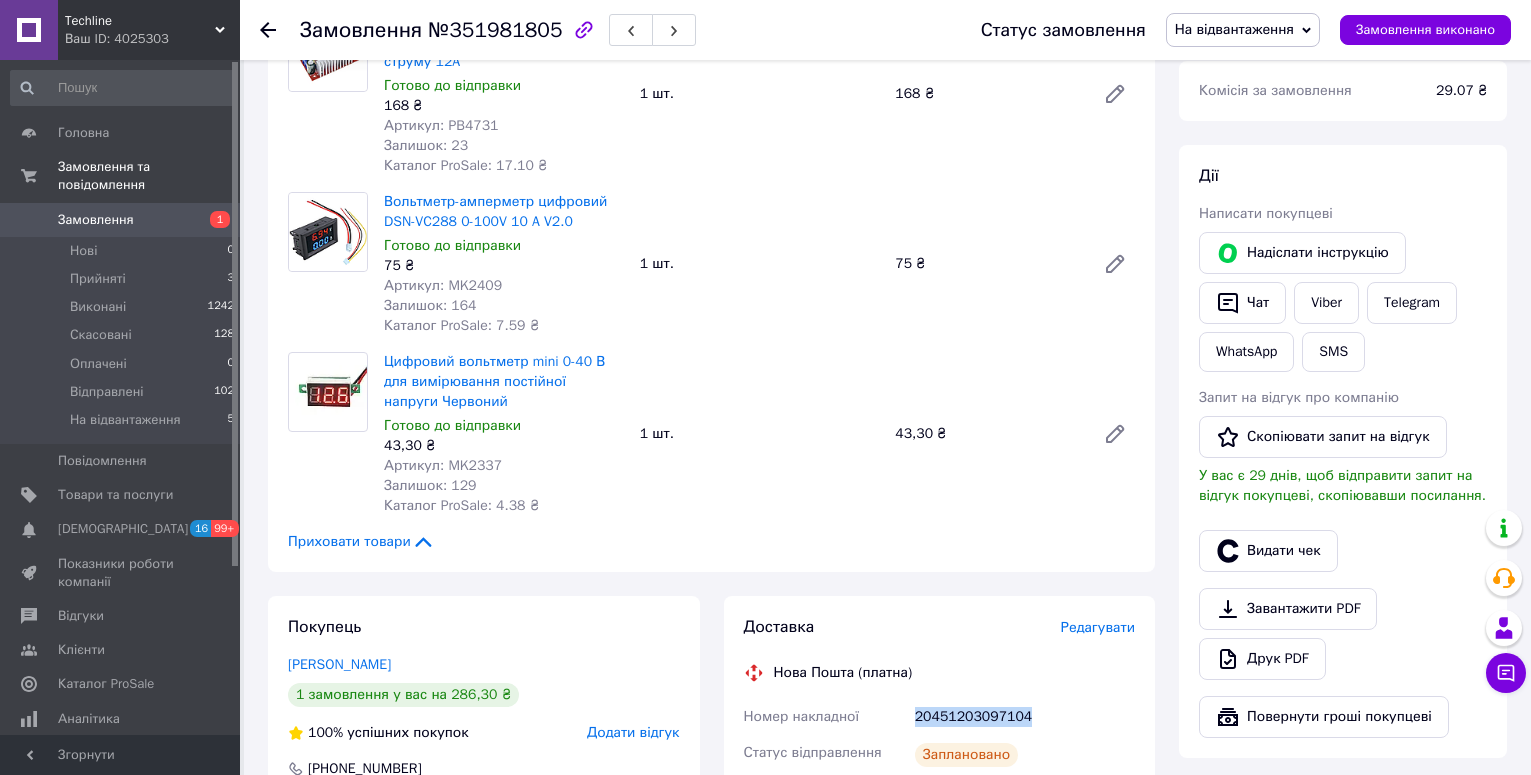 scroll, scrollTop: 135, scrollLeft: 0, axis: vertical 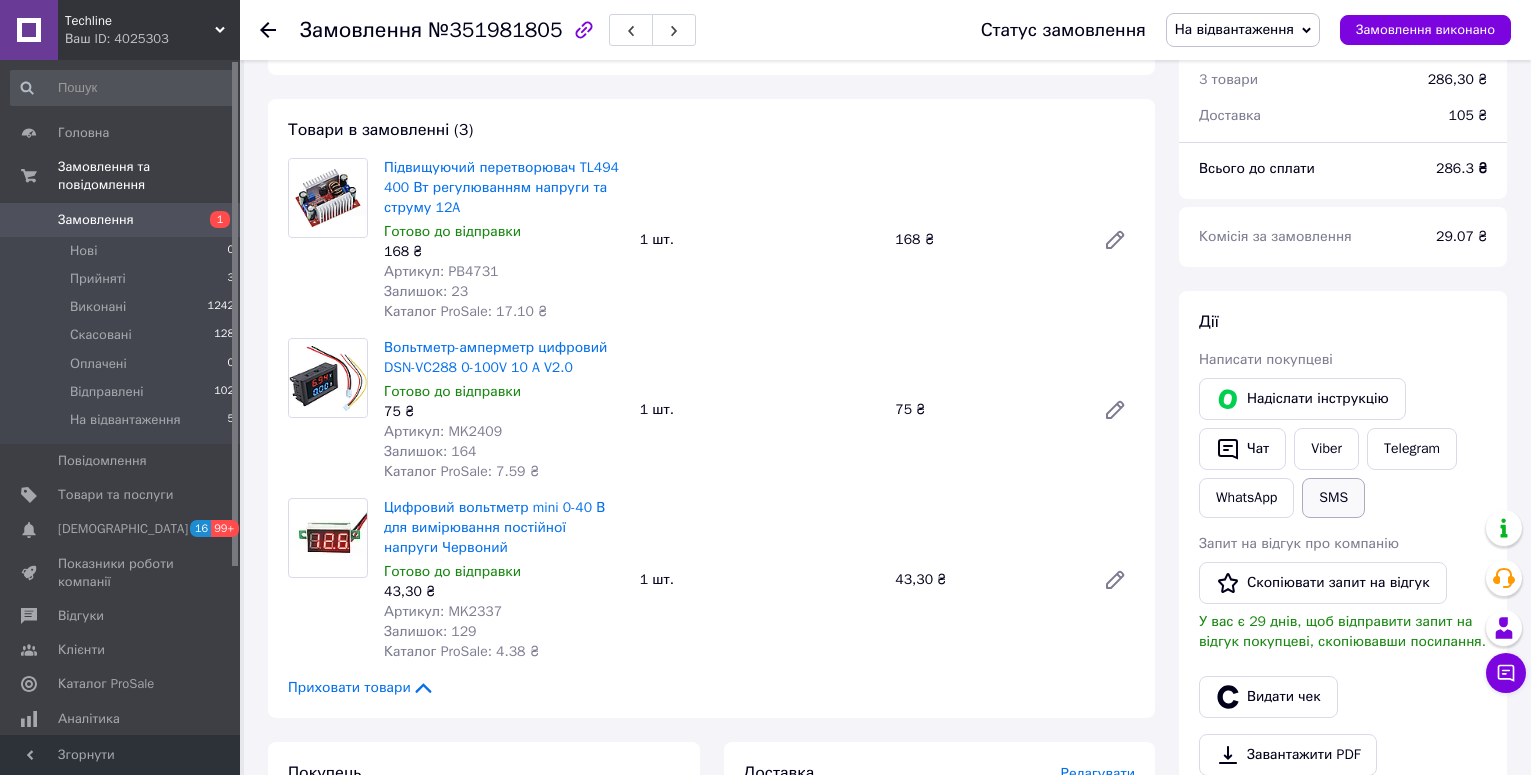 click on "SMS" at bounding box center (1333, 498) 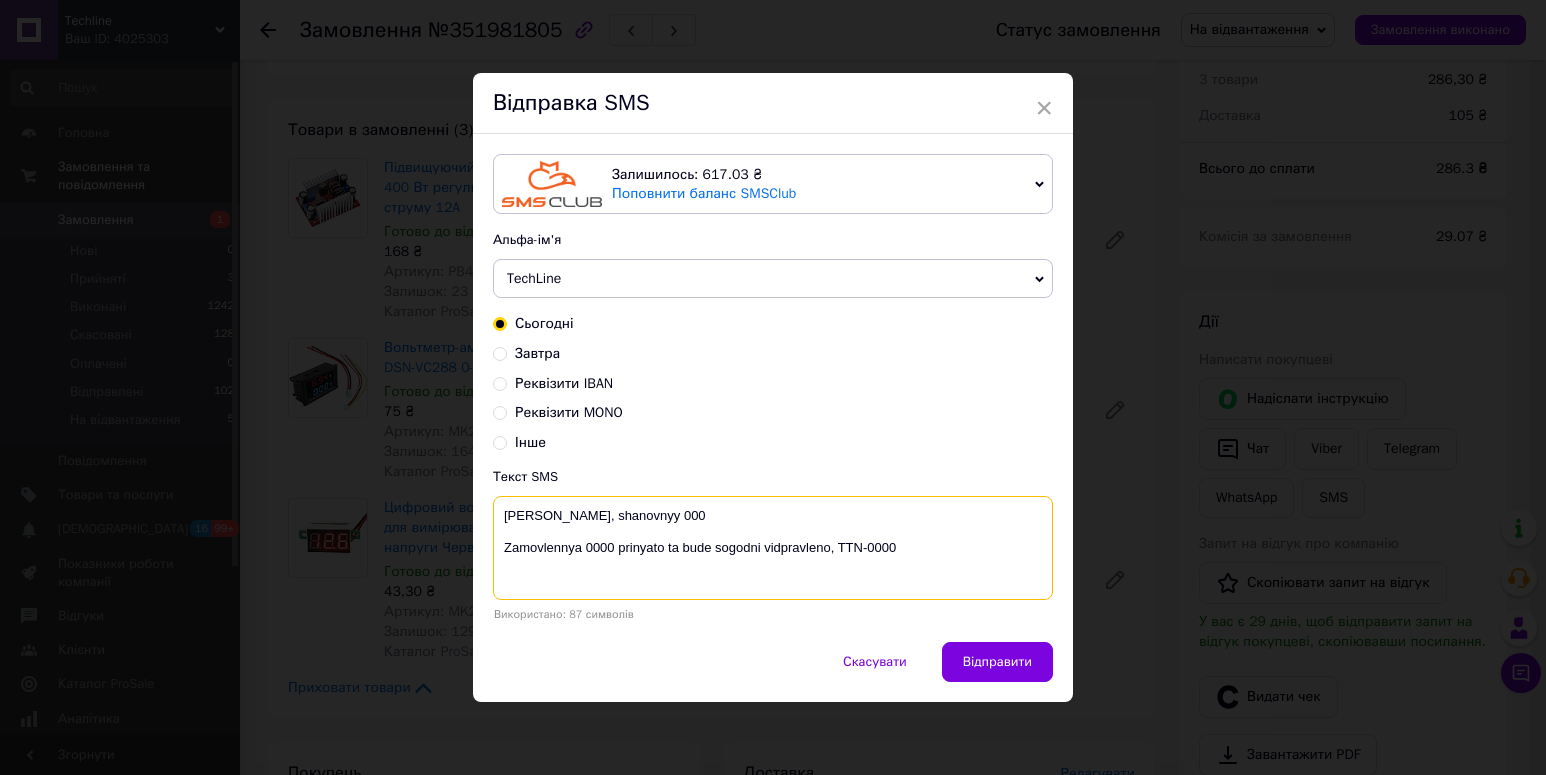click on "Vitaemo, shanovnyy 000
Zamovlennya 0000 prinyato ta bude sogodni vidpravleno, TTN-0000" at bounding box center (773, 548) 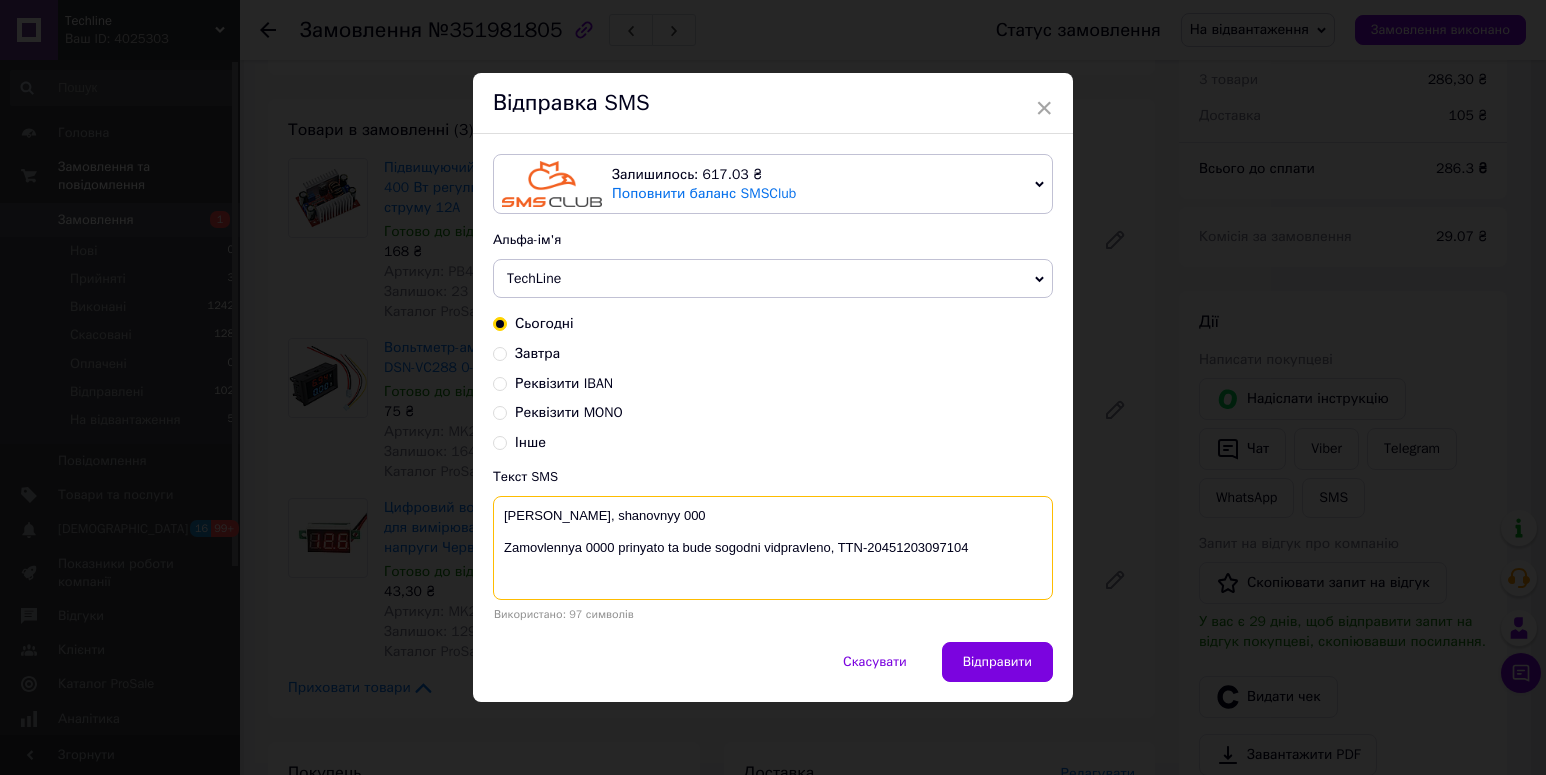click on "Vitaemo, shanovnyy 000
Zamovlennya 0000 prinyato ta bude sogodni vidpravleno, TTN-20451203097104" at bounding box center (773, 548) 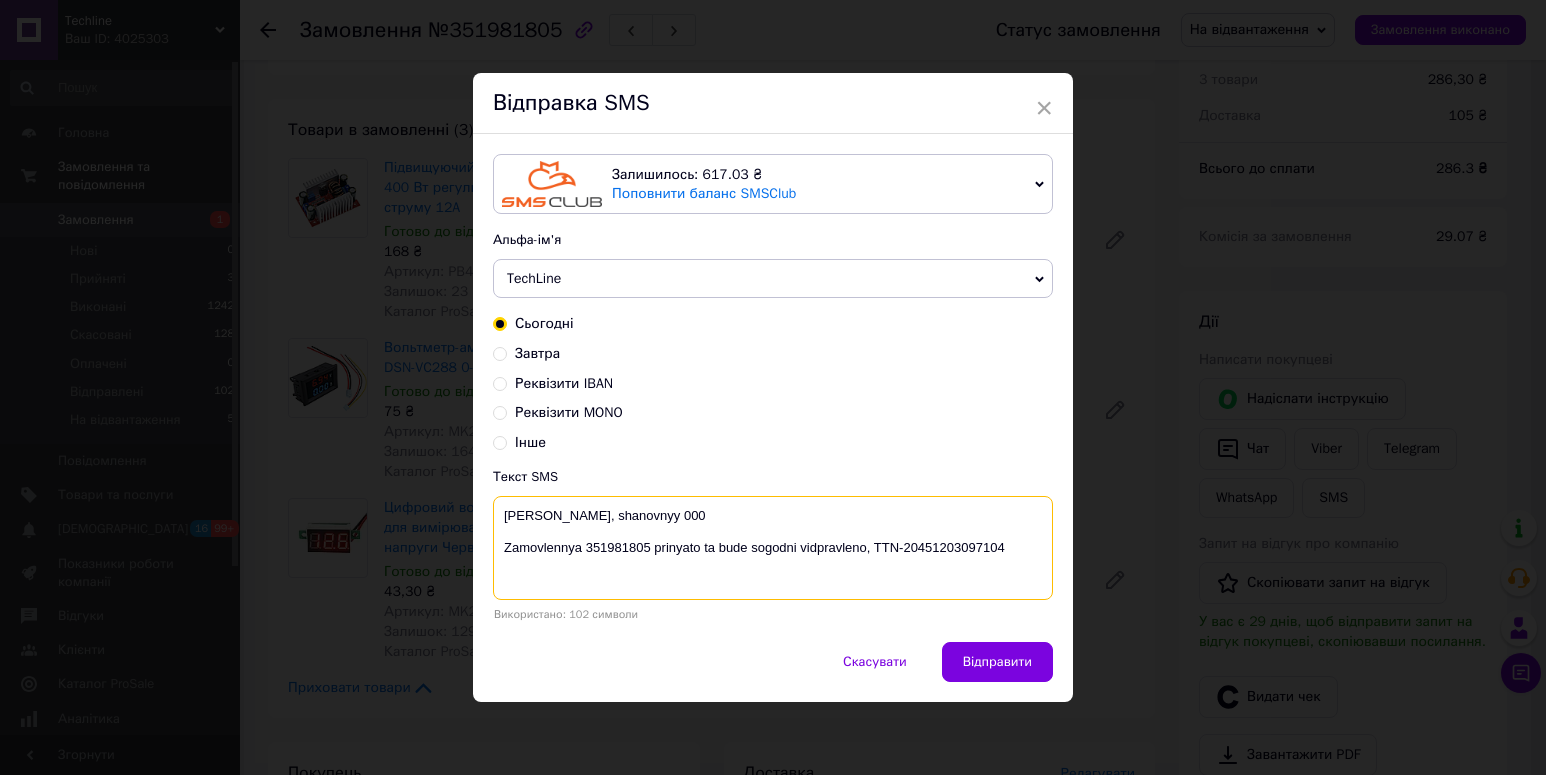 drag, startPoint x: 612, startPoint y: 517, endPoint x: 727, endPoint y: 513, distance: 115.06954 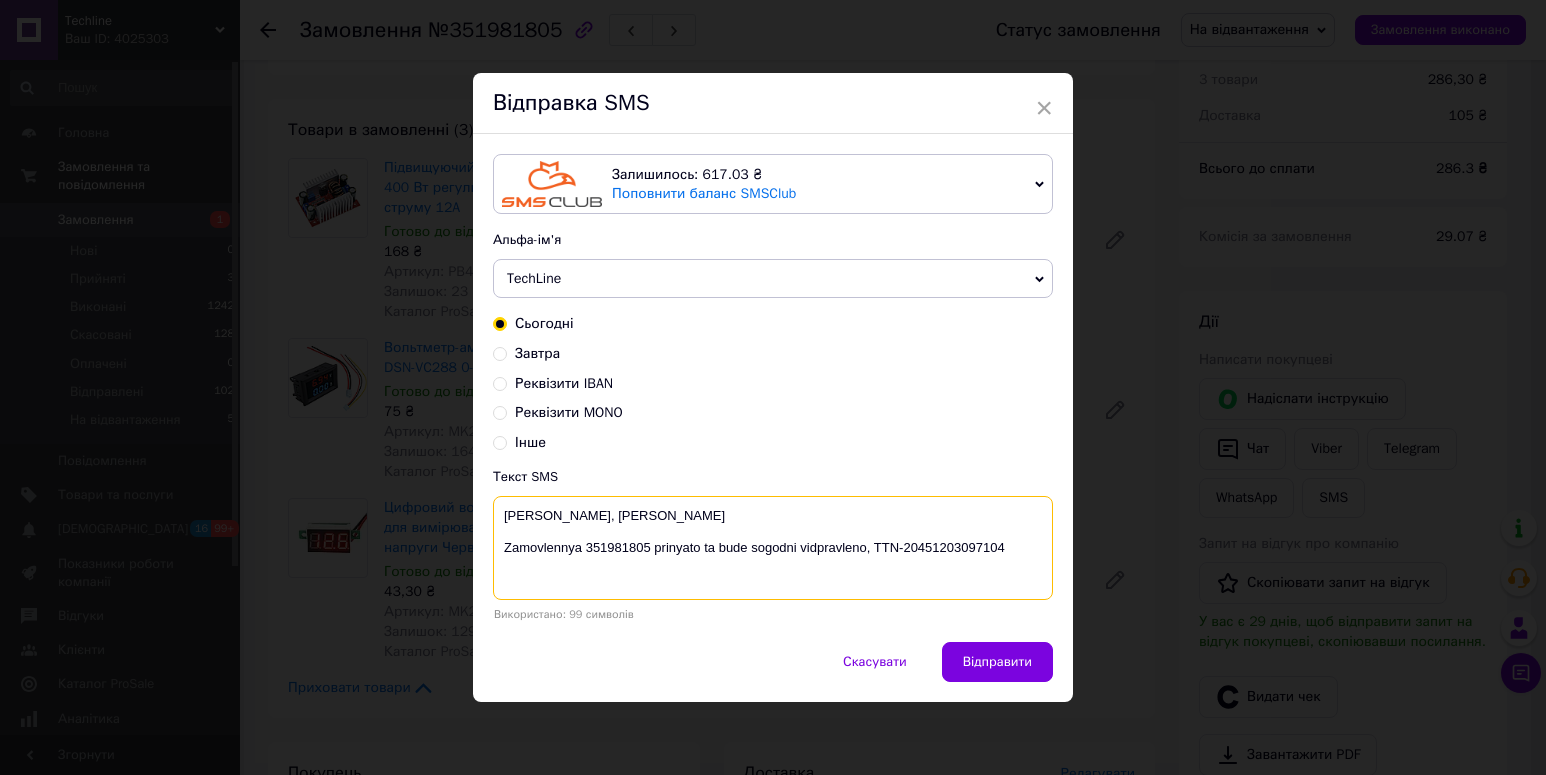 paste on "Dmytro" 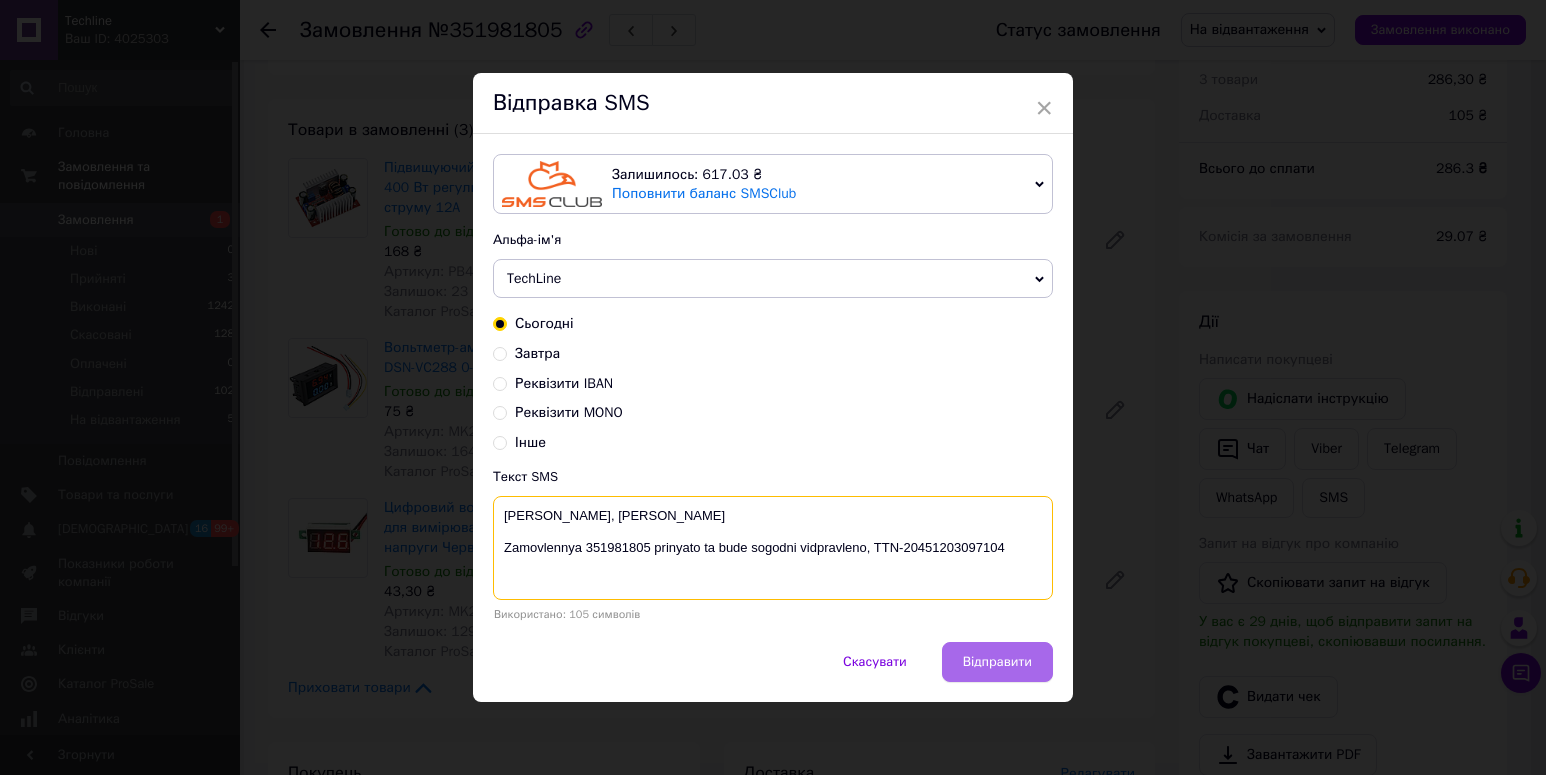 type on "Vitaemo, shanovnyі Dmytro
Zamovlennya 351981805 prinyato ta bude sogodni vidpravleno, TTN-20451203097104" 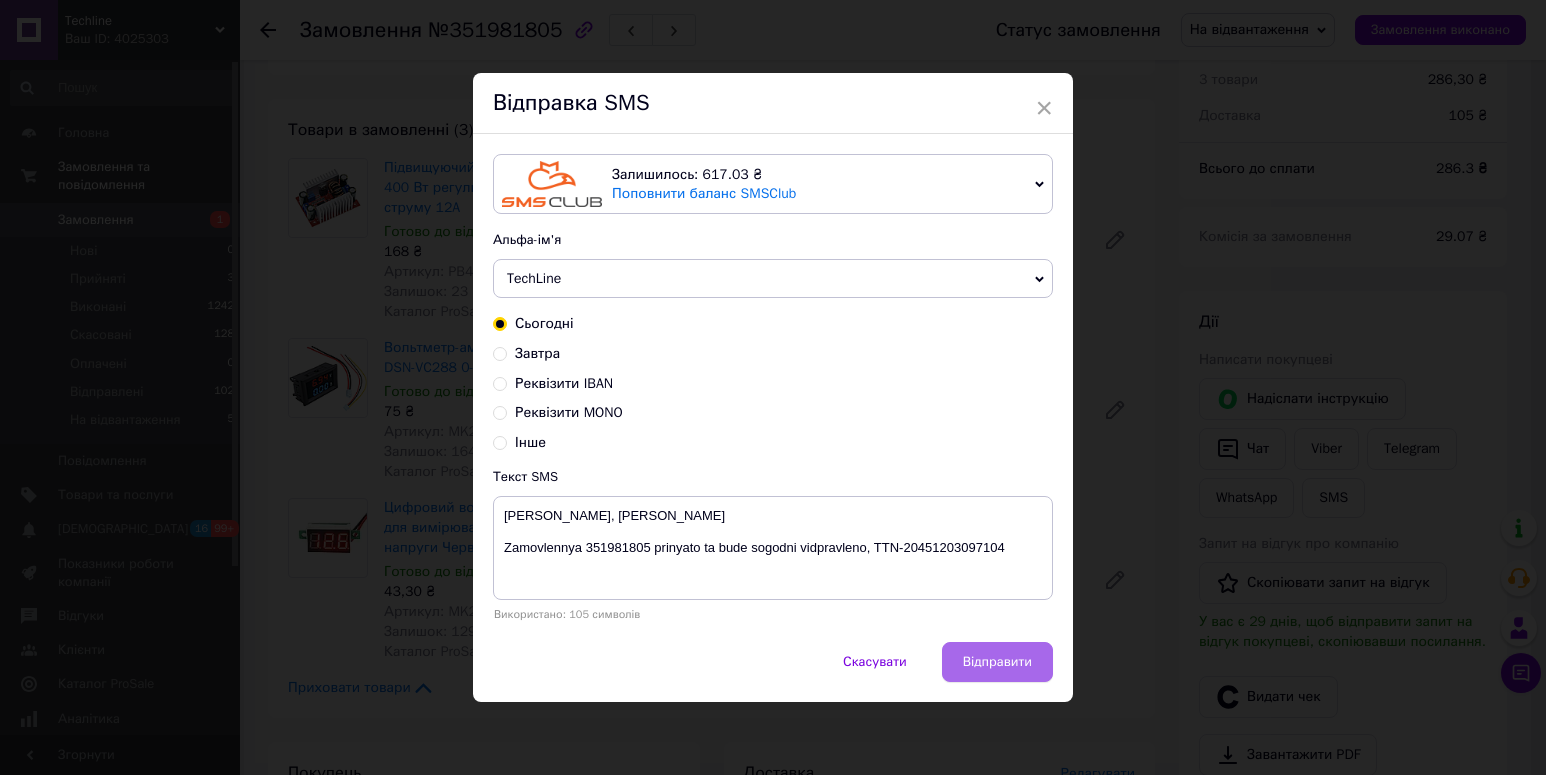 click on "Відправити" at bounding box center (997, 662) 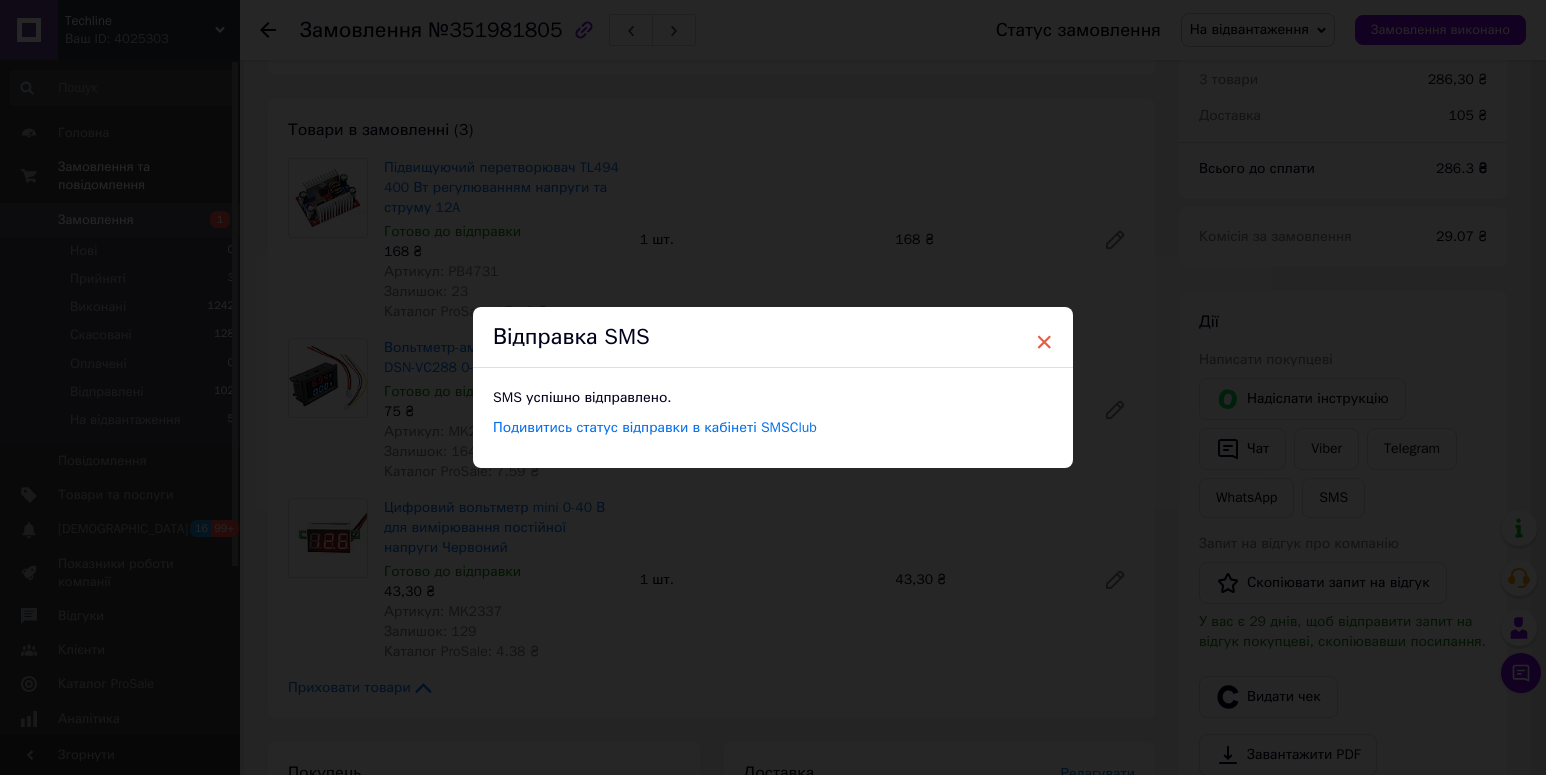 click on "×" at bounding box center (1044, 342) 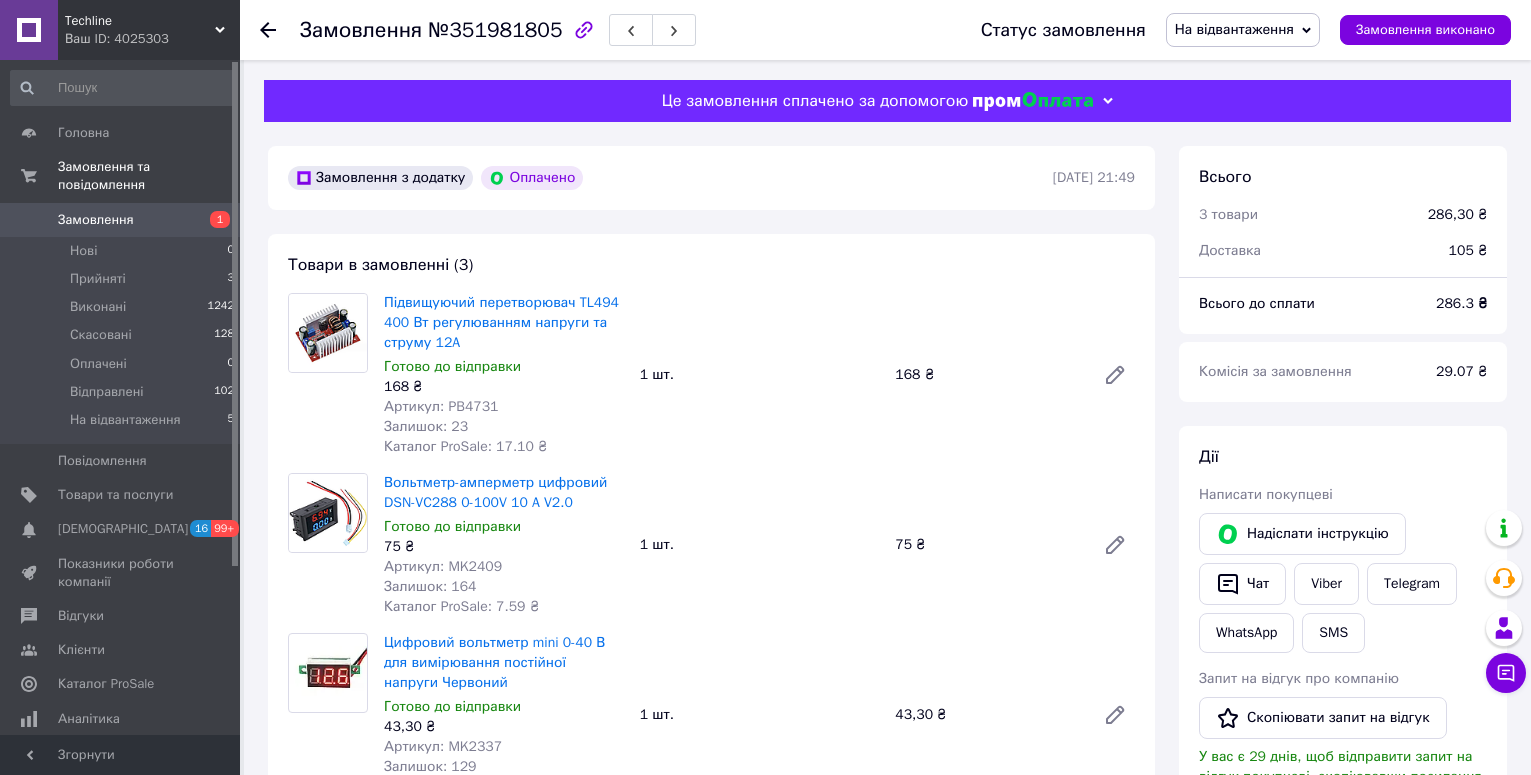 scroll, scrollTop: 300, scrollLeft: 0, axis: vertical 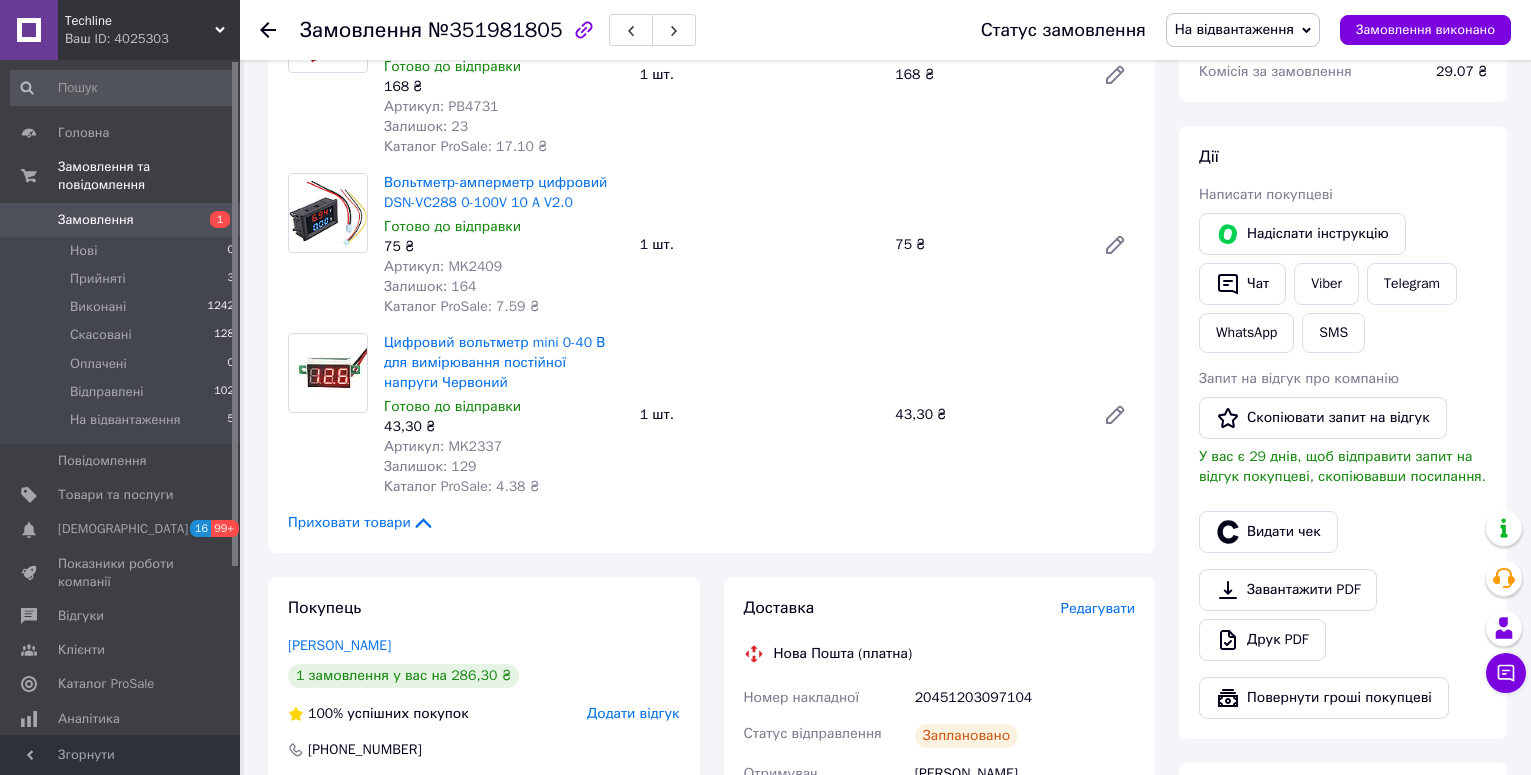 click at bounding box center [268, 30] 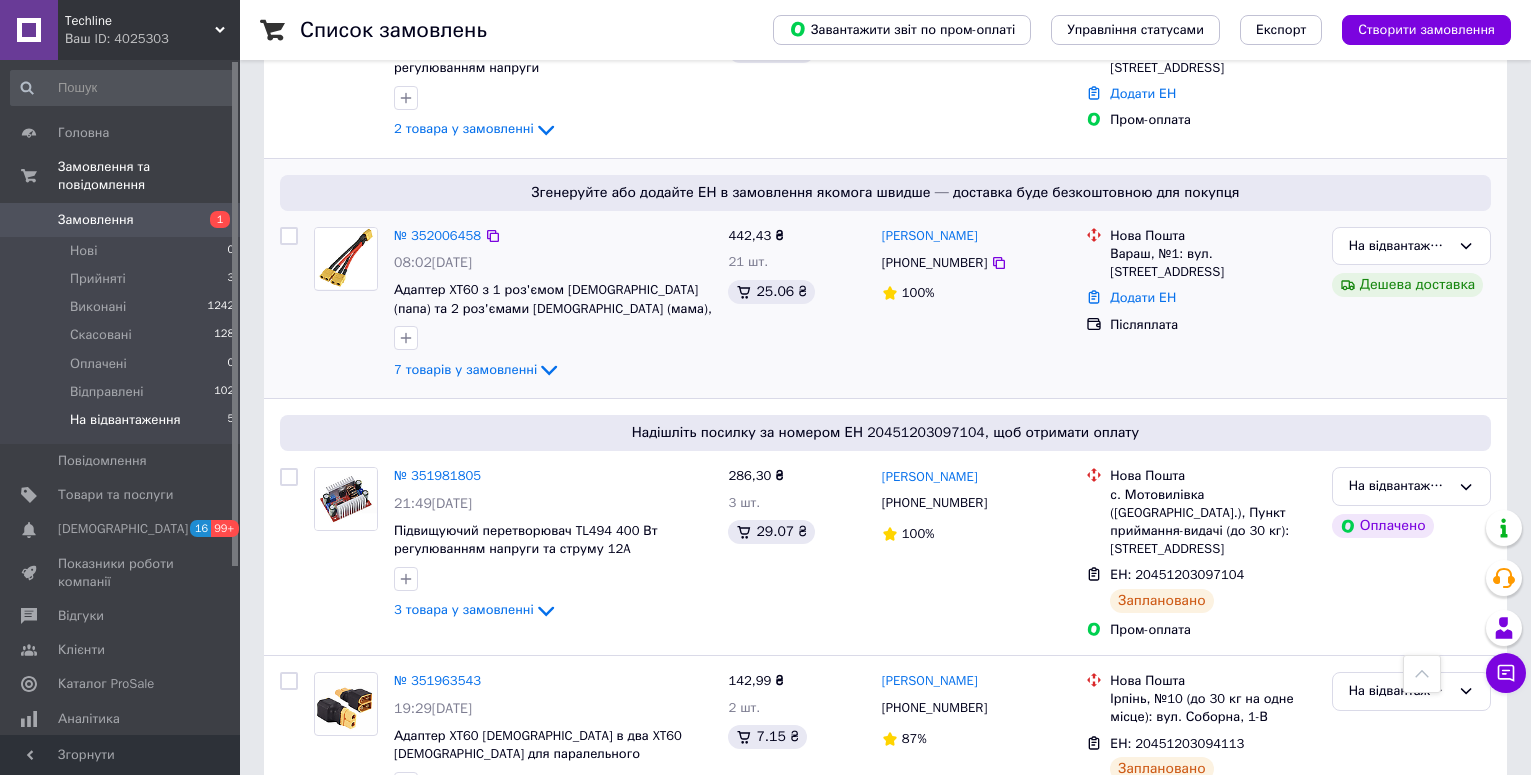 scroll, scrollTop: 651, scrollLeft: 0, axis: vertical 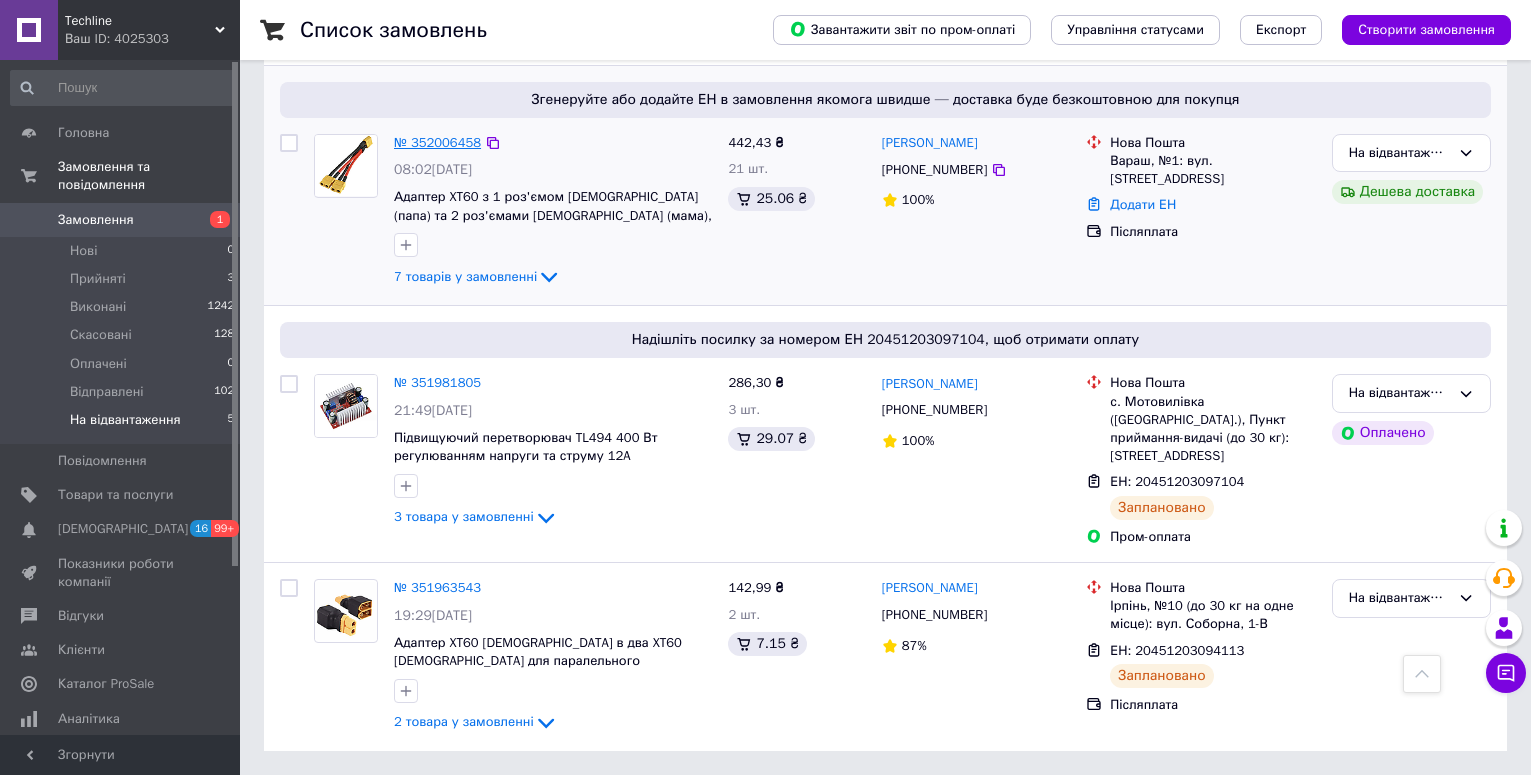 click on "№ 352006458" at bounding box center (437, 142) 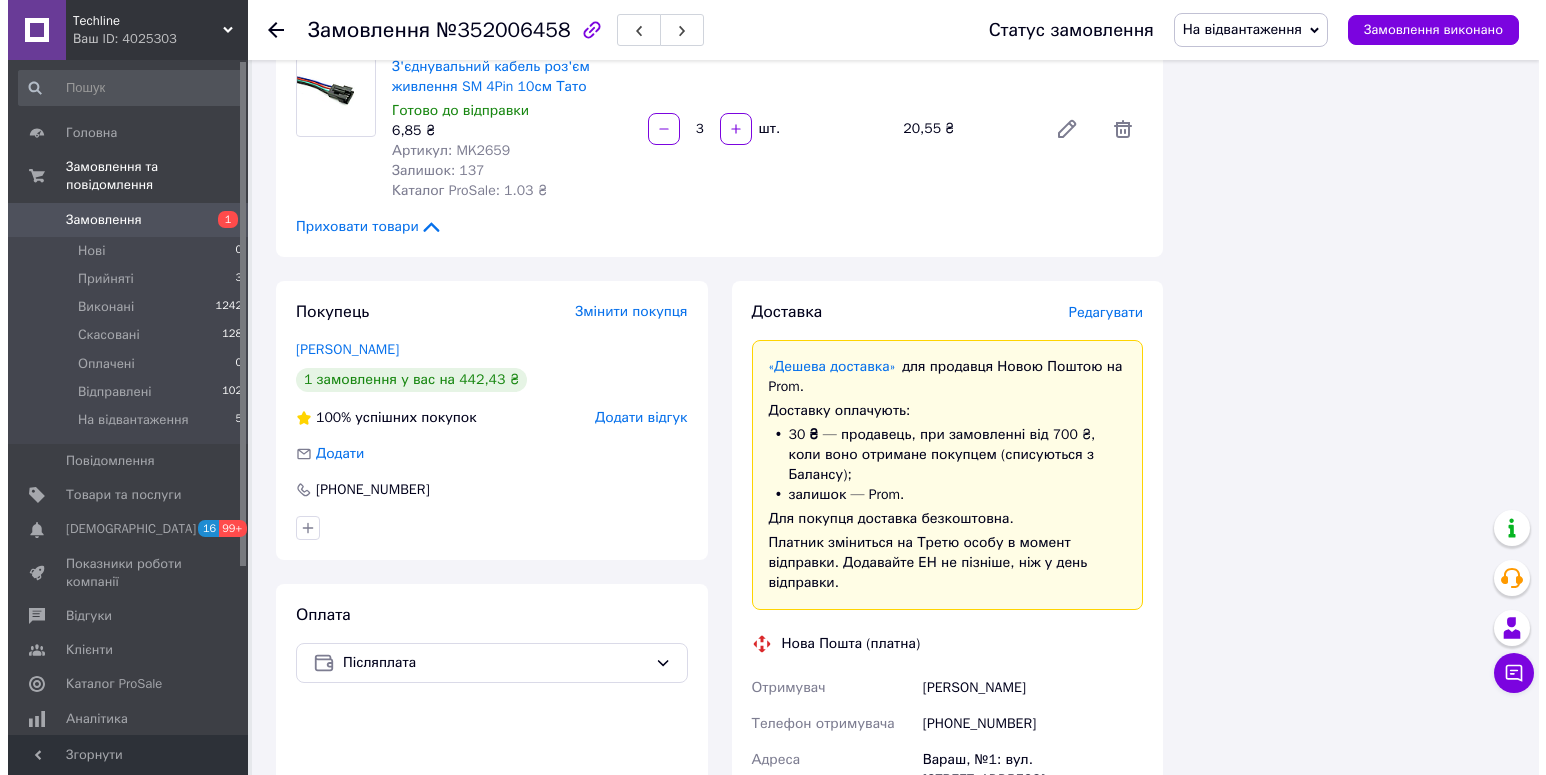 scroll, scrollTop: 1421, scrollLeft: 0, axis: vertical 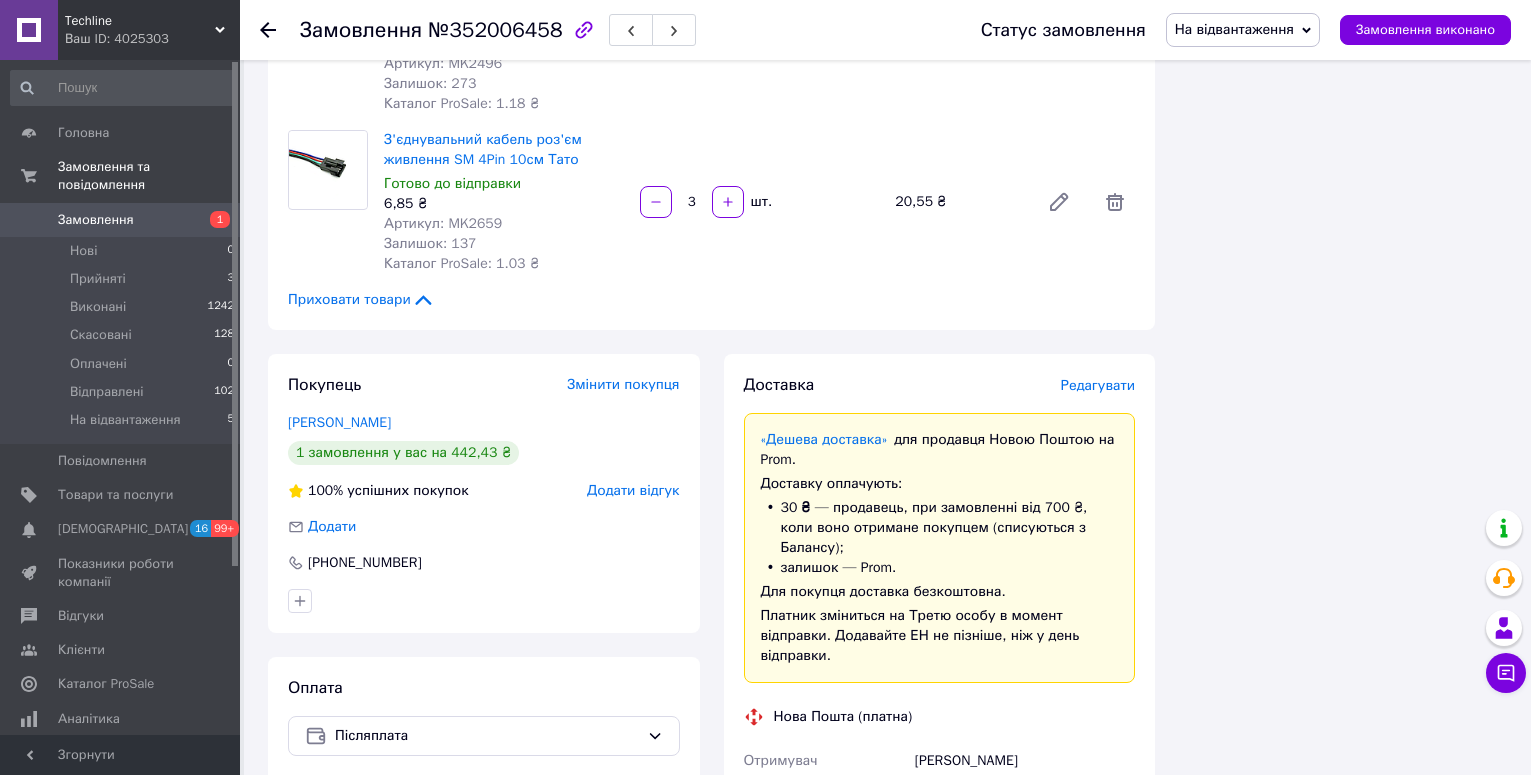 click on "Редагувати" at bounding box center [1098, 385] 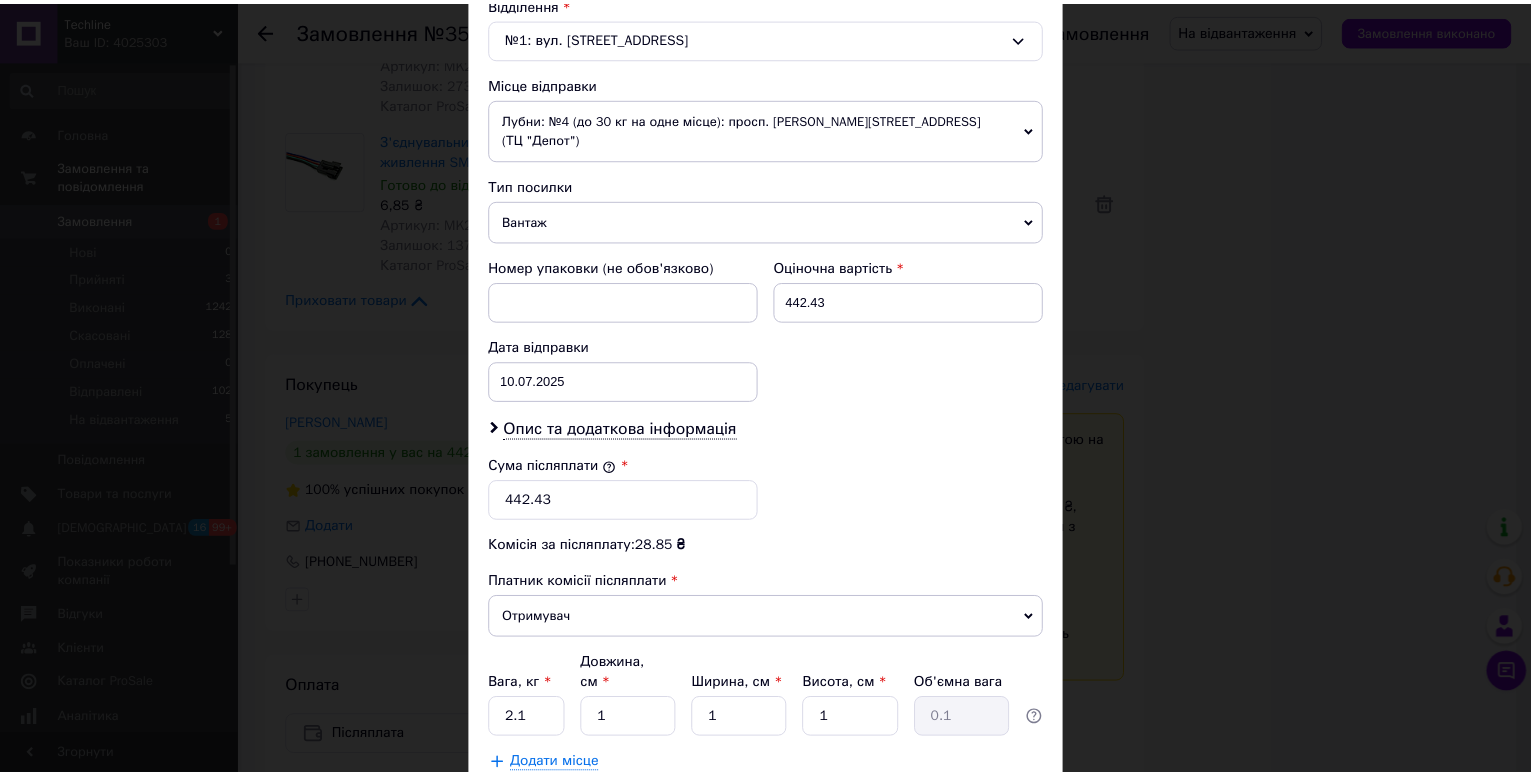scroll, scrollTop: 751, scrollLeft: 0, axis: vertical 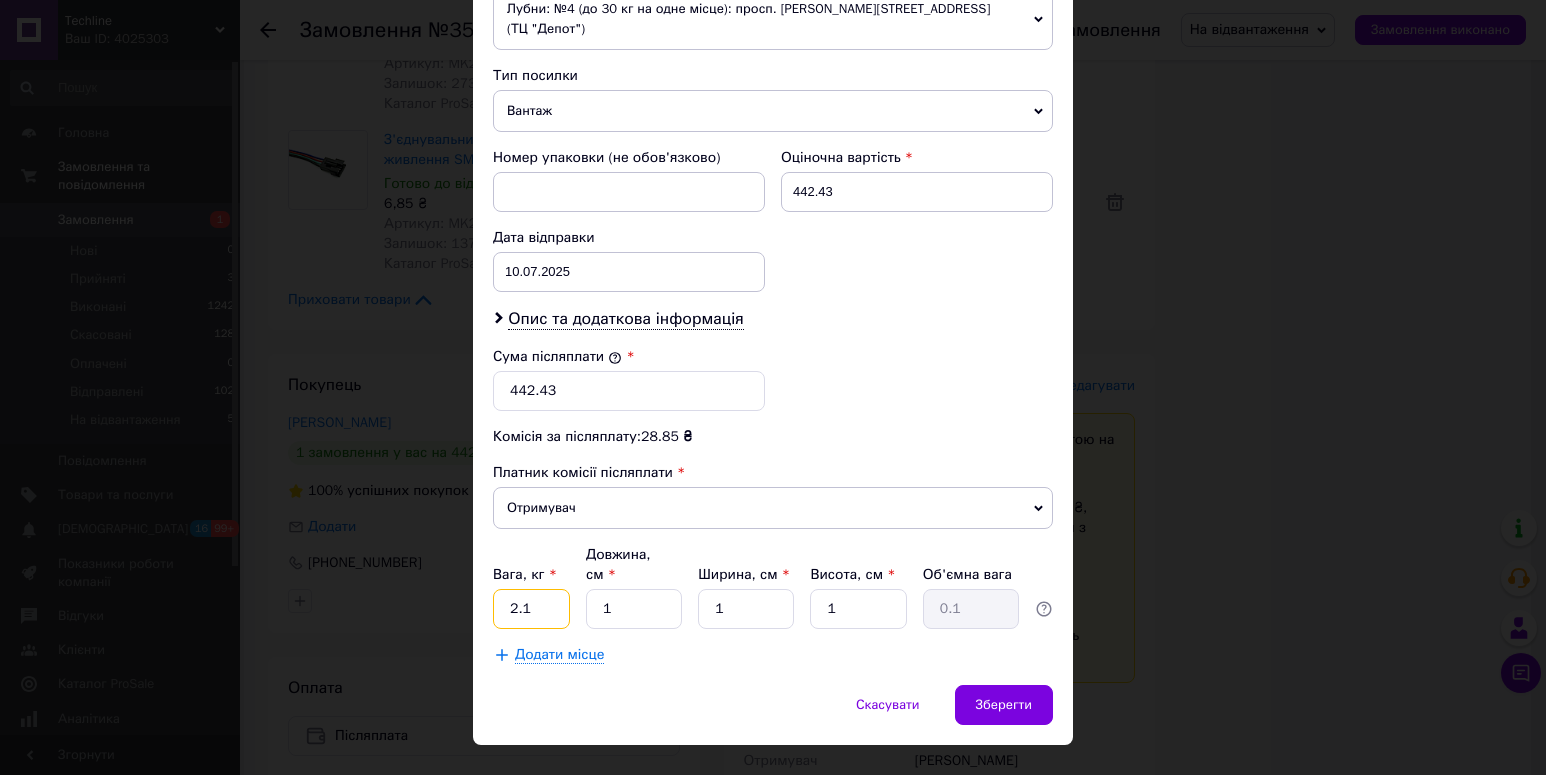 click on "2.1" at bounding box center [531, 609] 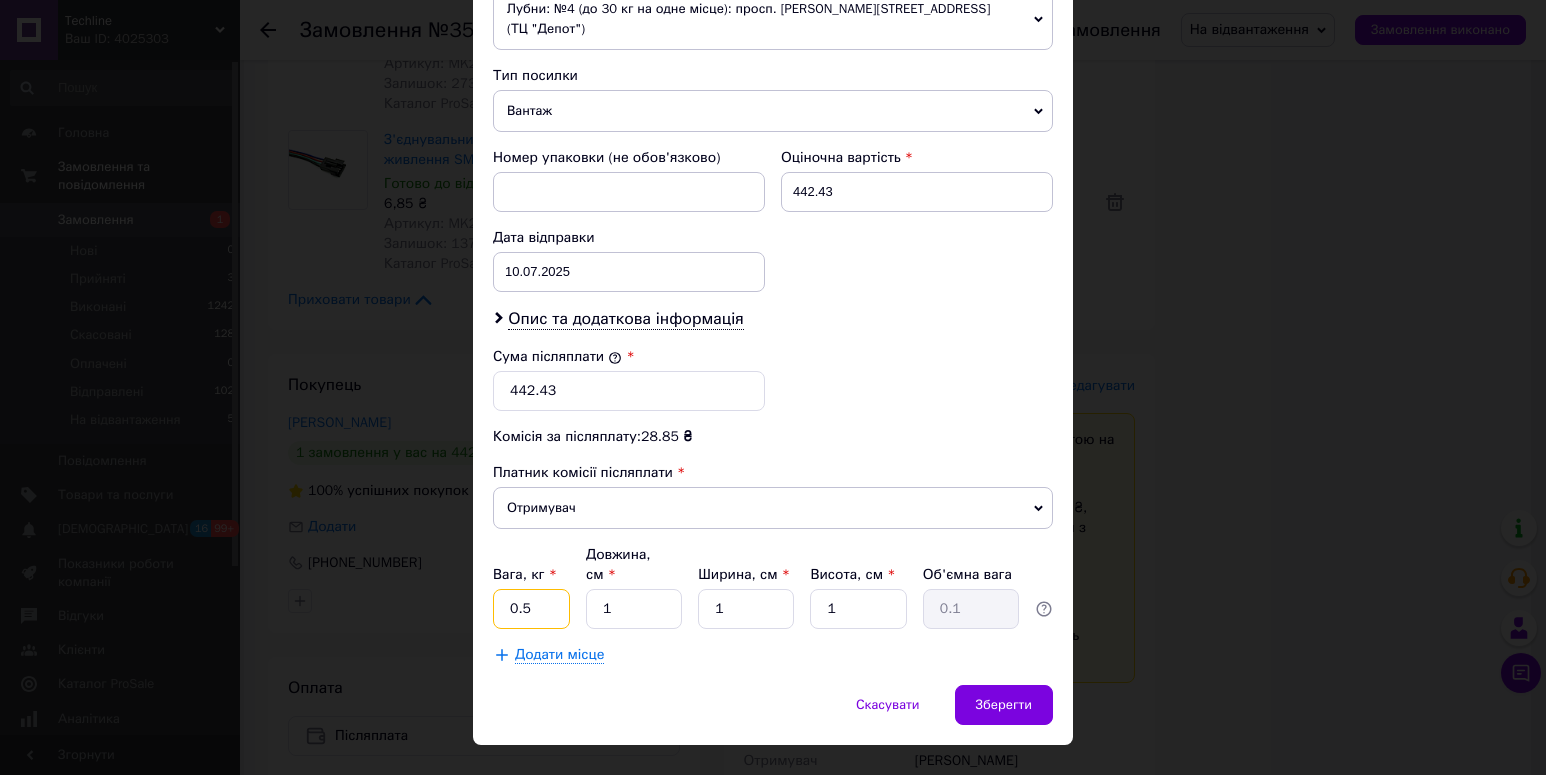 type on "0.5" 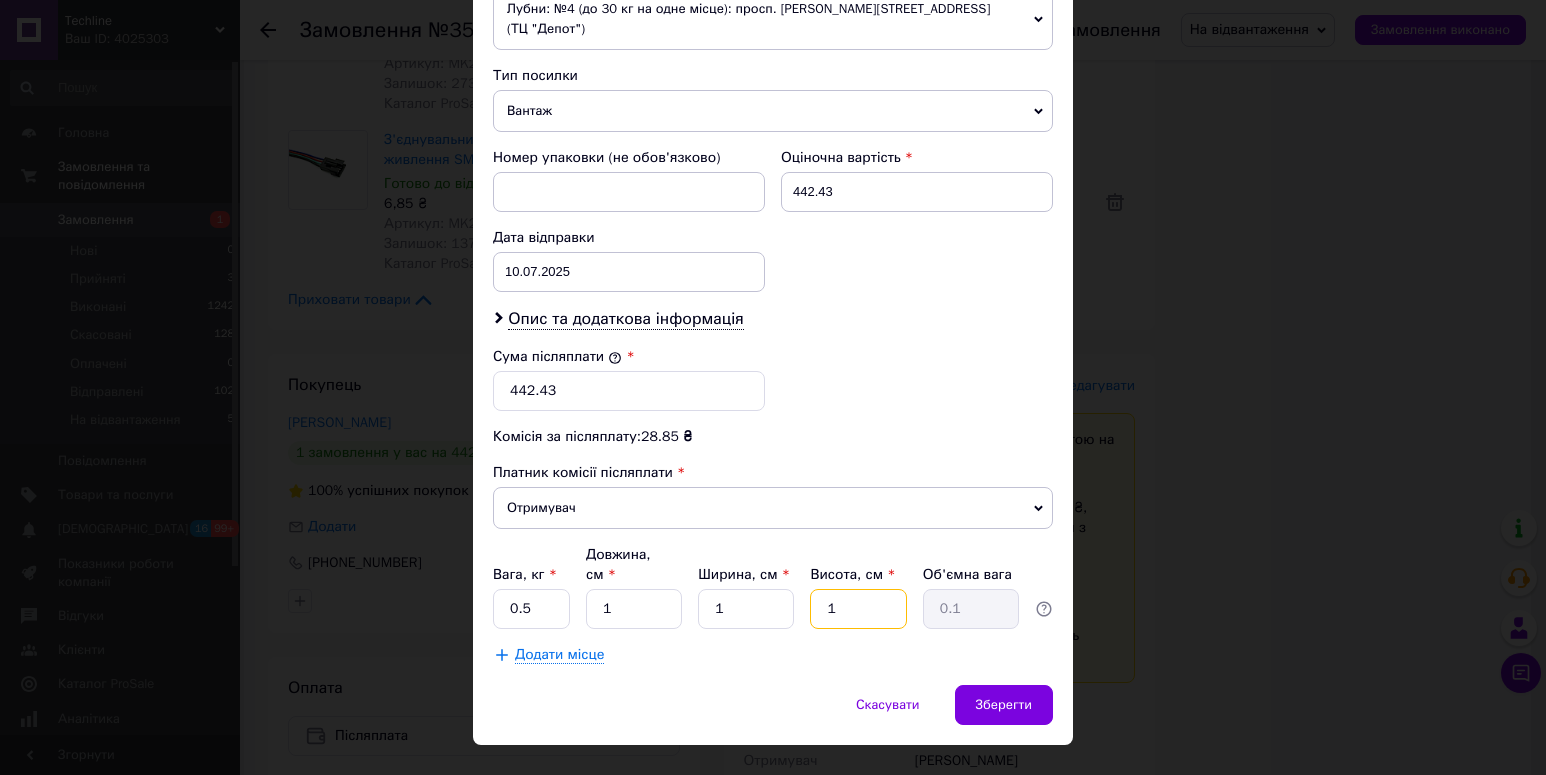 click on "1" at bounding box center [858, 609] 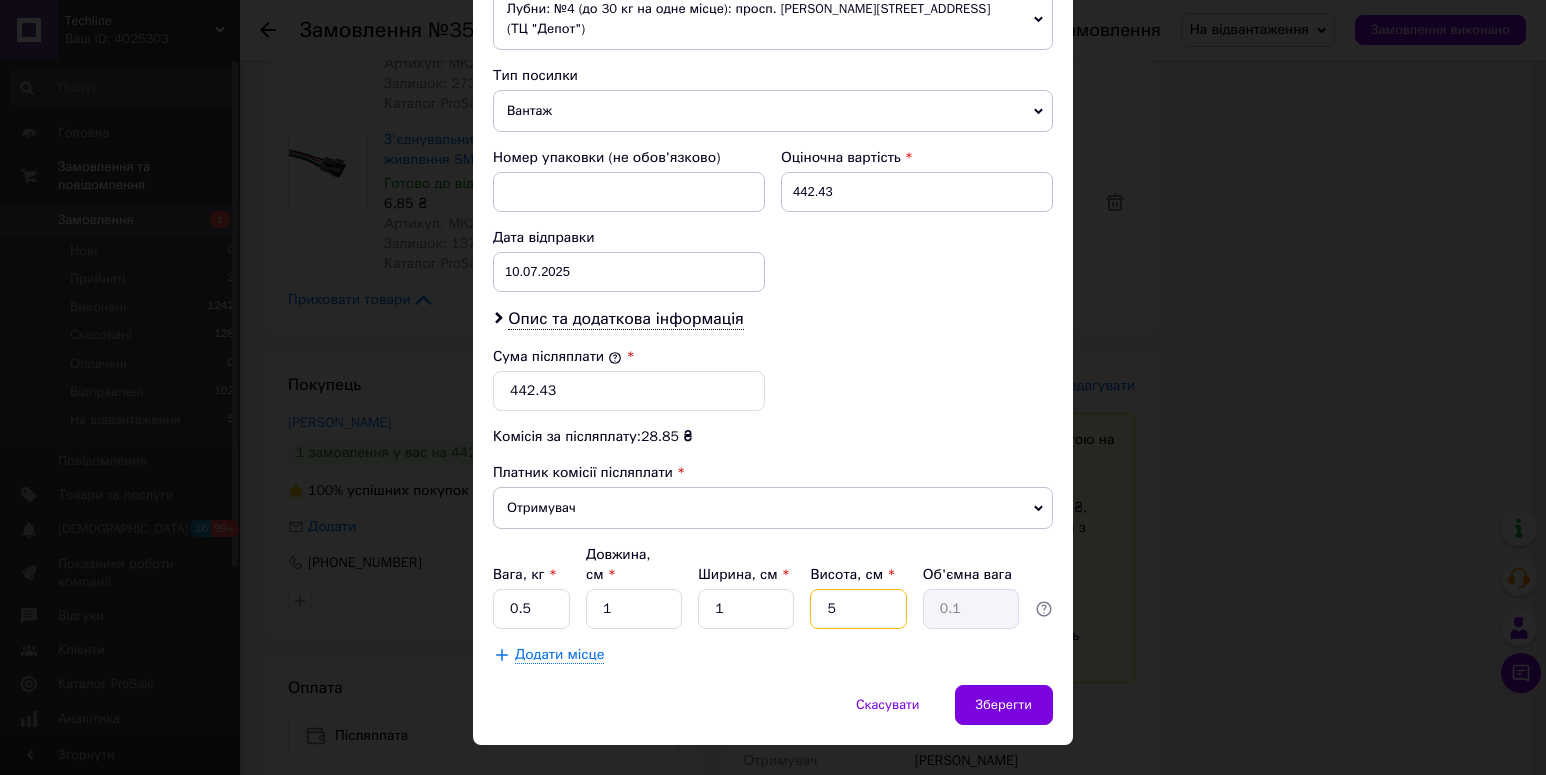 type on "5" 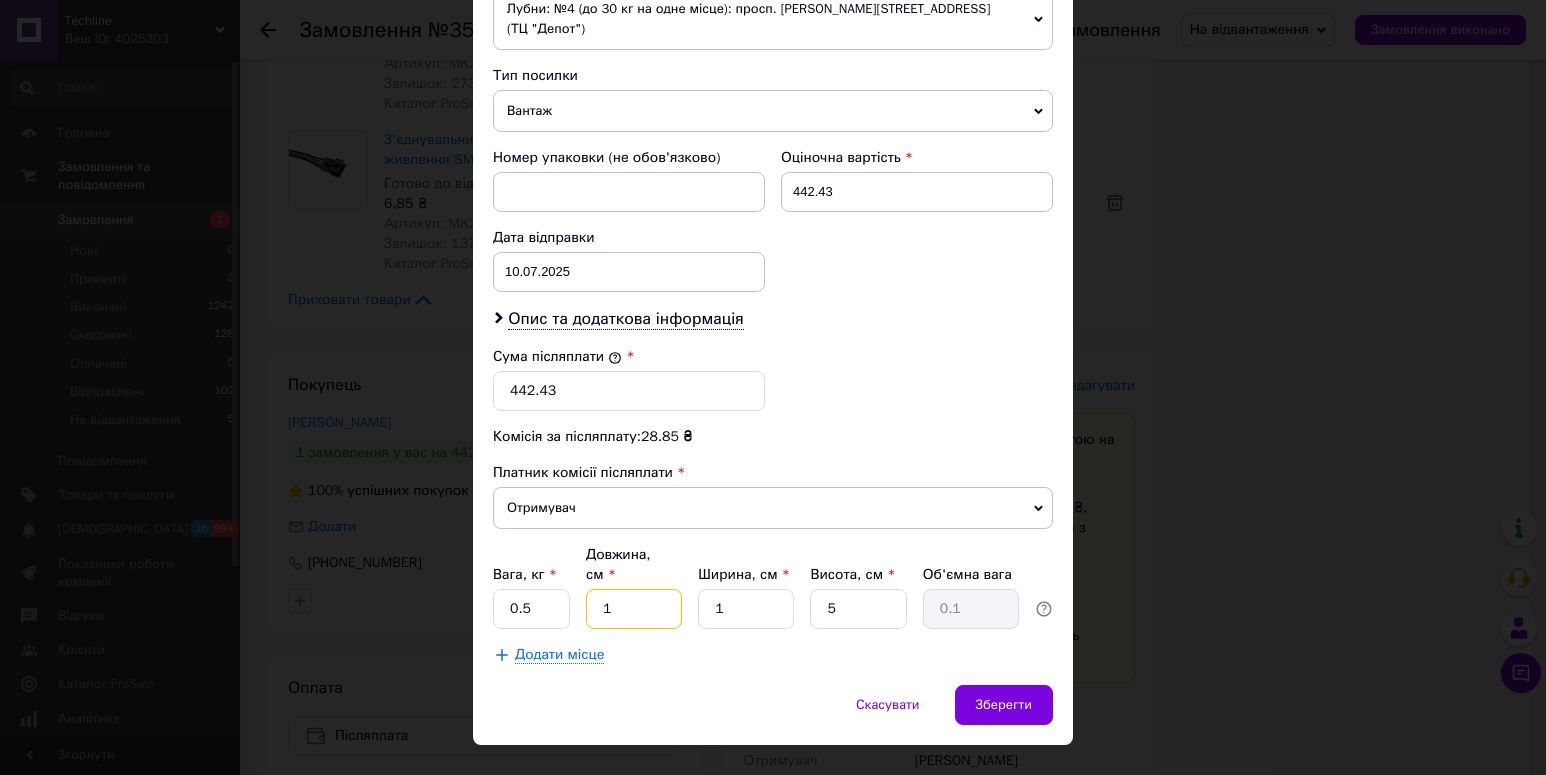 click on "1" at bounding box center [634, 609] 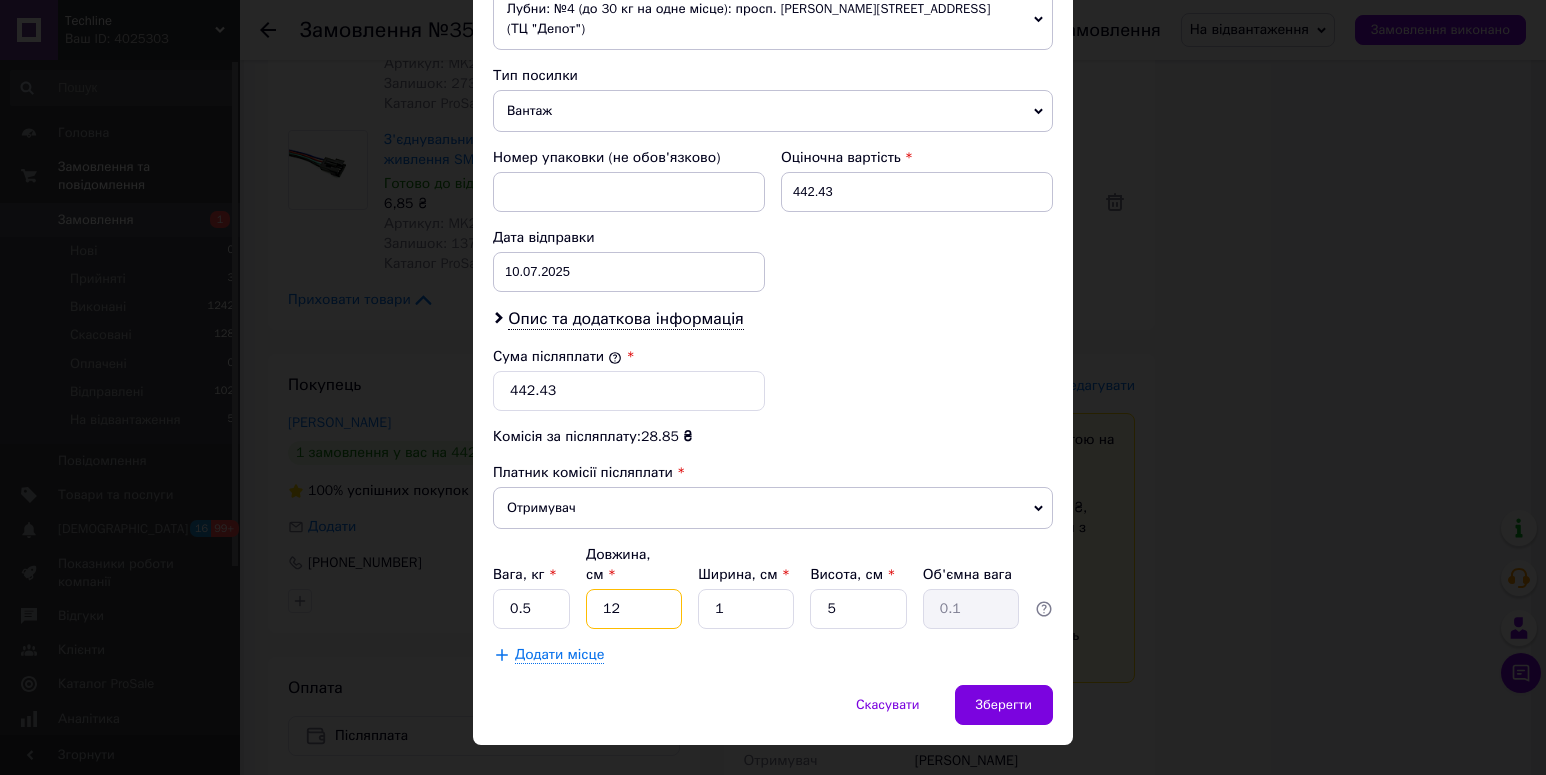 type on "12" 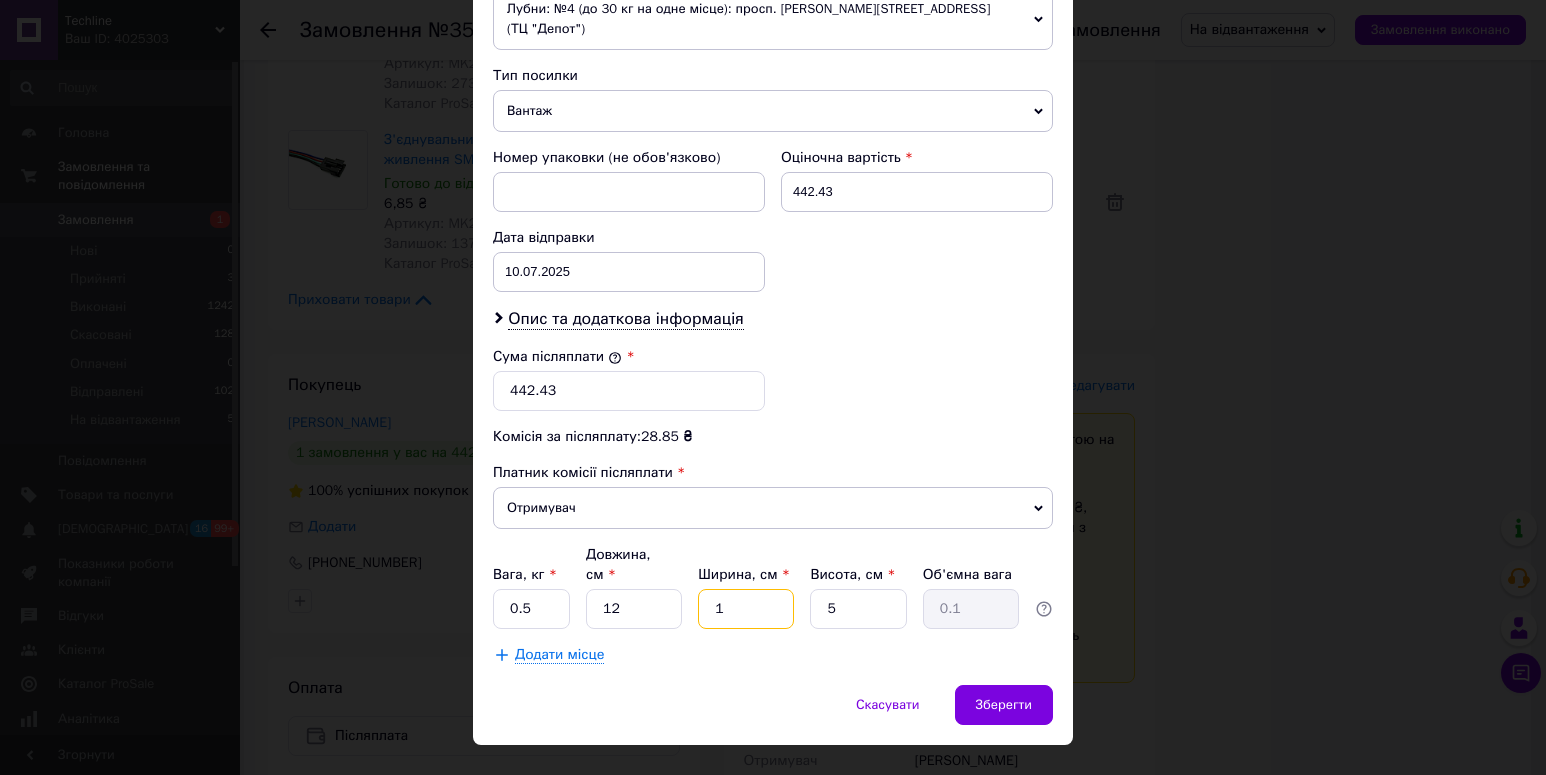 click on "1" at bounding box center (746, 609) 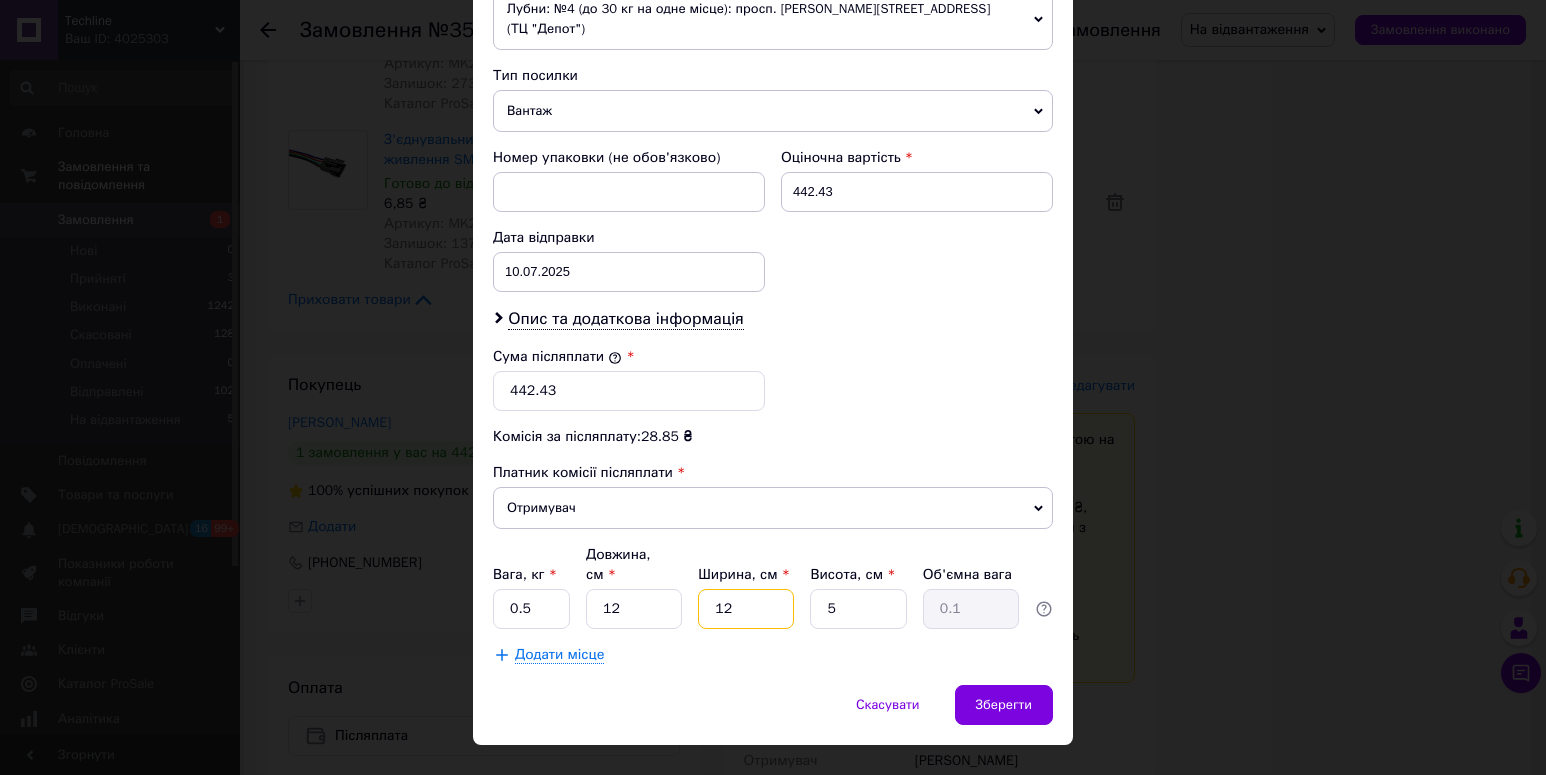 type on "0.18" 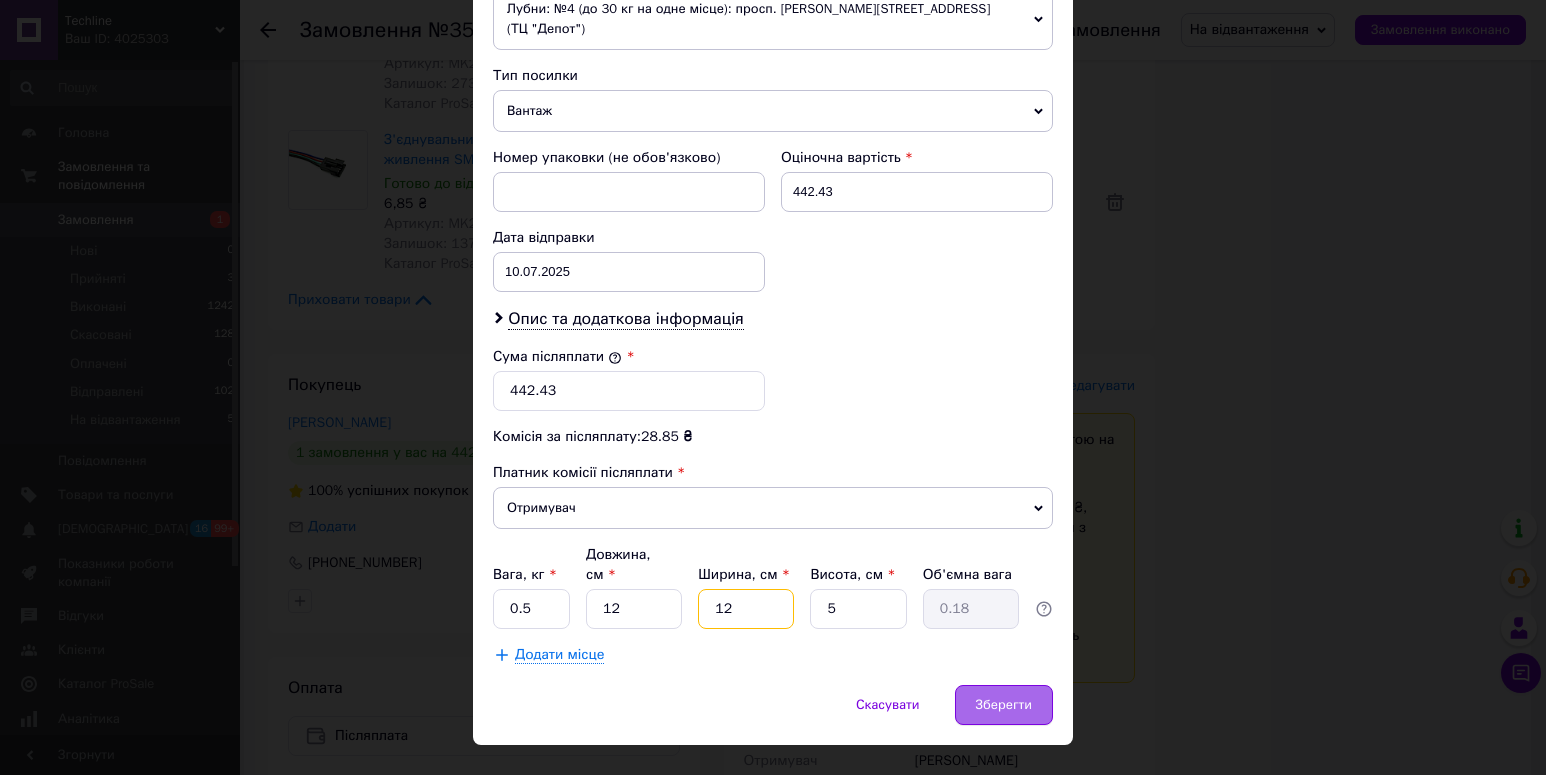 type on "12" 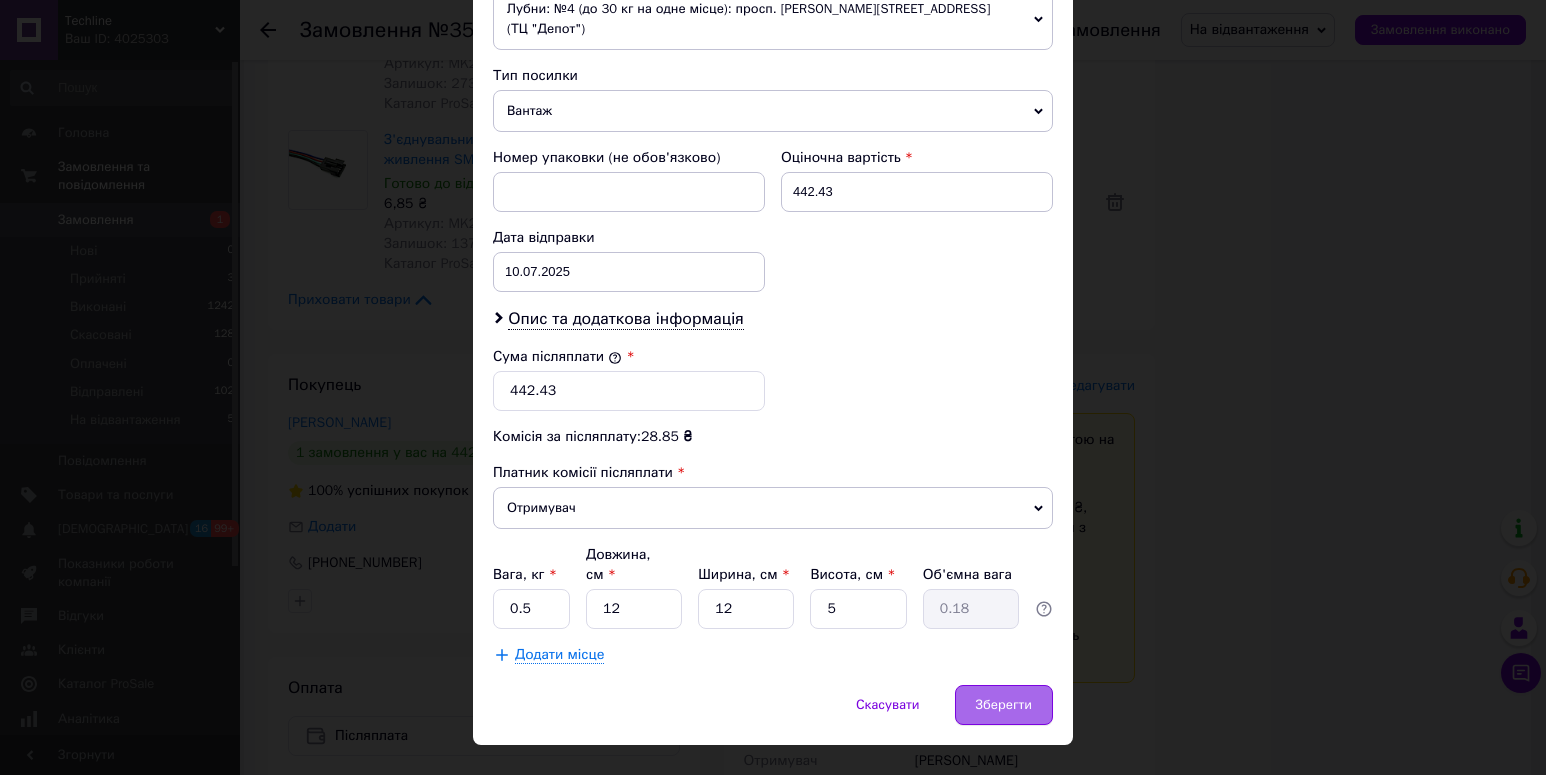 click on "Зберегти" at bounding box center [1004, 705] 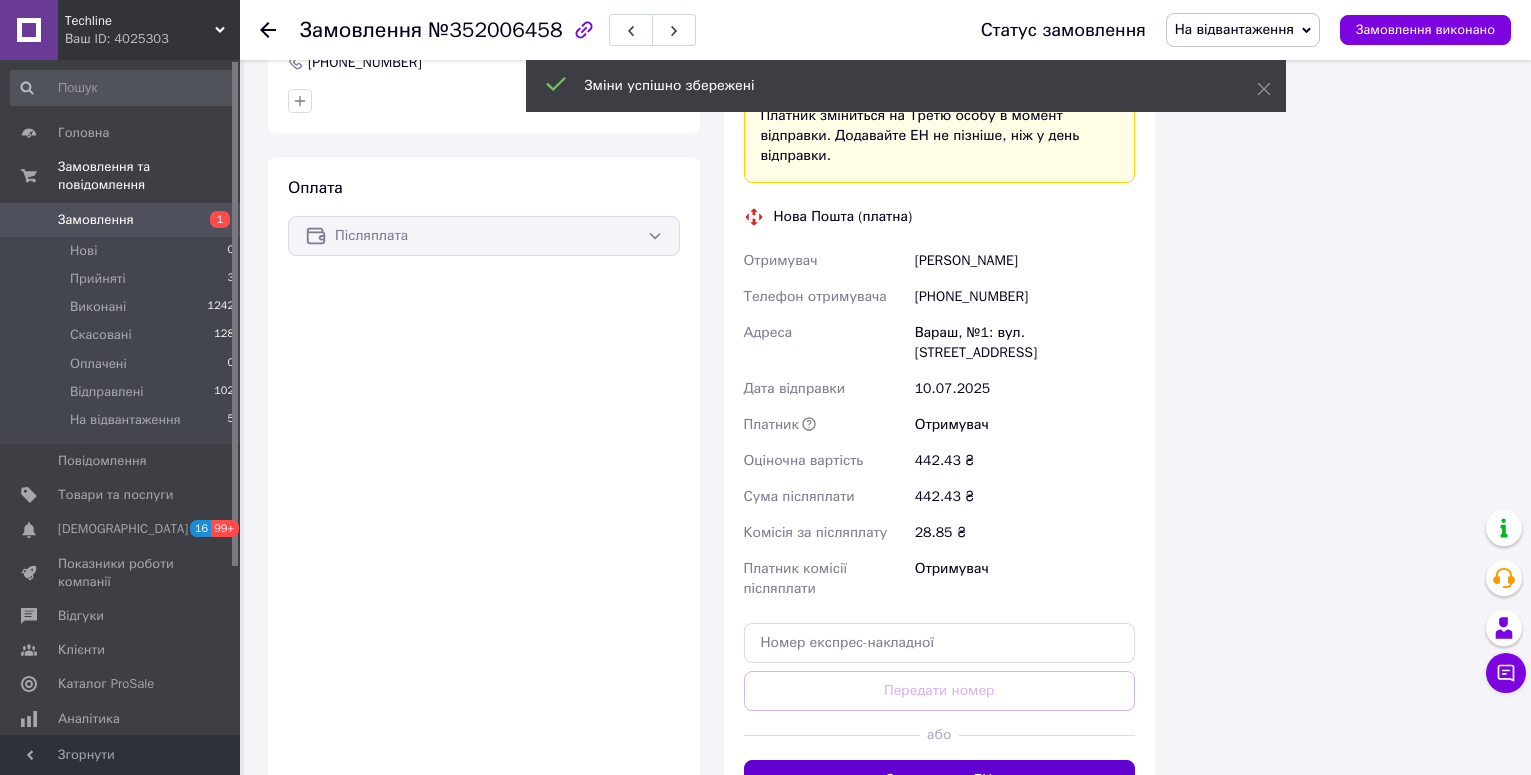 click on "Згенерувати ЕН" at bounding box center [940, 780] 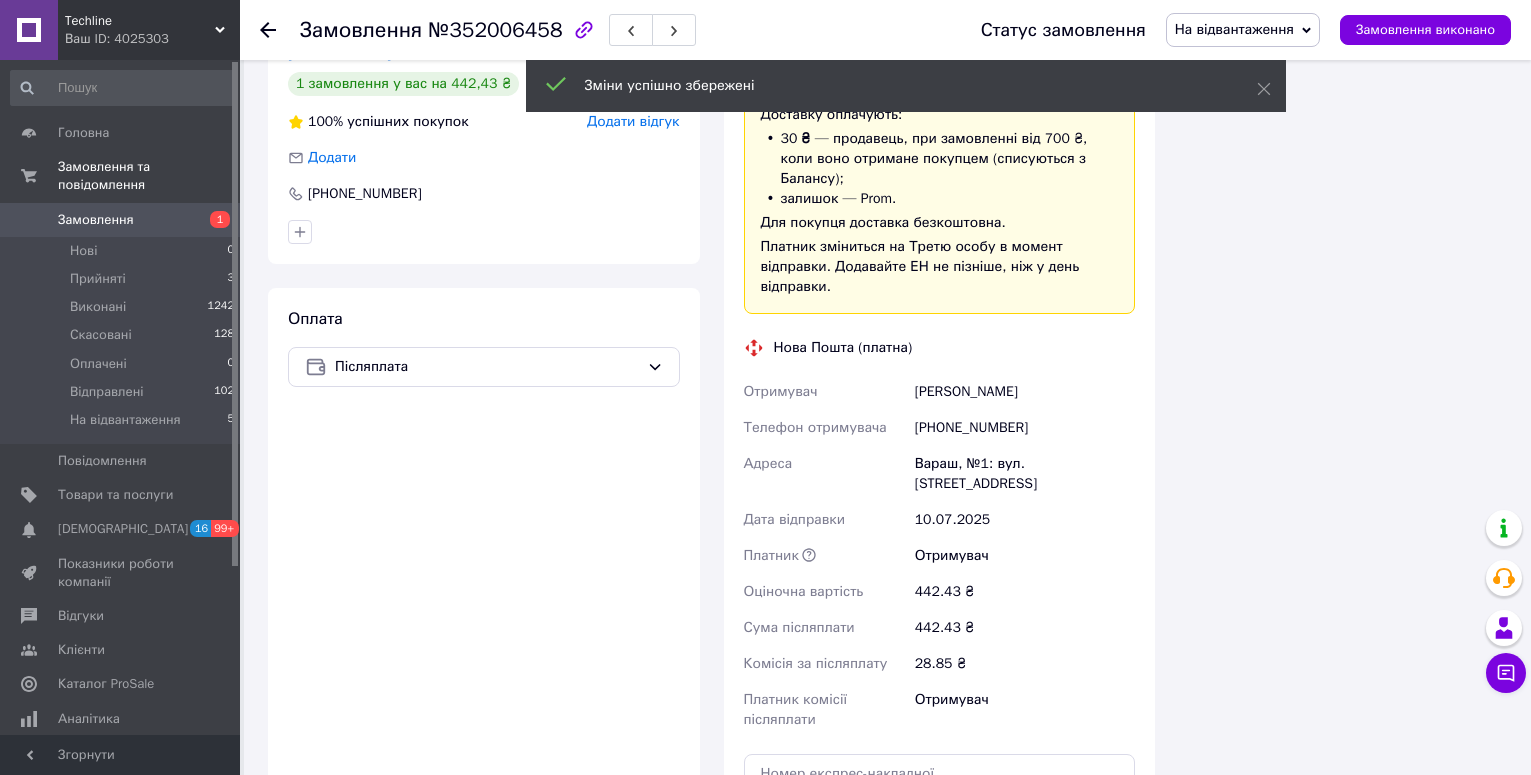 scroll, scrollTop: 1621, scrollLeft: 0, axis: vertical 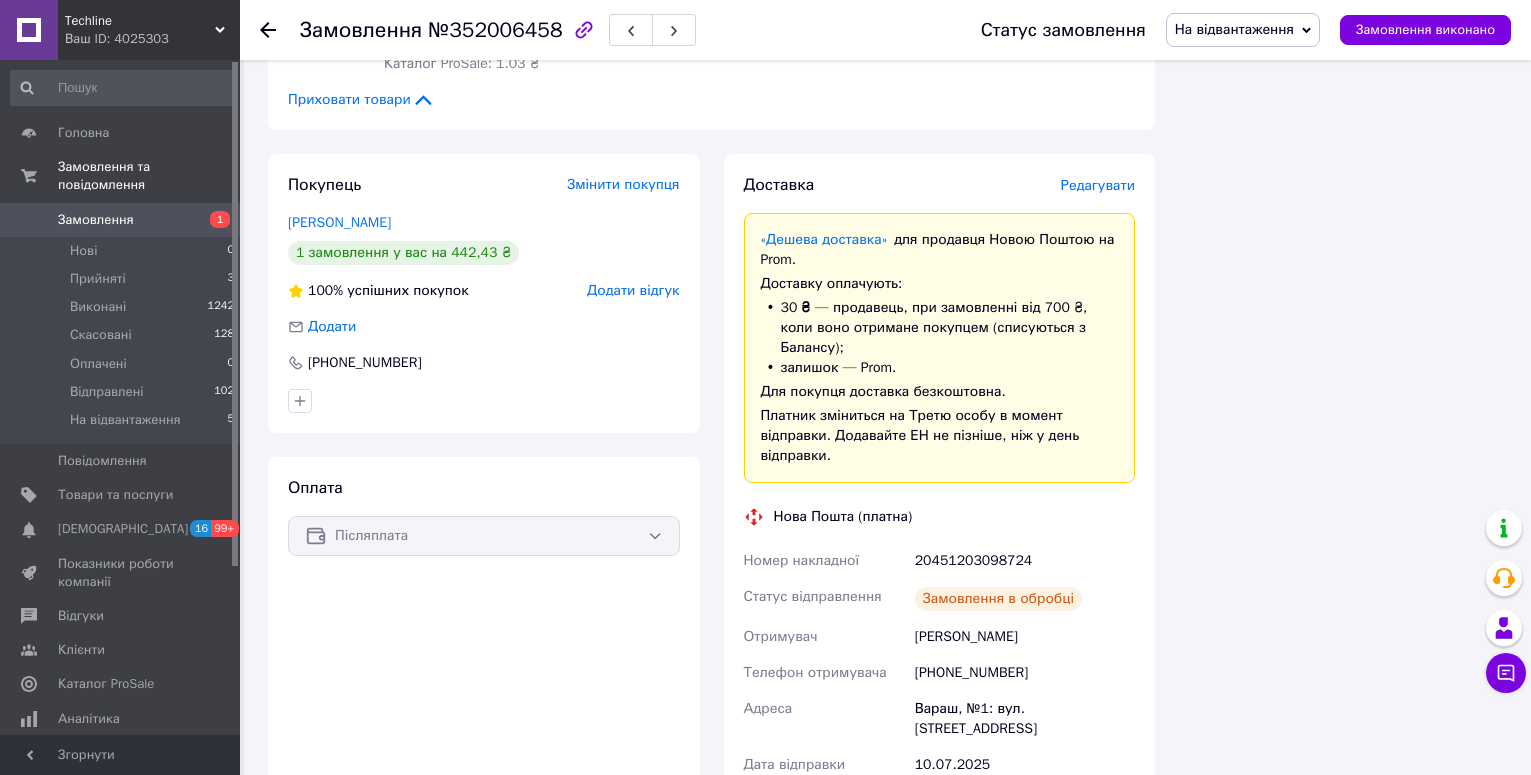 click on "20451203098724" at bounding box center (1025, 561) 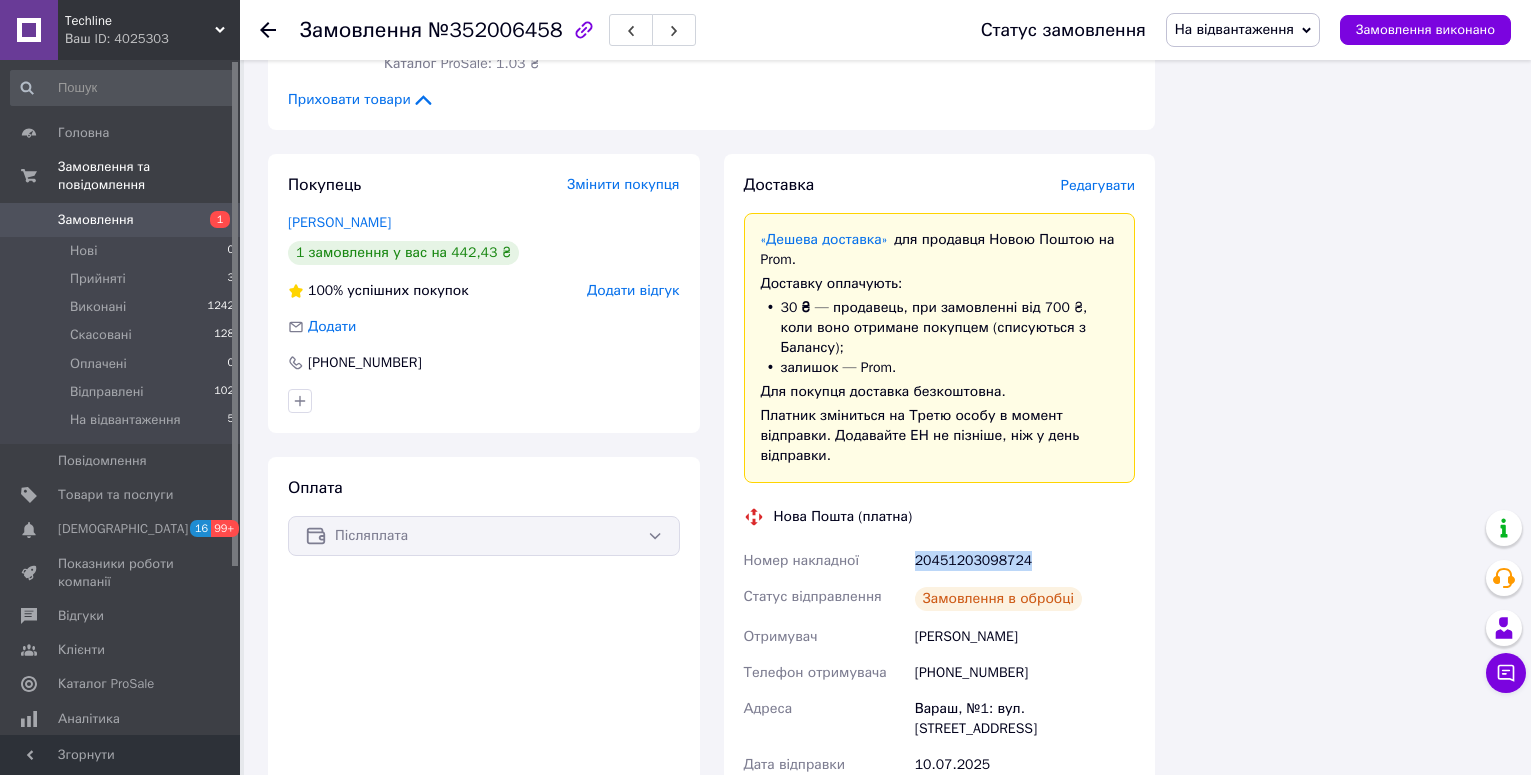 click on "20451203098724" at bounding box center [1025, 561] 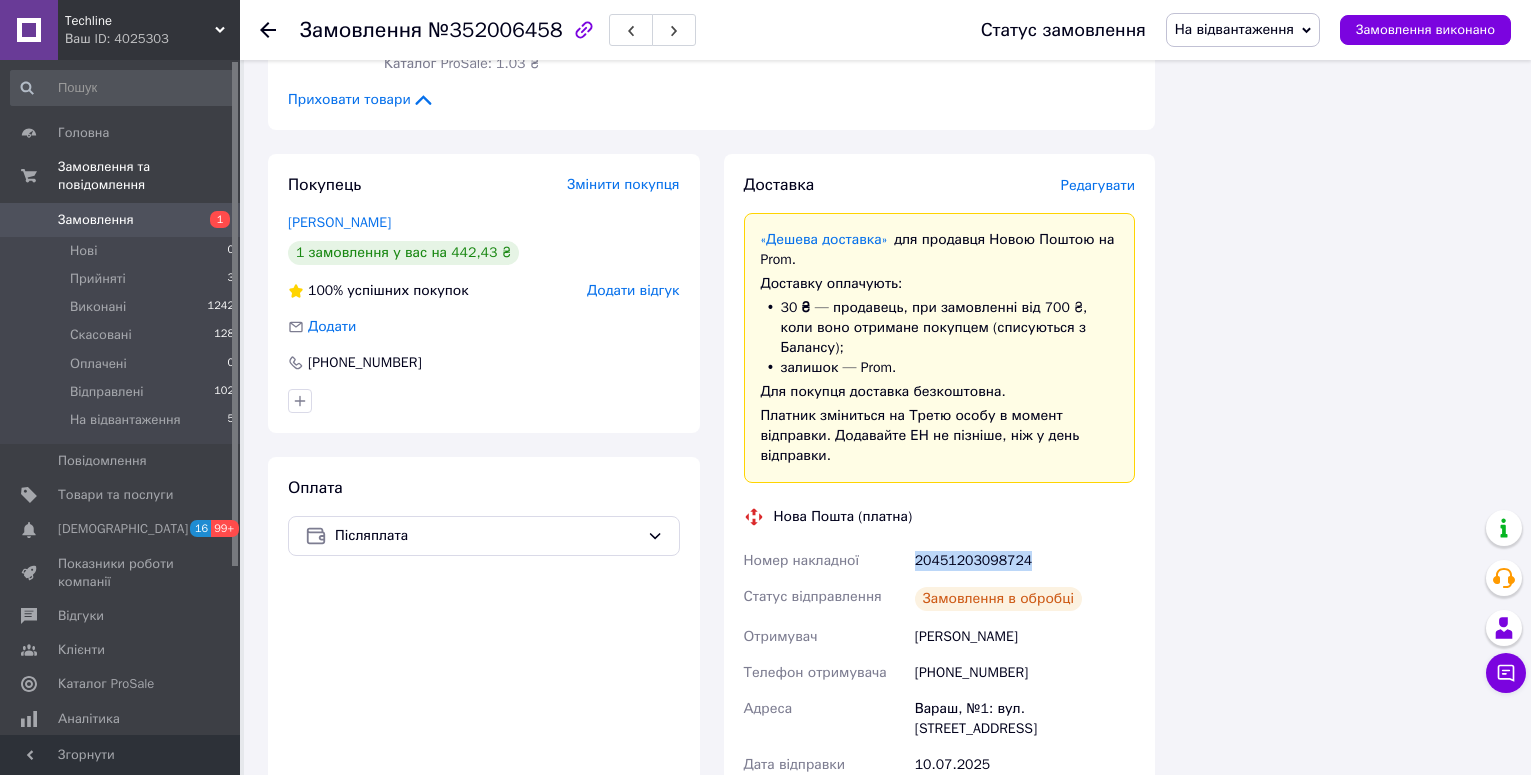 copy on "20451203098724" 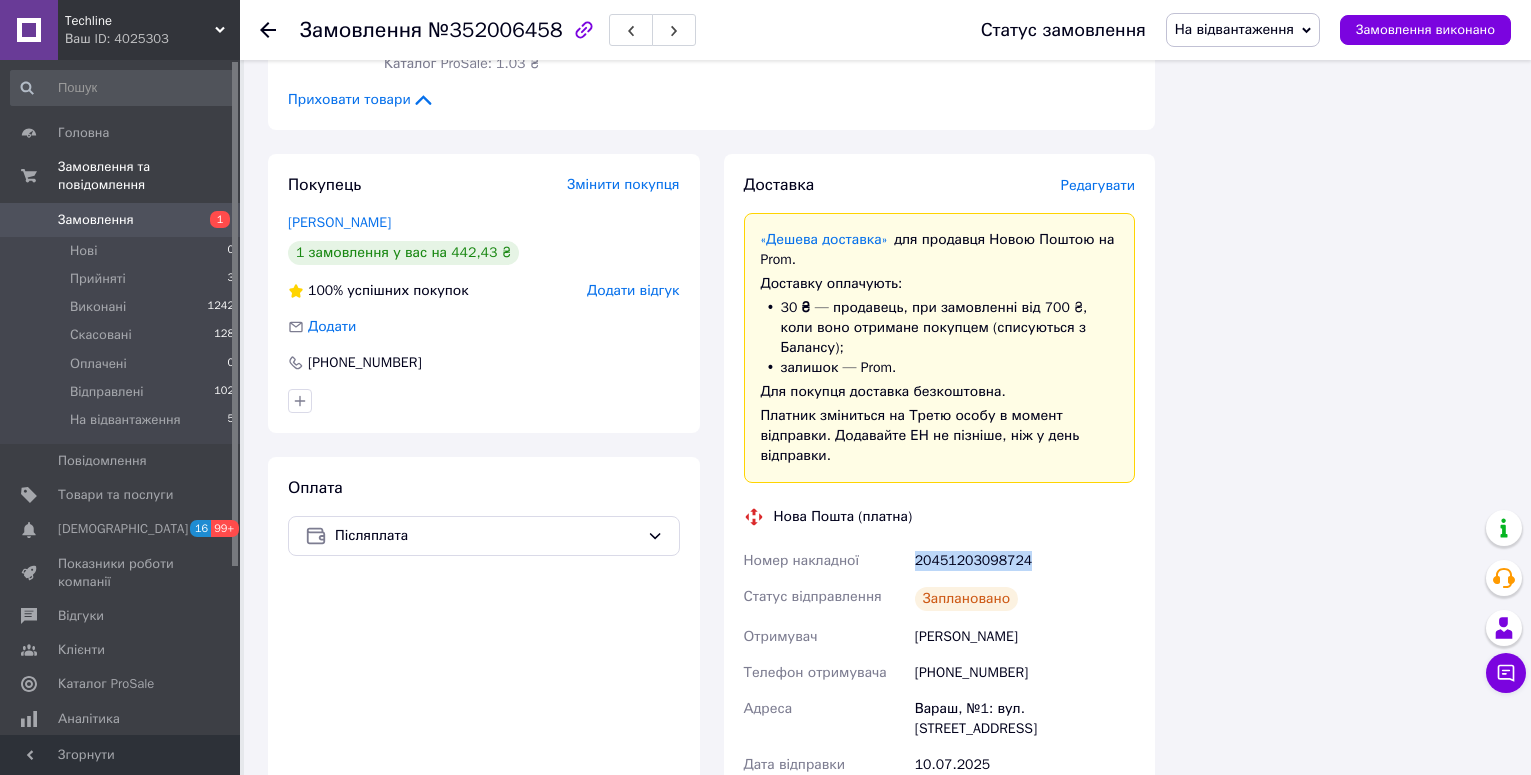 click on "20451203098724" at bounding box center (1025, 561) 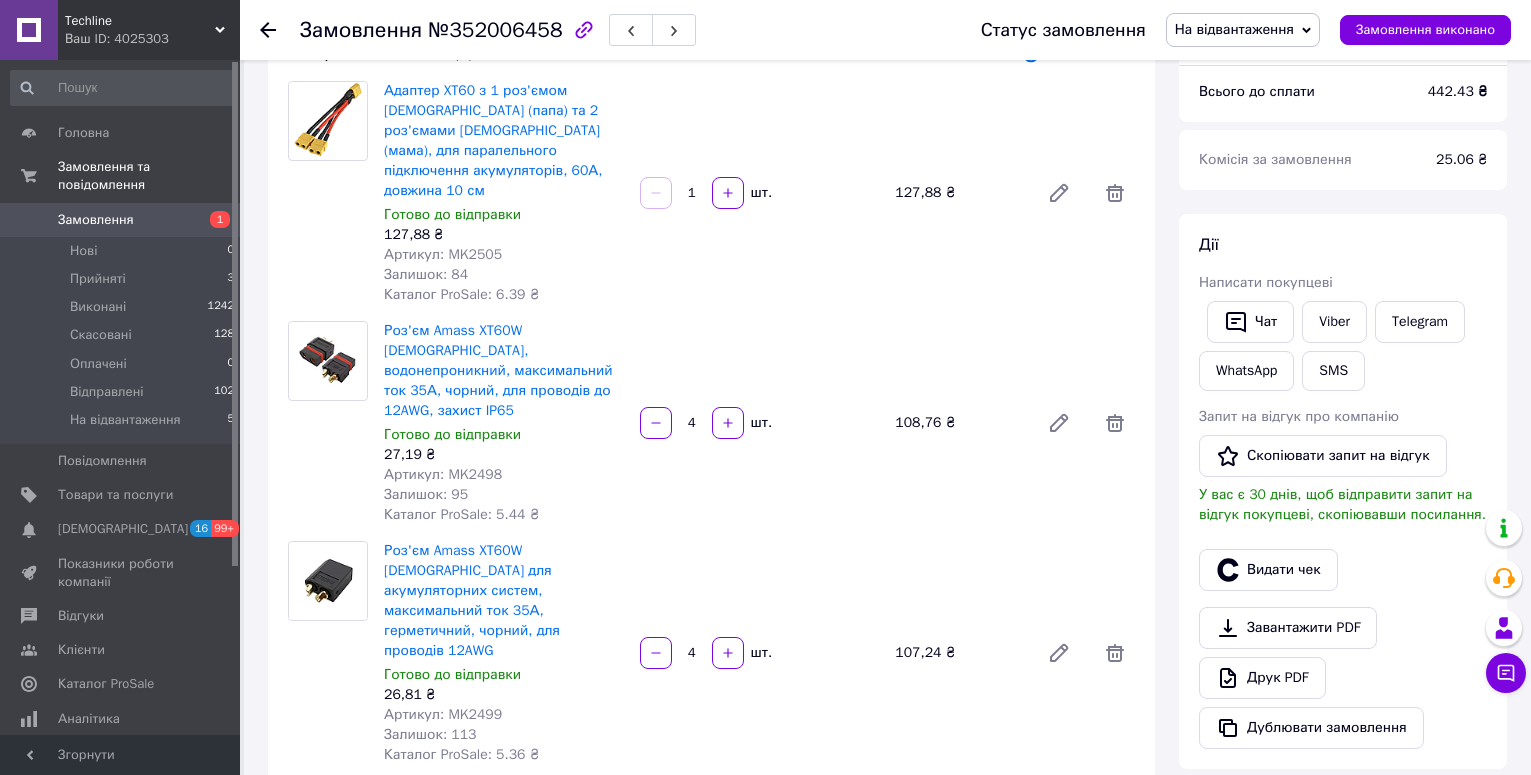 scroll, scrollTop: 21, scrollLeft: 0, axis: vertical 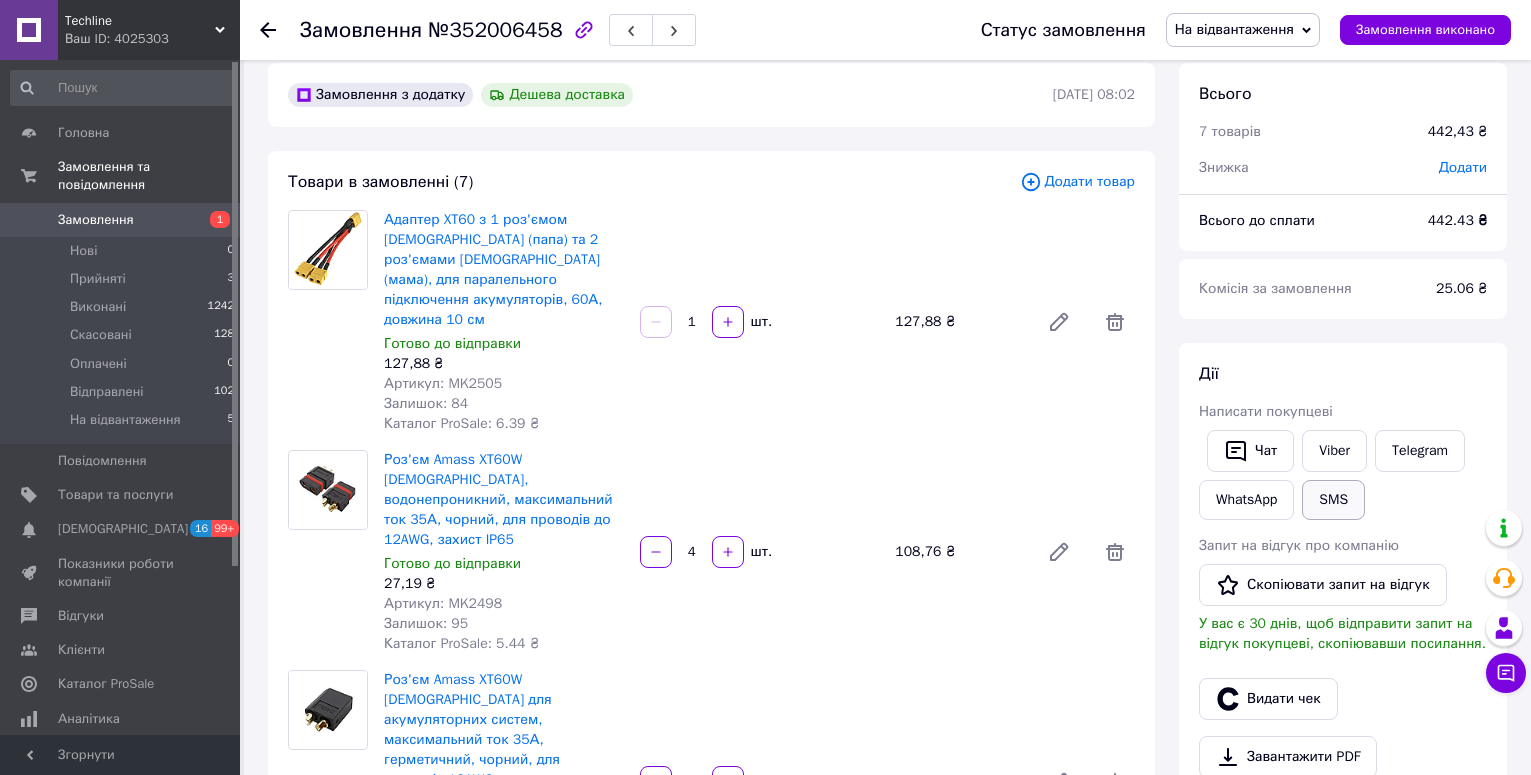 click on "SMS" at bounding box center [1333, 500] 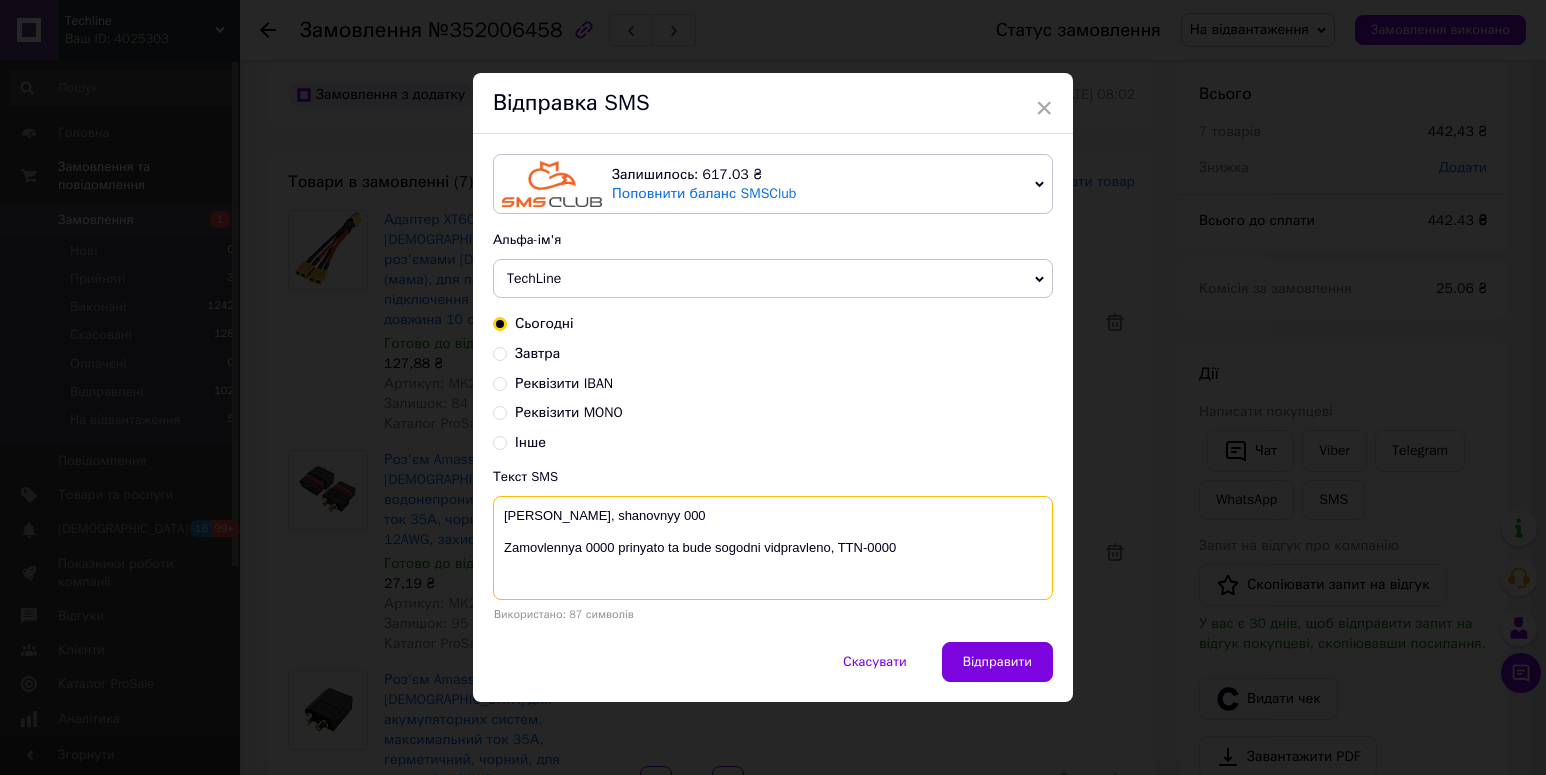 click on "Vitaemo, shanovnyy 000
Zamovlennya 0000 prinyato ta bude sogodni vidpravleno, TTN-0000" at bounding box center [773, 548] 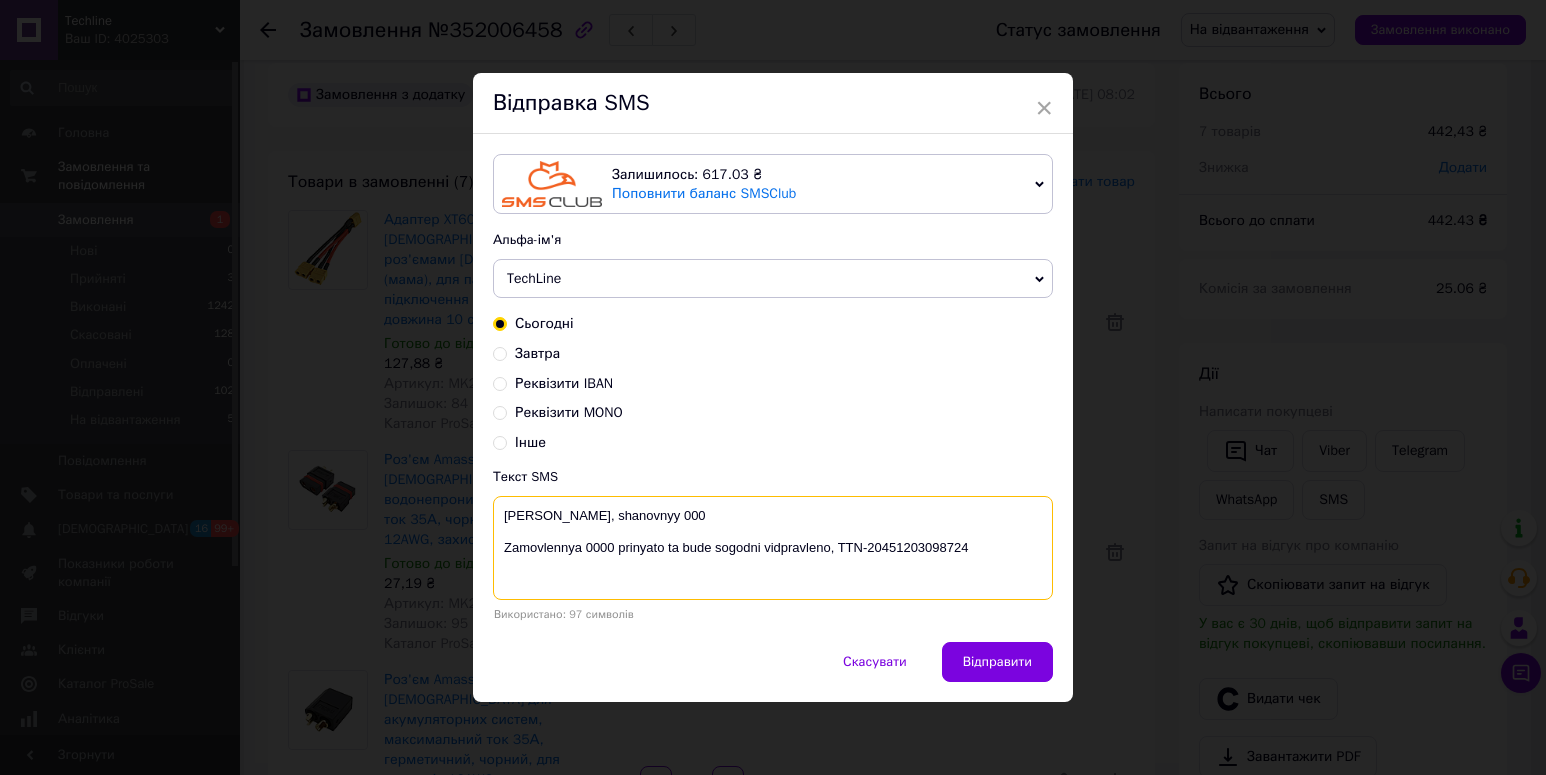 click on "Vitaemo, shanovnyy 000
Zamovlennya 0000 prinyato ta bude sogodni vidpravleno, TTN-20451203098724" at bounding box center (773, 548) 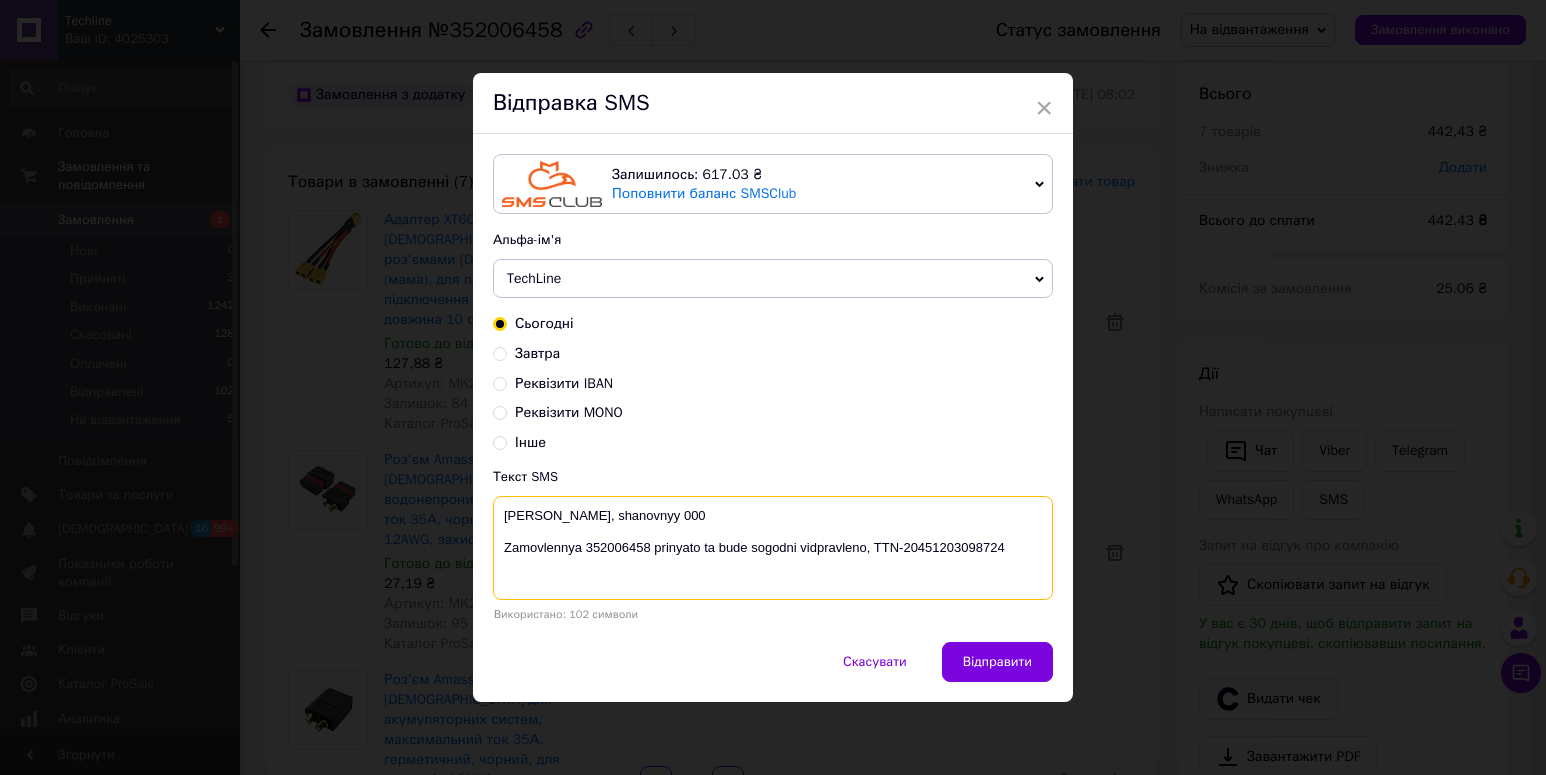 drag, startPoint x: 609, startPoint y: 520, endPoint x: 803, endPoint y: 530, distance: 194.25757 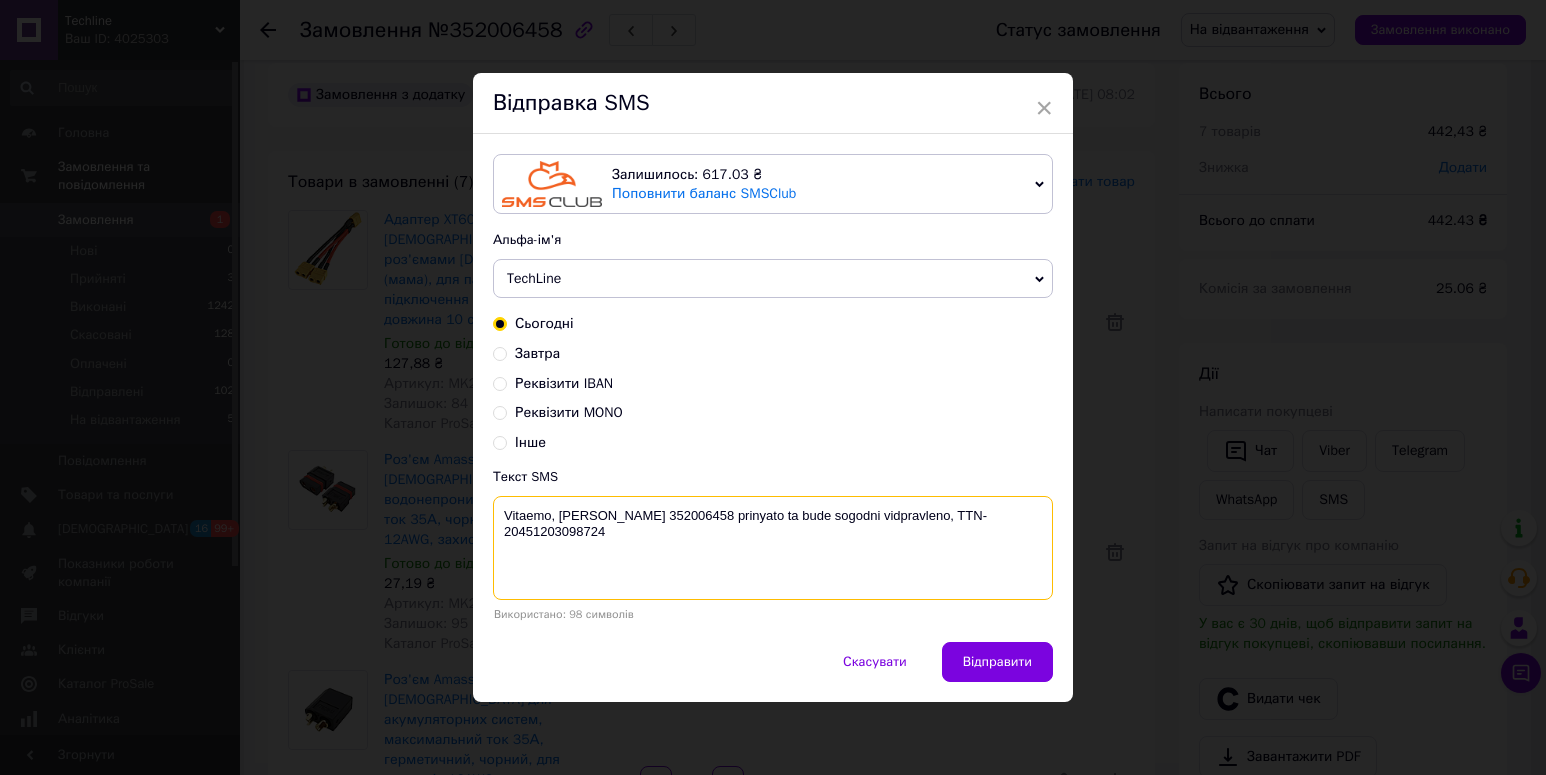 paste on "Igor" 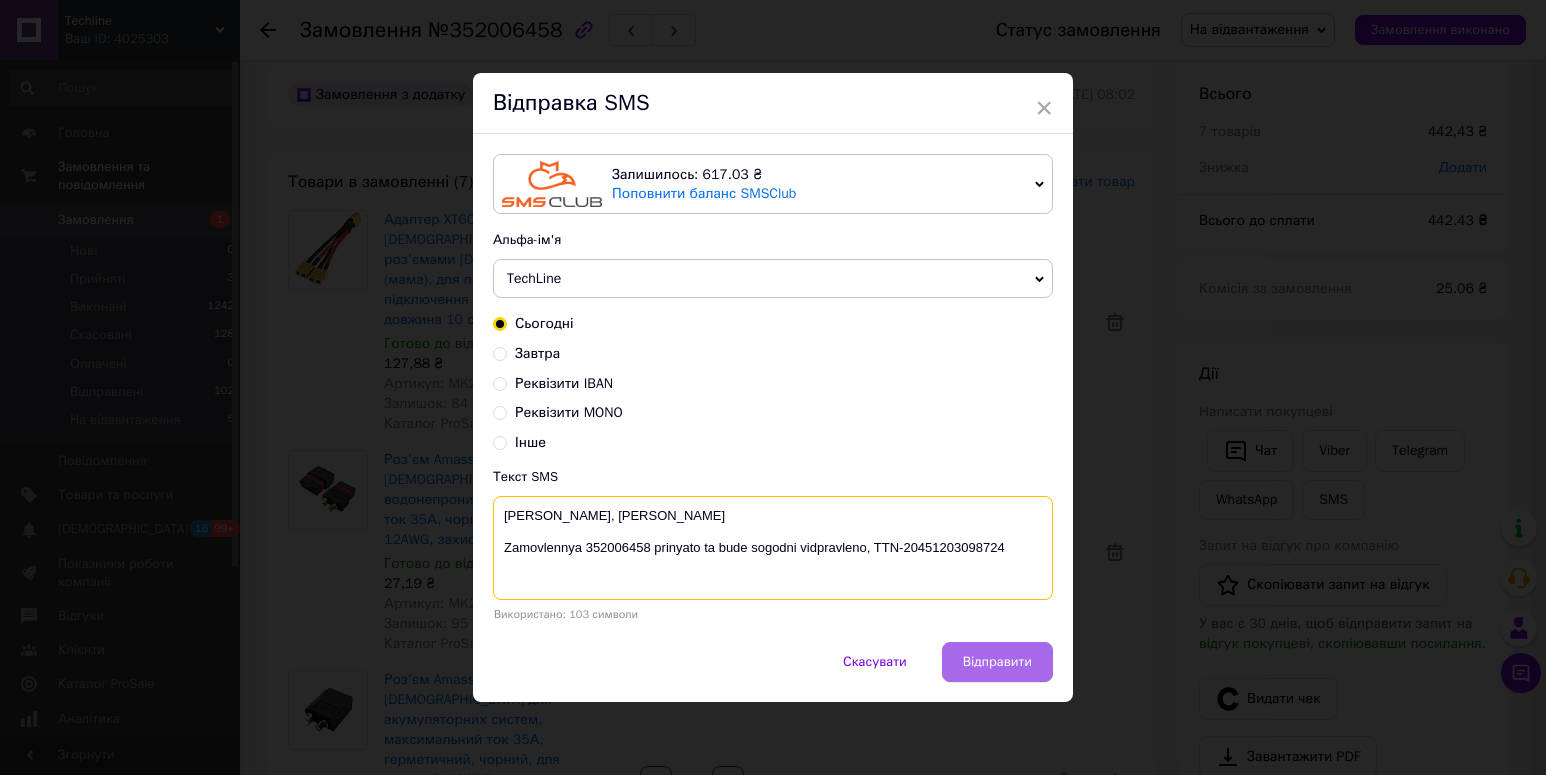 type on "Vitaemo, shanovnyі Igor
Zamovlennya 352006458 prinyato ta bude sogodni vidpravleno, TTN-20451203098724" 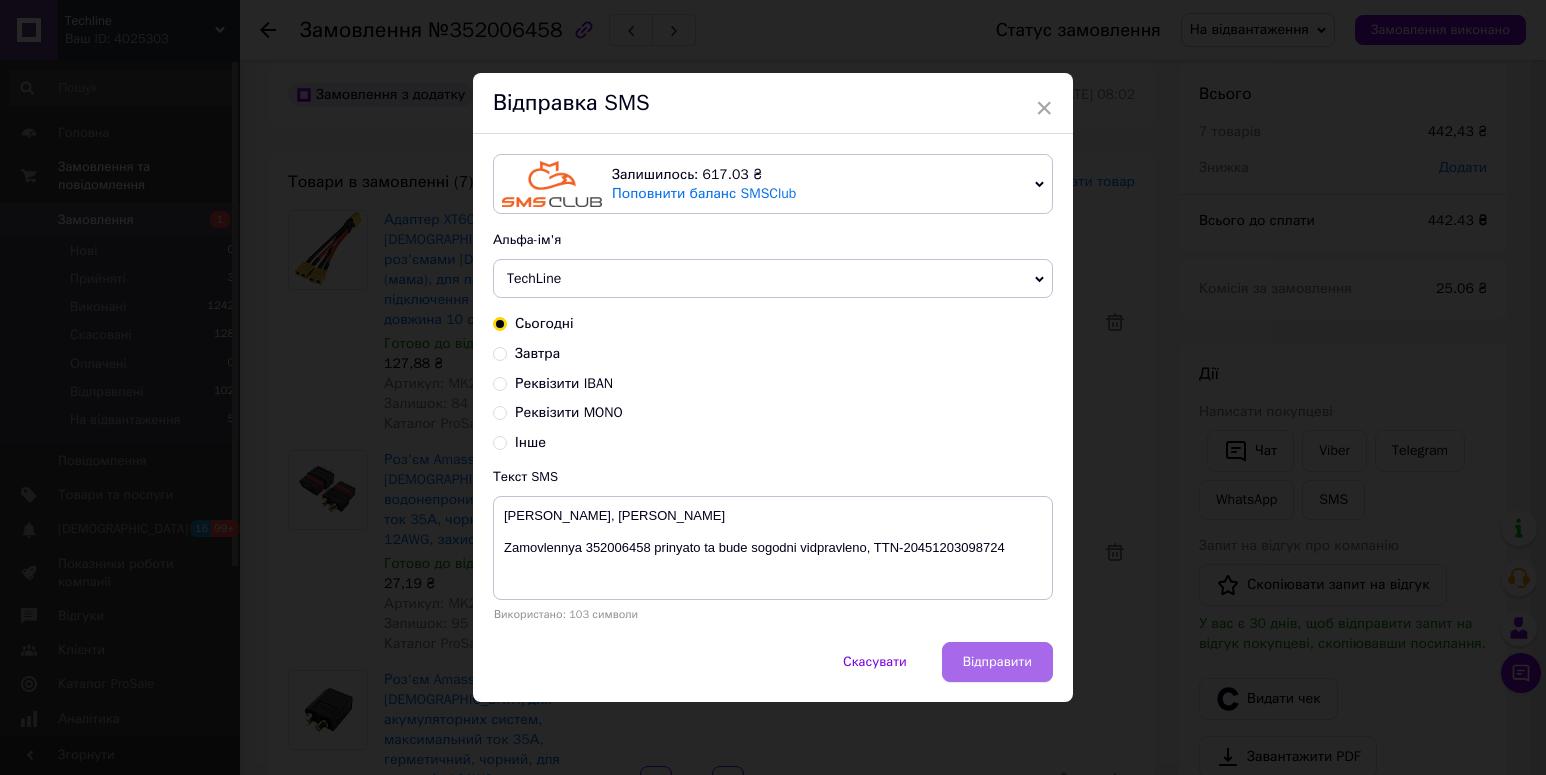 click on "Відправити" at bounding box center [997, 662] 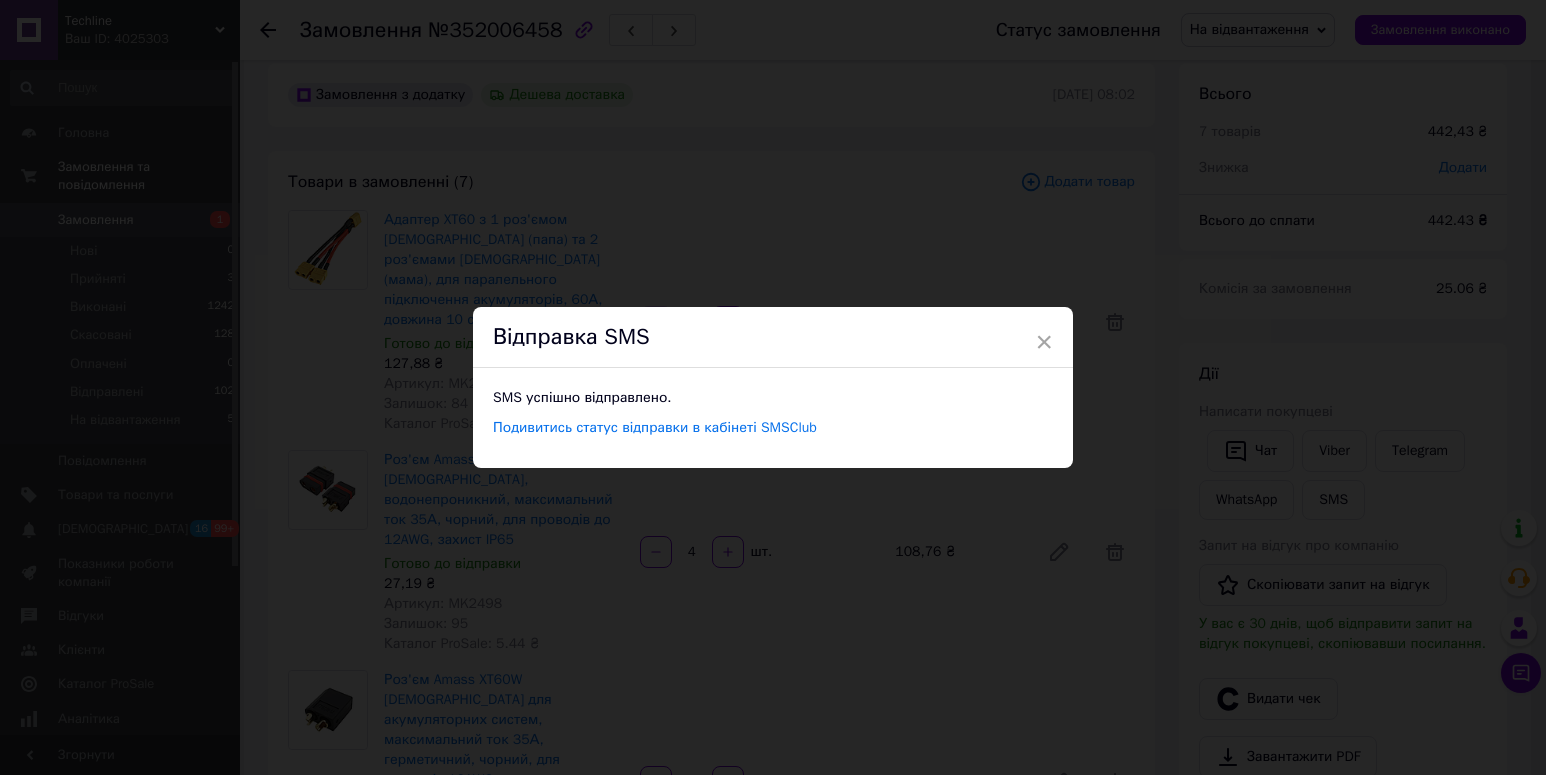 click on "×" at bounding box center [1044, 342] 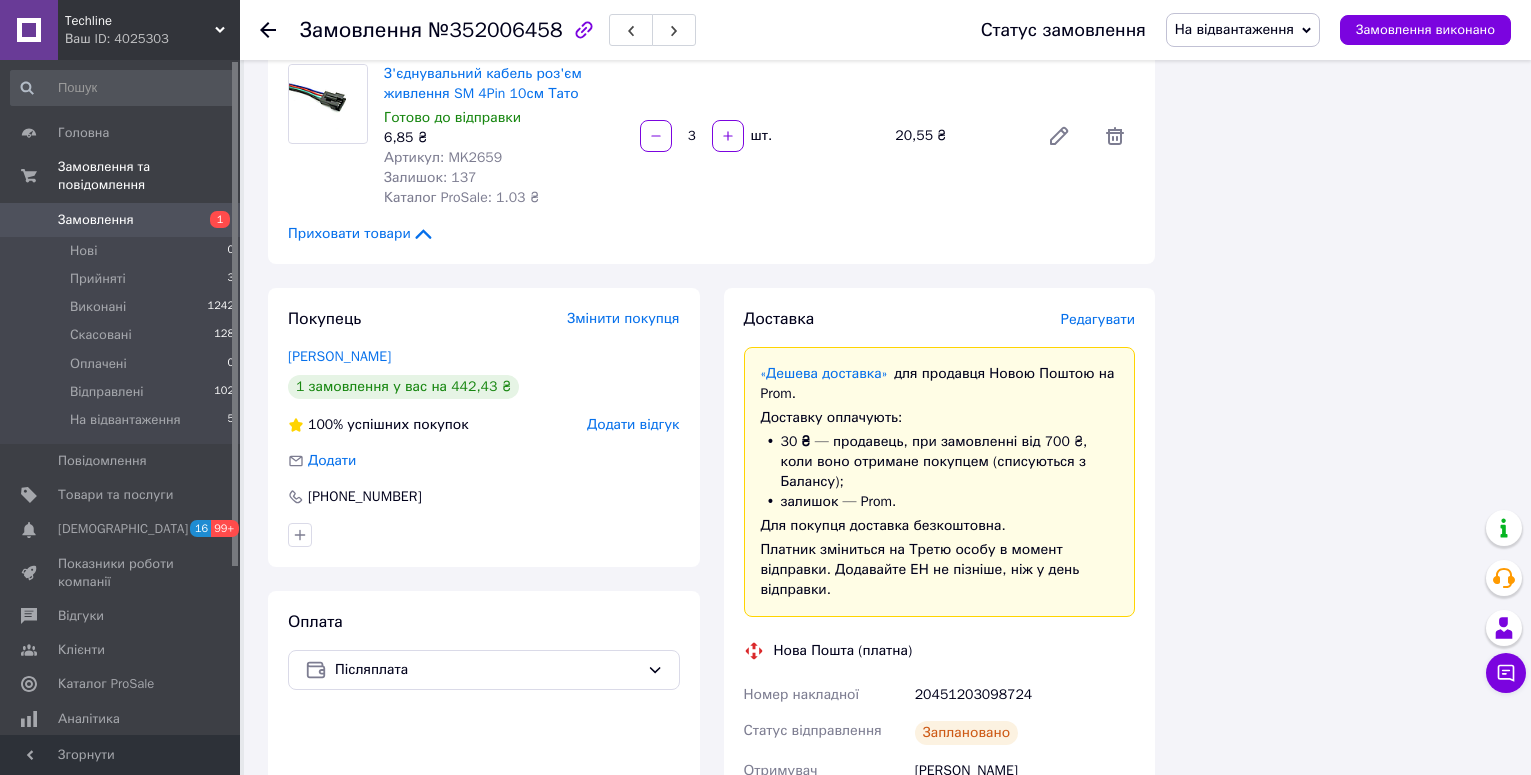 scroll, scrollTop: 1500, scrollLeft: 0, axis: vertical 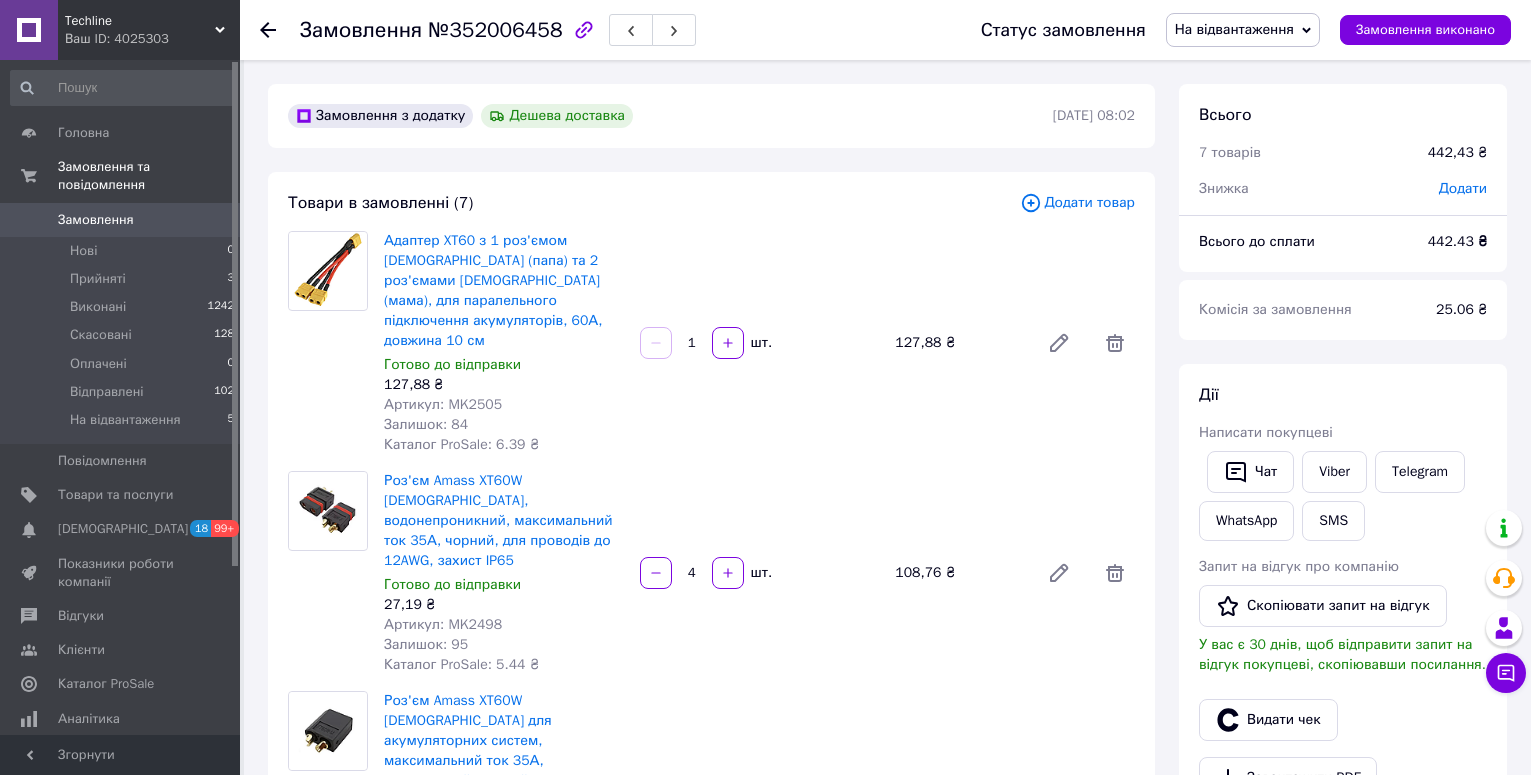 click on "Артикул: MK2505" at bounding box center [443, 404] 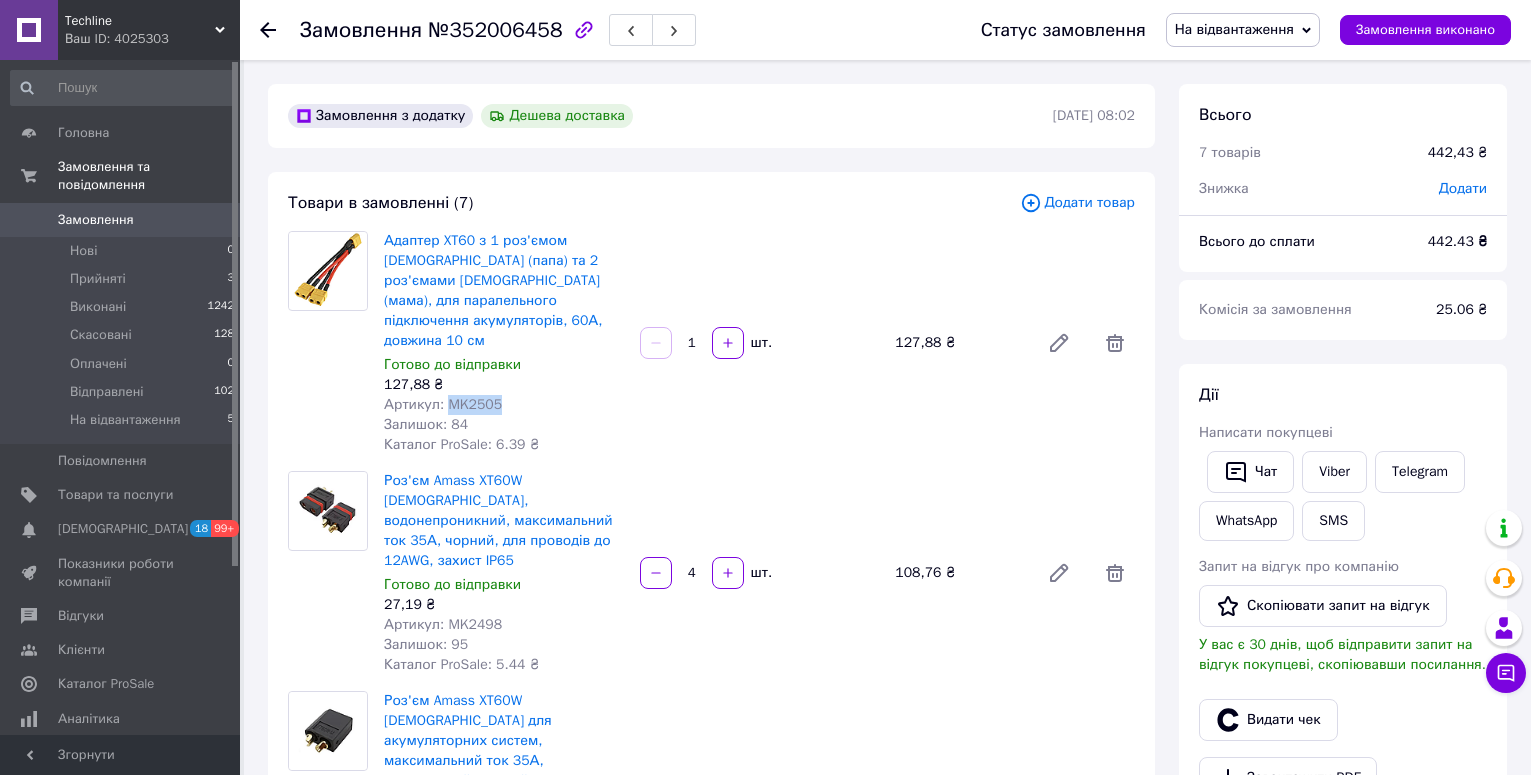 click on "Артикул: MK2505" at bounding box center (443, 404) 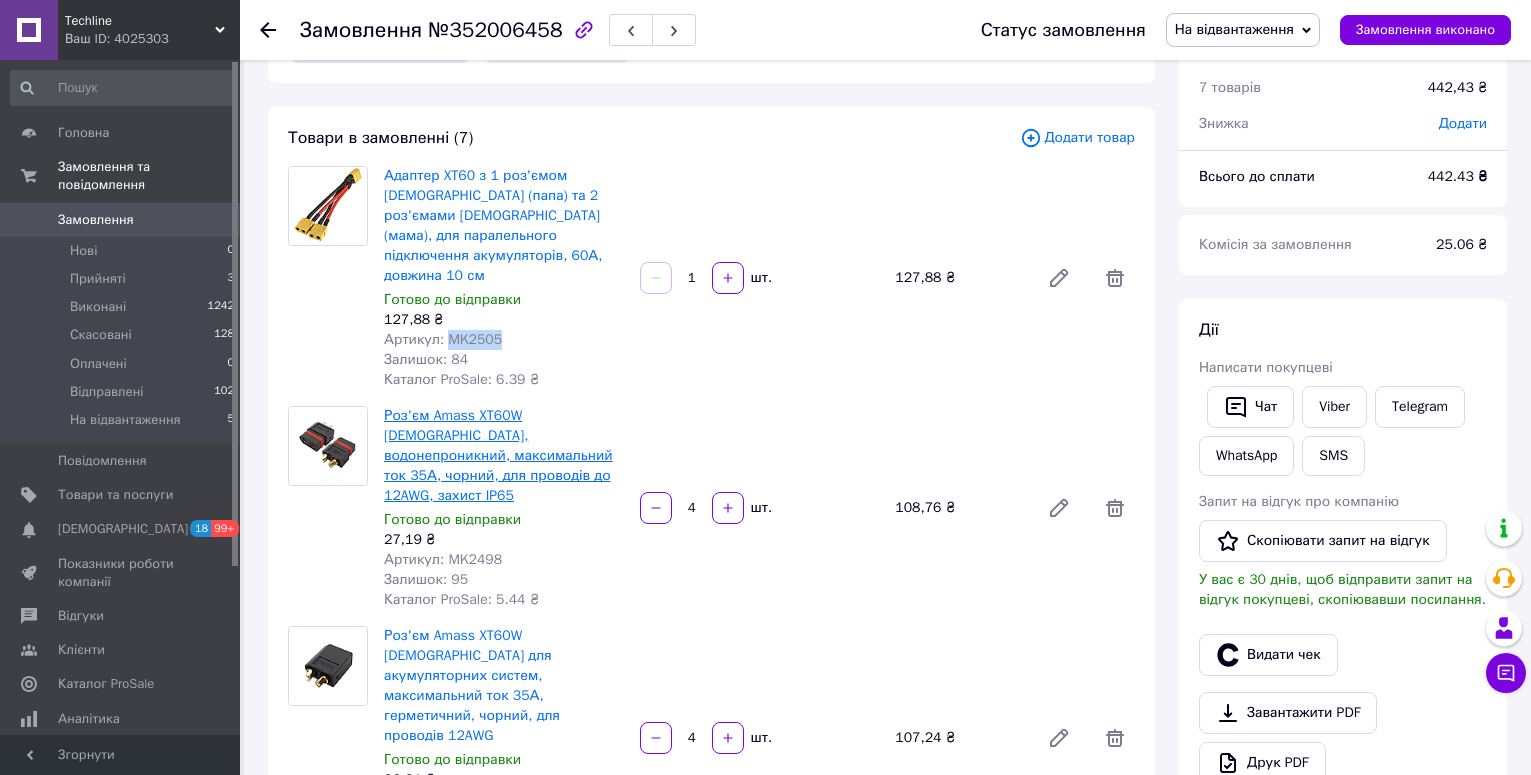 scroll, scrollTop: 100, scrollLeft: 0, axis: vertical 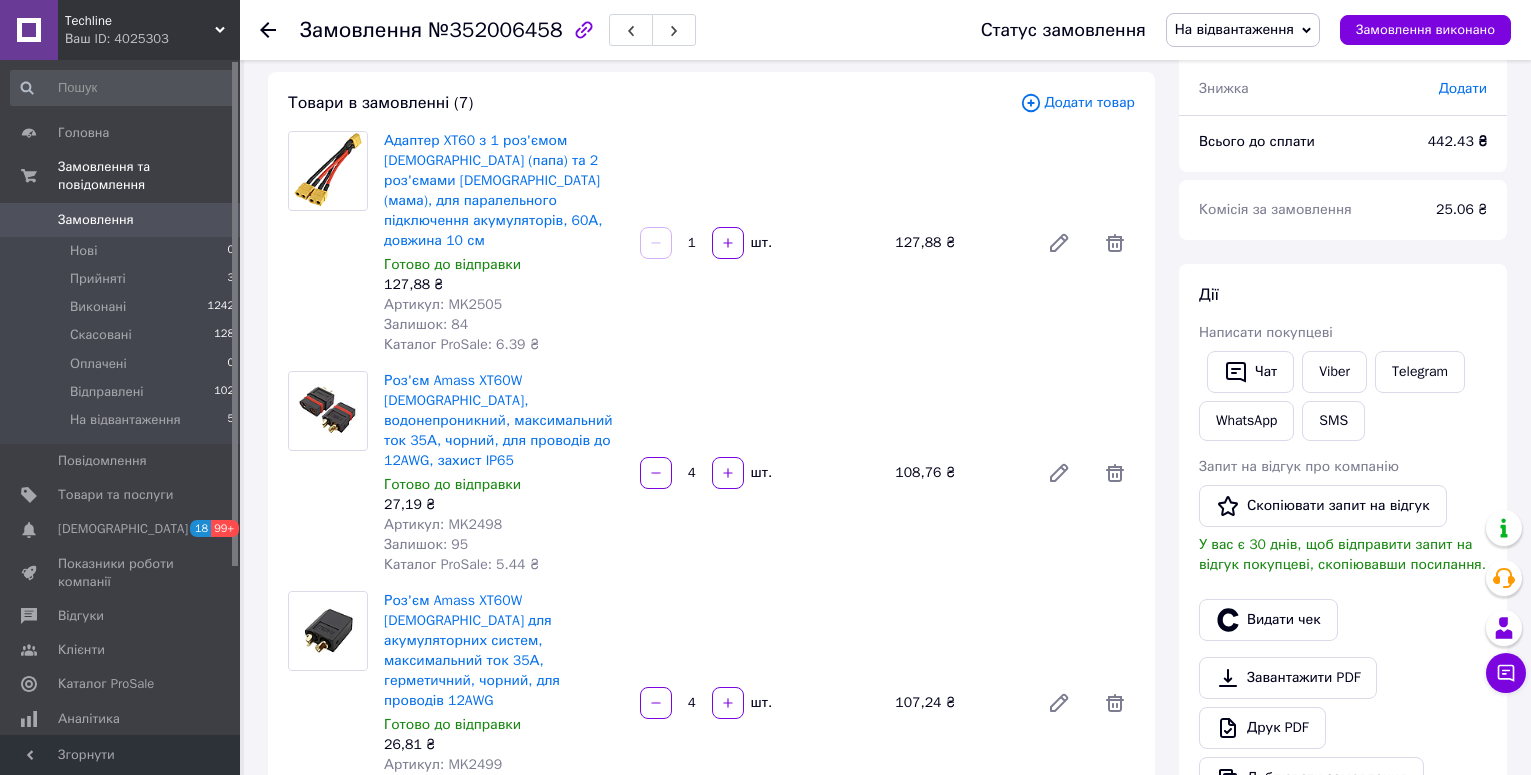 click on "Артикул: MK2498" at bounding box center (443, 524) 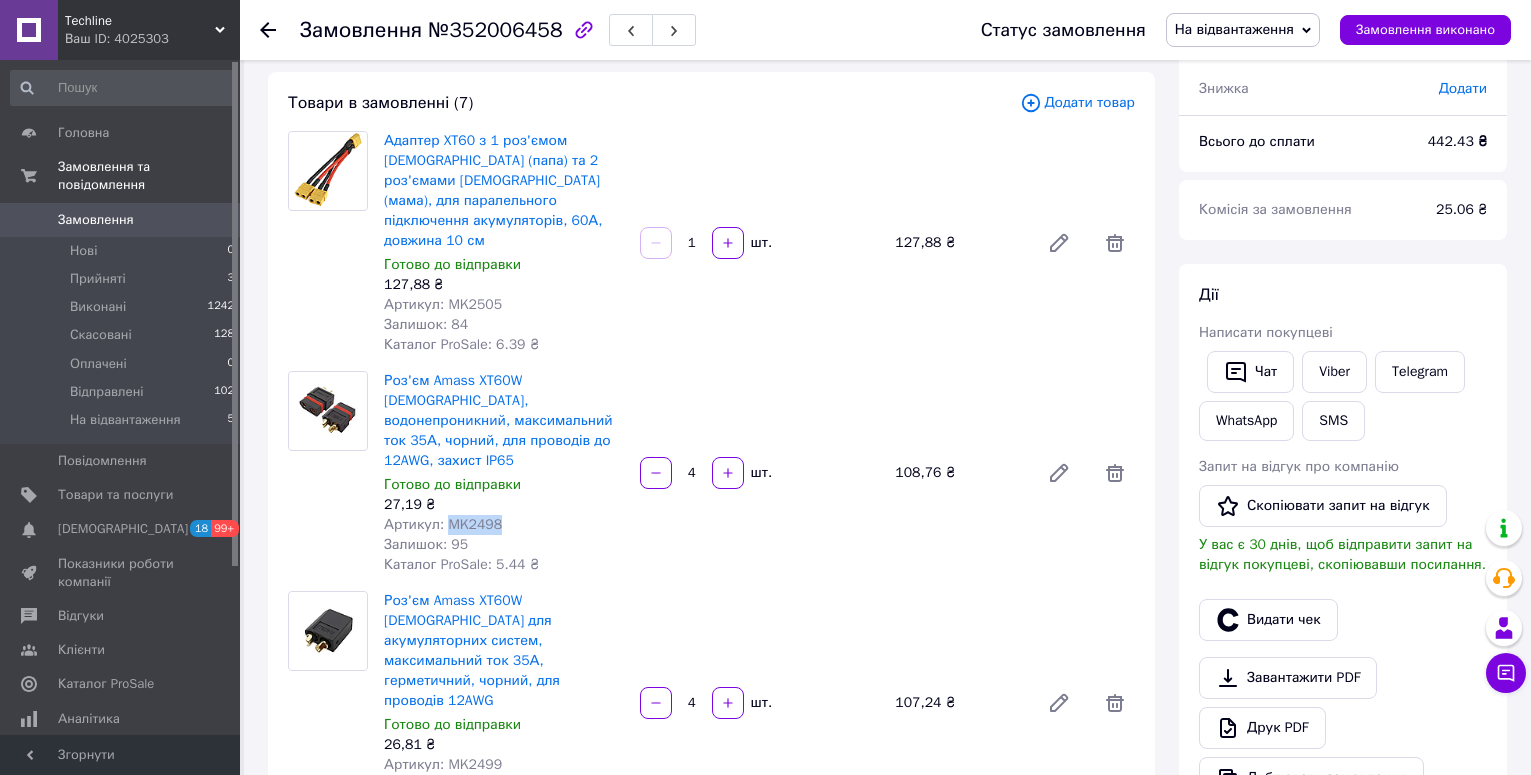 click on "Артикул: MK2498" at bounding box center (443, 524) 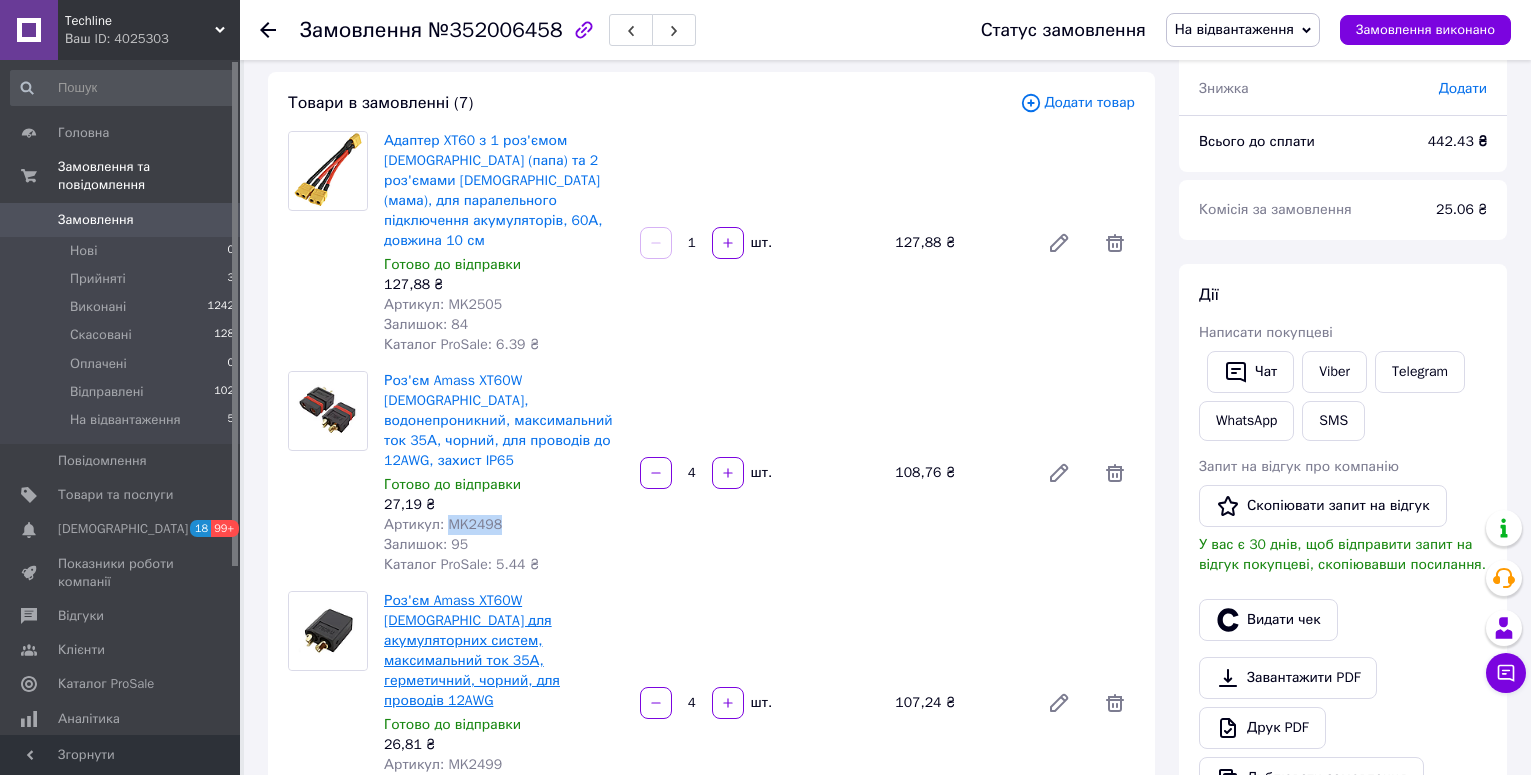 copy on "MK2498" 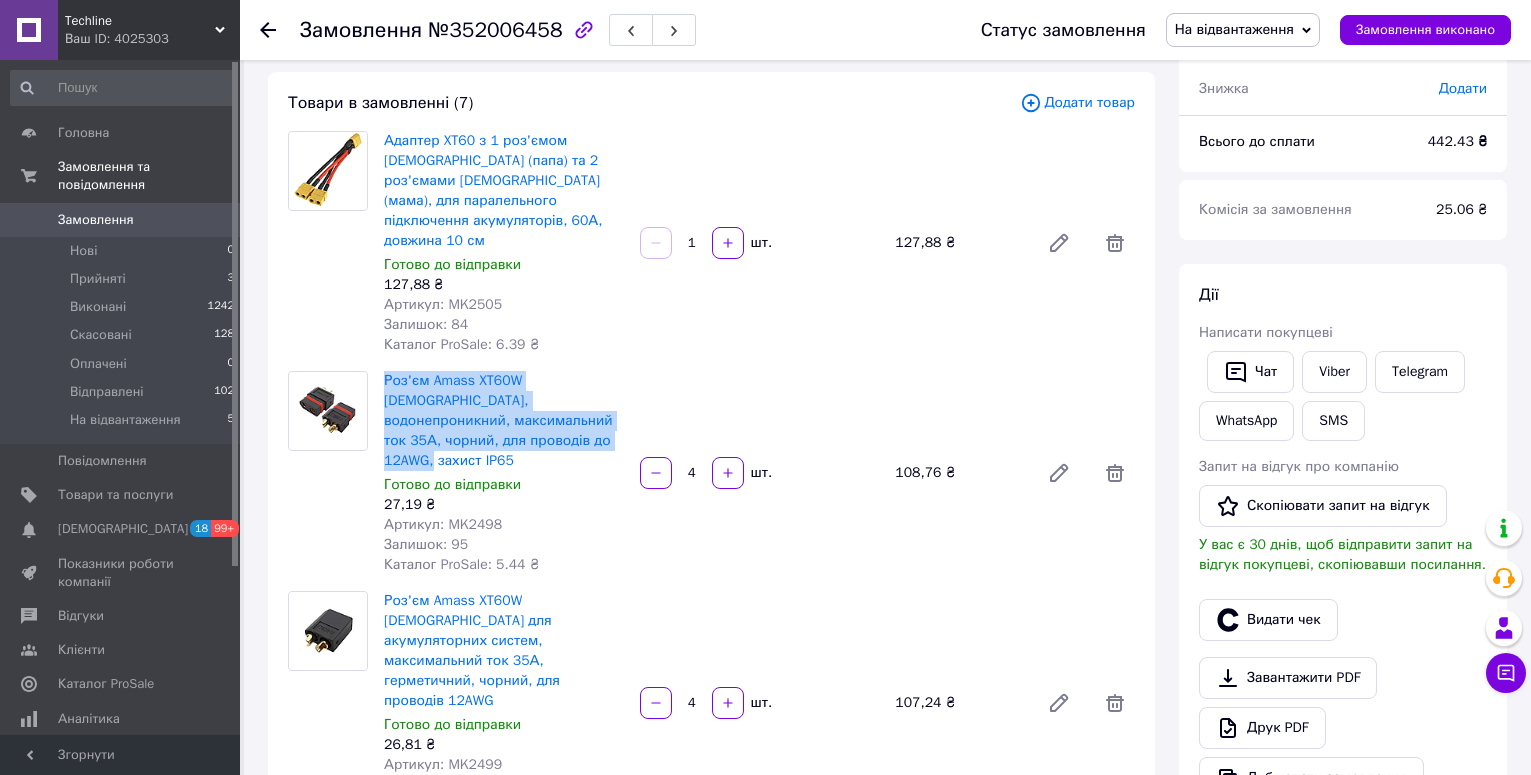 drag, startPoint x: 512, startPoint y: 401, endPoint x: 376, endPoint y: 336, distance: 150.73486 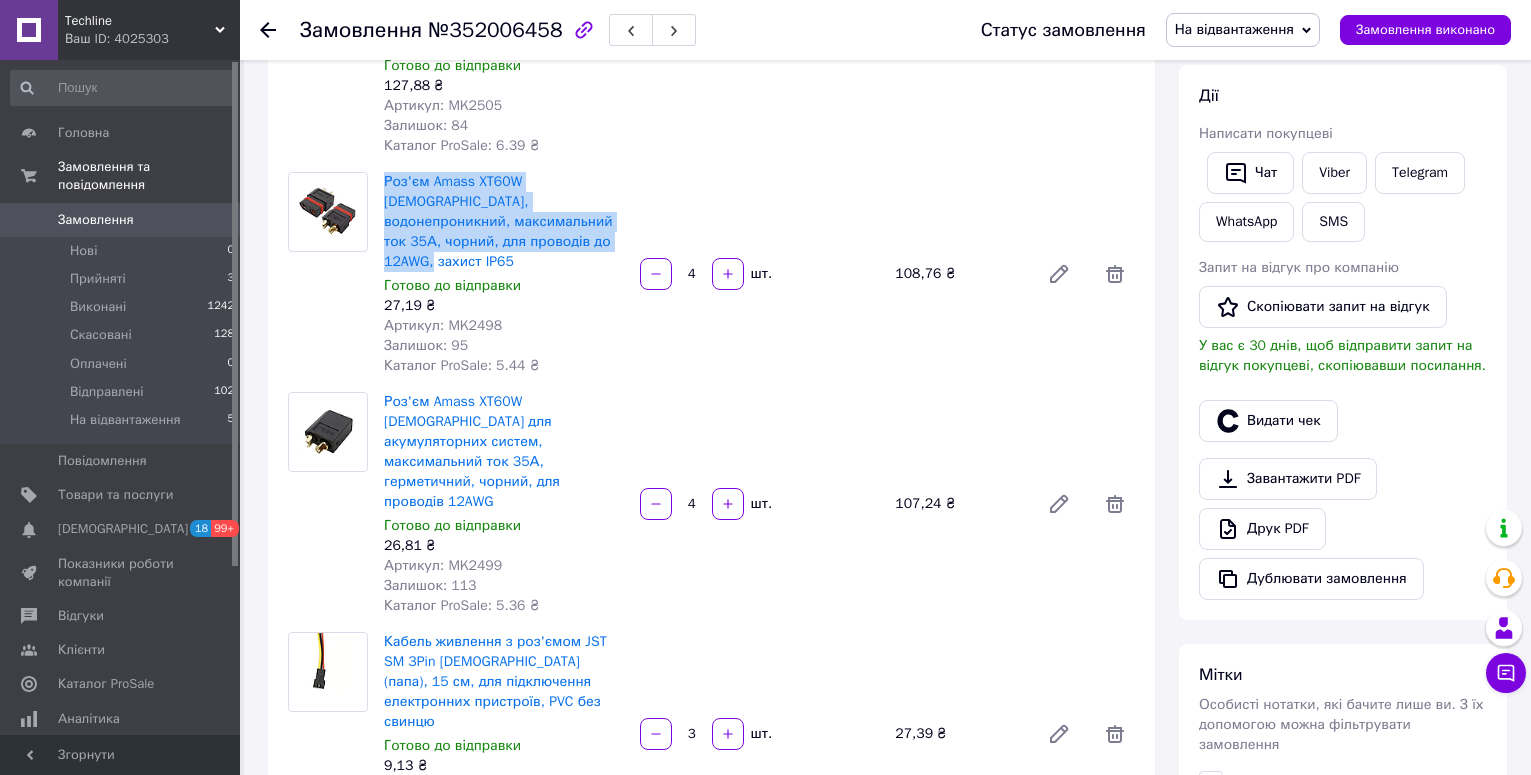 scroll, scrollTop: 300, scrollLeft: 0, axis: vertical 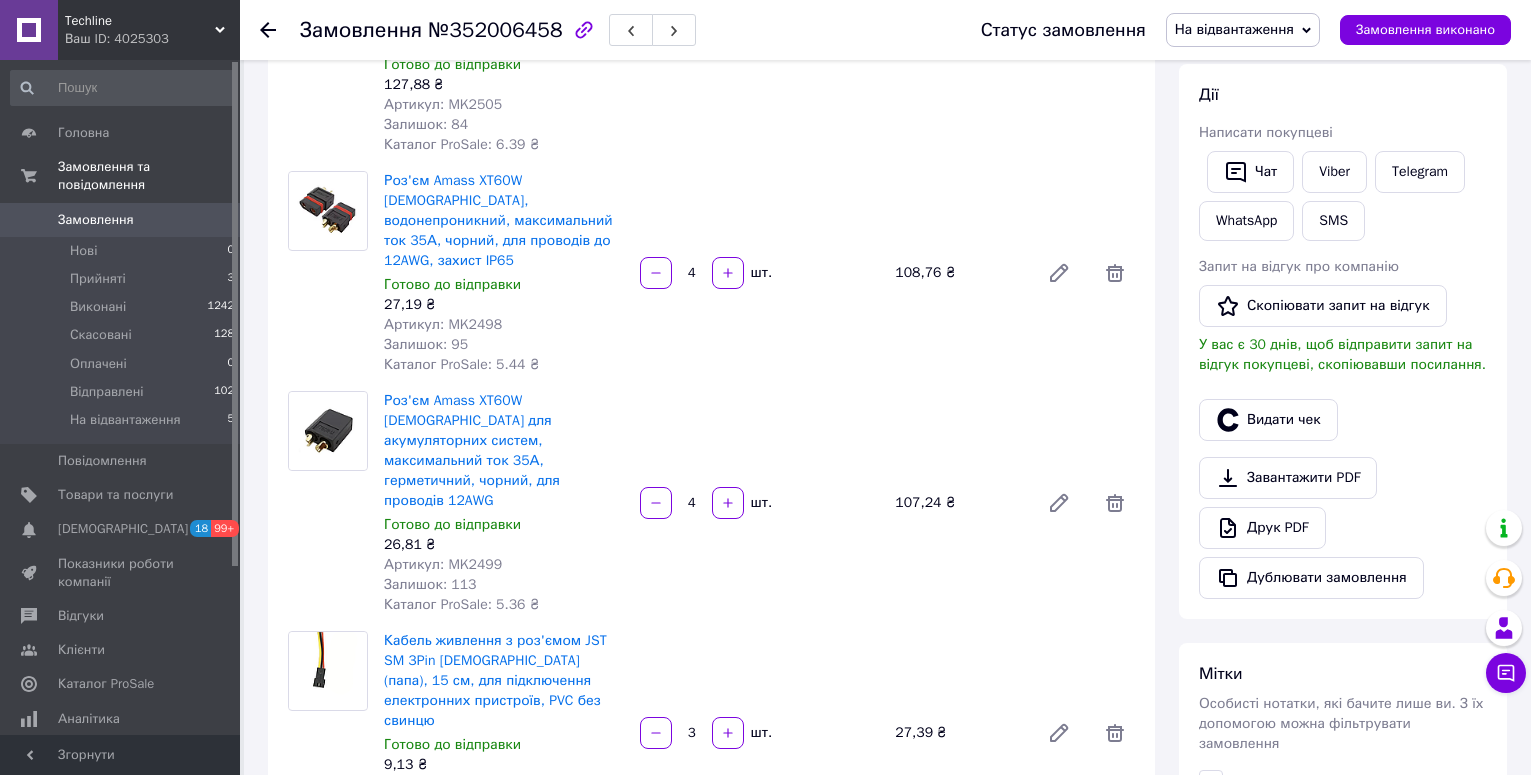 click on "Артикул: MK2499" at bounding box center [443, 564] 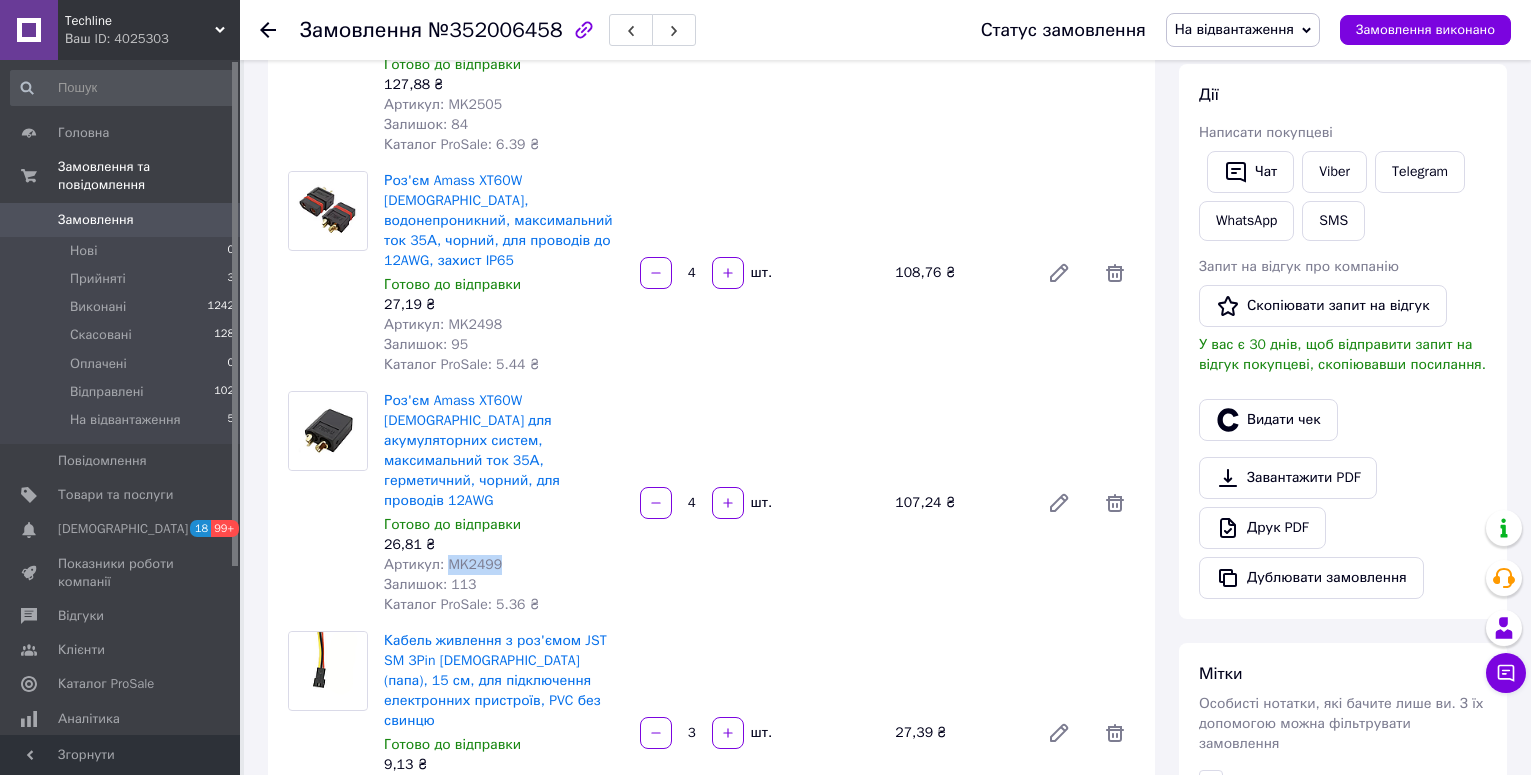 click on "Артикул: MK2499" at bounding box center [443, 564] 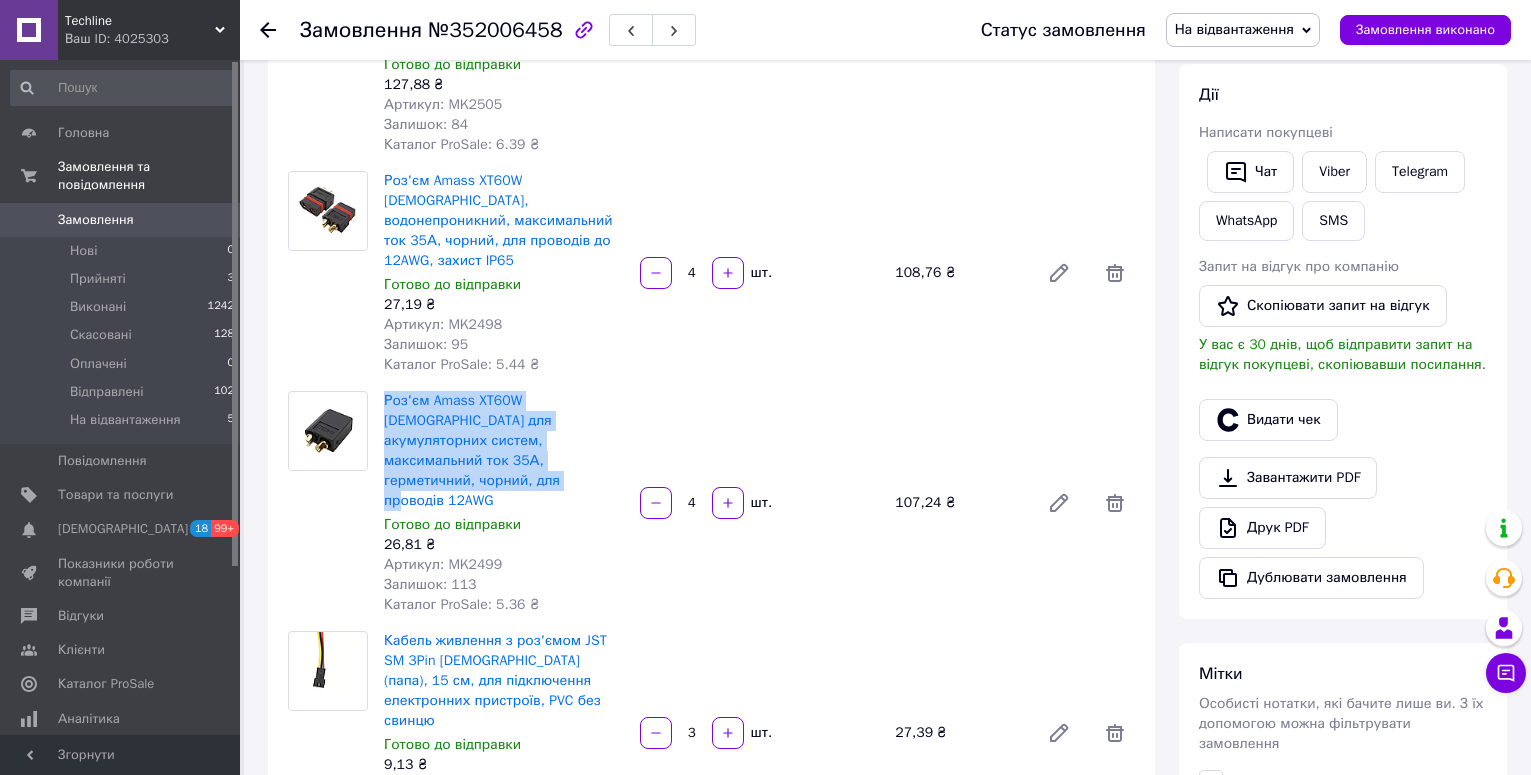 drag, startPoint x: 432, startPoint y: 420, endPoint x: 383, endPoint y: 340, distance: 93.813644 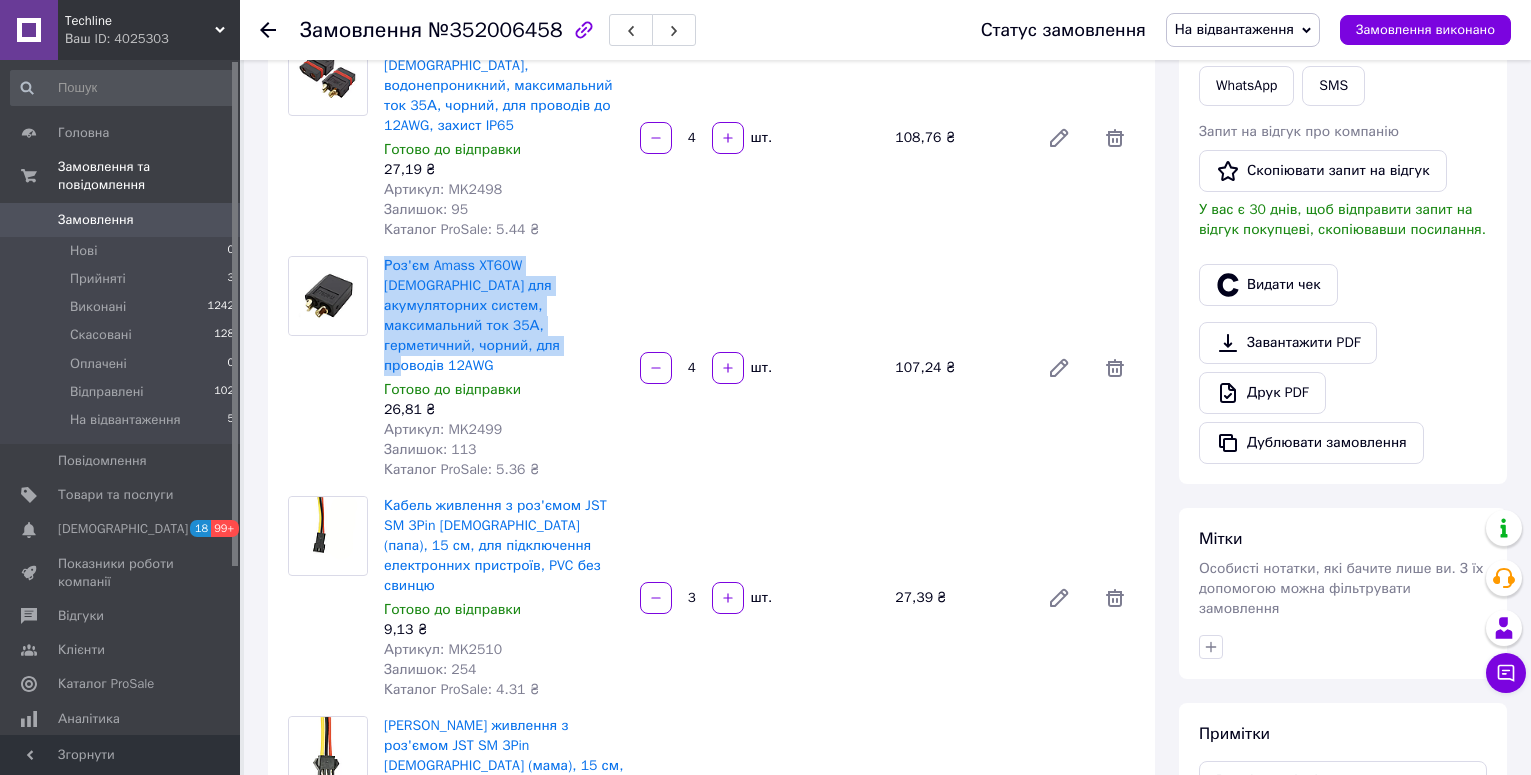 scroll, scrollTop: 600, scrollLeft: 0, axis: vertical 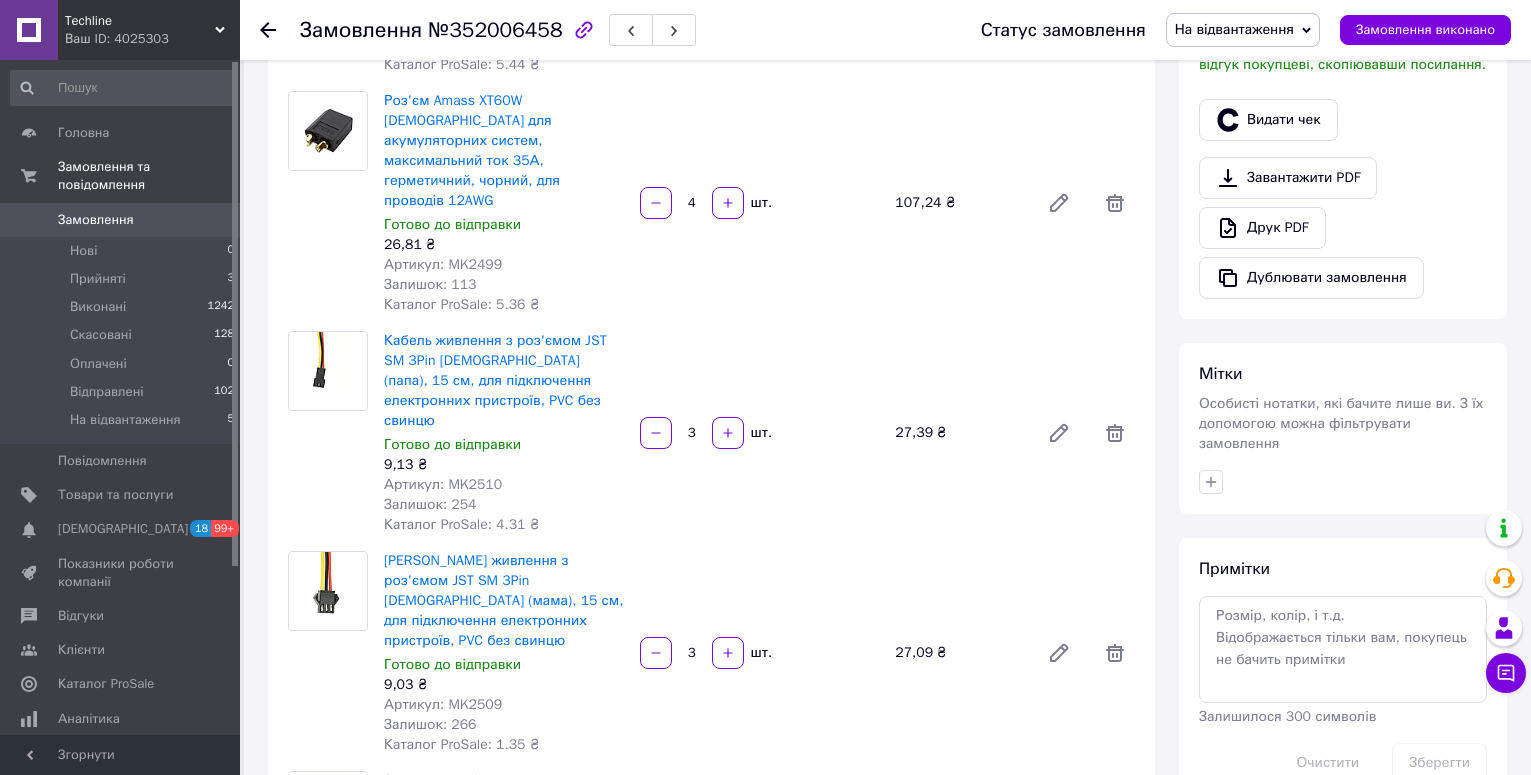 click on "Артикул: MK2510" at bounding box center [443, 484] 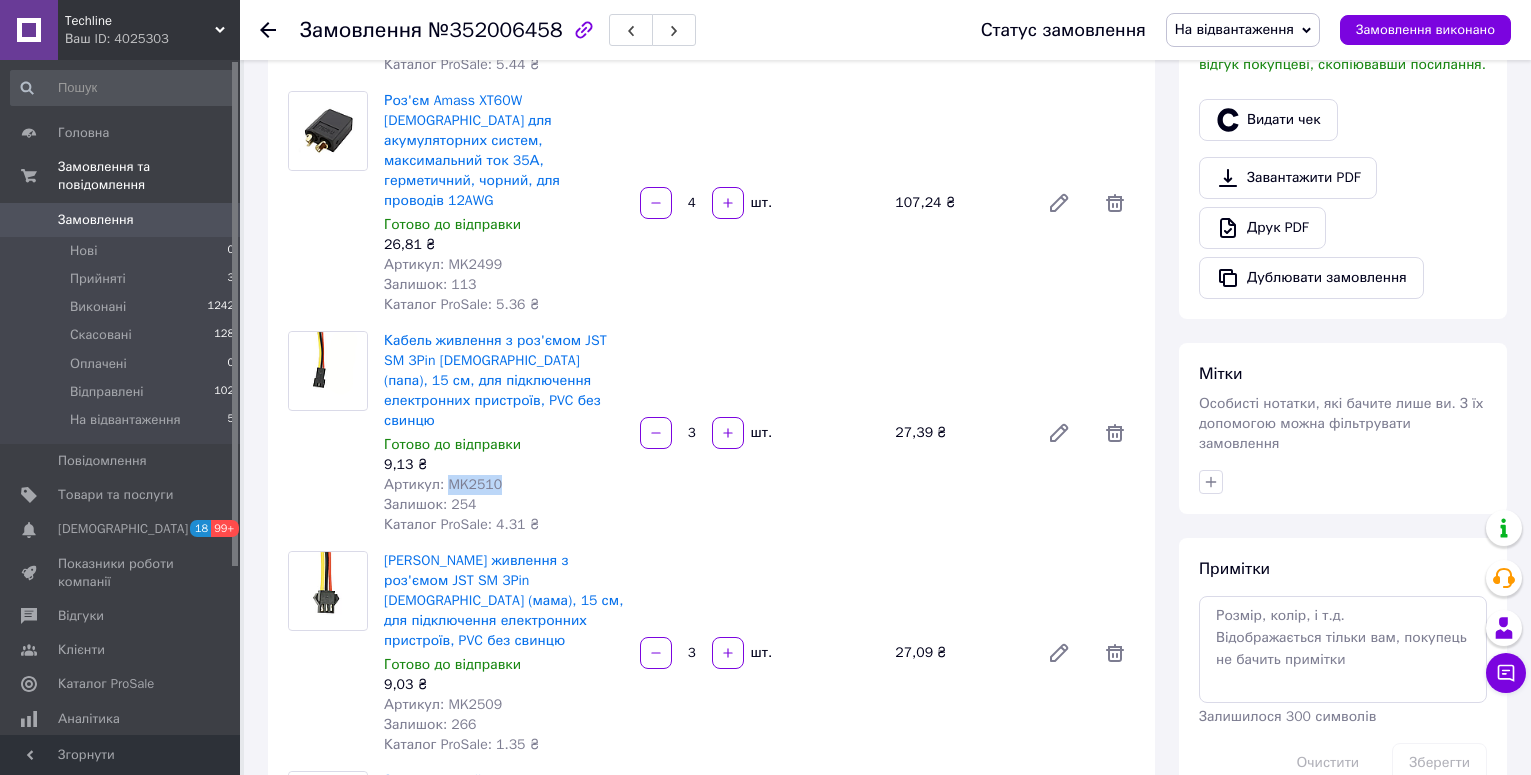 click on "Артикул: MK2510" at bounding box center [443, 484] 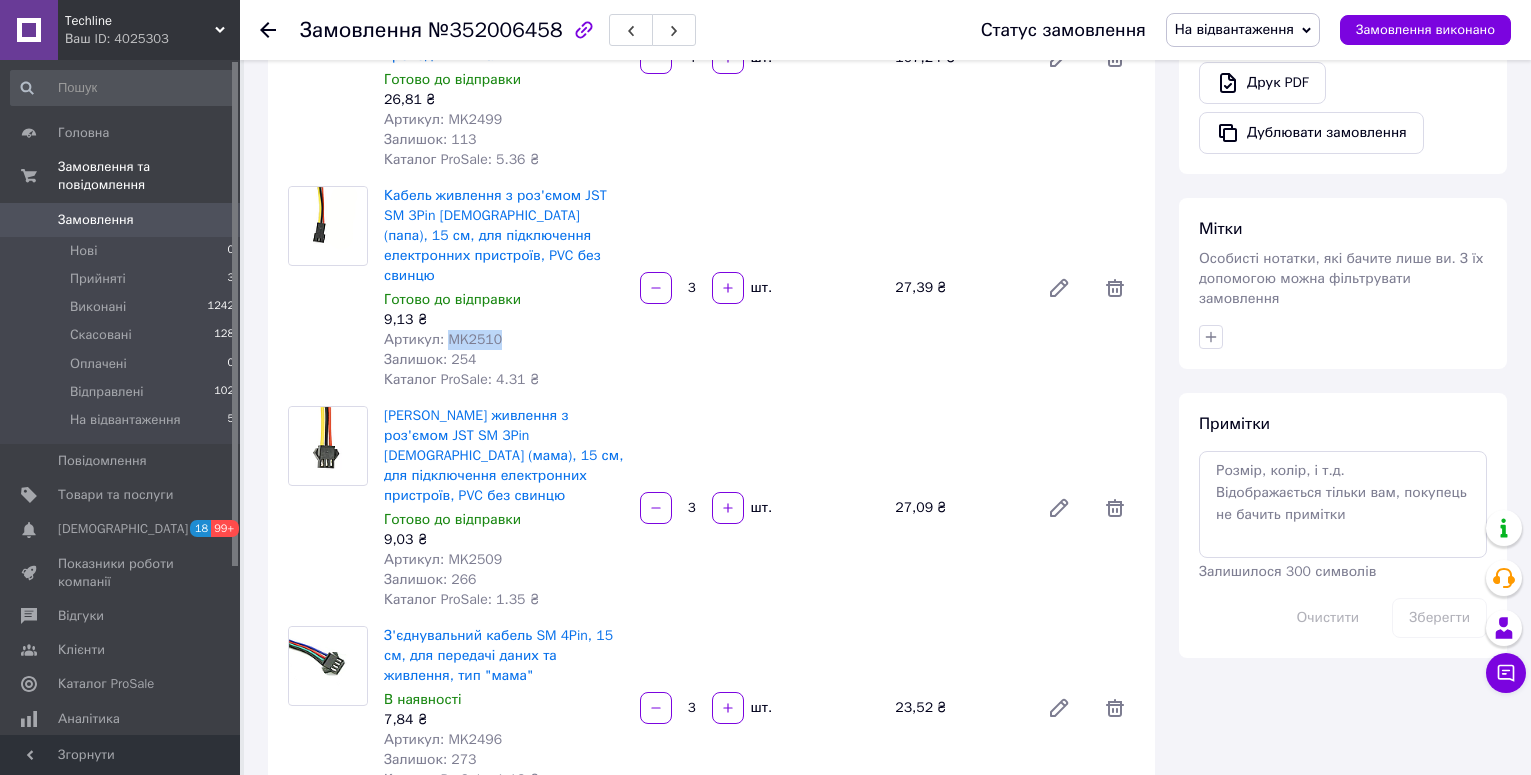 scroll, scrollTop: 800, scrollLeft: 0, axis: vertical 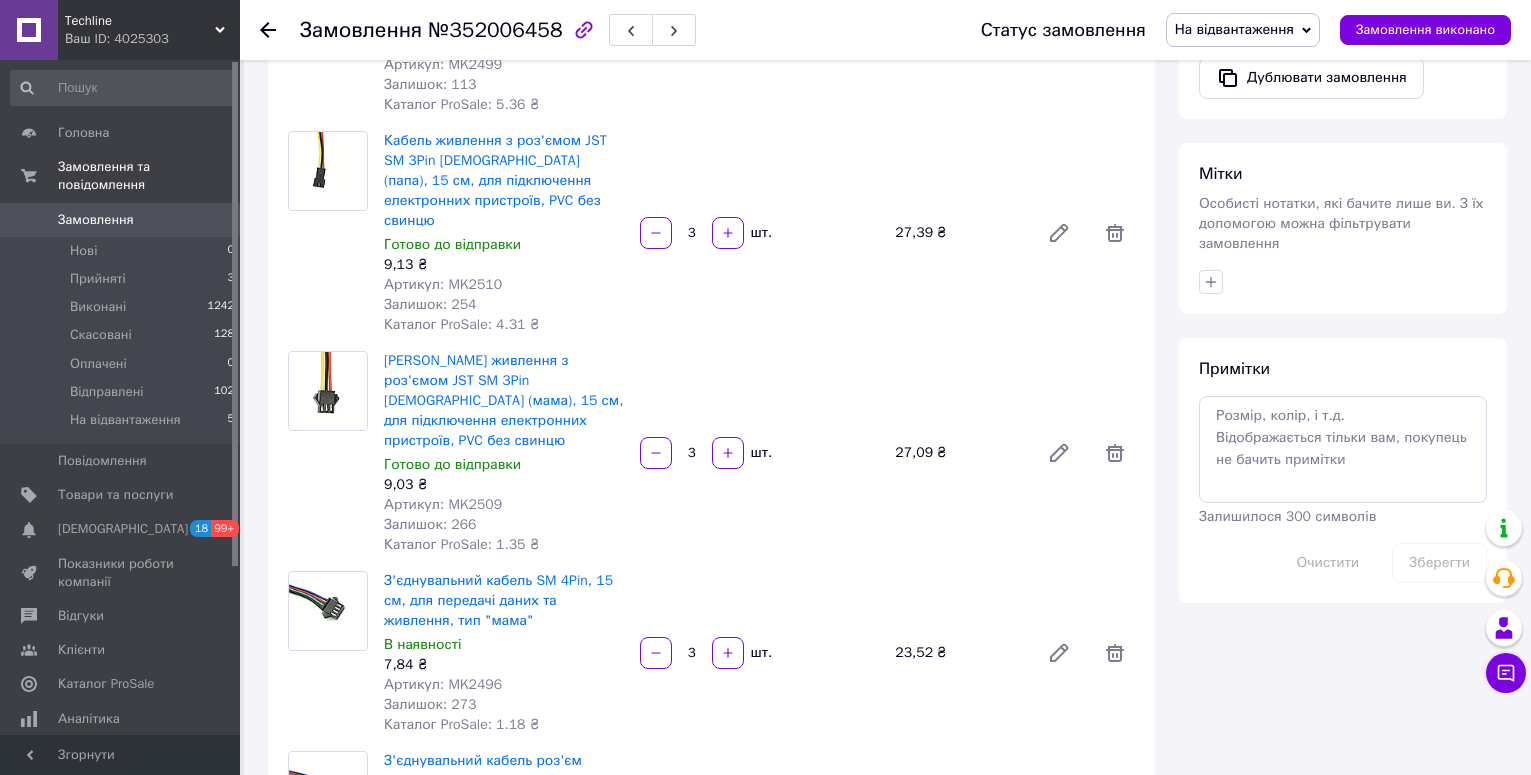 click on "Артикул: MK2509" at bounding box center [443, 504] 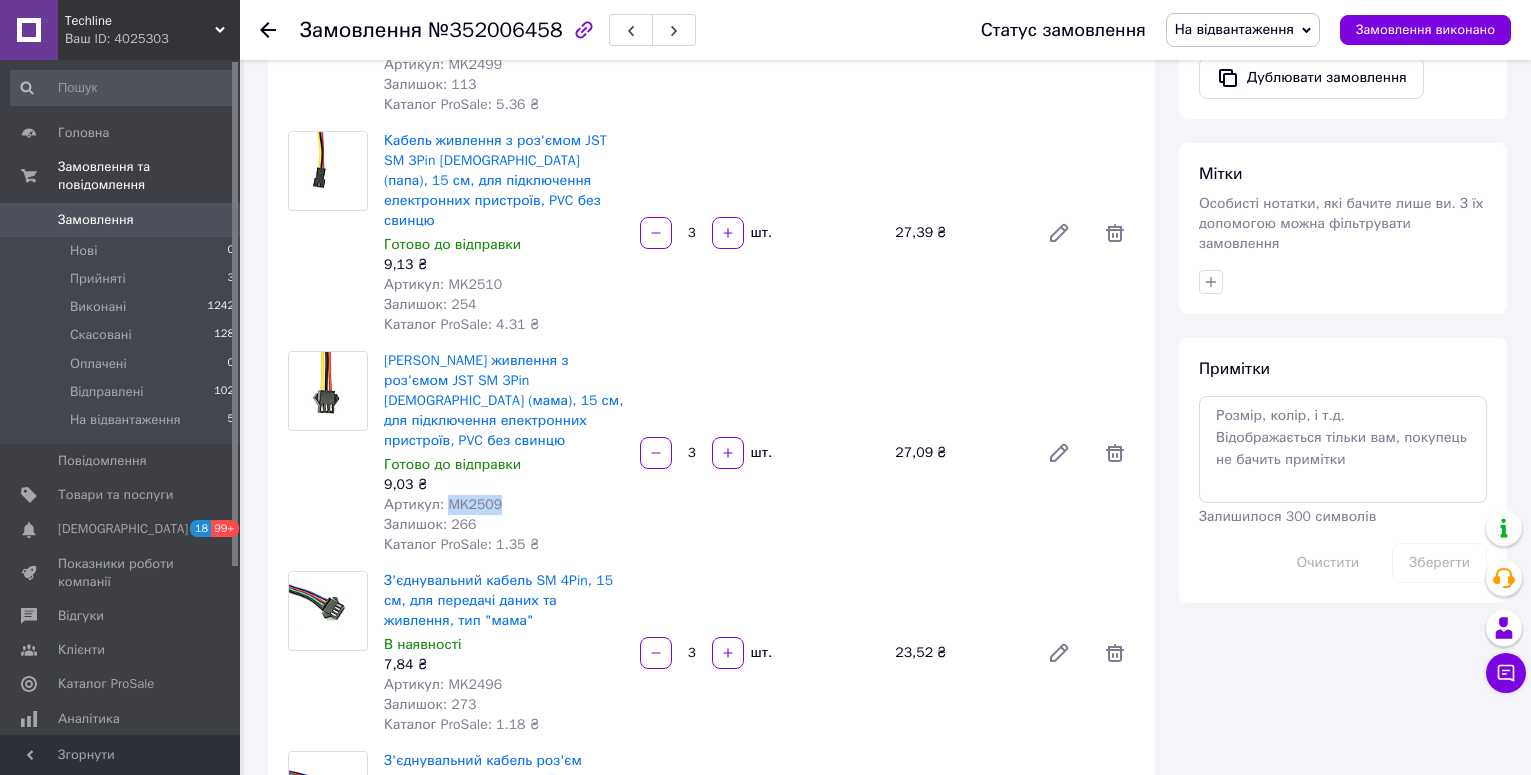 click on "Артикул: MK2509" at bounding box center (443, 504) 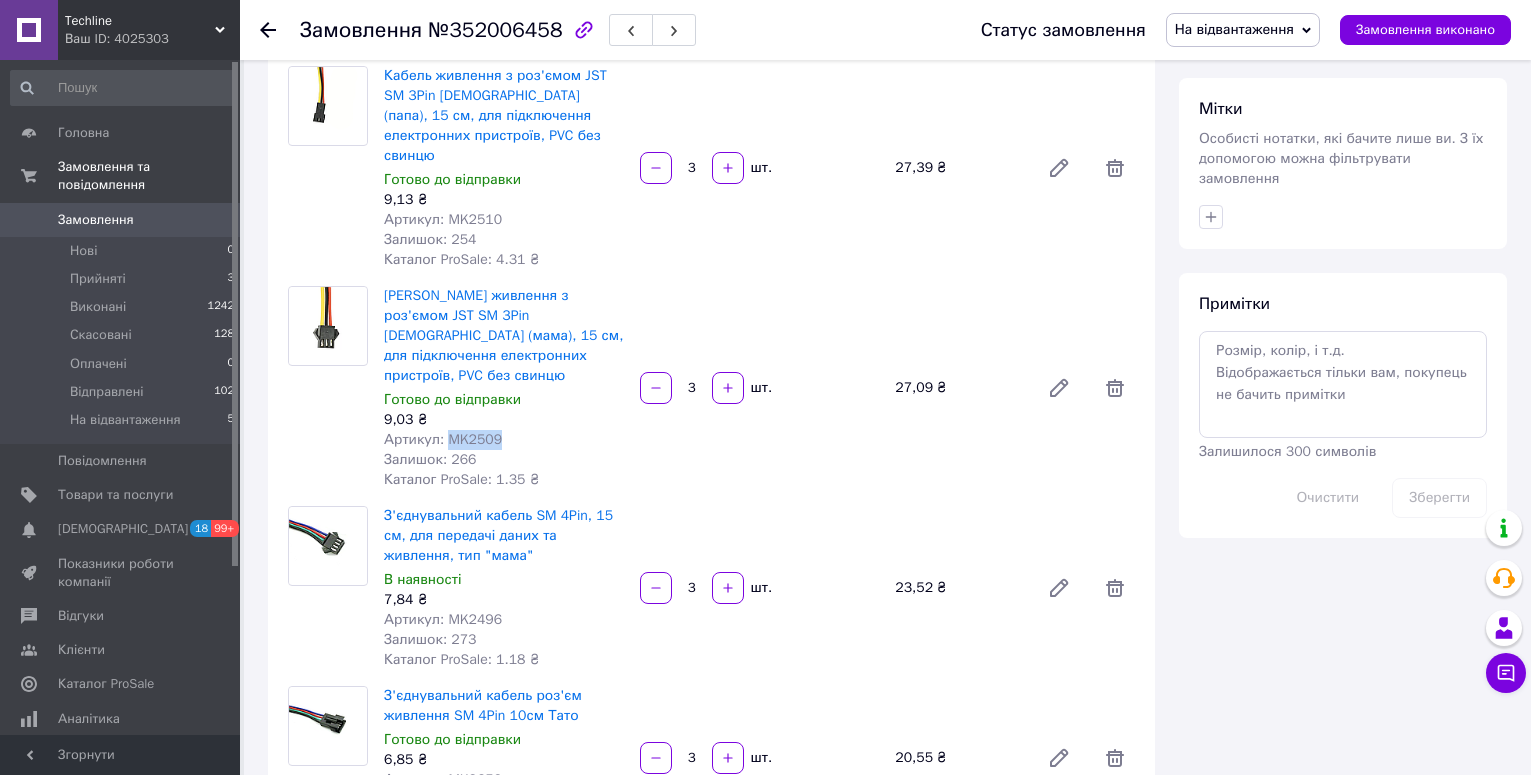 scroll, scrollTop: 900, scrollLeft: 0, axis: vertical 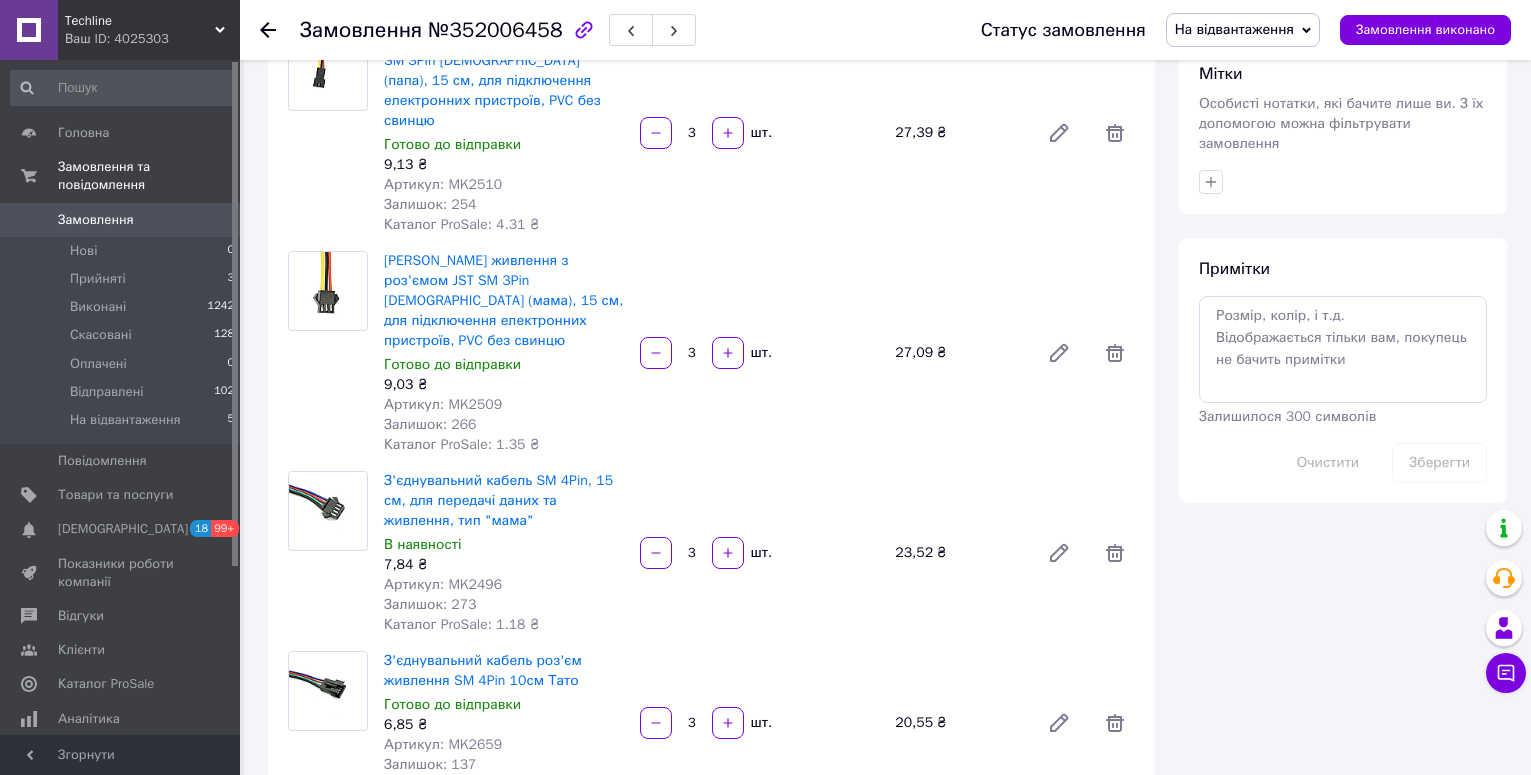 click on "Артикул: MK2496" at bounding box center [443, 584] 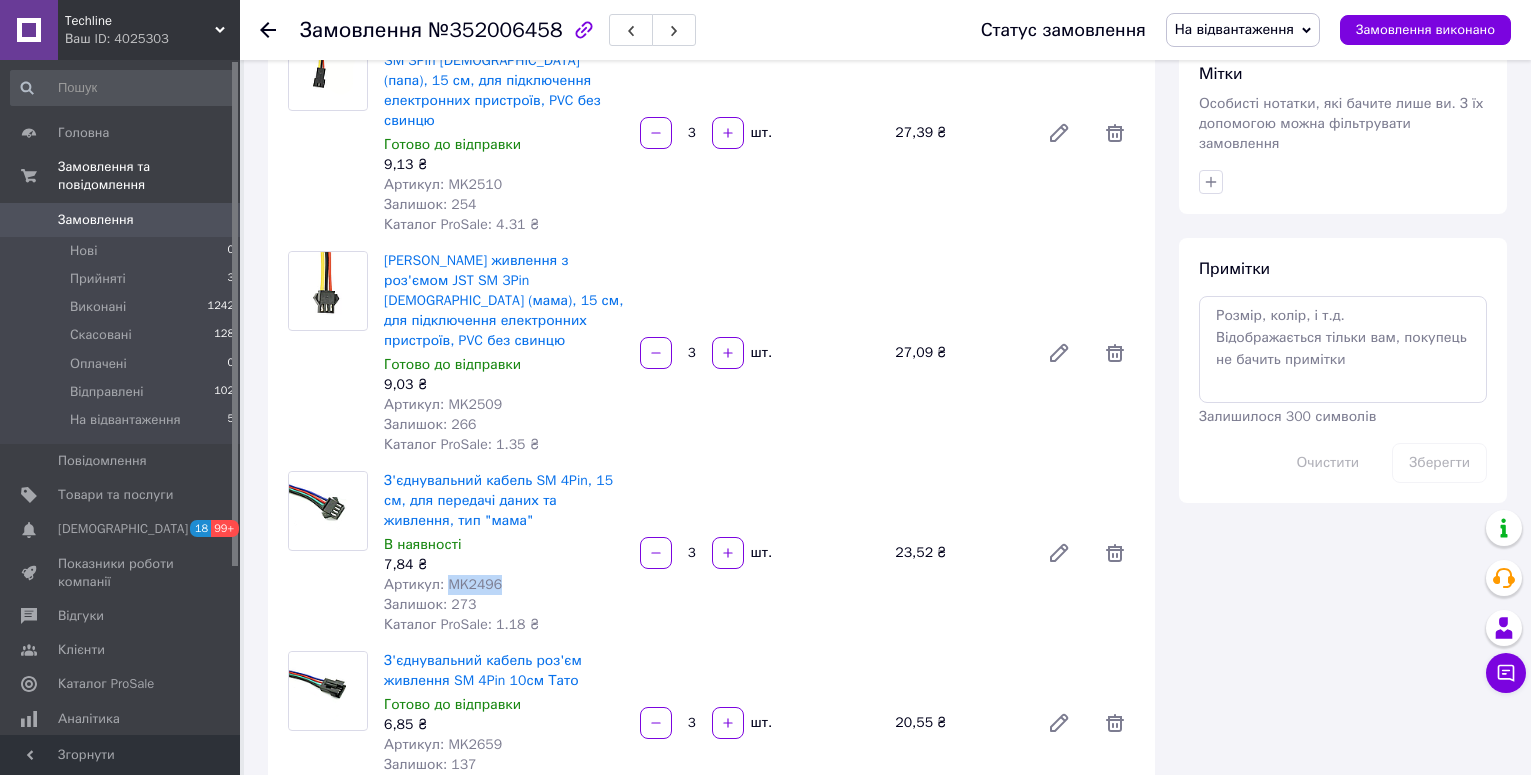 click on "Артикул: MK2496" at bounding box center (443, 584) 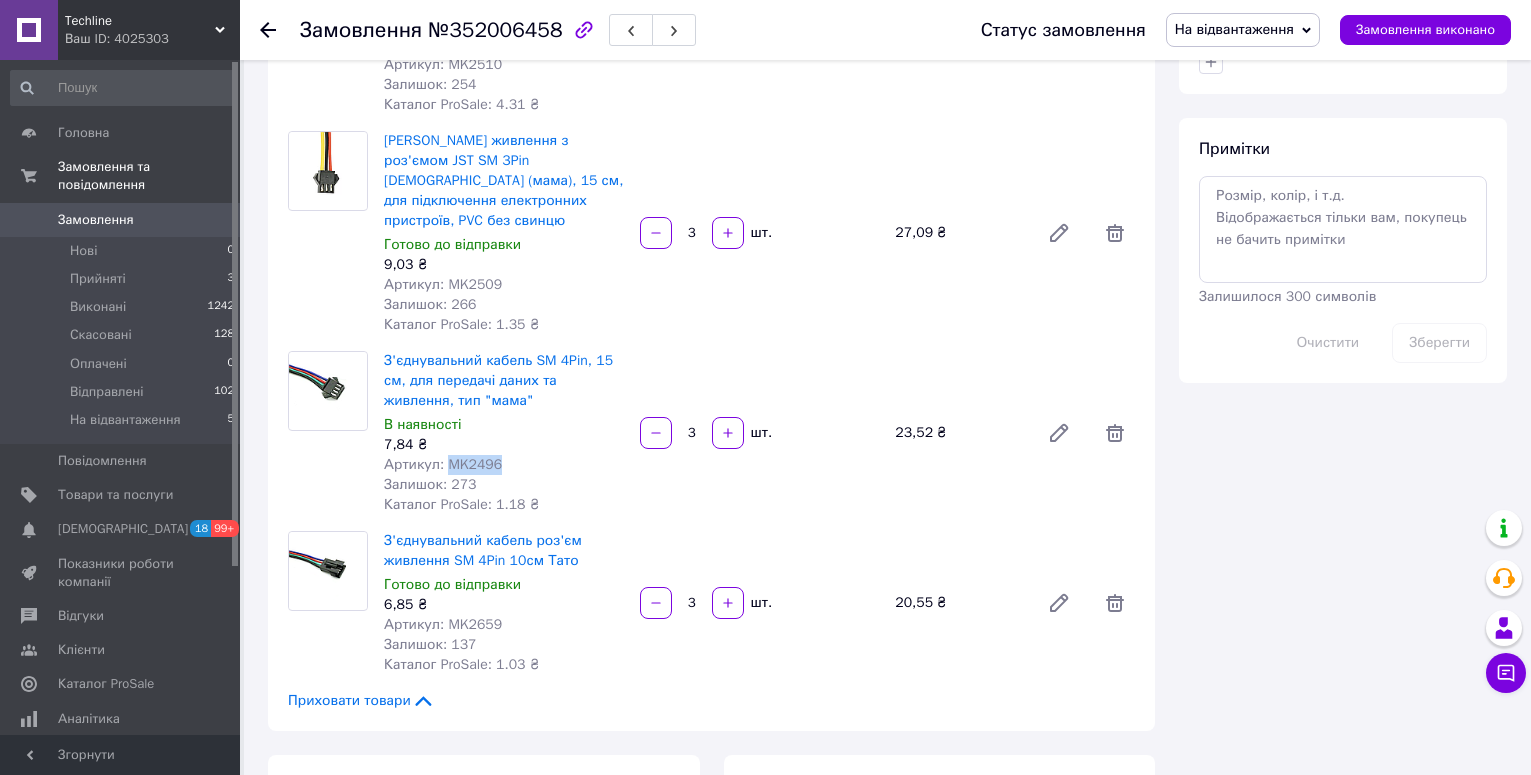 scroll, scrollTop: 1100, scrollLeft: 0, axis: vertical 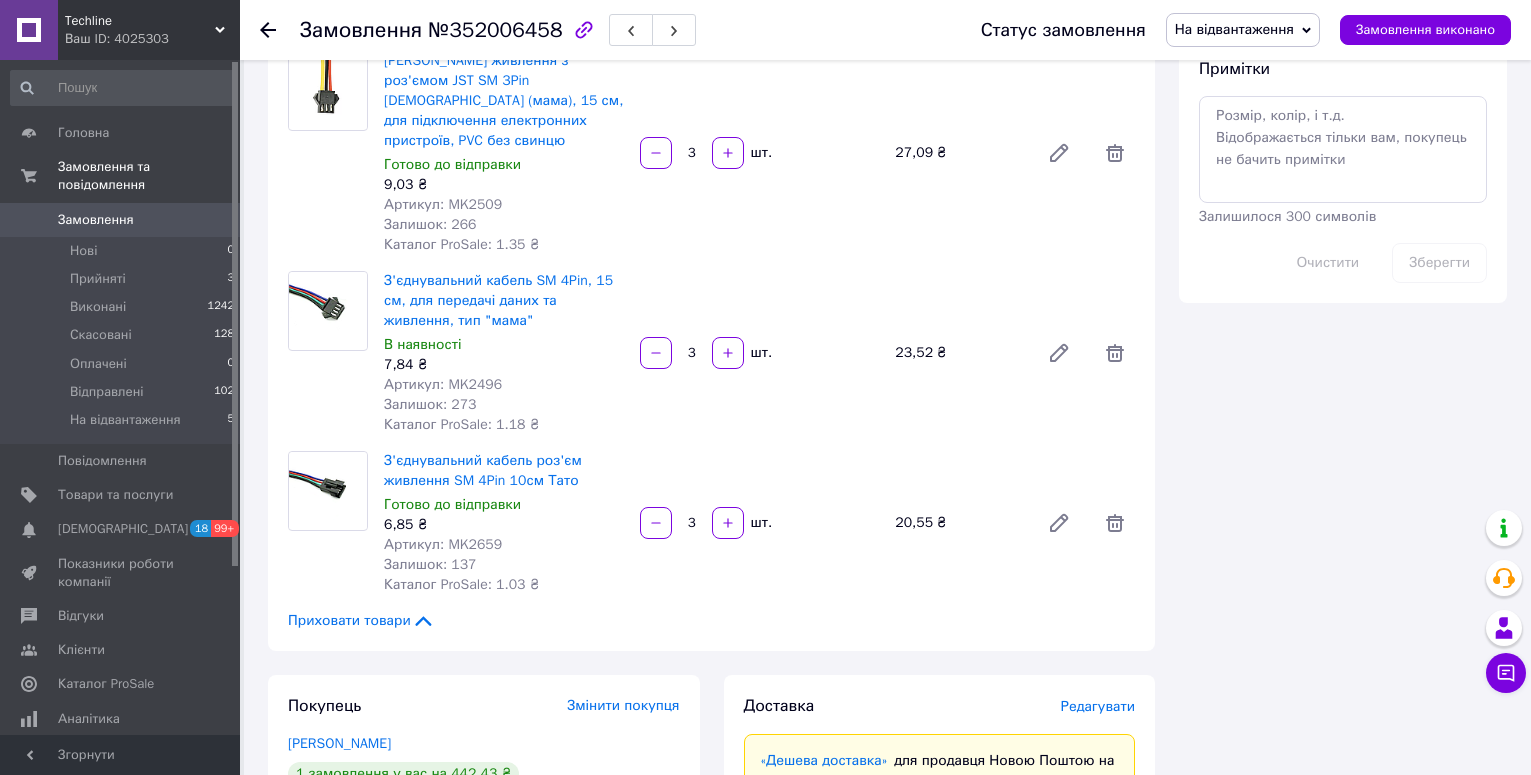 click on "Артикул: MK2659" at bounding box center [443, 544] 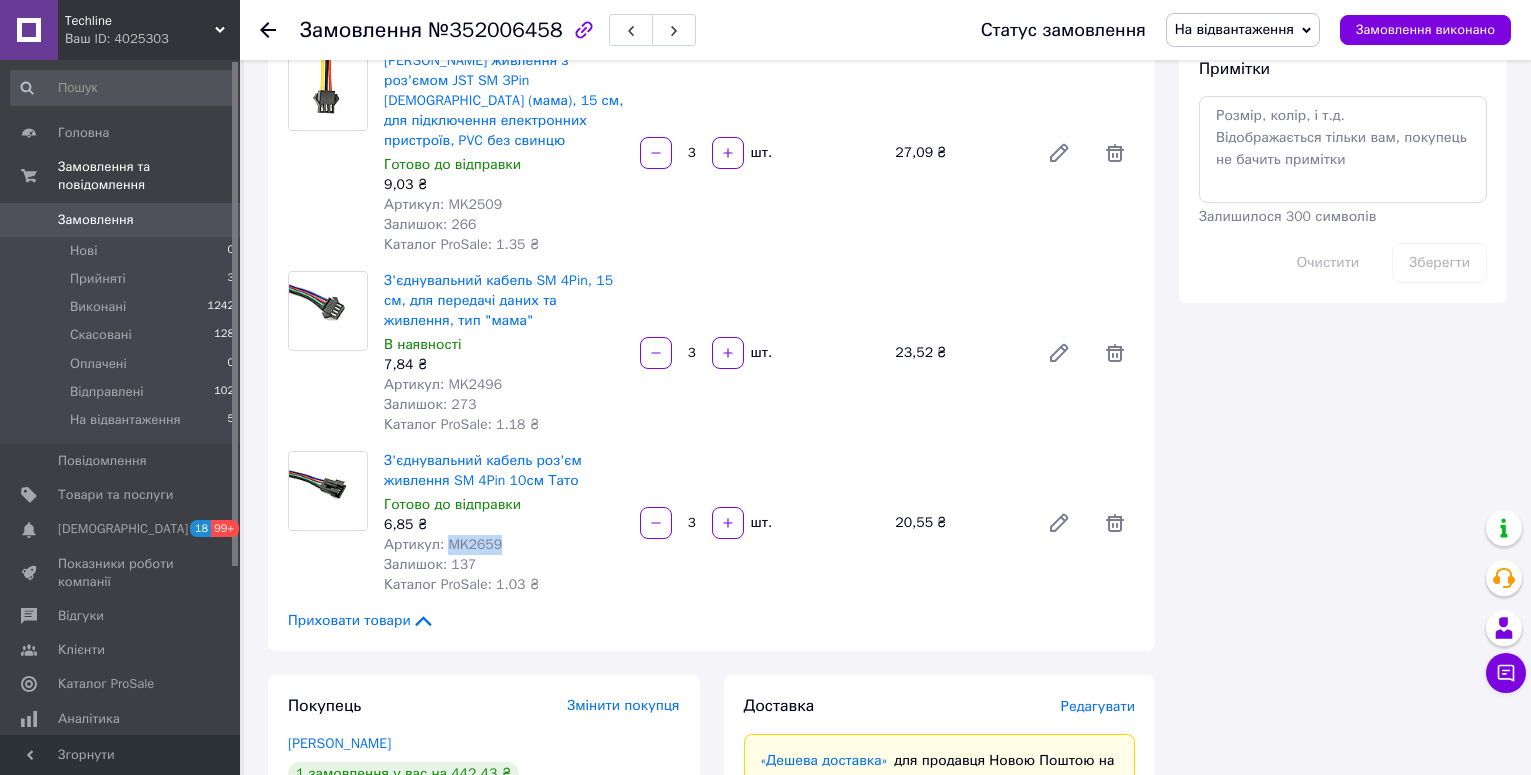click on "Артикул: MK2659" at bounding box center [443, 544] 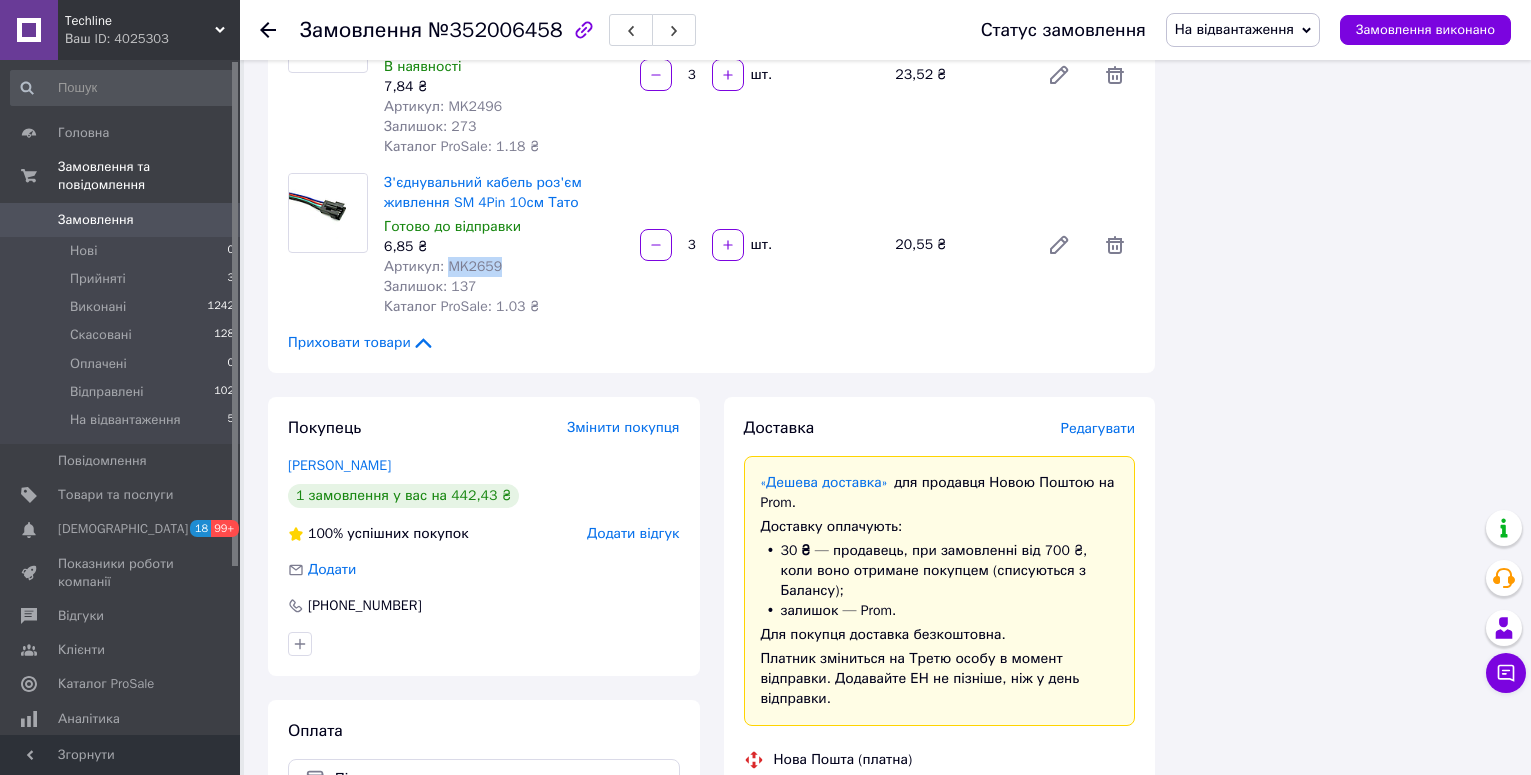 scroll, scrollTop: 1400, scrollLeft: 0, axis: vertical 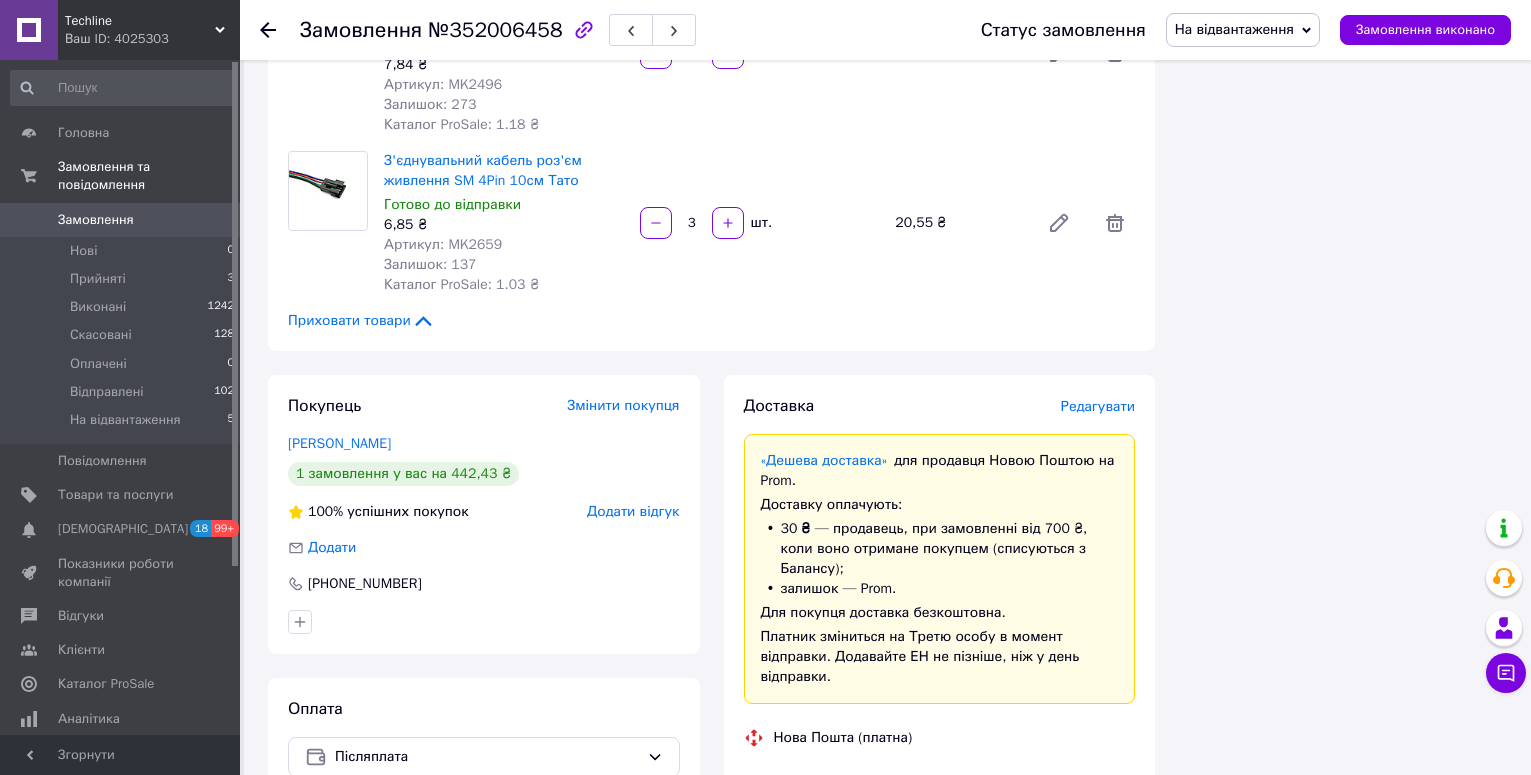 click on "20451203098724" at bounding box center [1025, 782] 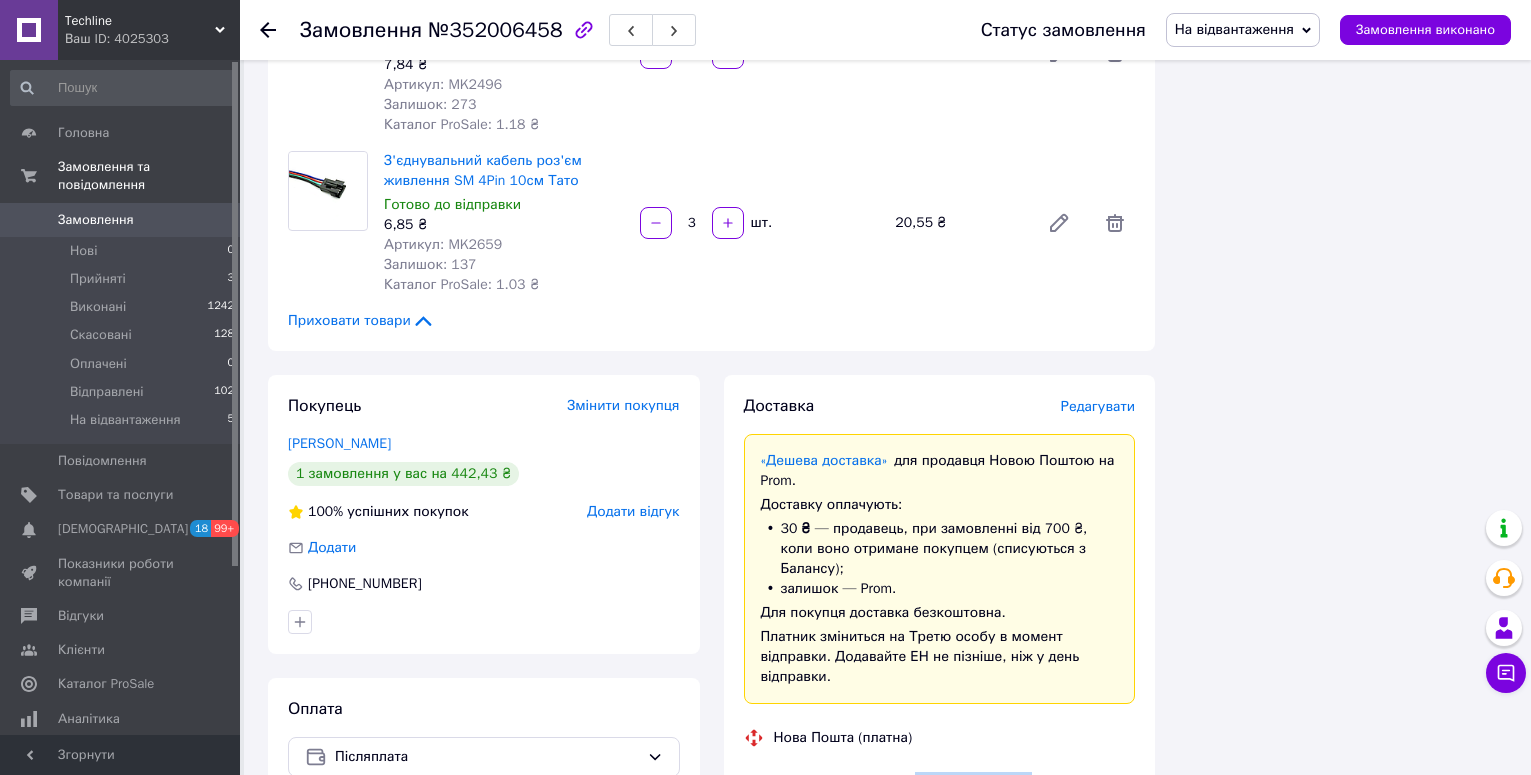 click on "20451203098724" at bounding box center (1025, 782) 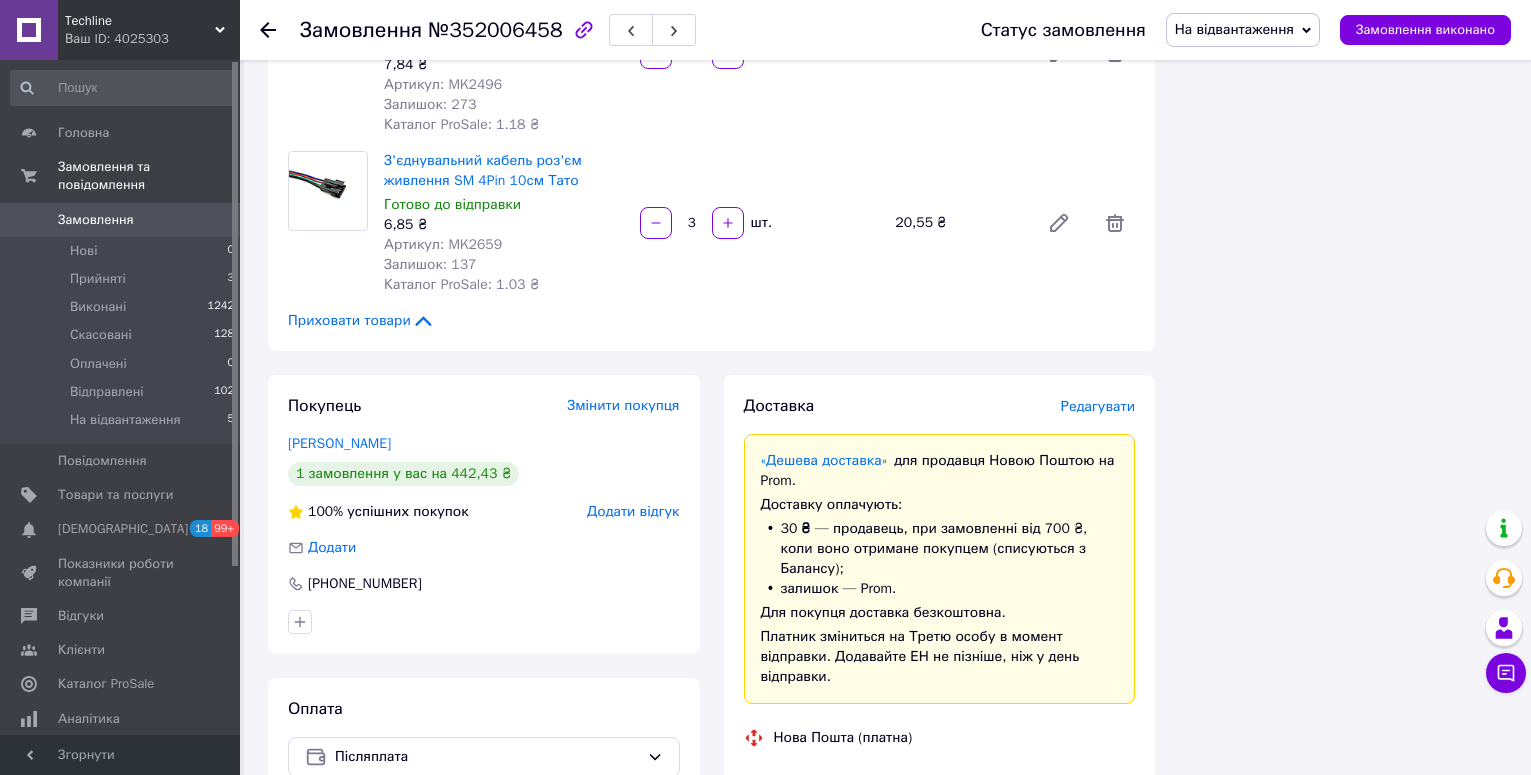 click 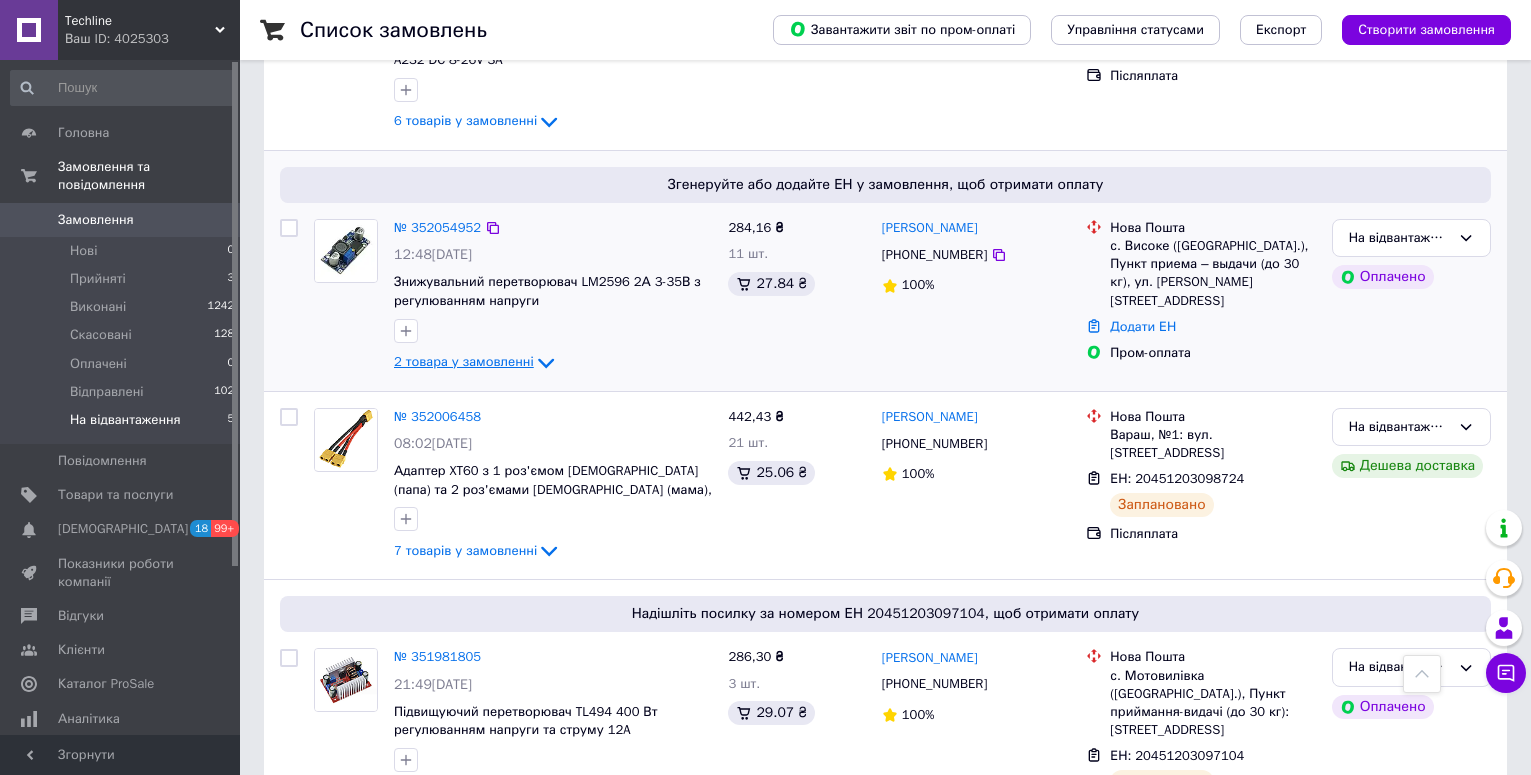scroll, scrollTop: 300, scrollLeft: 0, axis: vertical 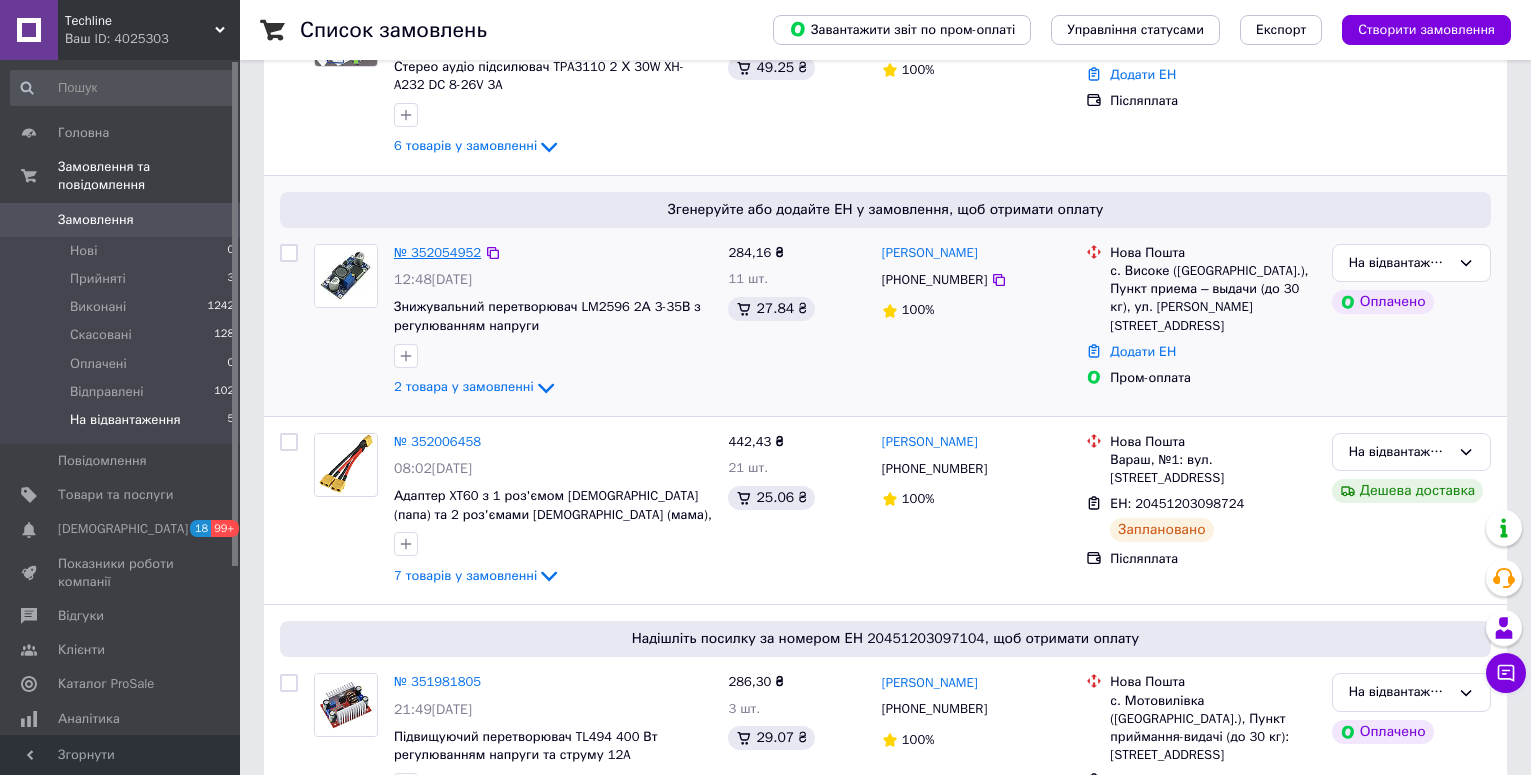 click on "№ 352054952" at bounding box center (437, 252) 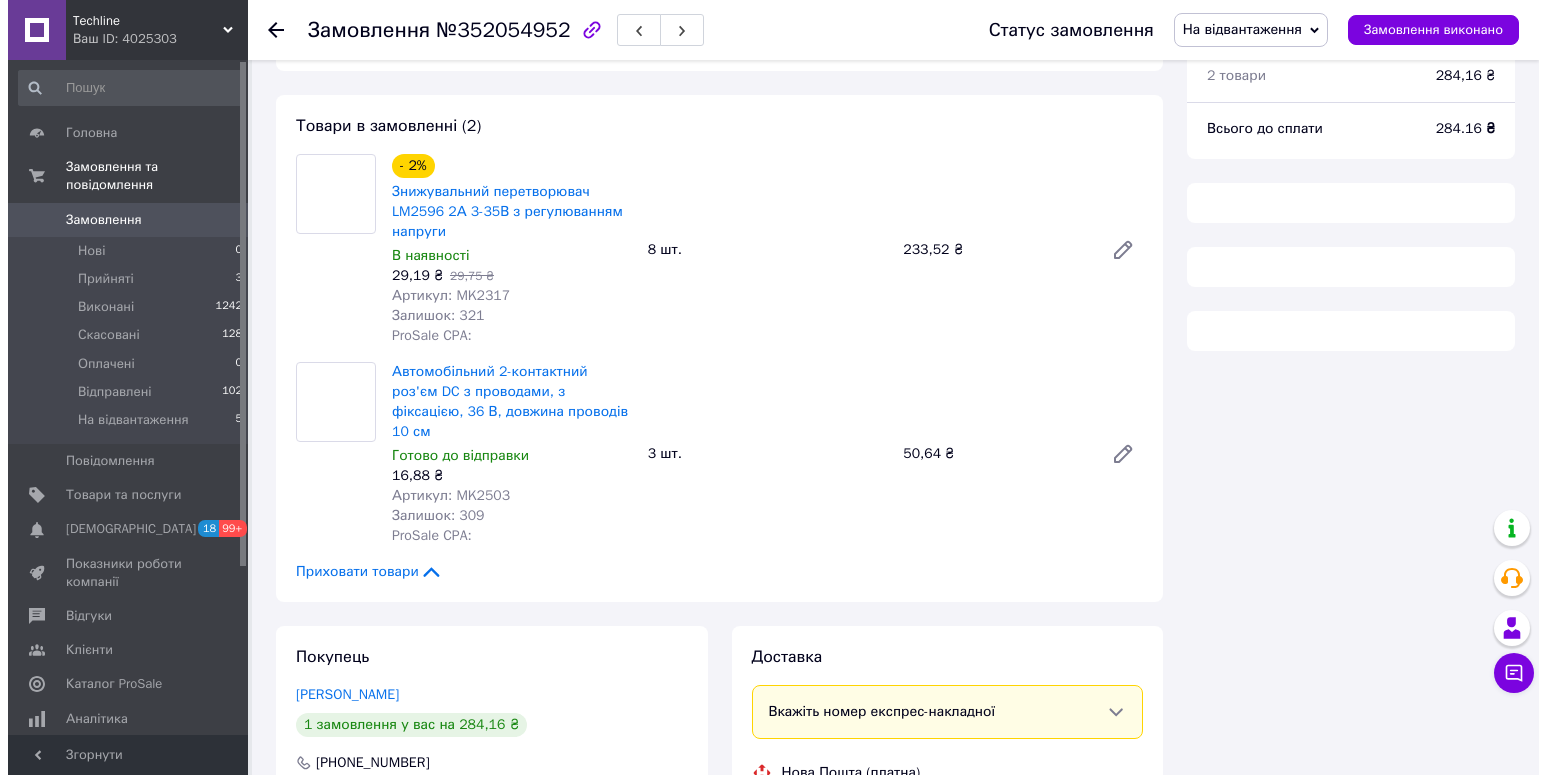 scroll, scrollTop: 300, scrollLeft: 0, axis: vertical 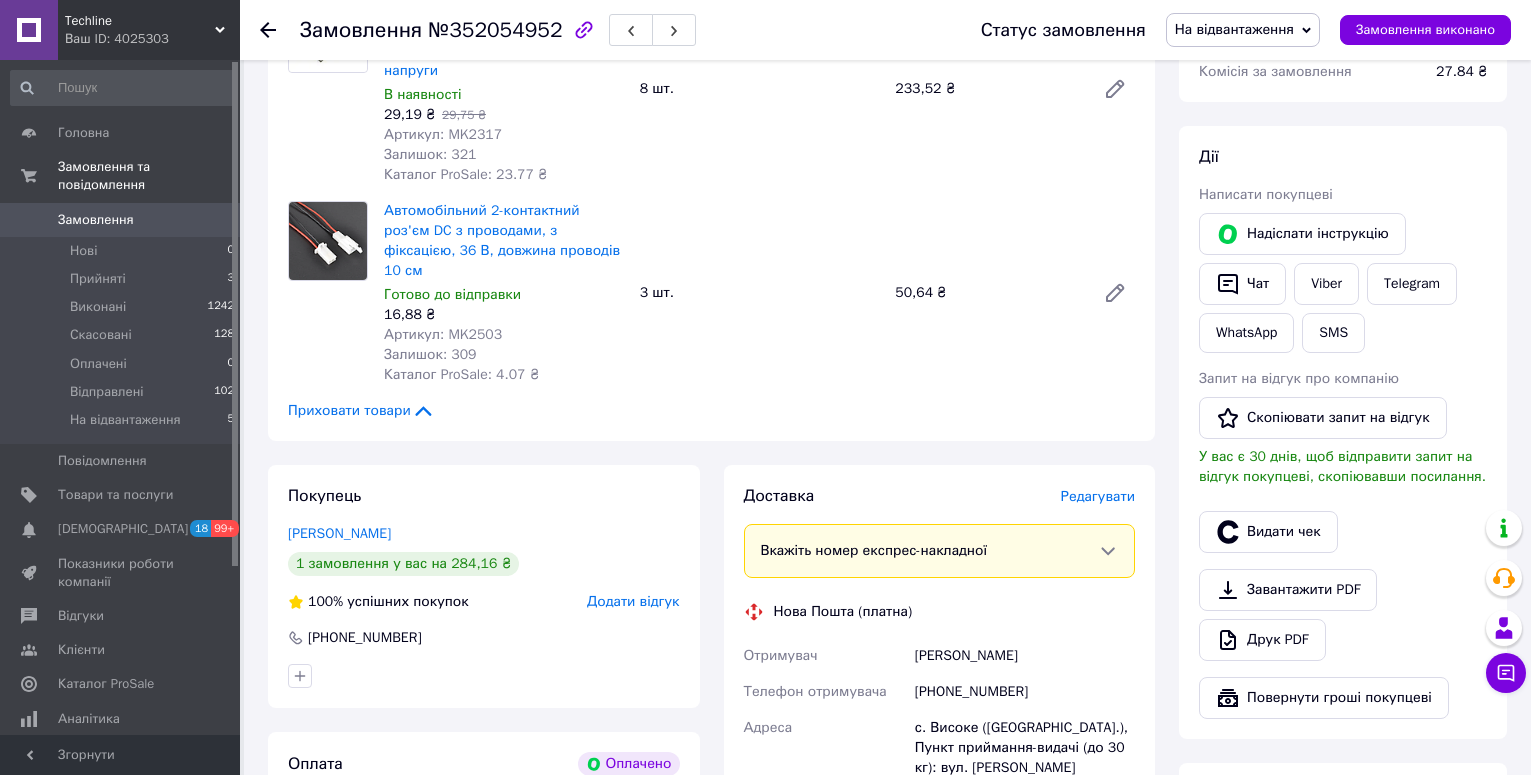 click on "Редагувати" at bounding box center [1098, 496] 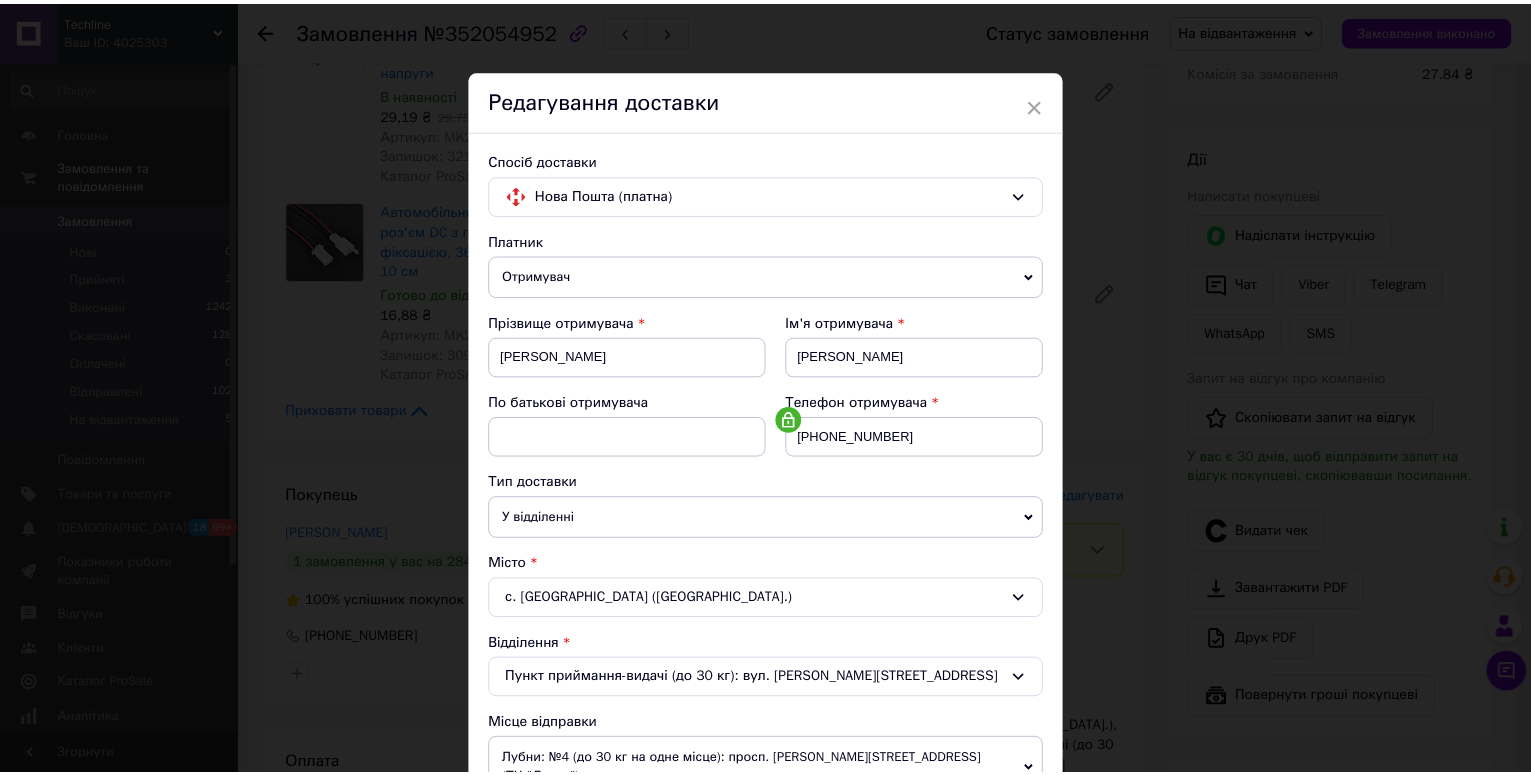 scroll, scrollTop: 553, scrollLeft: 0, axis: vertical 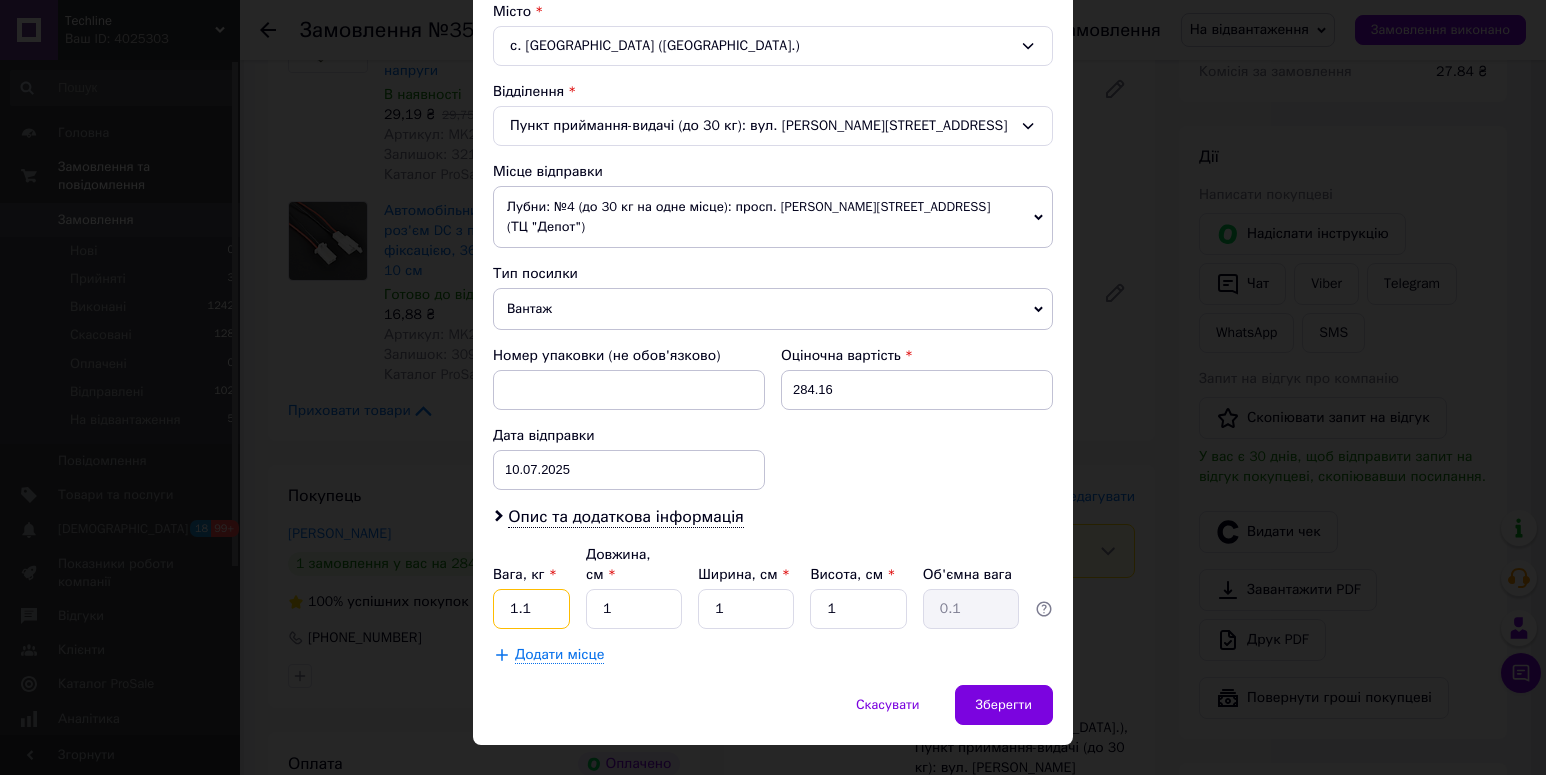 click on "1.1" at bounding box center [531, 609] 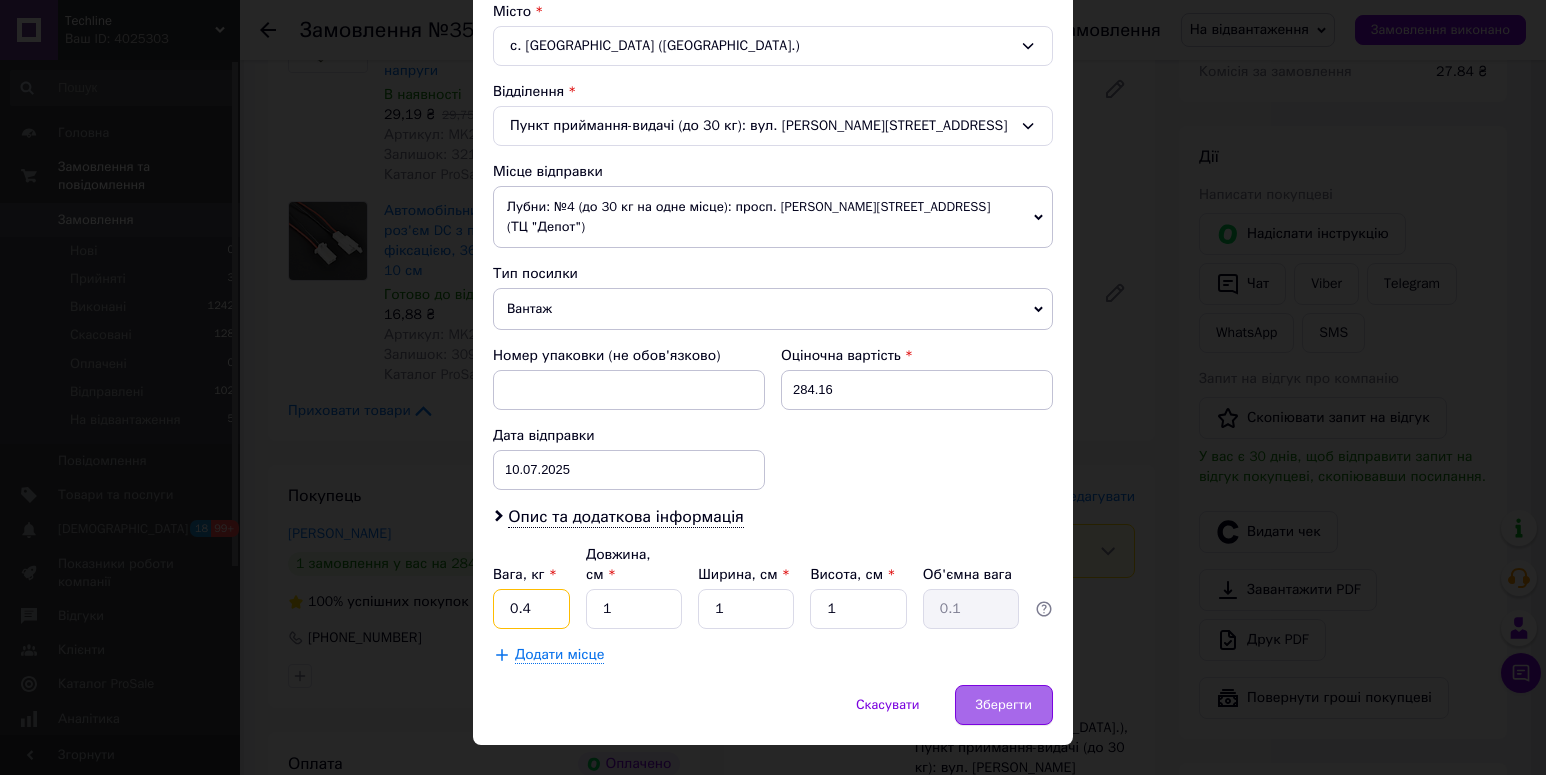 type on "0.4" 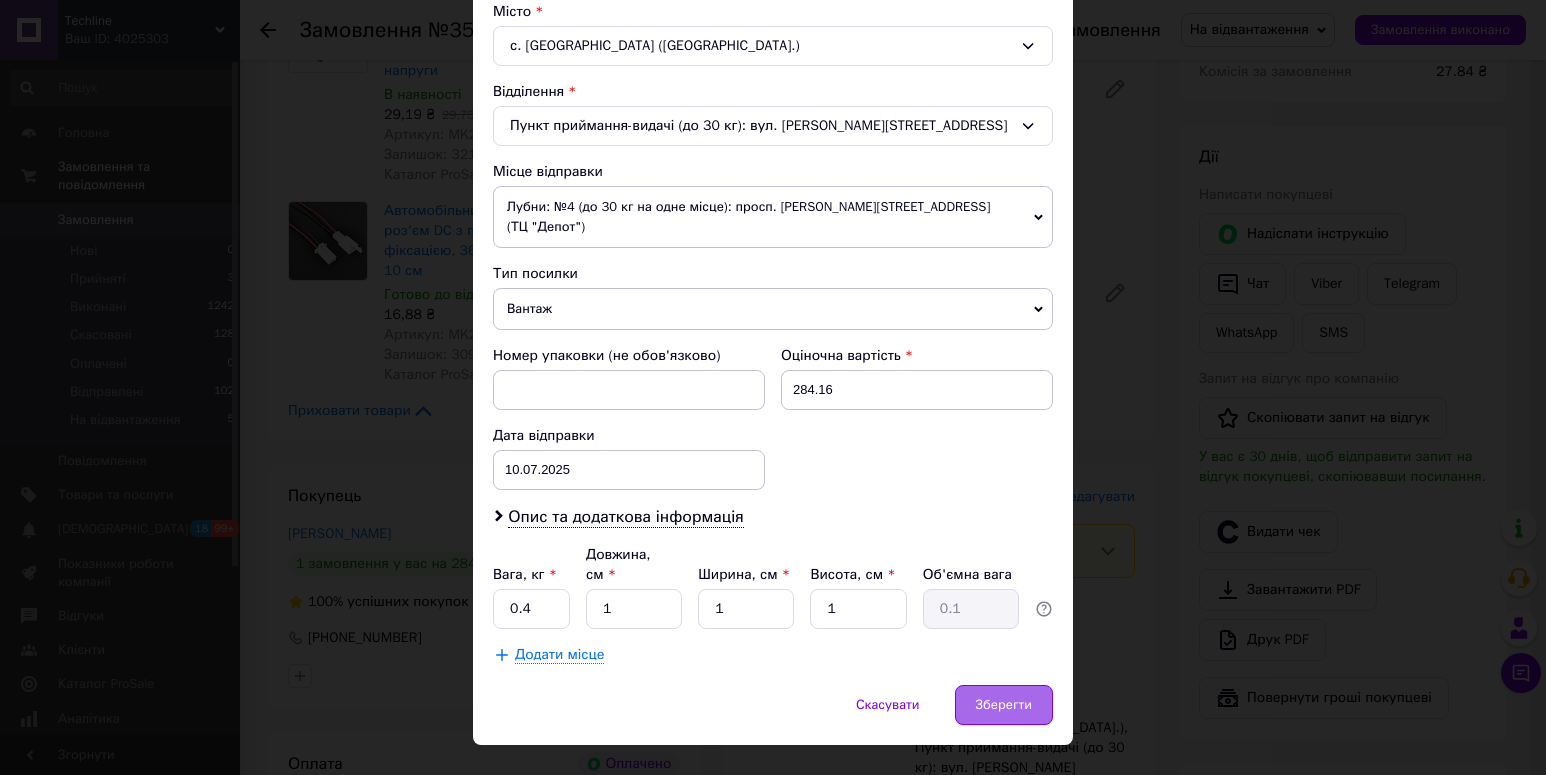 click on "Зберегти" at bounding box center [1004, 705] 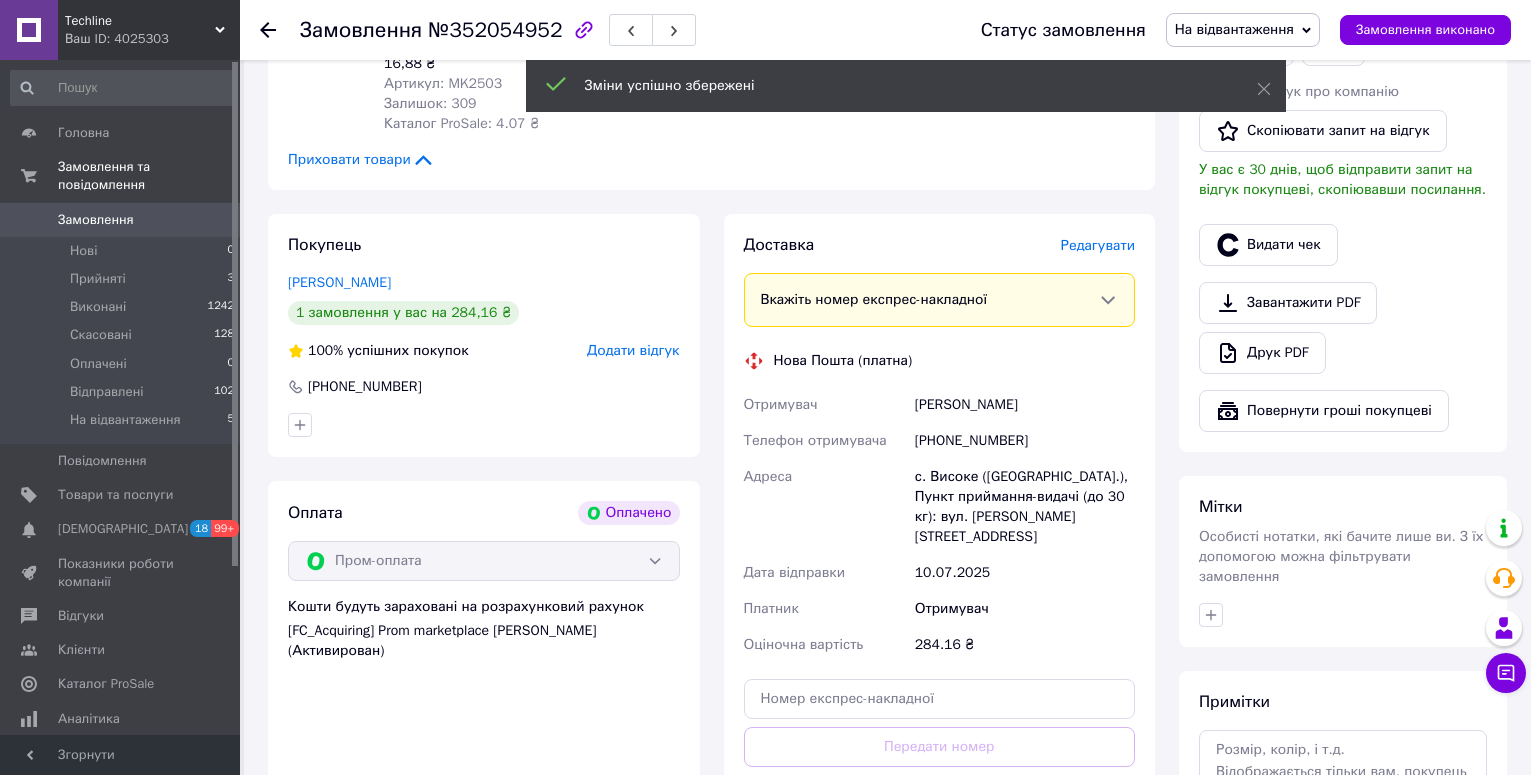 scroll, scrollTop: 700, scrollLeft: 0, axis: vertical 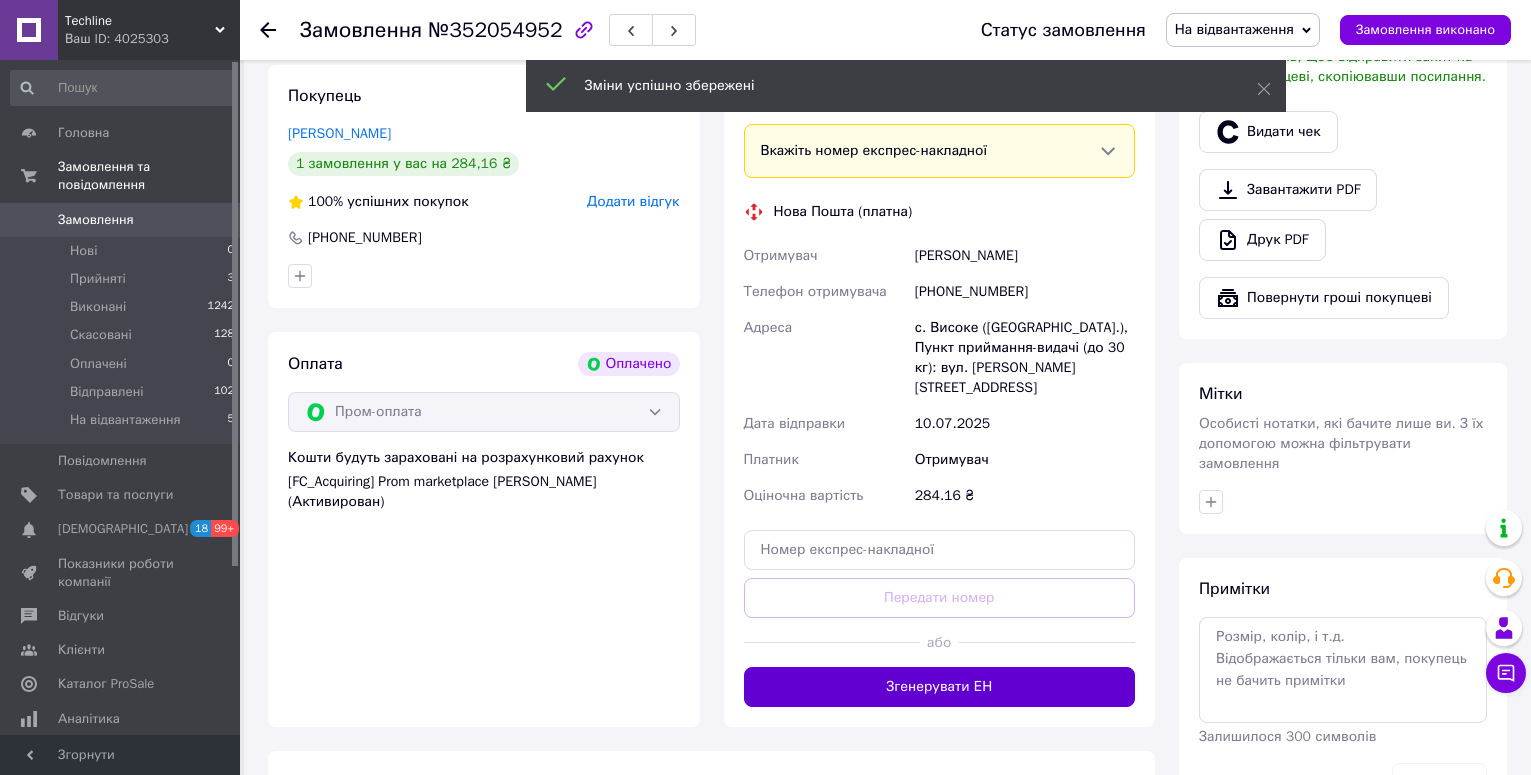 click on "Згенерувати ЕН" at bounding box center [940, 687] 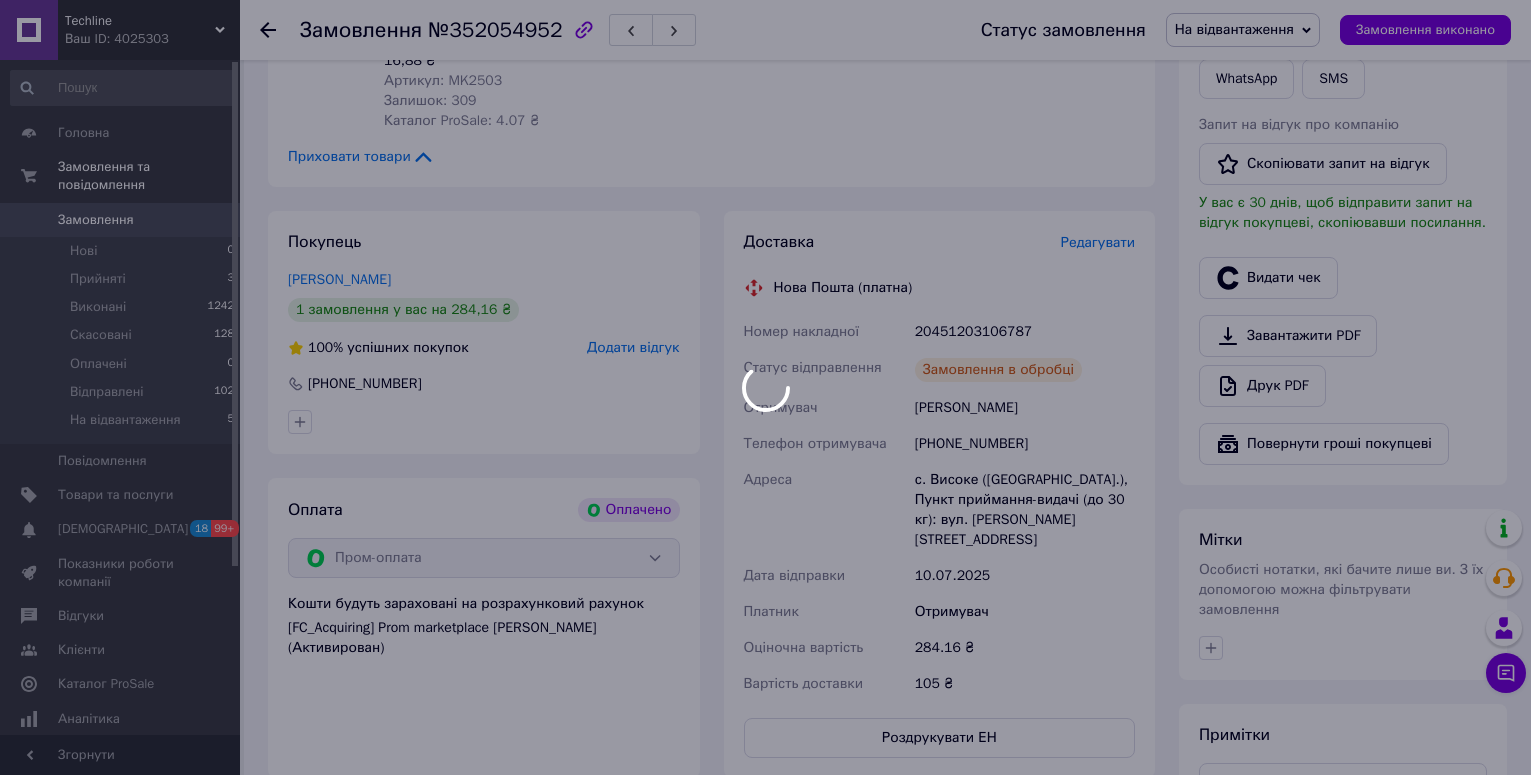 scroll, scrollTop: 400, scrollLeft: 0, axis: vertical 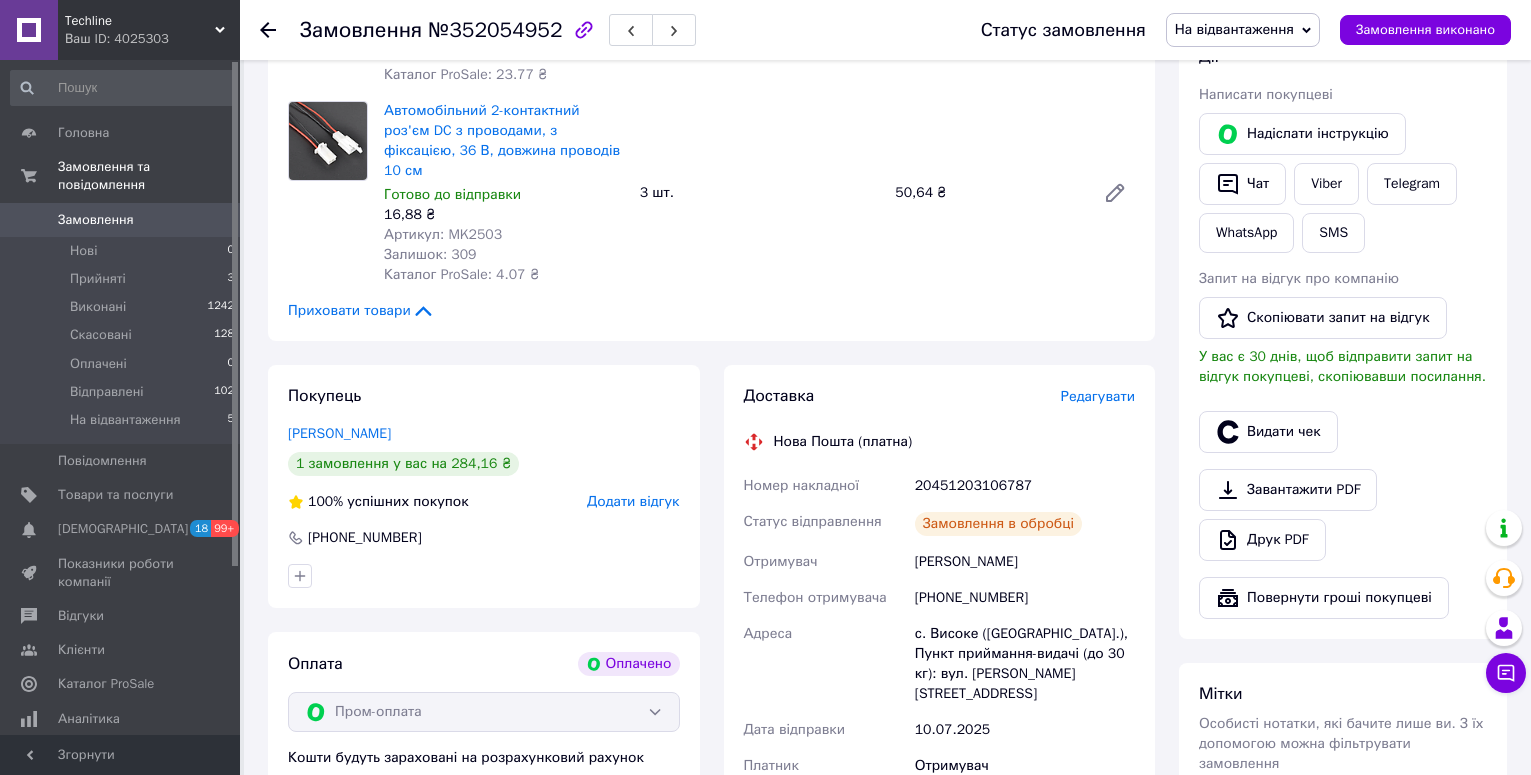 click on "20451203106787" at bounding box center (1025, 486) 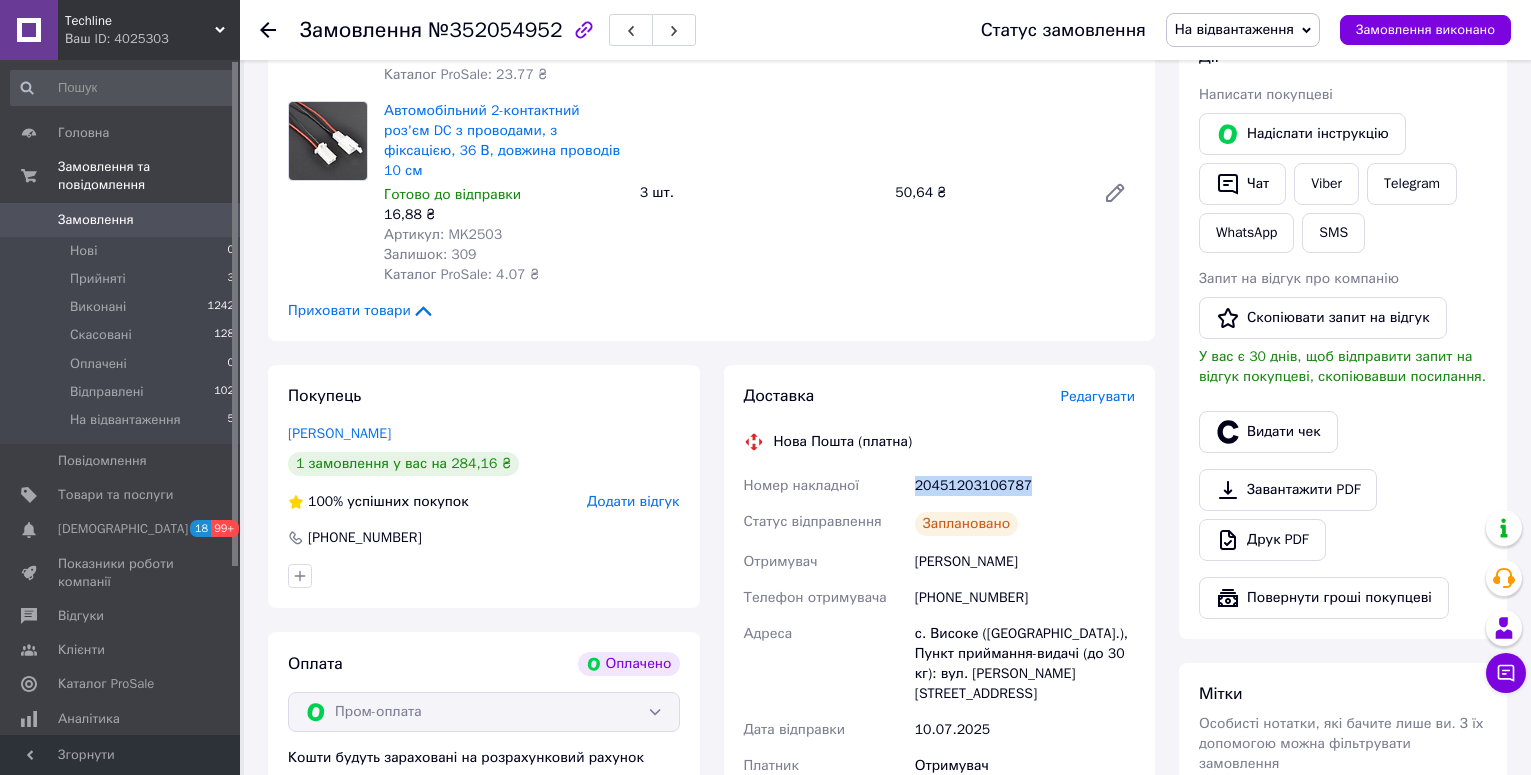 click on "20451203106787" at bounding box center [1025, 486] 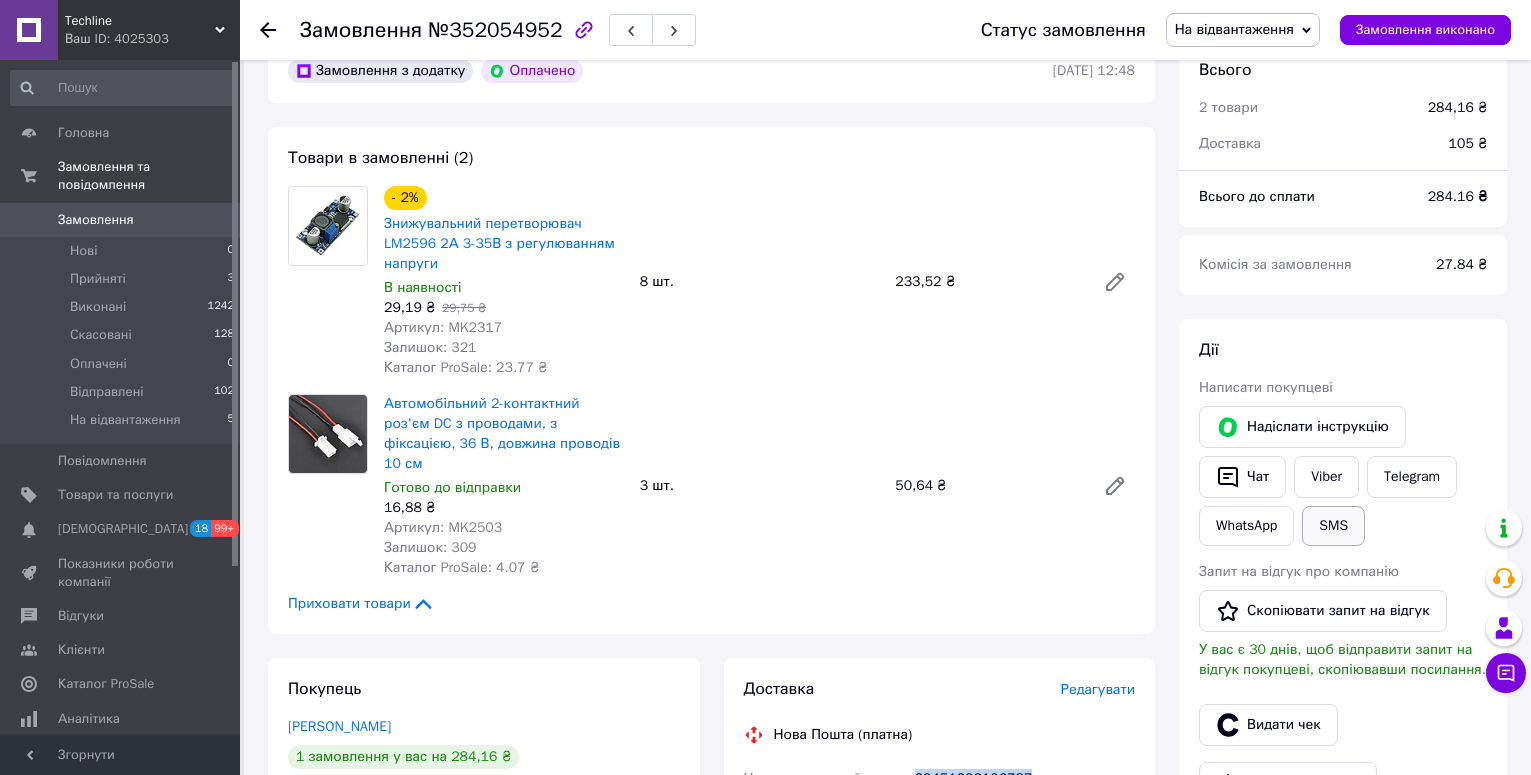 scroll, scrollTop: 100, scrollLeft: 0, axis: vertical 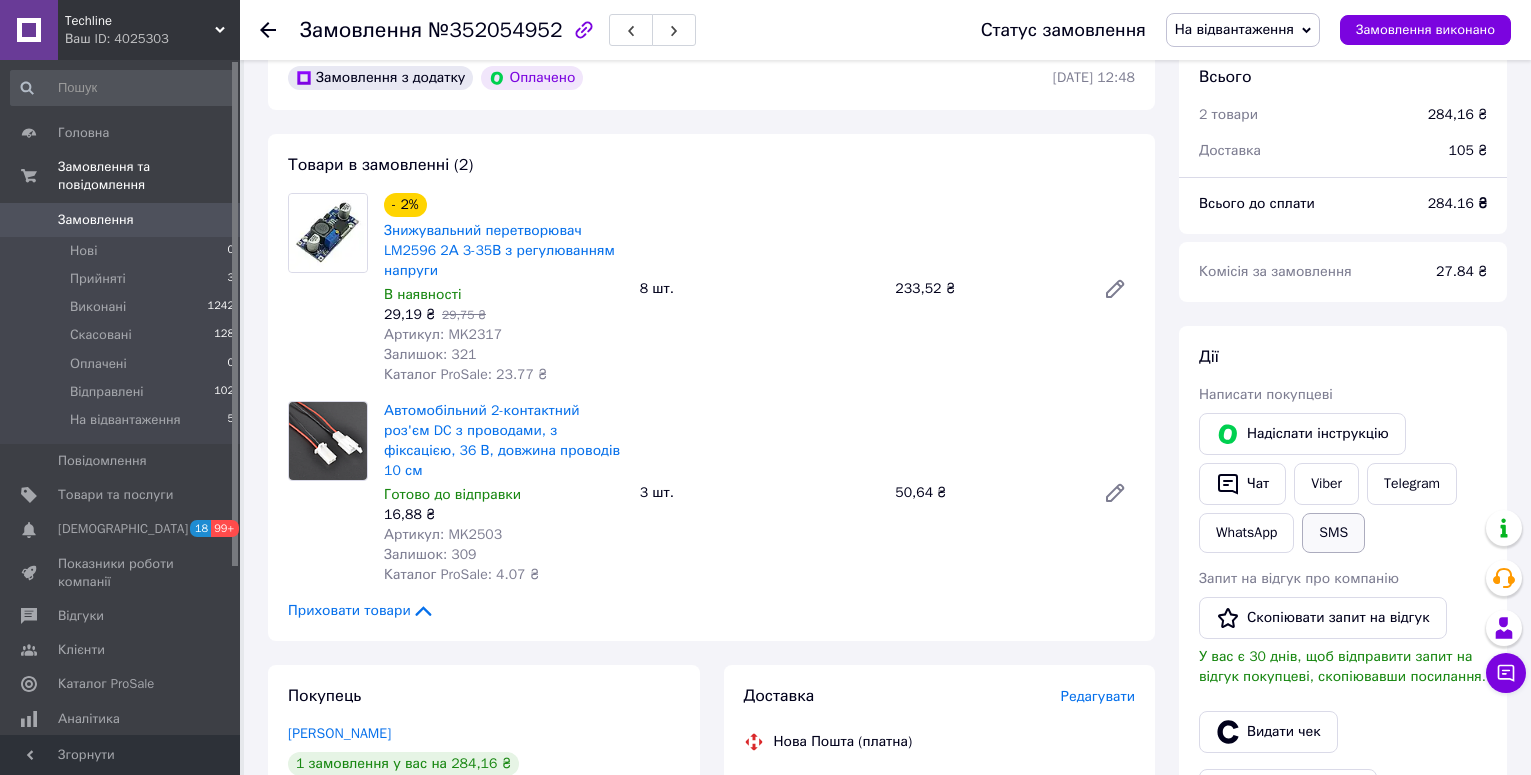 click on "SMS" at bounding box center [1333, 533] 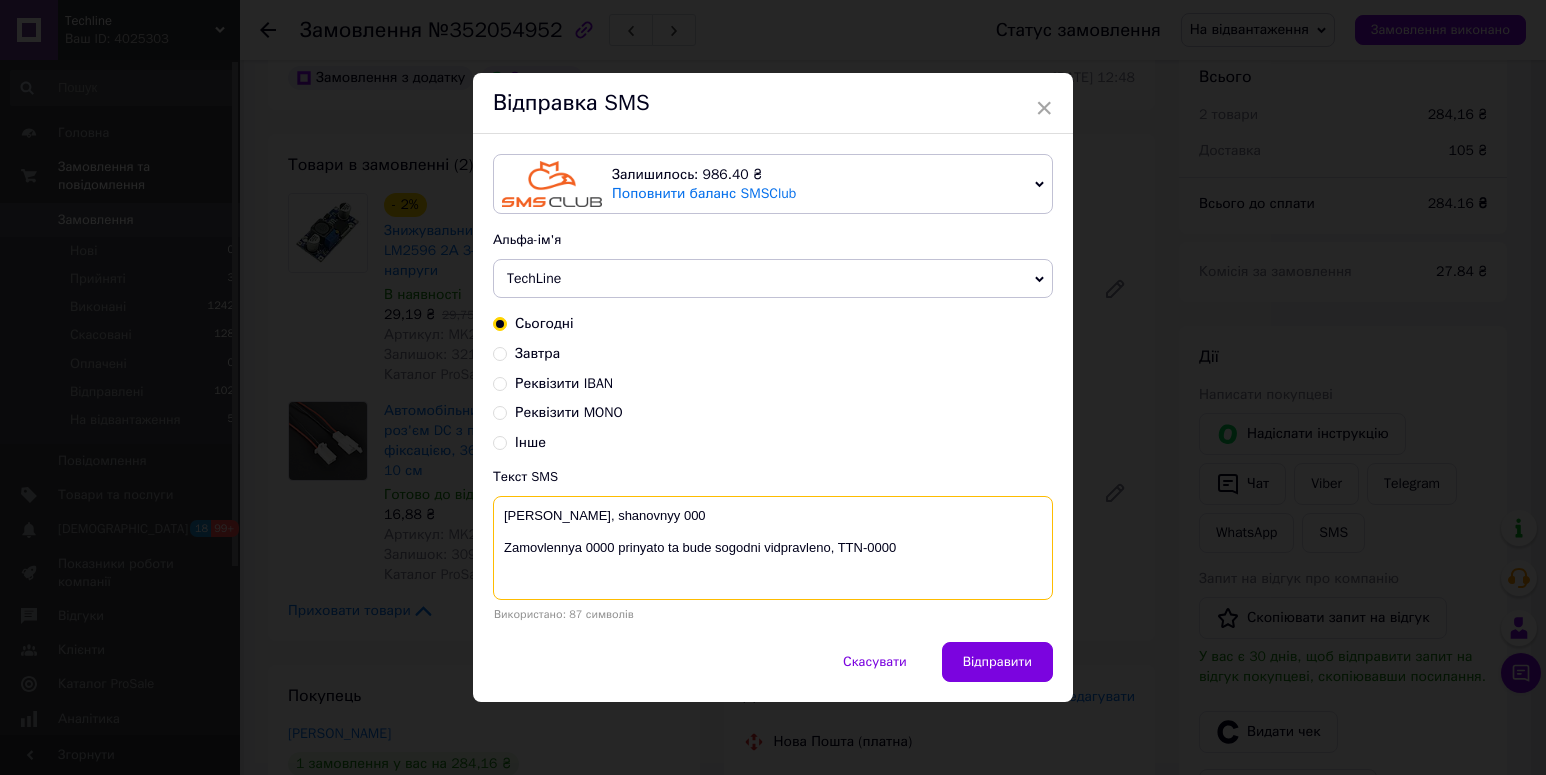click on "Vitaemo, shanovnyy 000
Zamovlennya 0000 prinyato ta bude sogodni vidpravleno, TTN-0000" at bounding box center (773, 548) 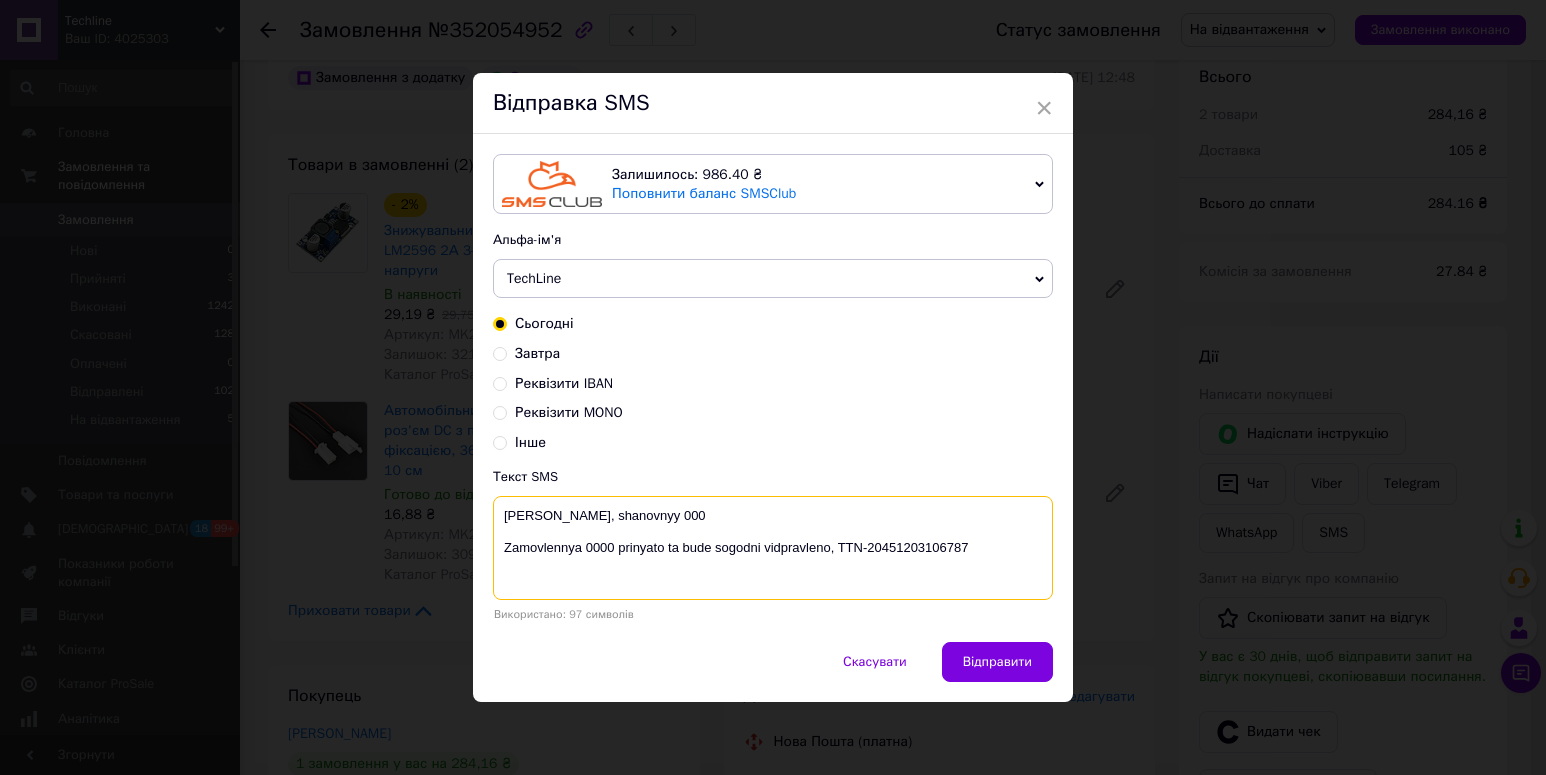 click on "Vitaemo, shanovnyy 000
Zamovlennya 0000 prinyato ta bude sogodni vidpravleno, TTN-20451203106787" at bounding box center (773, 548) 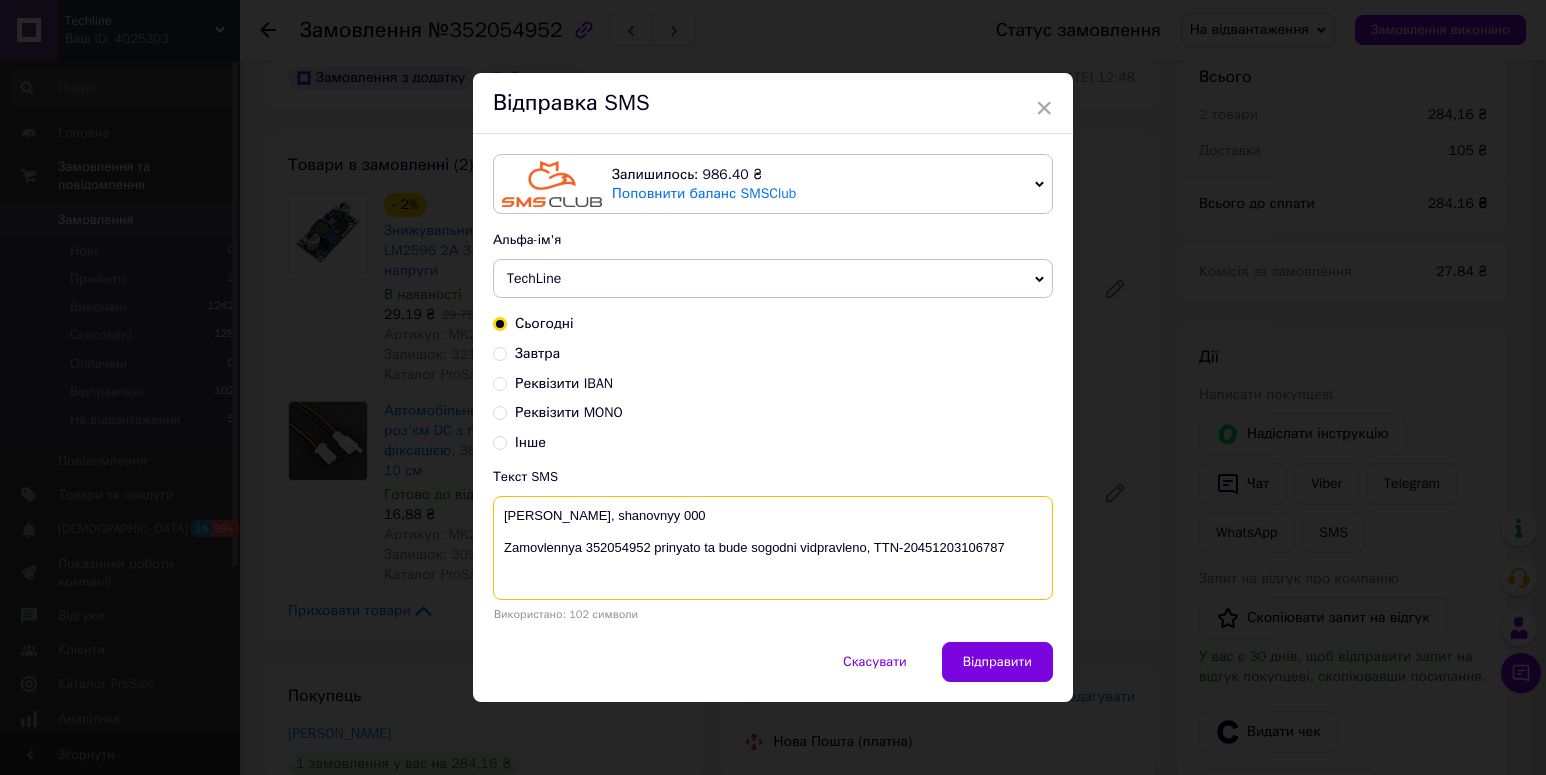 drag, startPoint x: 610, startPoint y: 518, endPoint x: 760, endPoint y: 516, distance: 150.01334 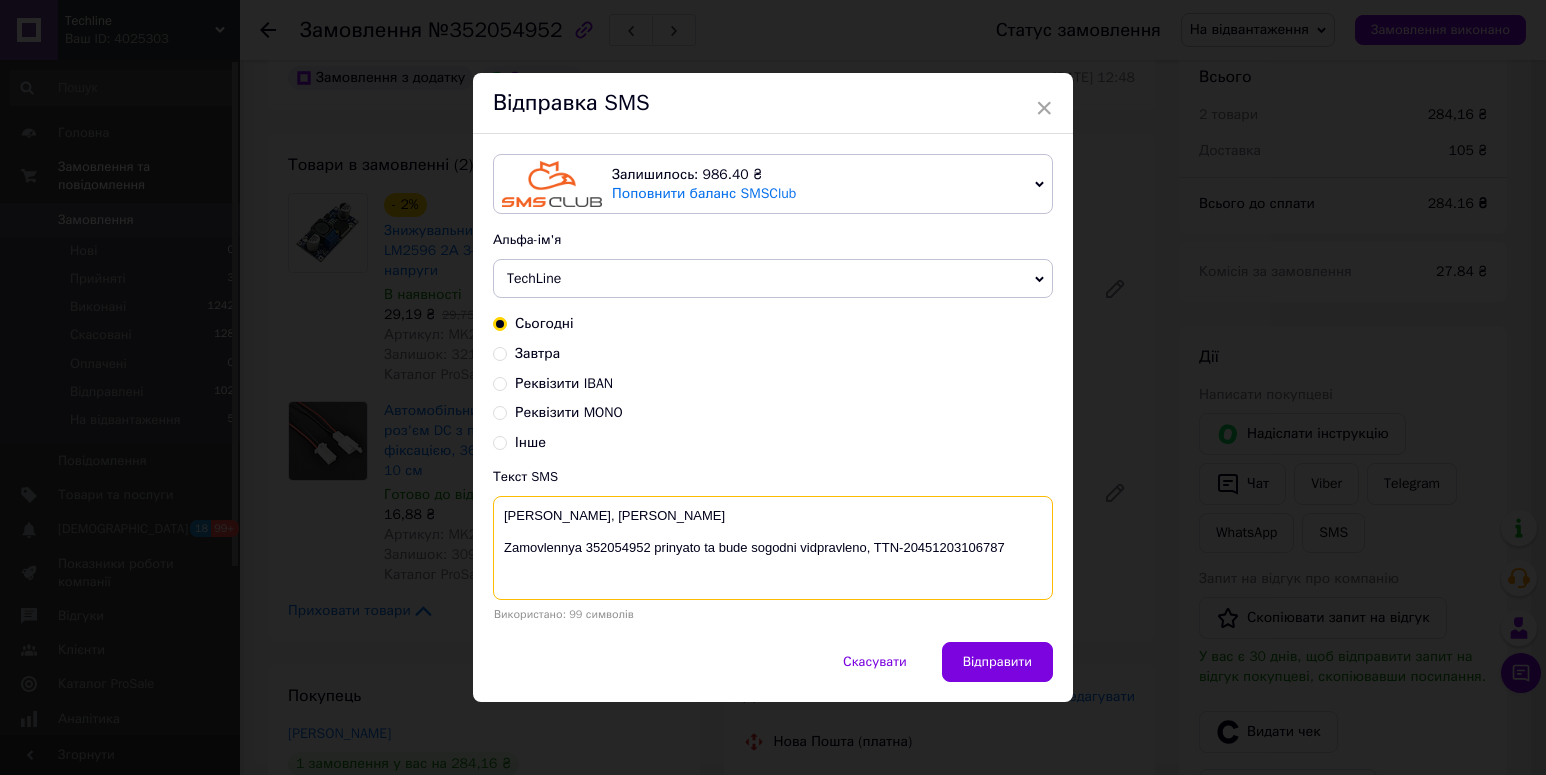 paste on "Volodymyr" 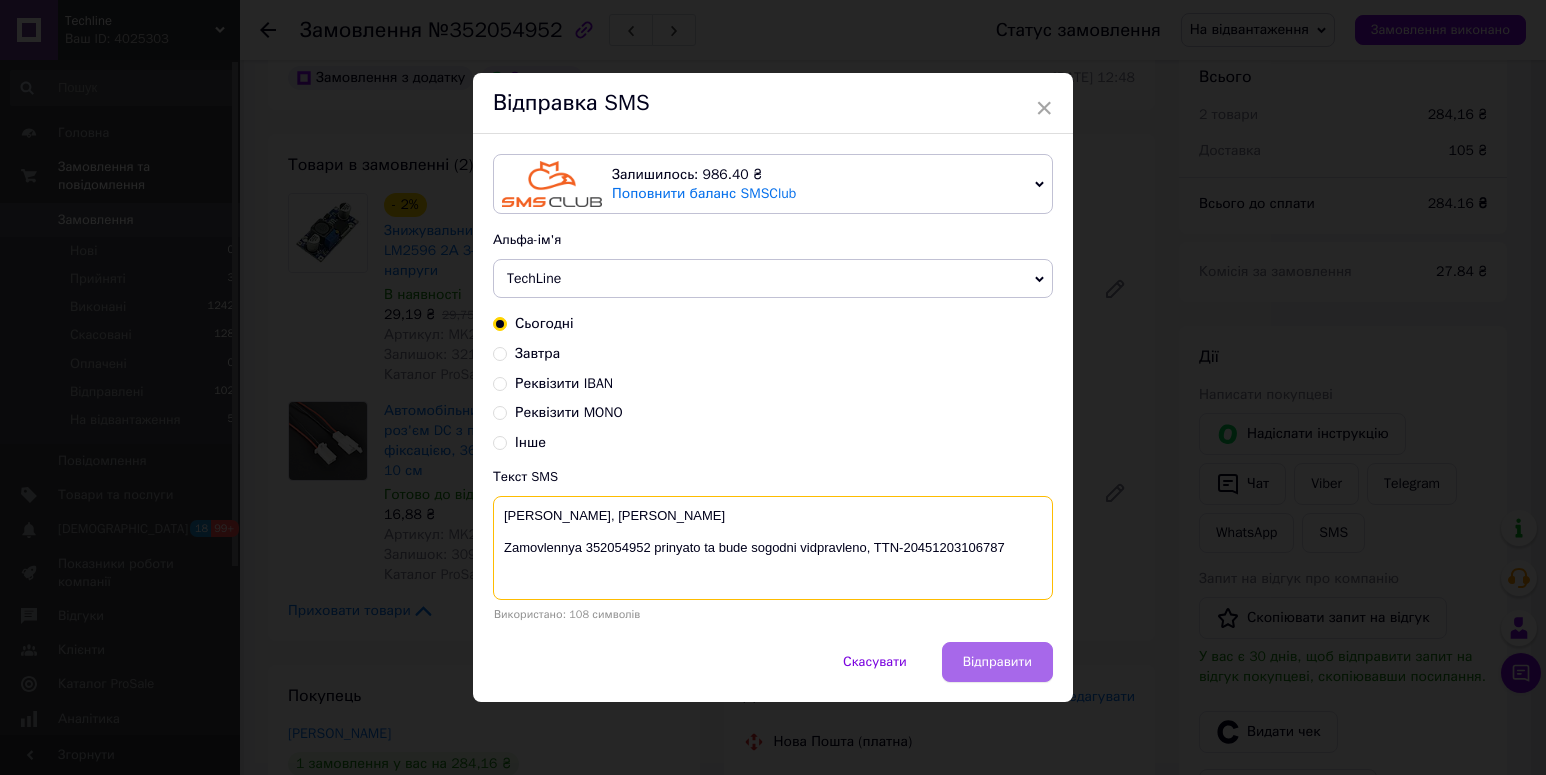 type on "Vitaemo, shanovnyі Volodymyr
Zamovlennya 352054952 prinyato ta bude sogodni vidpravleno, TTN-20451203106787" 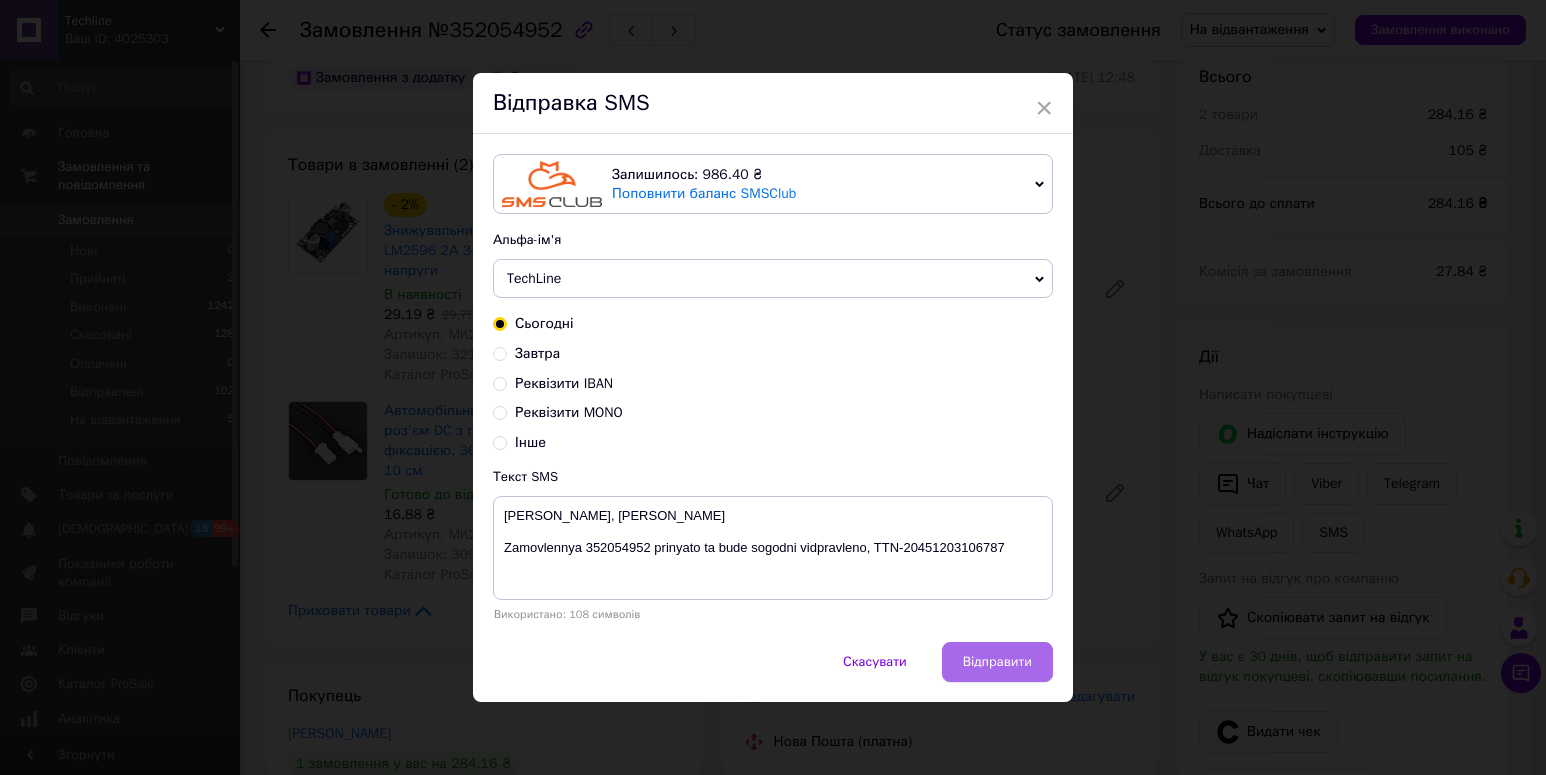 click on "Відправити" at bounding box center (997, 662) 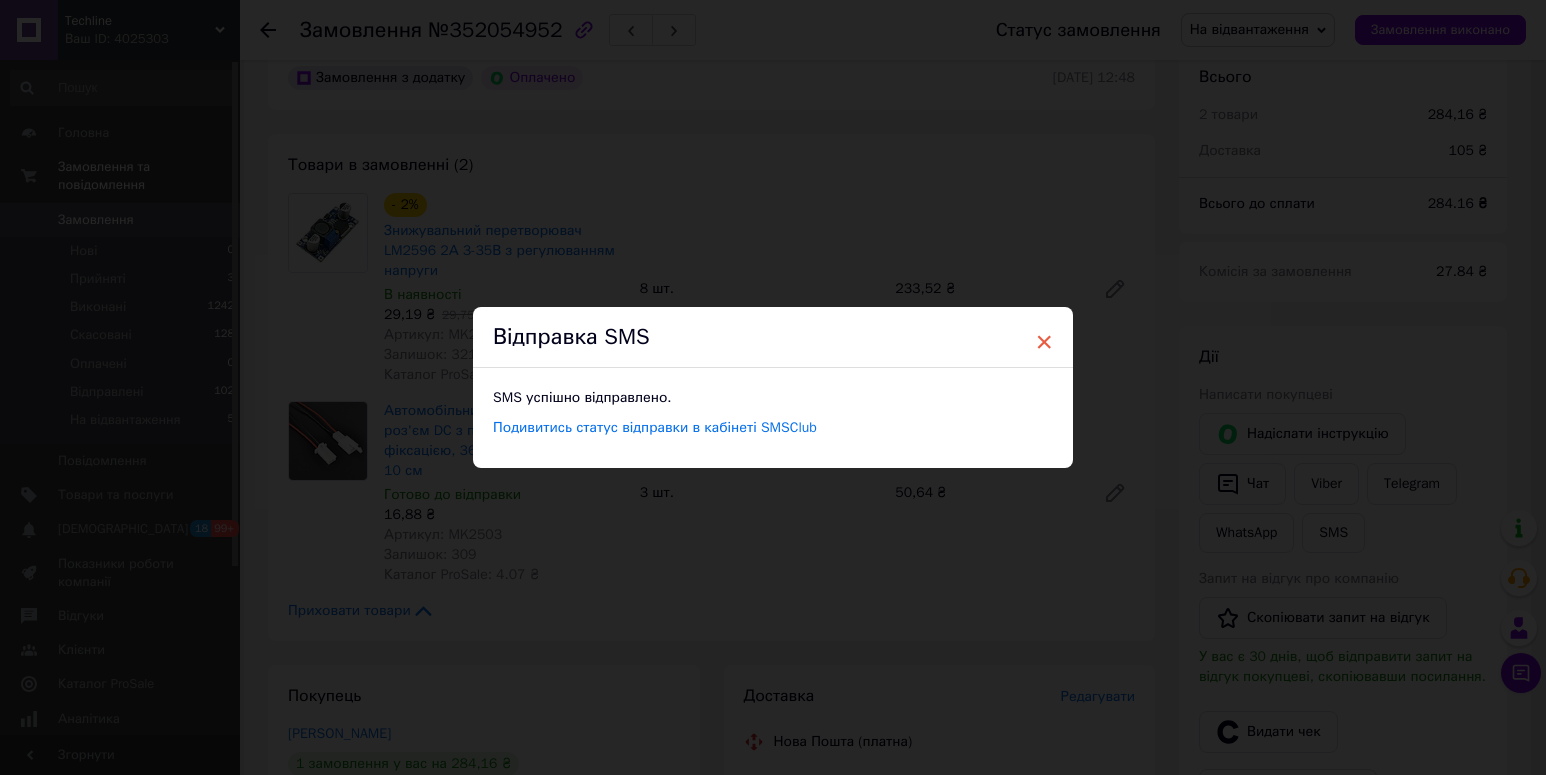 click on "×" at bounding box center (1044, 342) 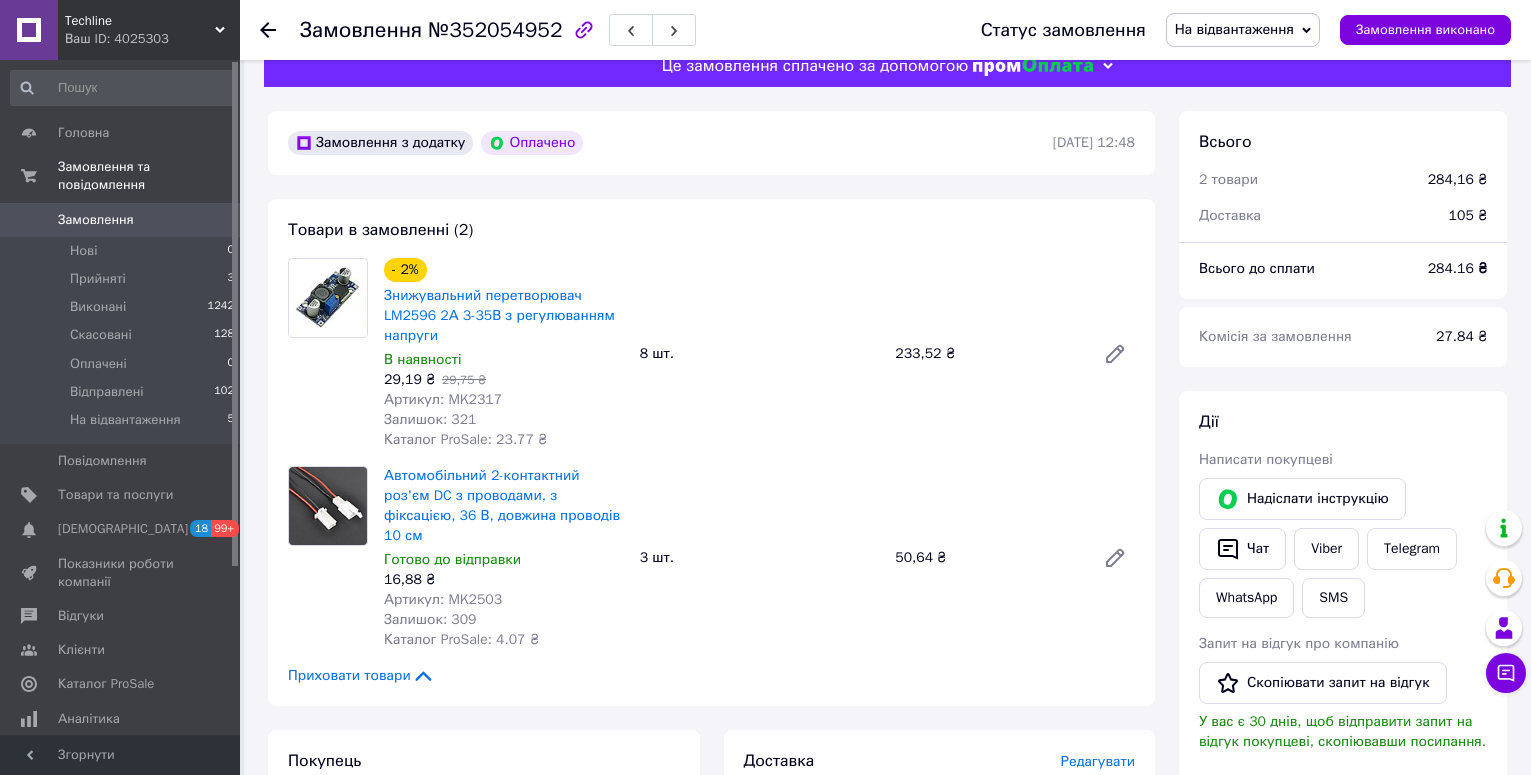 scroll, scrollTop: 0, scrollLeft: 0, axis: both 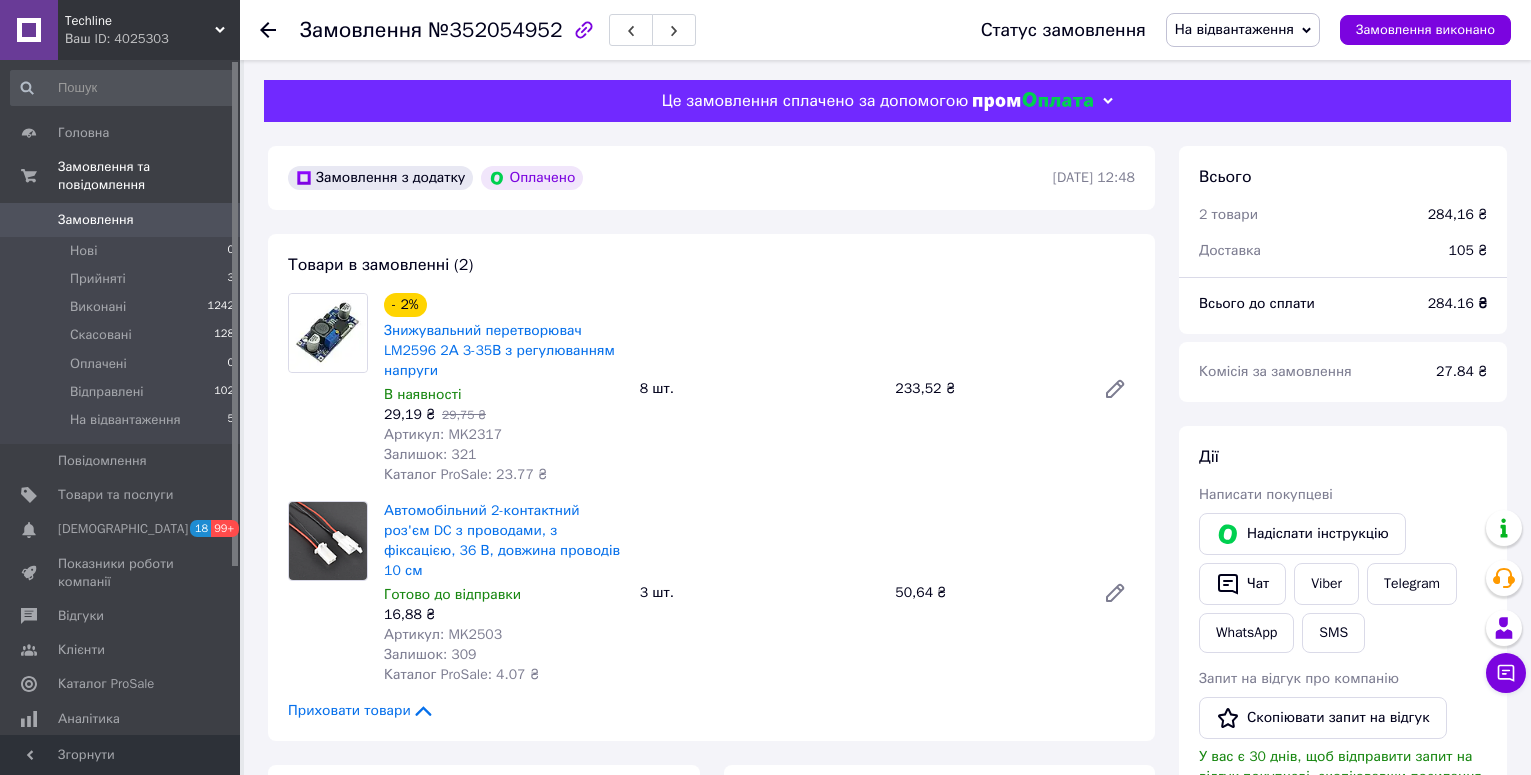 click 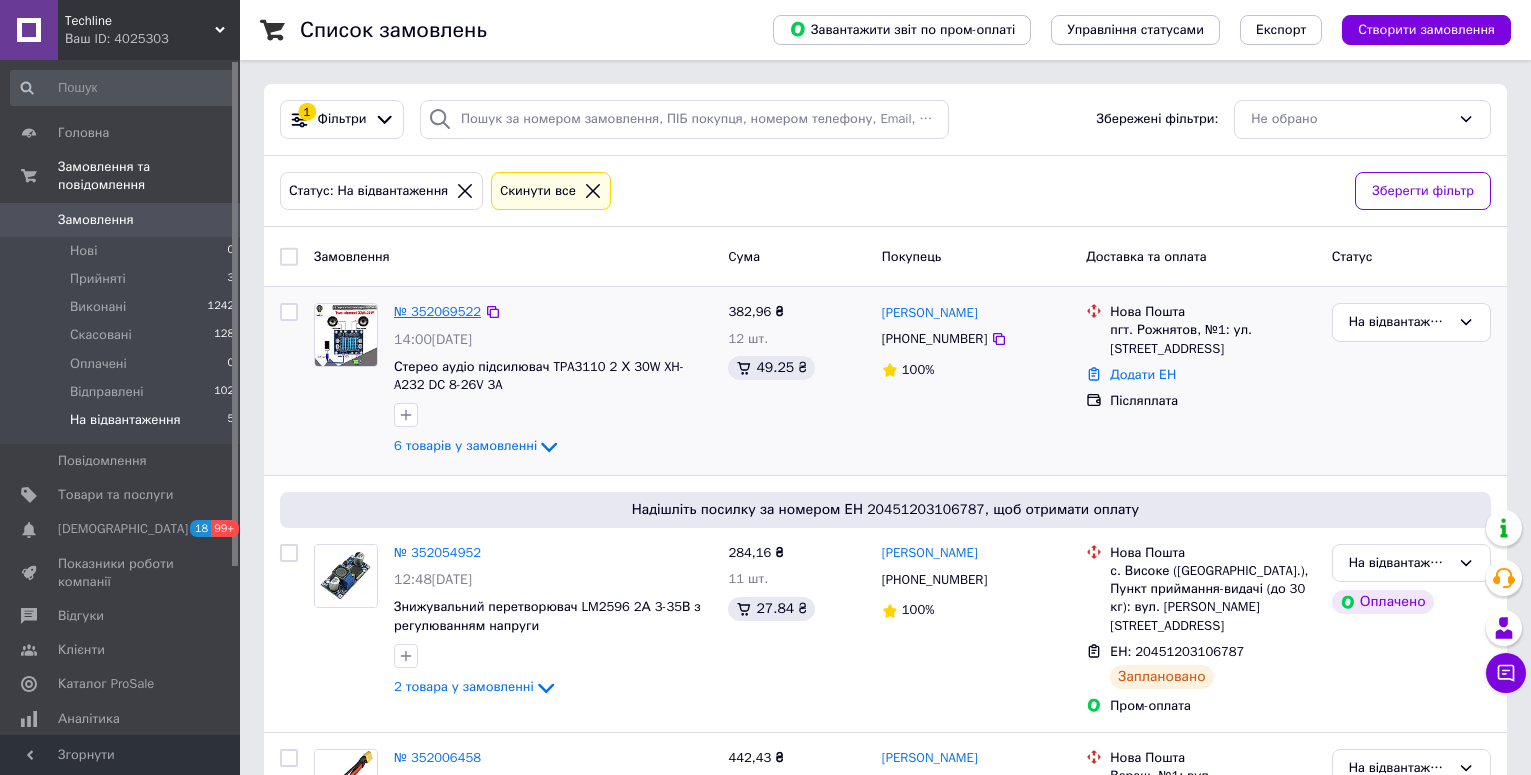 click on "№ 352069522" at bounding box center (437, 311) 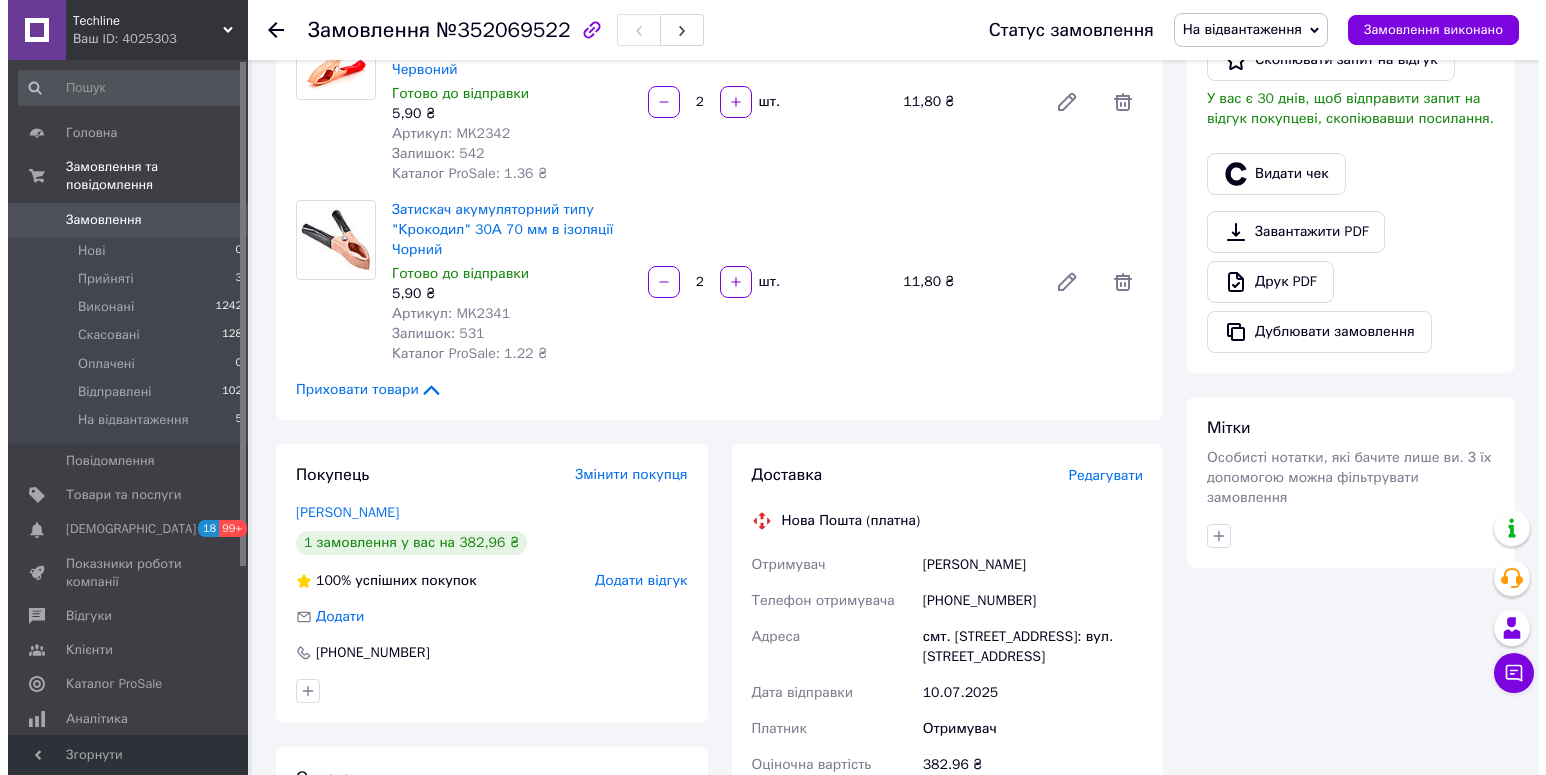 scroll, scrollTop: 1100, scrollLeft: 0, axis: vertical 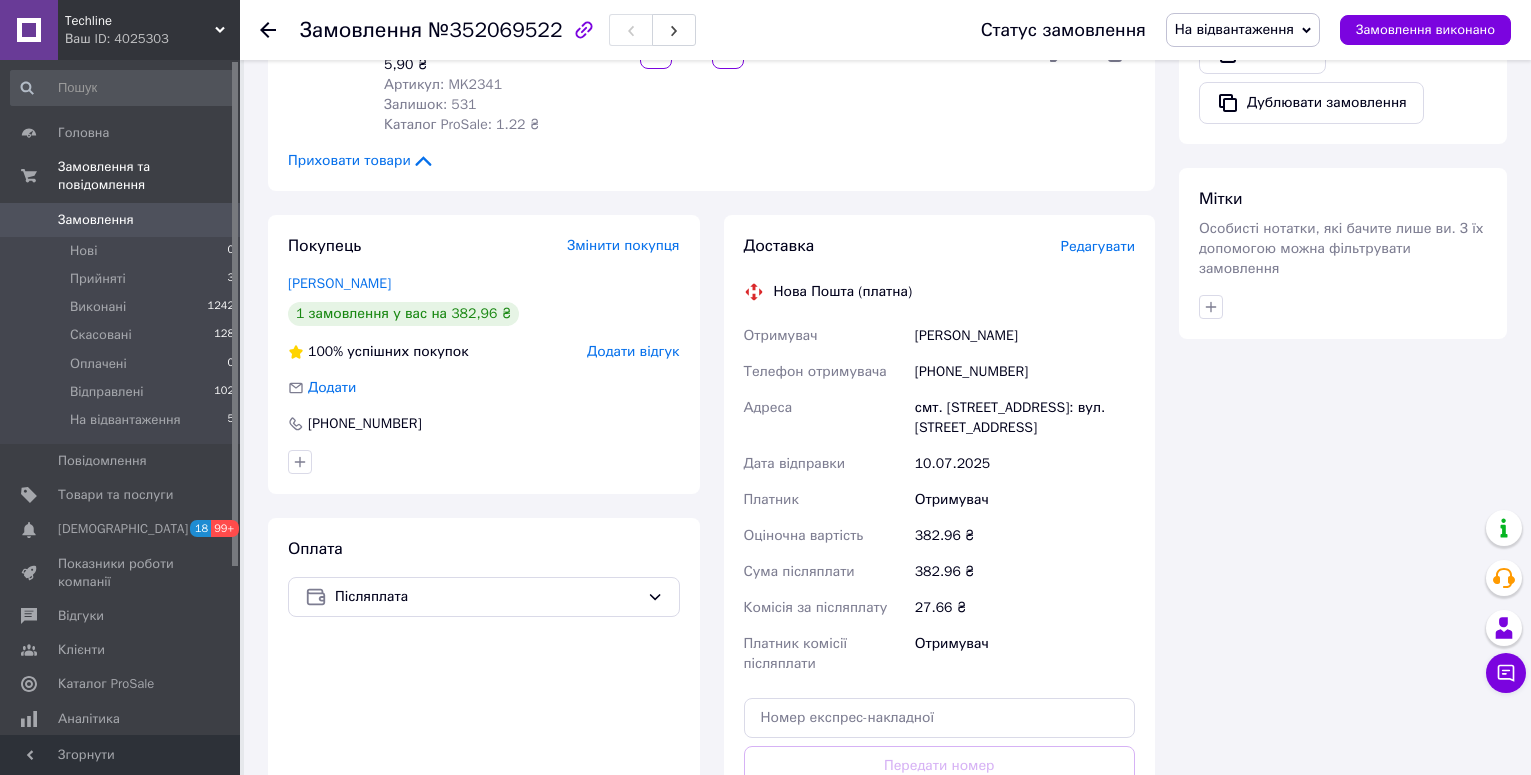 click on "Редагувати" at bounding box center (1098, 246) 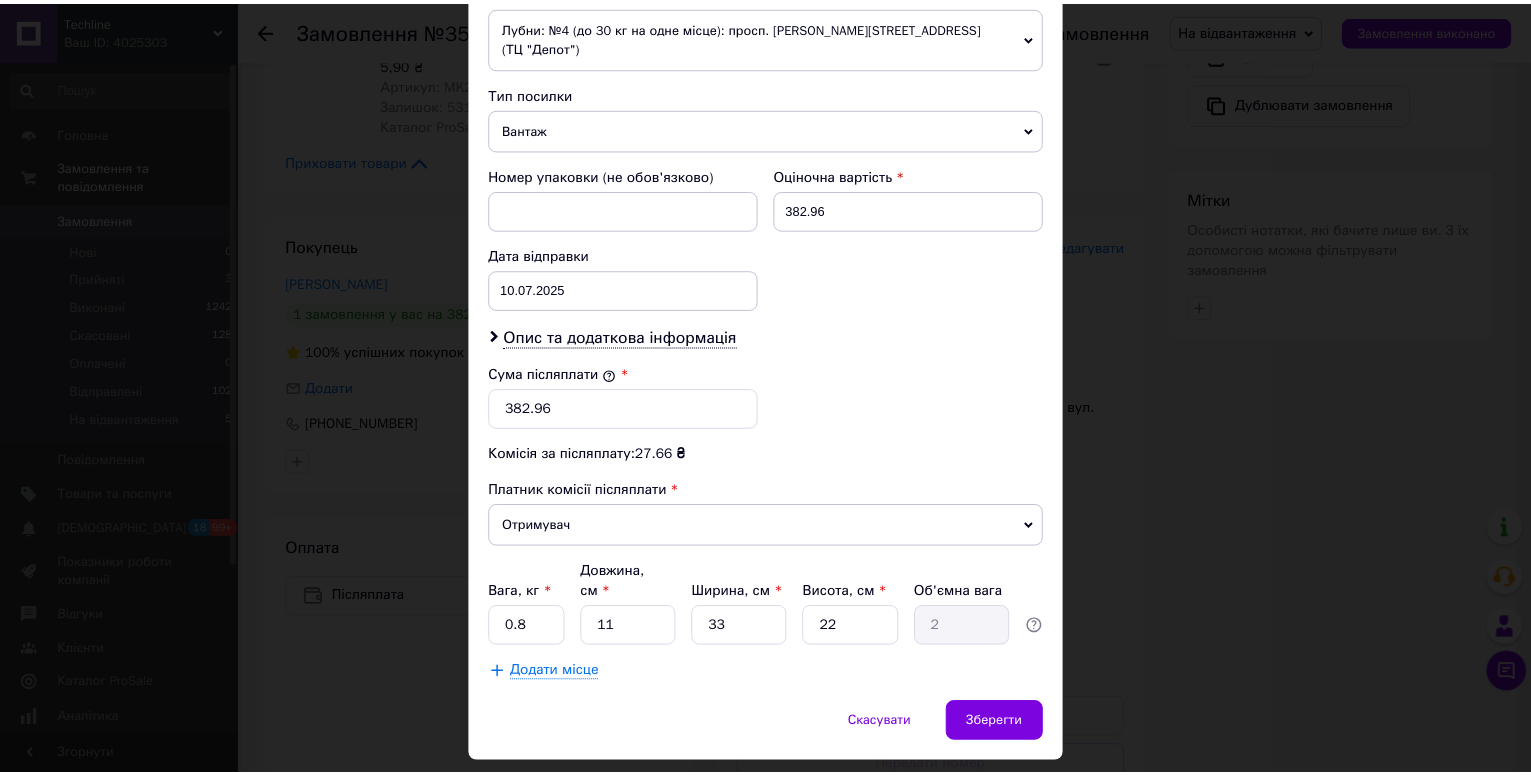 scroll, scrollTop: 751, scrollLeft: 0, axis: vertical 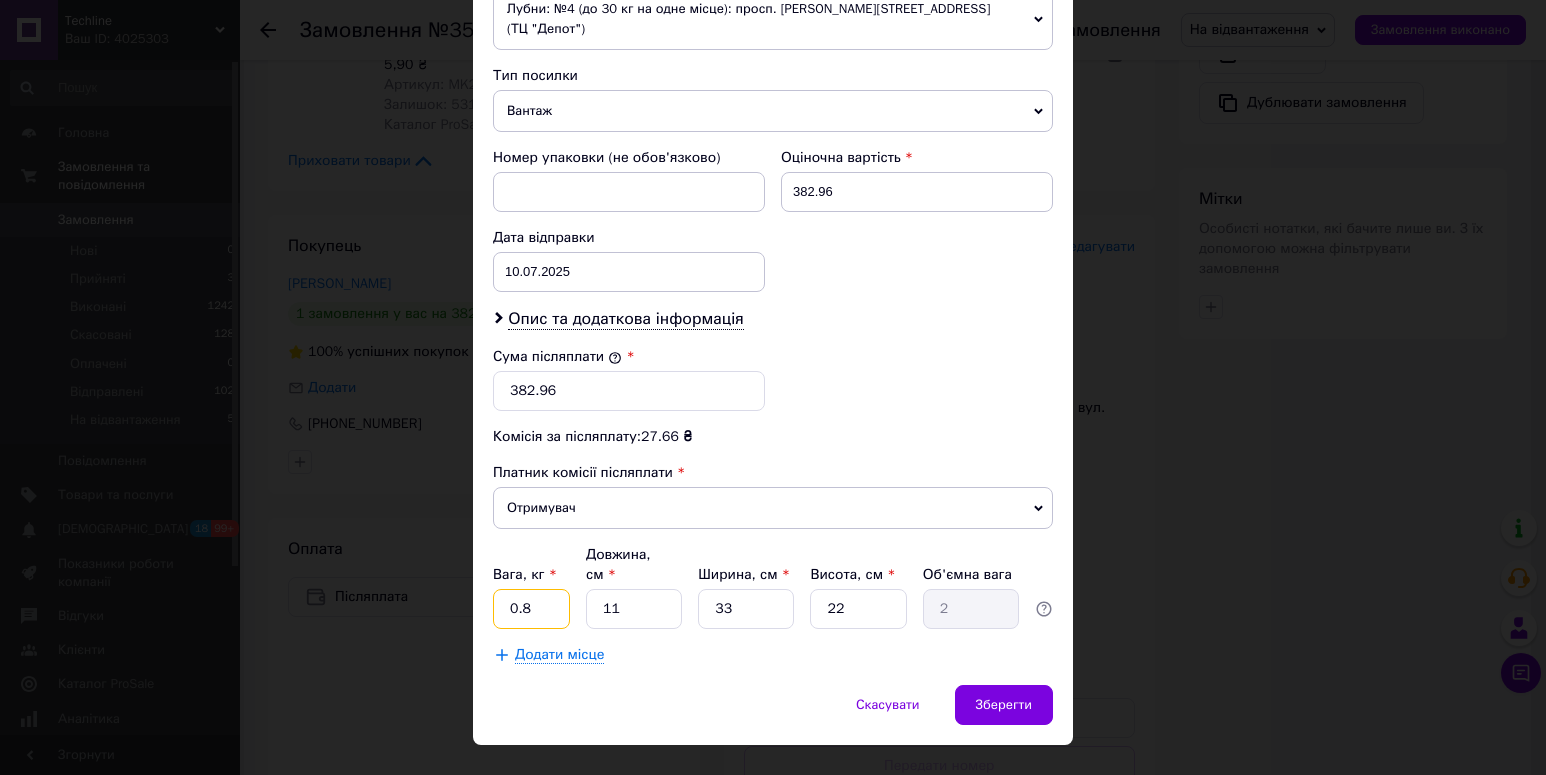 click on "0.8" at bounding box center (531, 609) 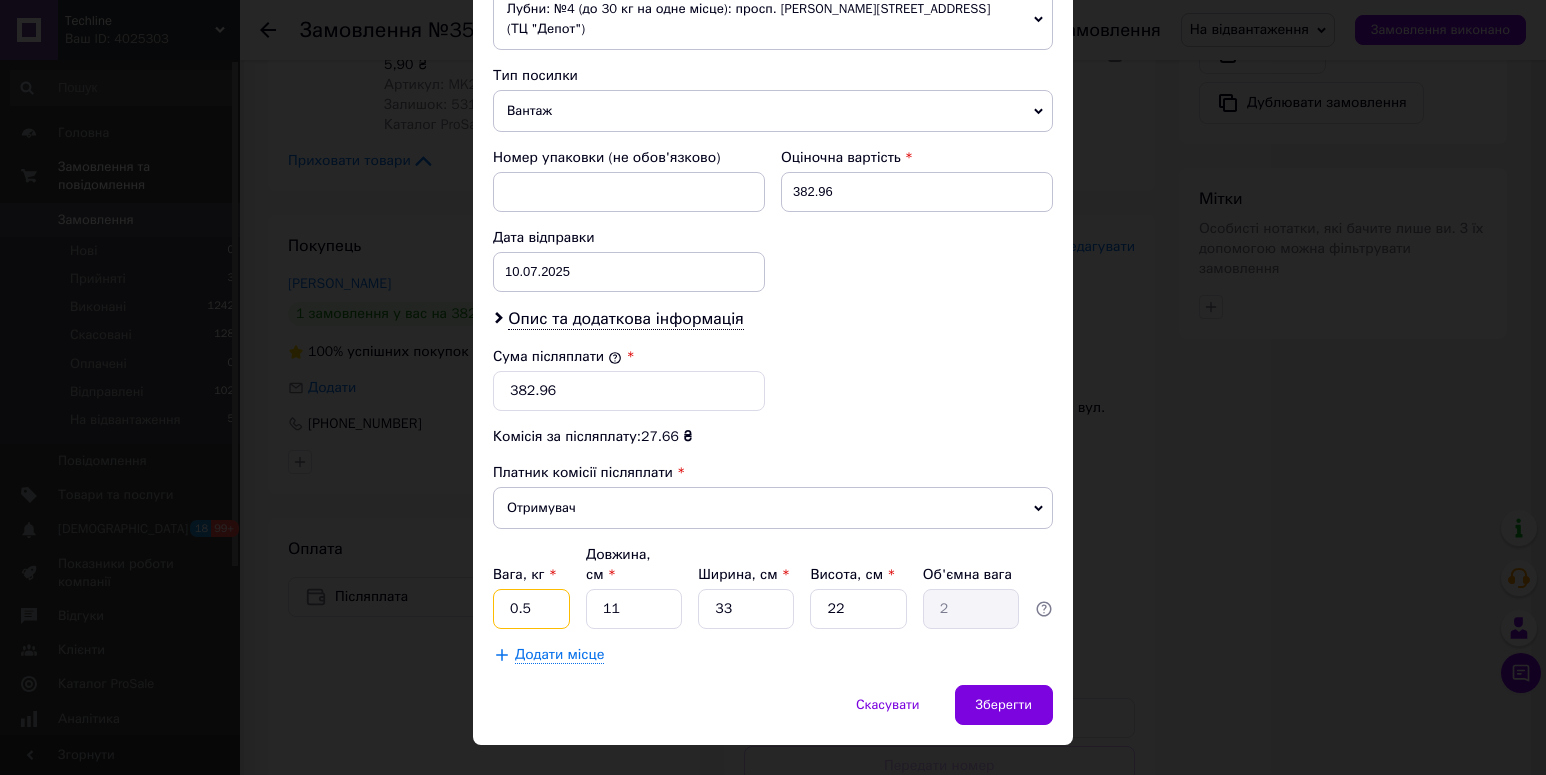 type on "0.5" 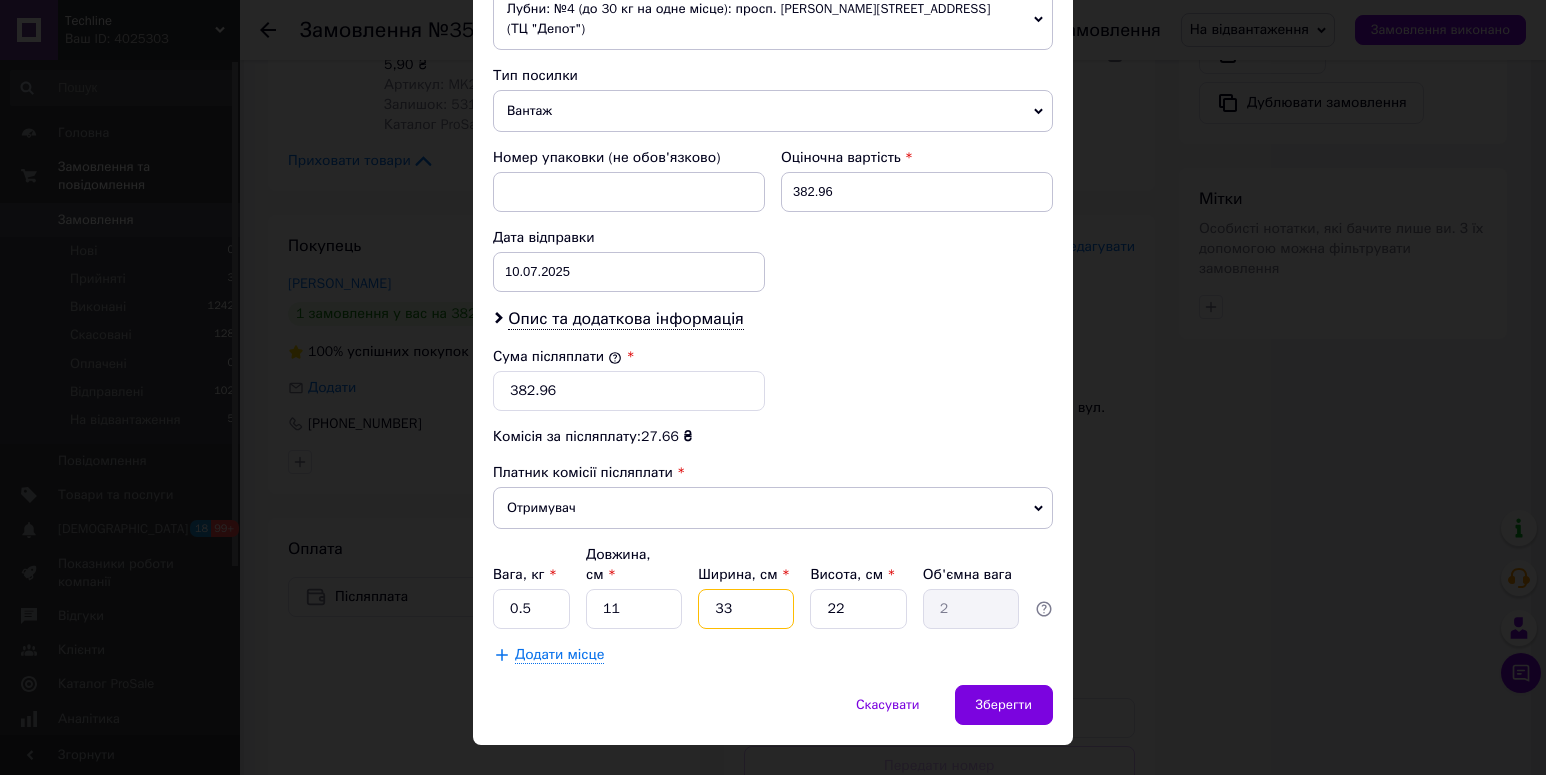 click on "33" at bounding box center (746, 609) 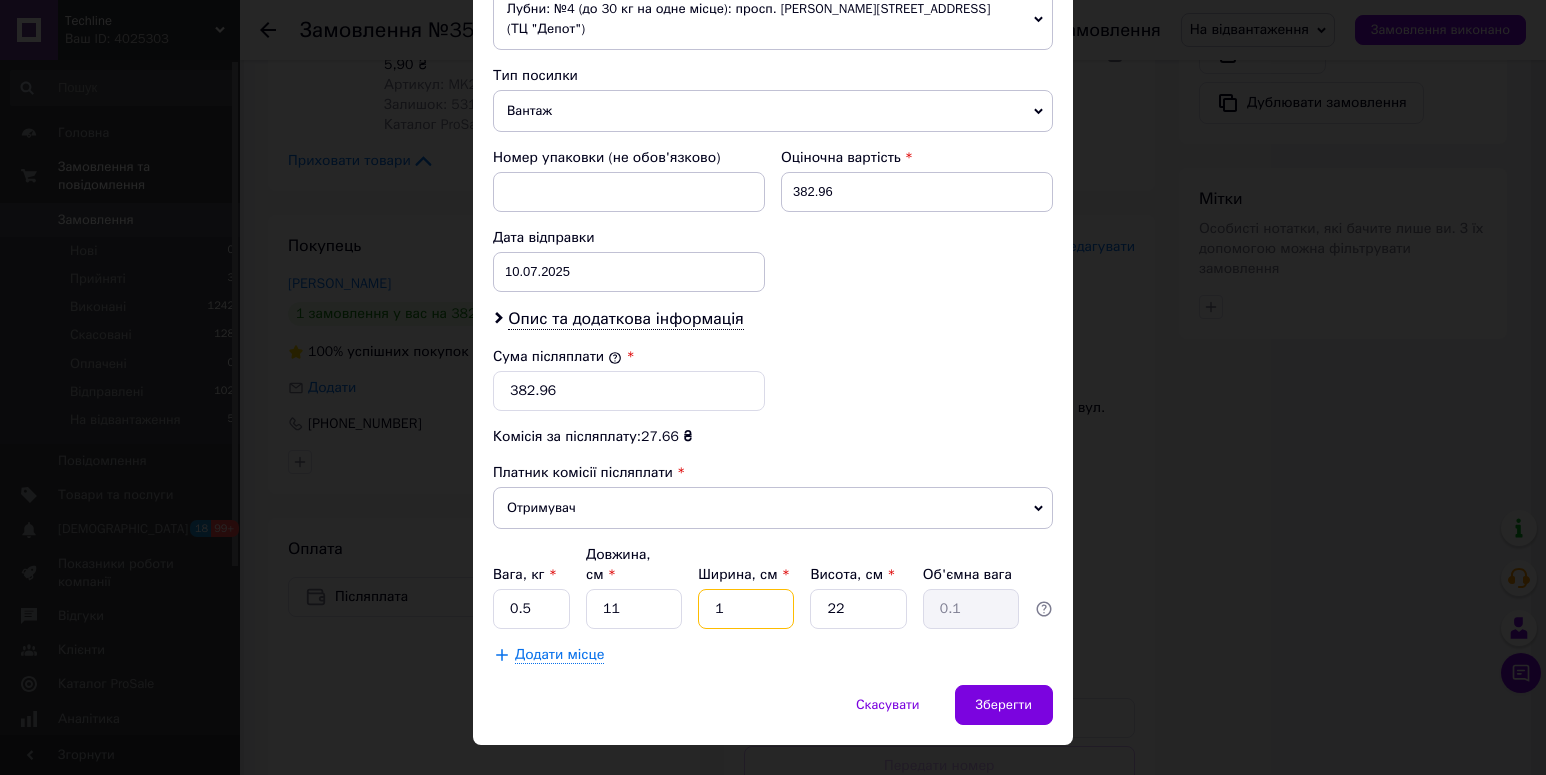type on "12" 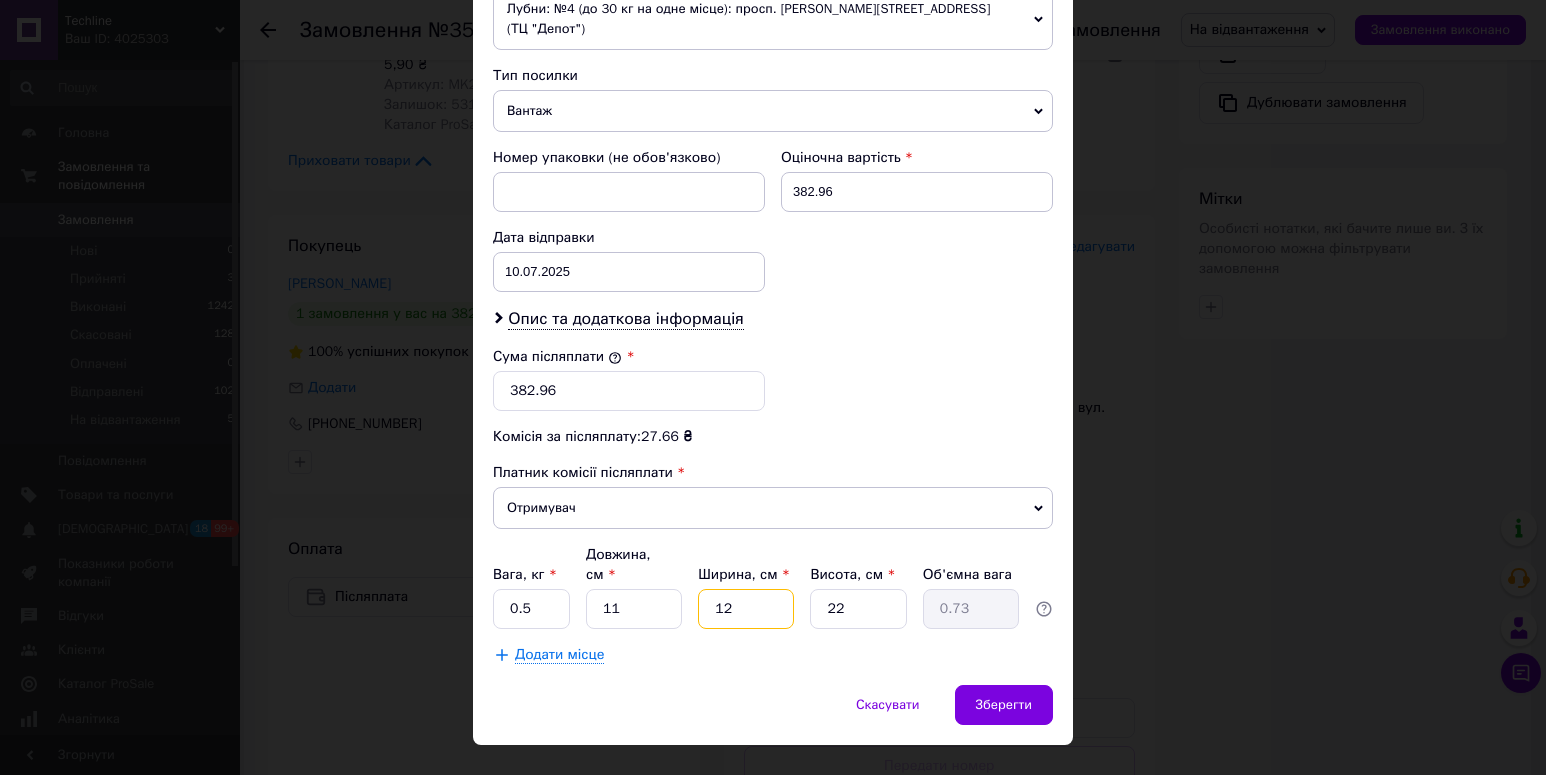 type on "12" 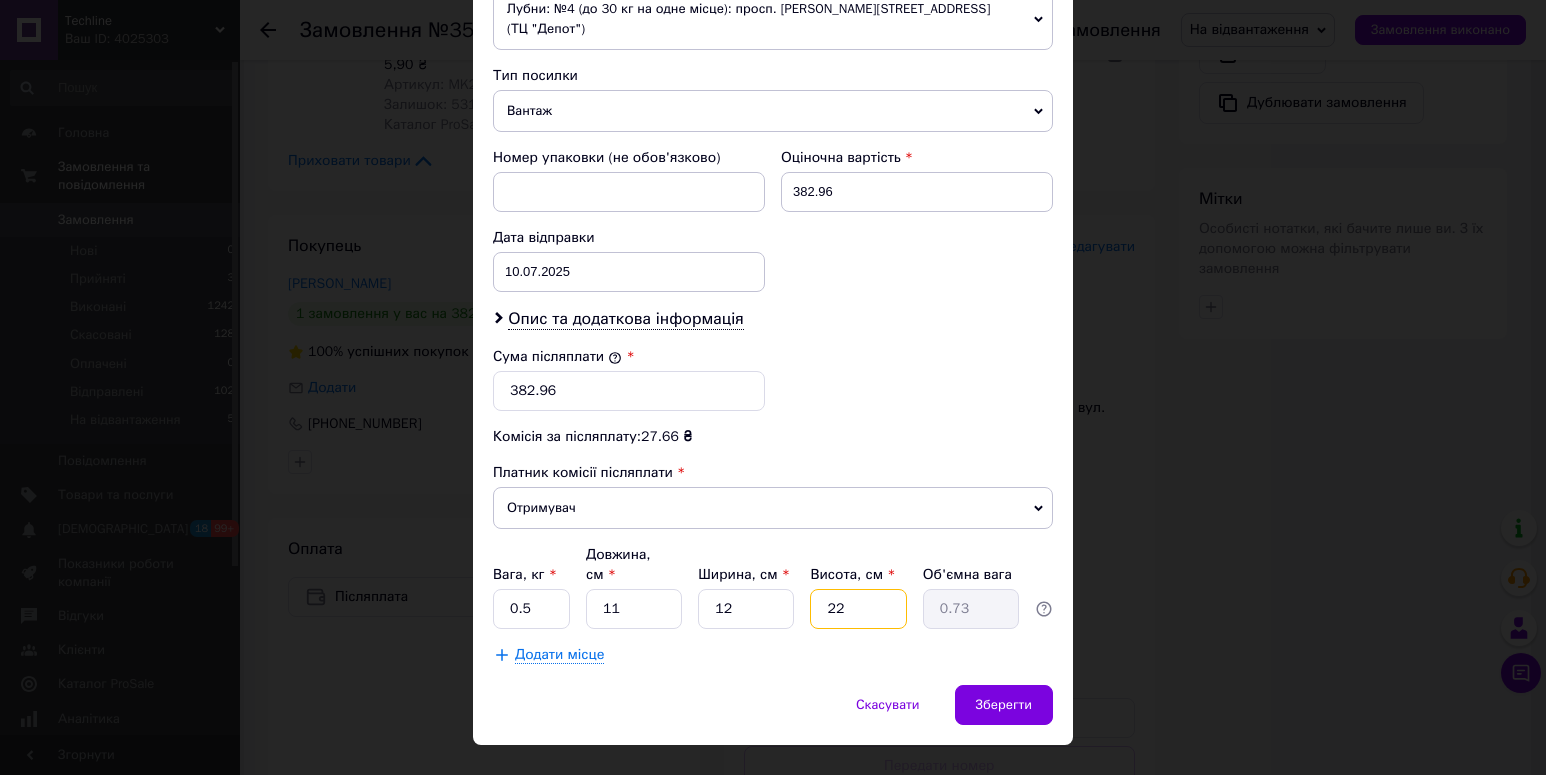 click on "22" at bounding box center (858, 609) 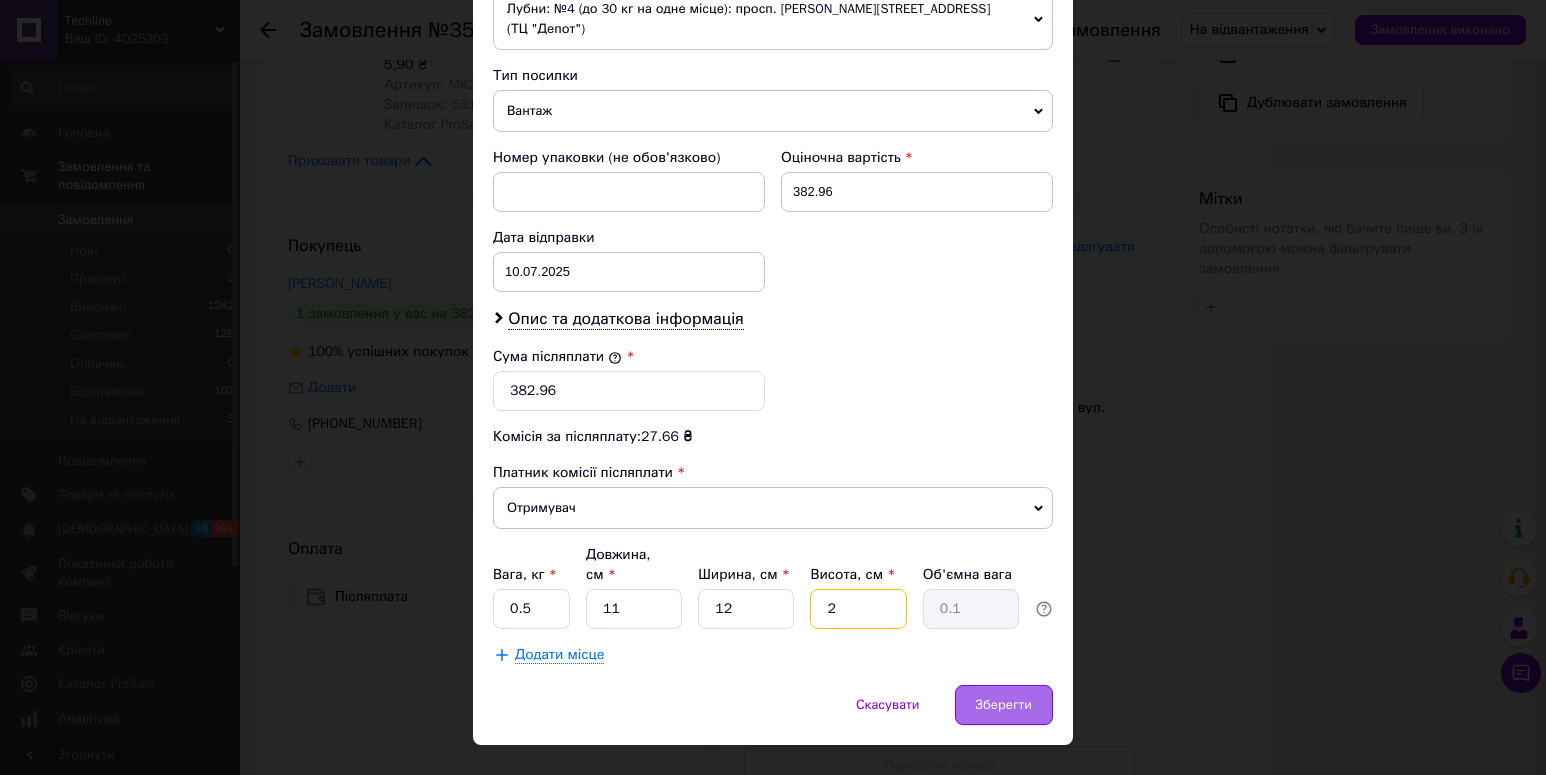 type on "2" 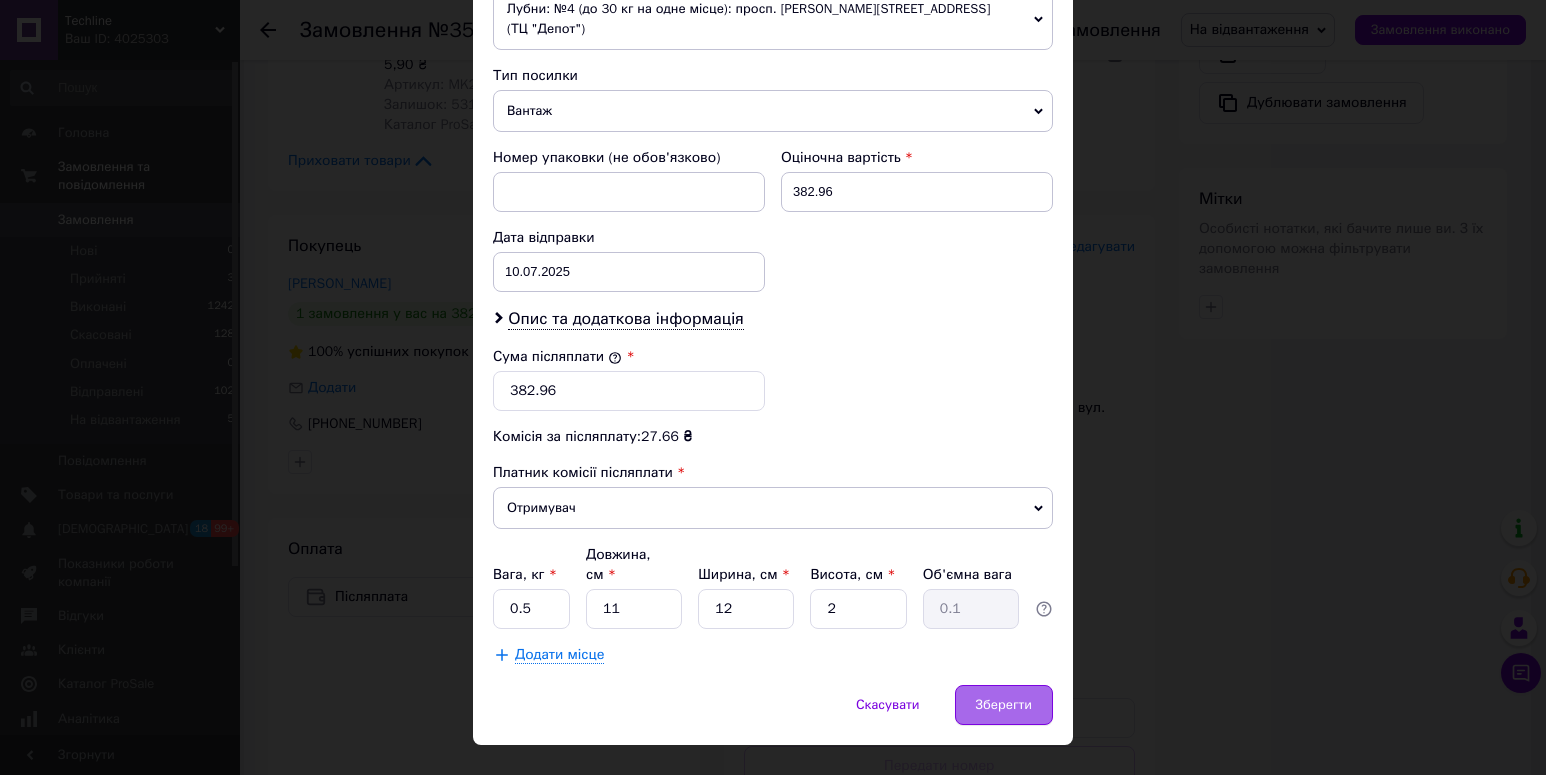click on "Зберегти" at bounding box center (1004, 705) 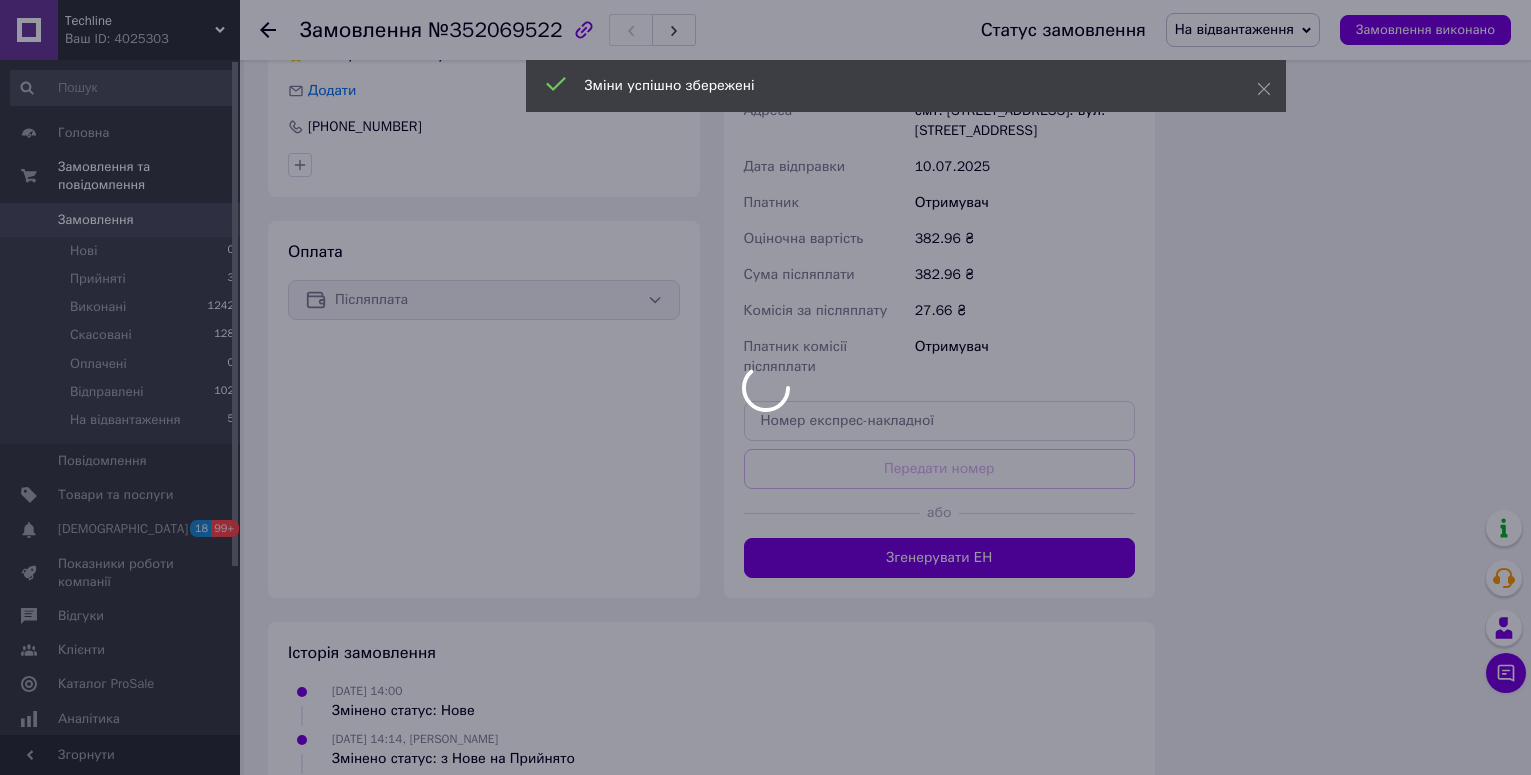 scroll, scrollTop: 1400, scrollLeft: 0, axis: vertical 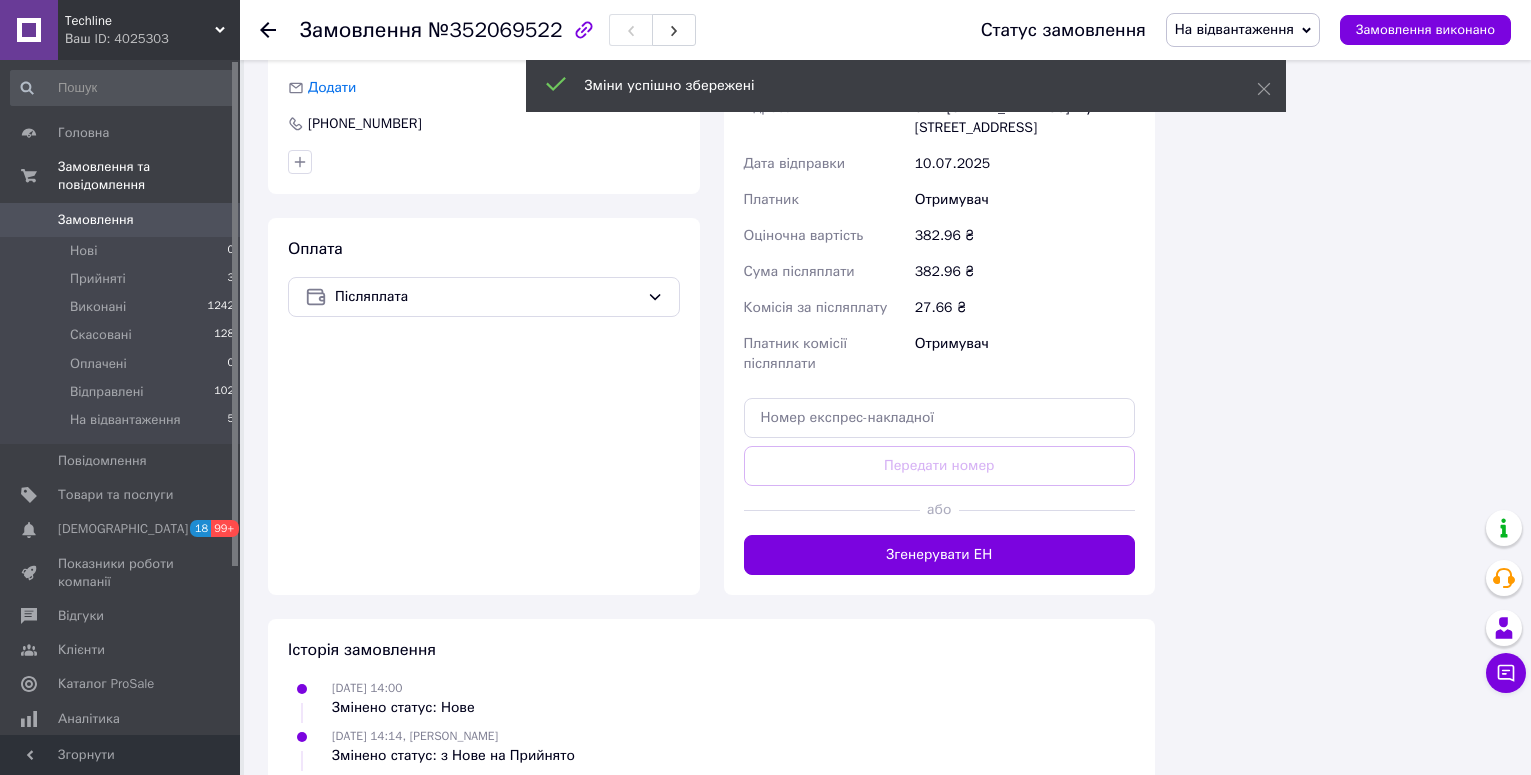 click on "Згенерувати ЕН" at bounding box center (940, 555) 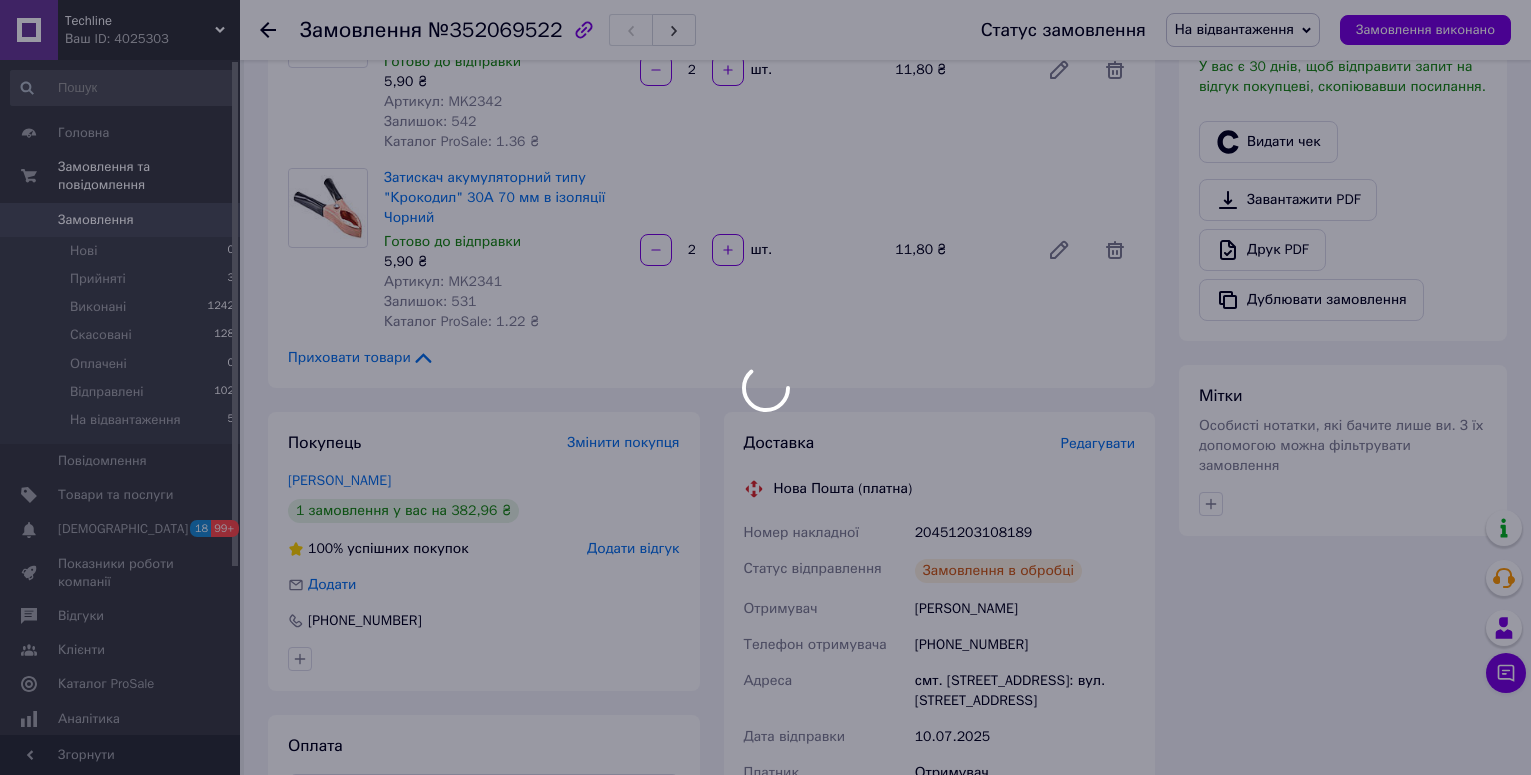 scroll, scrollTop: 900, scrollLeft: 0, axis: vertical 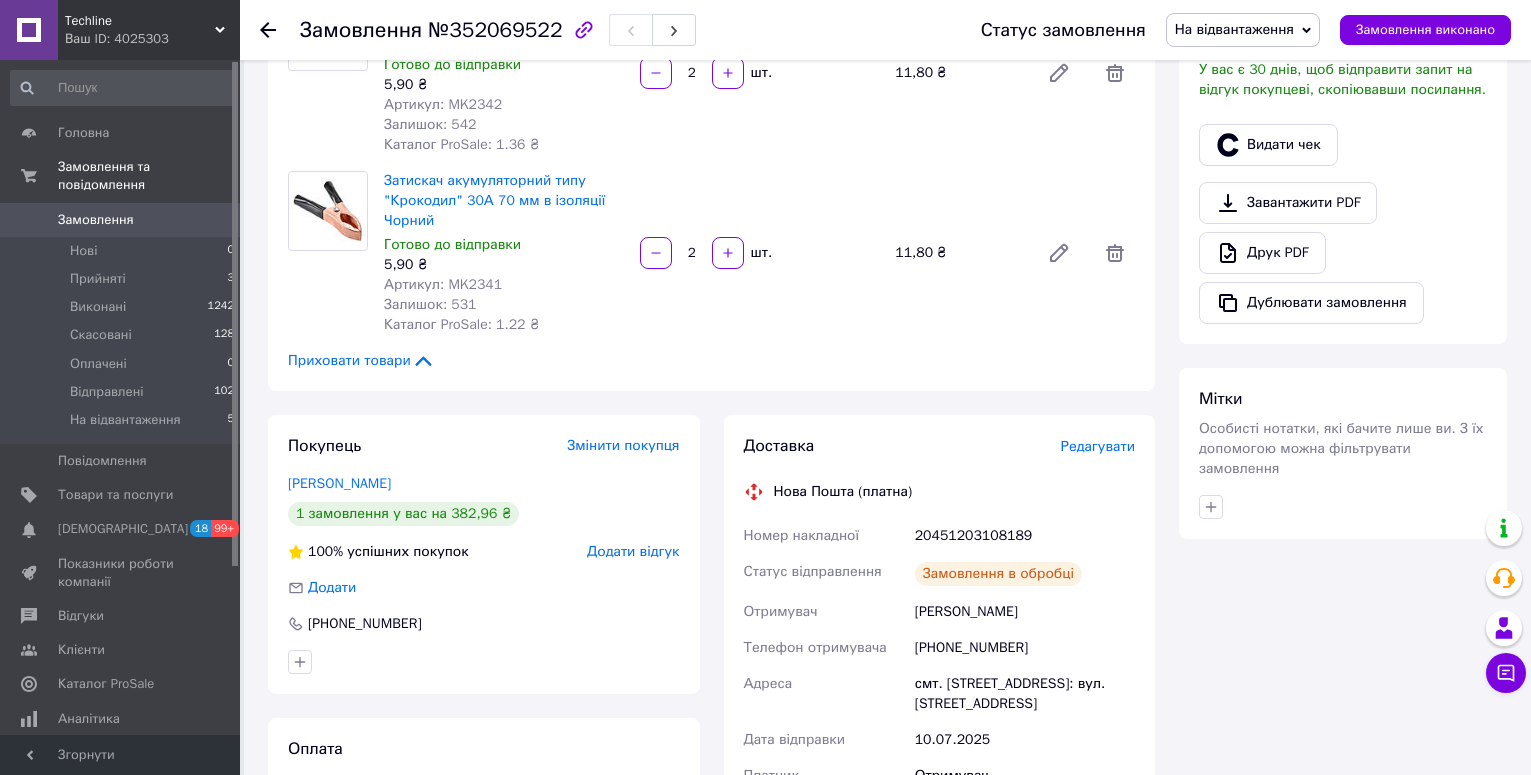 click on "20451203108189" at bounding box center (1025, 536) 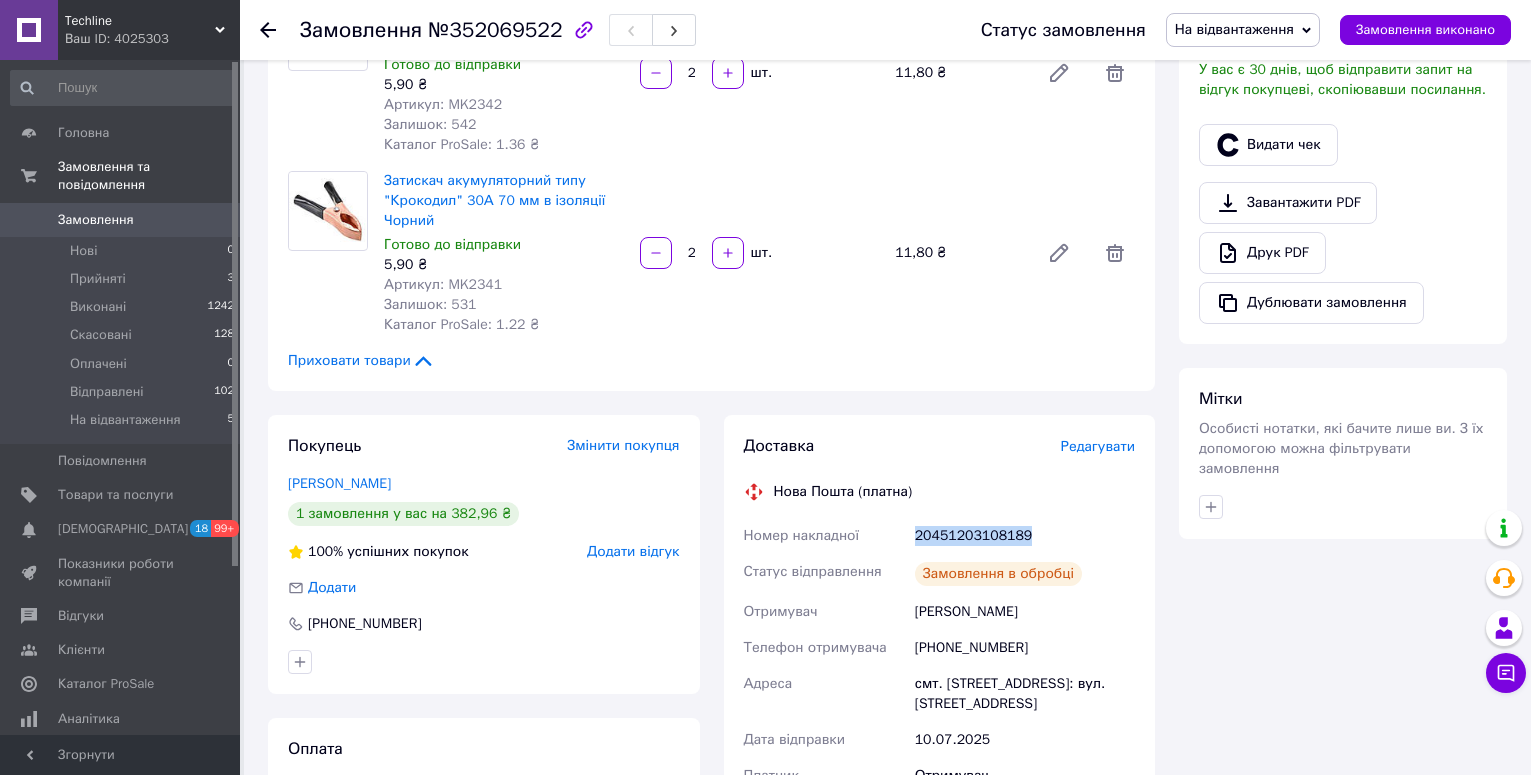 click on "20451203108189" at bounding box center (1025, 536) 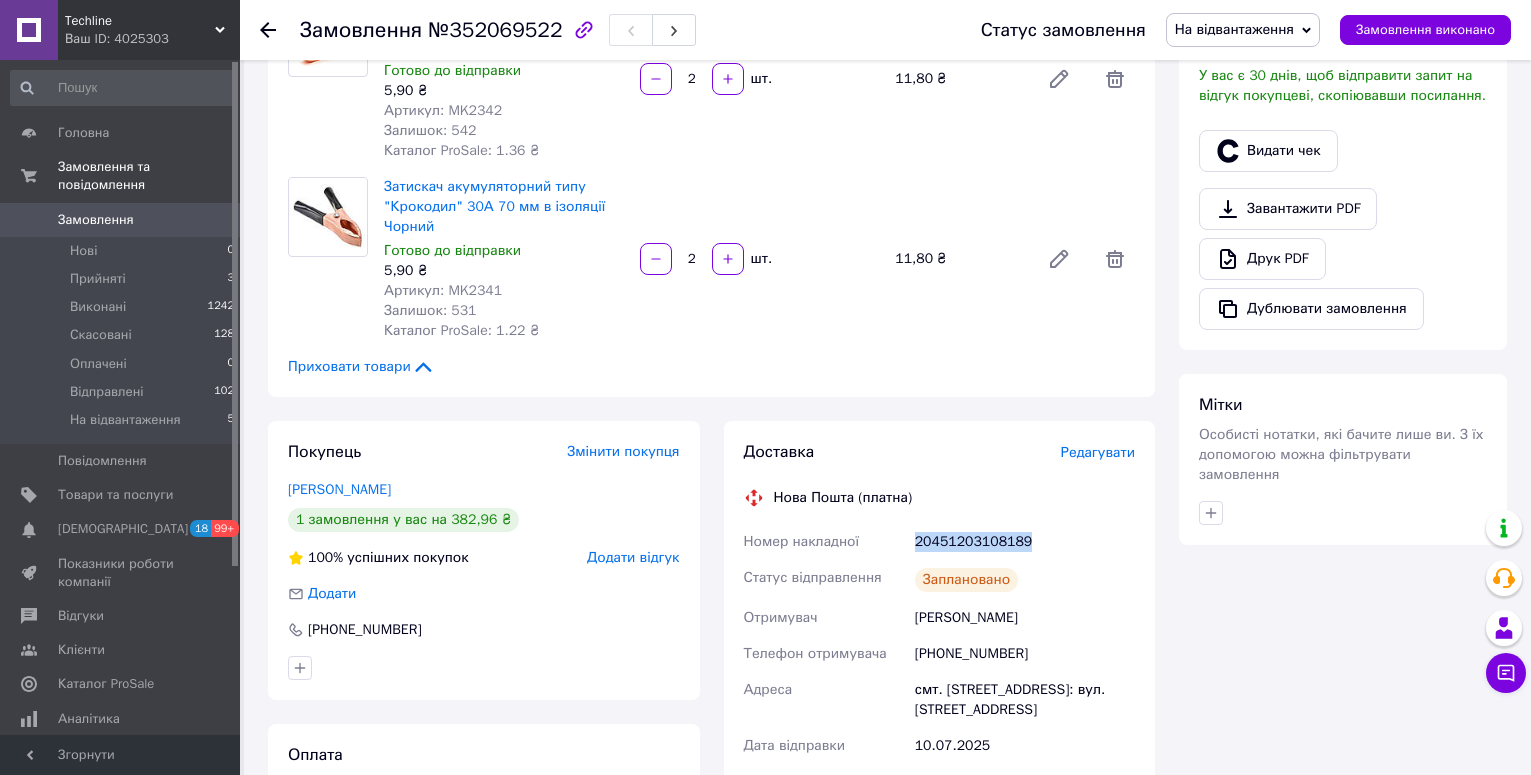 scroll, scrollTop: 500, scrollLeft: 0, axis: vertical 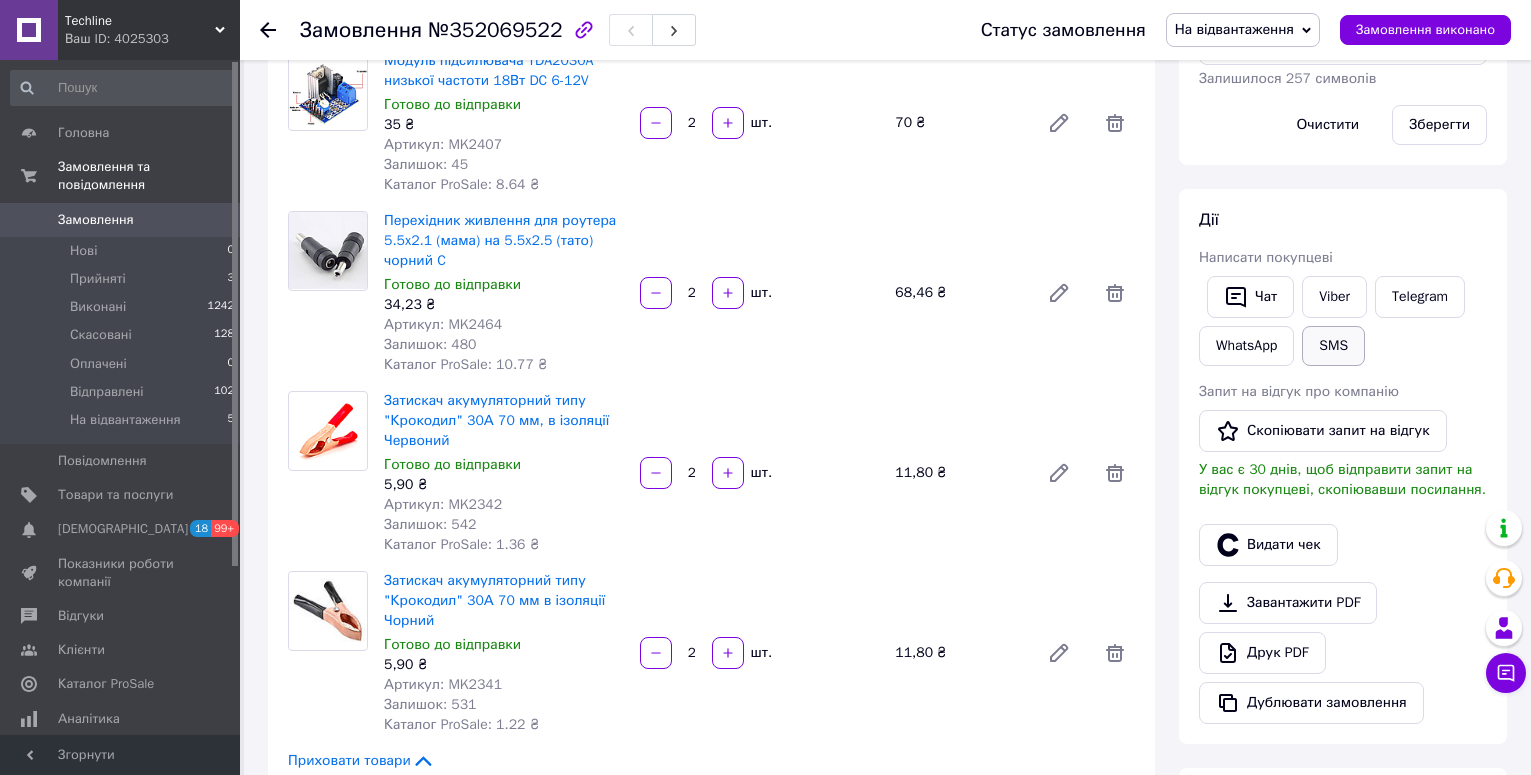 click on "SMS" at bounding box center (1333, 346) 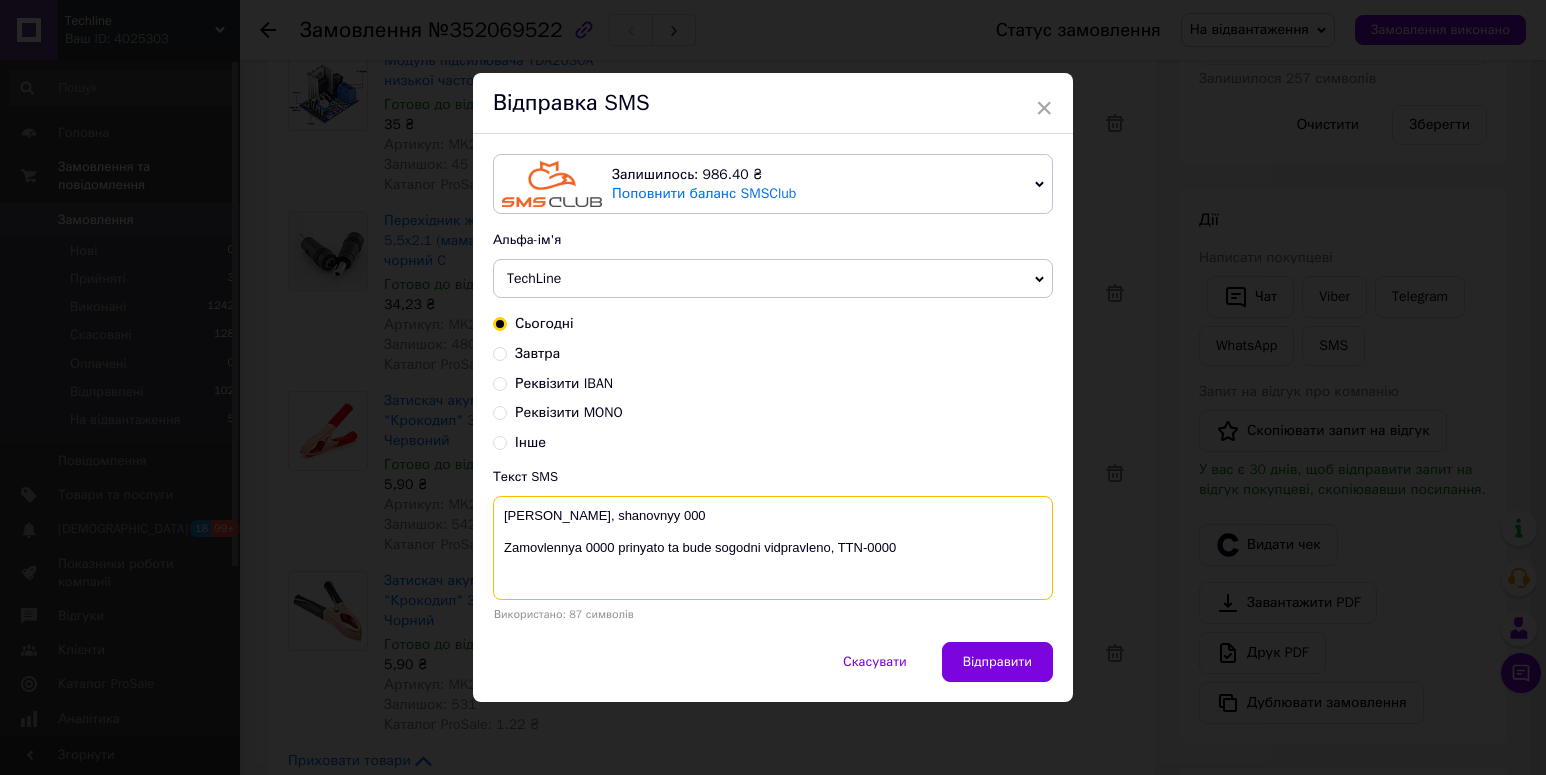 click on "Vitaemo, shanovnyy 000
Zamovlennya 0000 prinyato ta bude sogodni vidpravleno, TTN-0000" at bounding box center (773, 548) 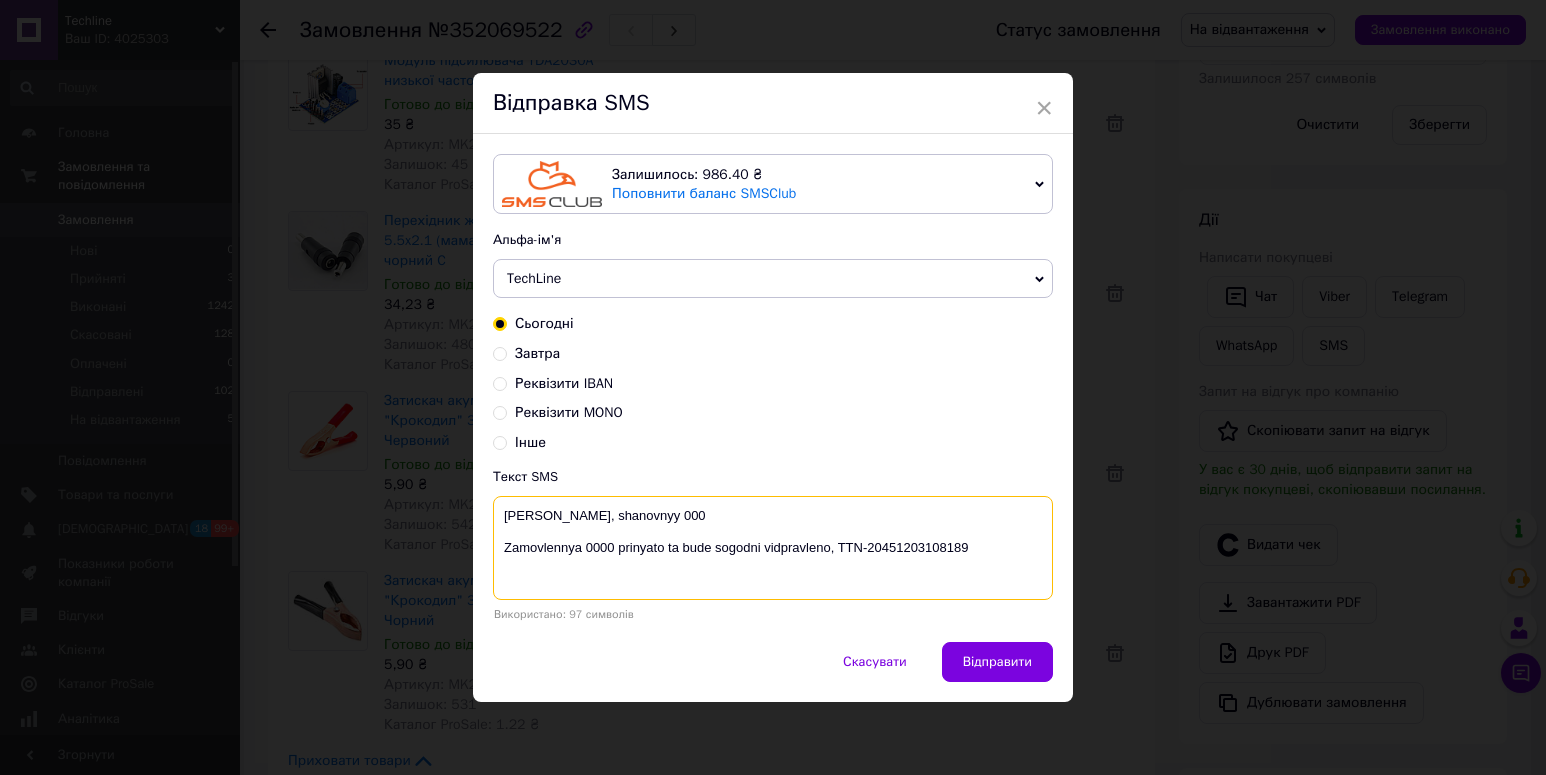 click on "Vitaemo, shanovnyy 000
Zamovlennya 0000 prinyato ta bude sogodni vidpravleno, TTN-20451203108189" at bounding box center [773, 548] 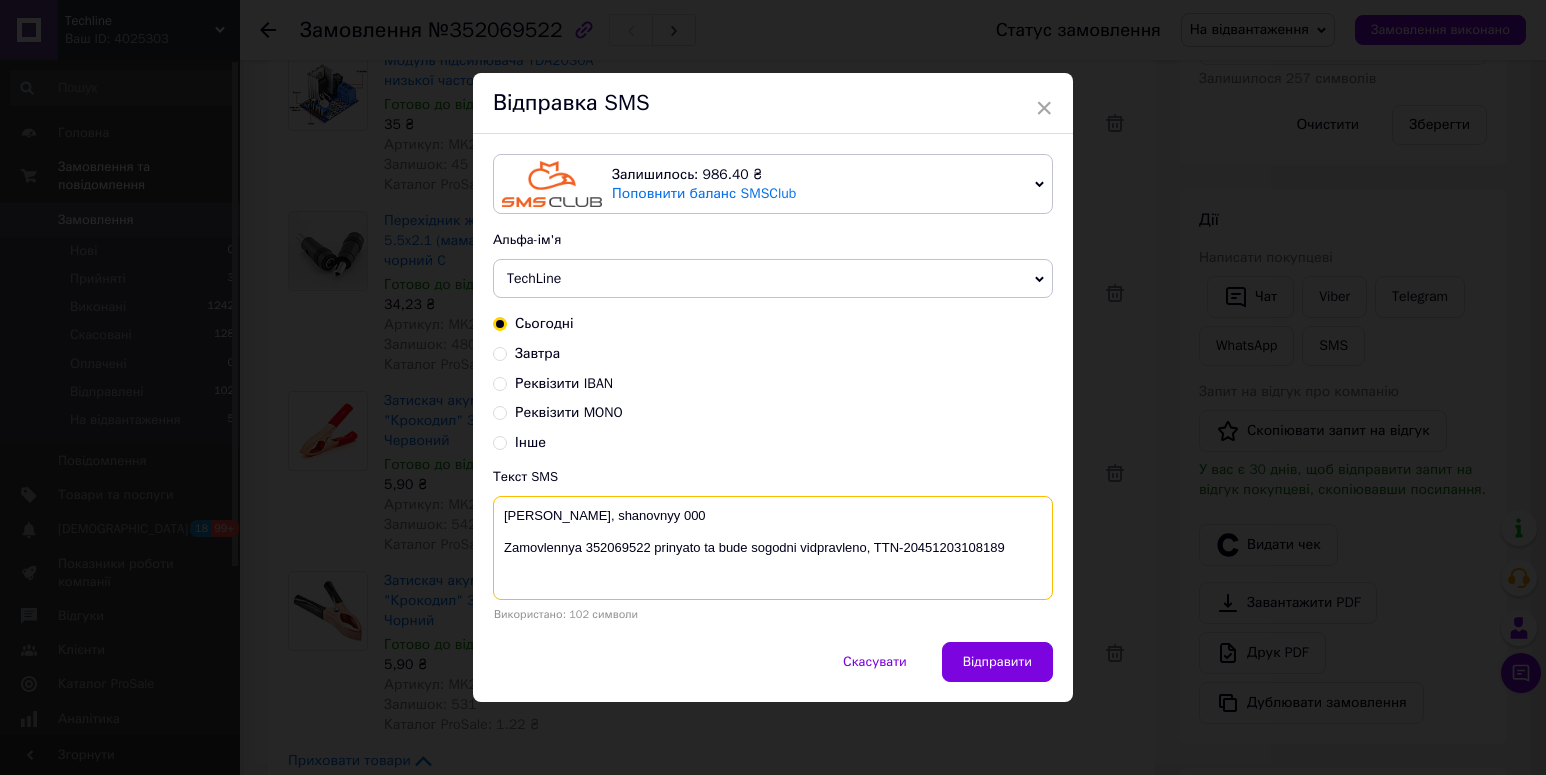 drag, startPoint x: 610, startPoint y: 514, endPoint x: 756, endPoint y: 512, distance: 146.0137 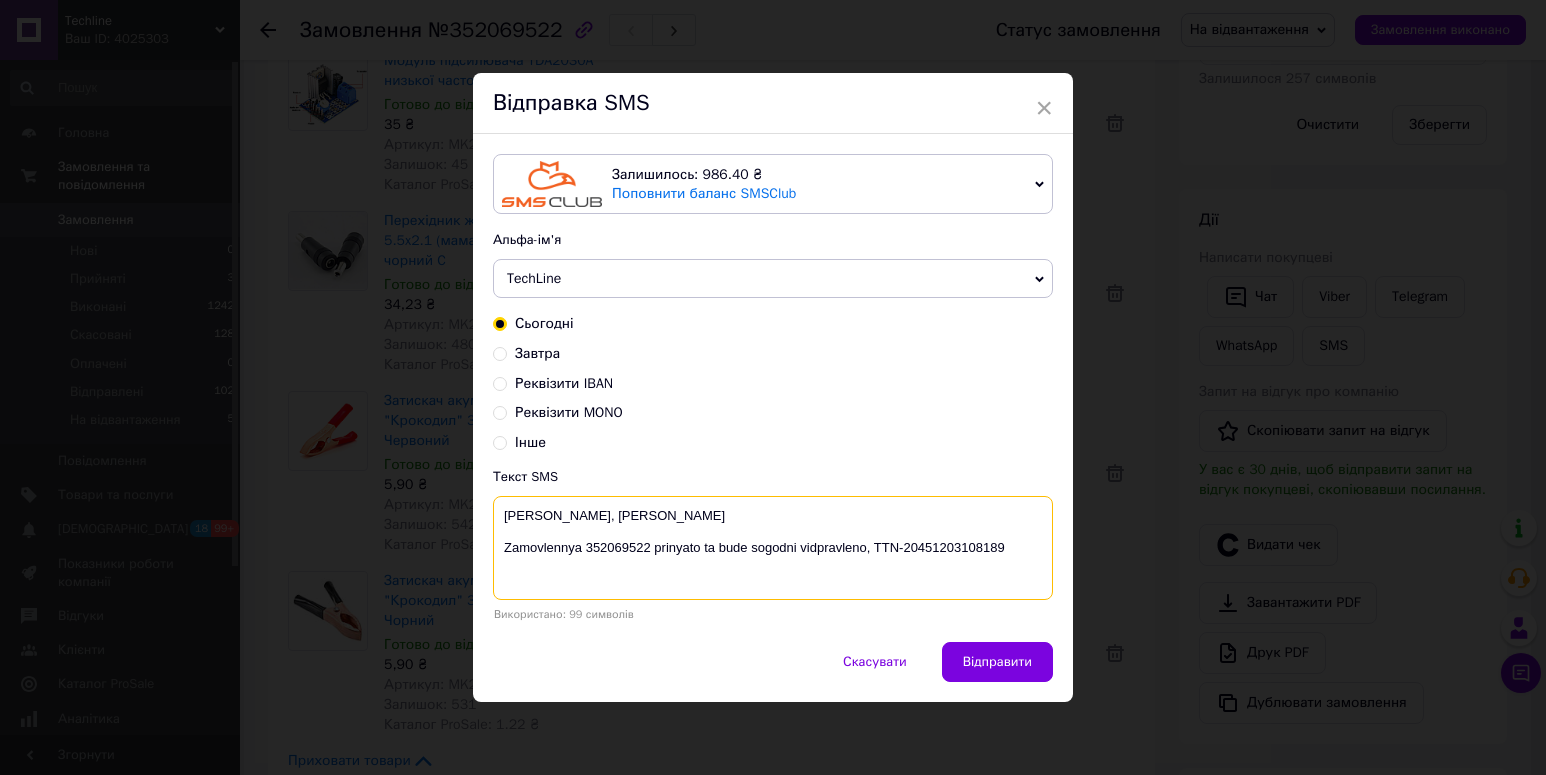 paste on "Roman" 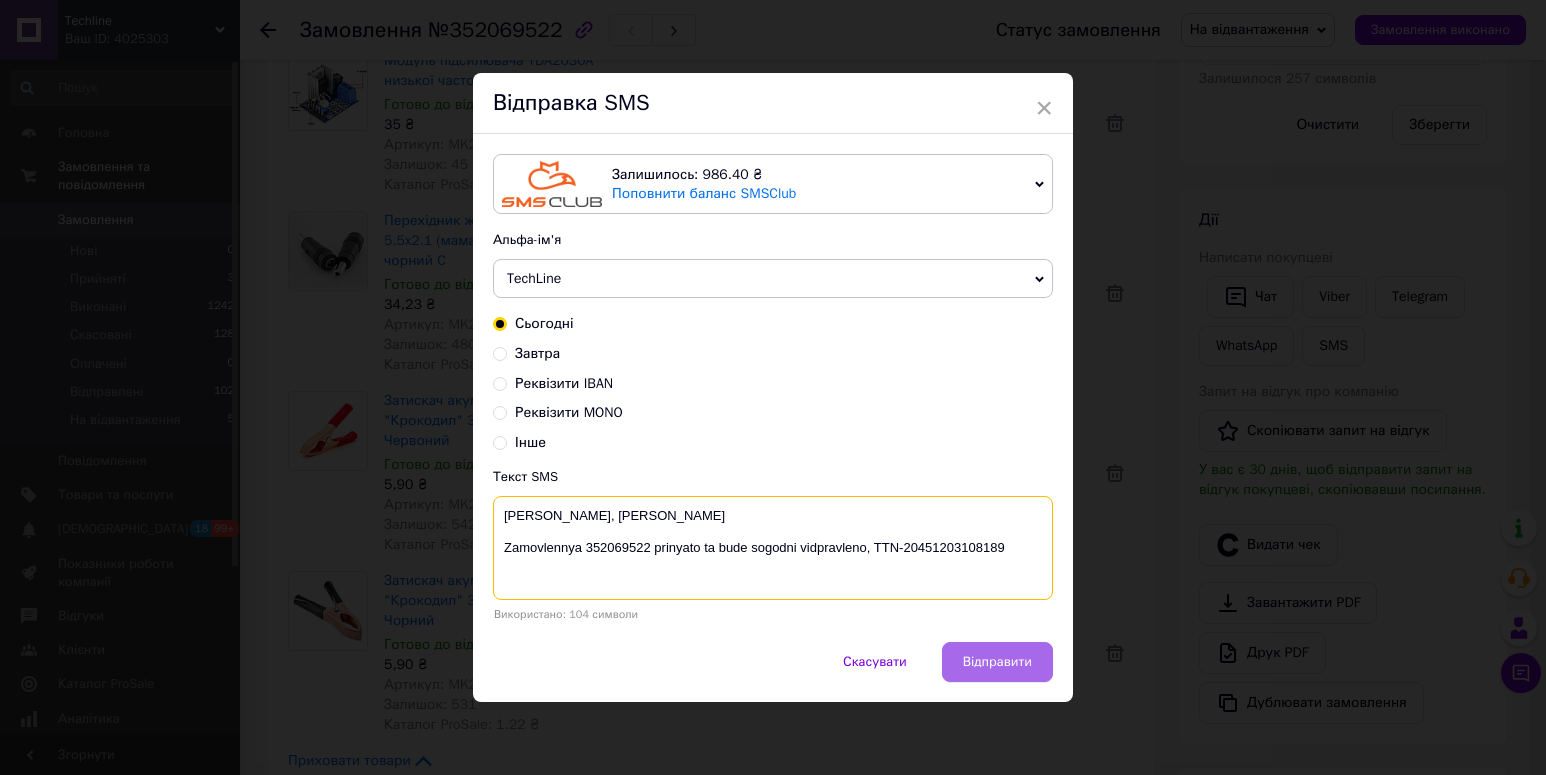type on "Vitaemo, shanovnyі Roman
Zamovlennya 352069522 prinyato ta bude sogodni vidpravleno, TTN-20451203108189" 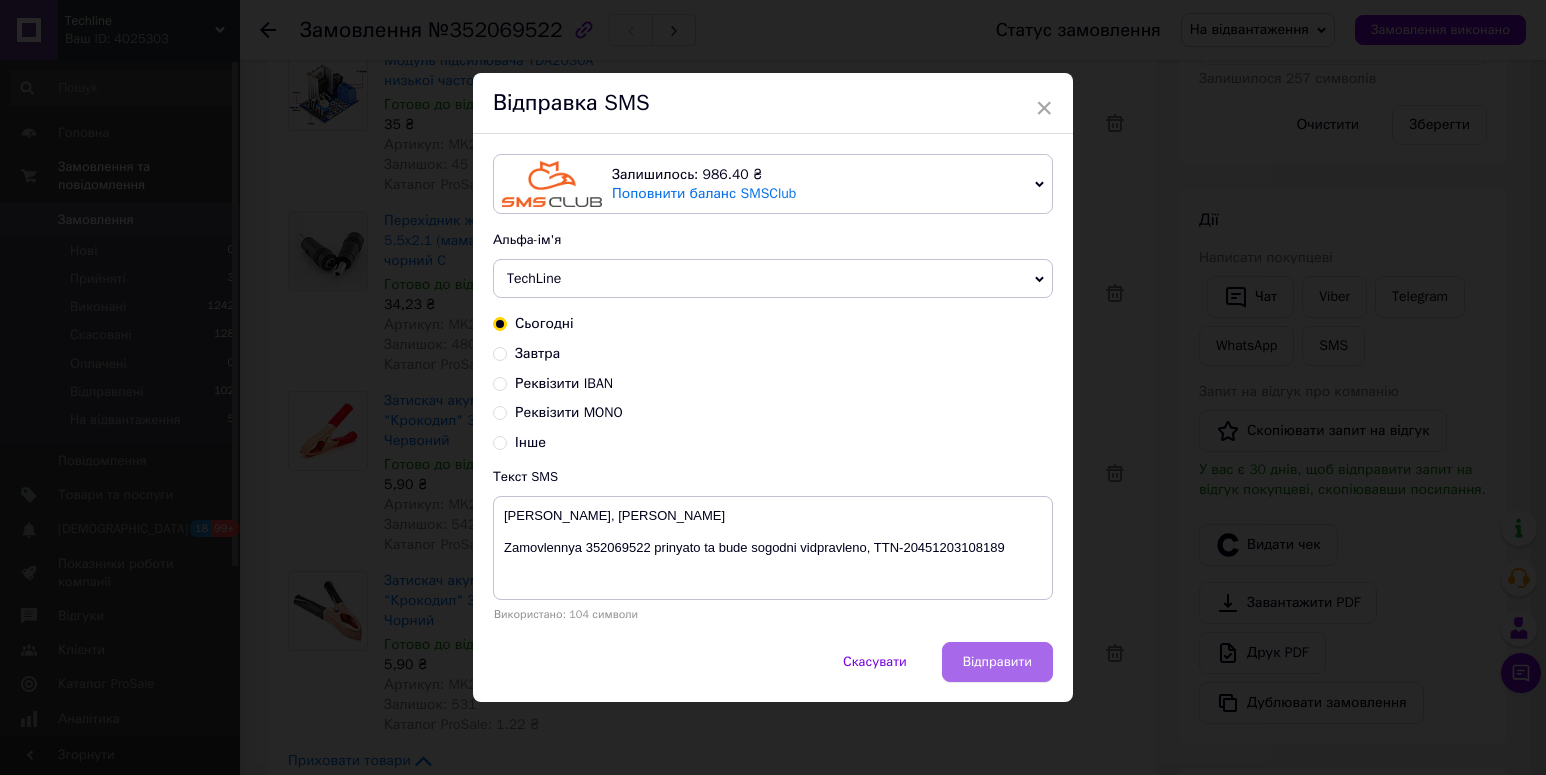 click on "Відправити" at bounding box center (997, 662) 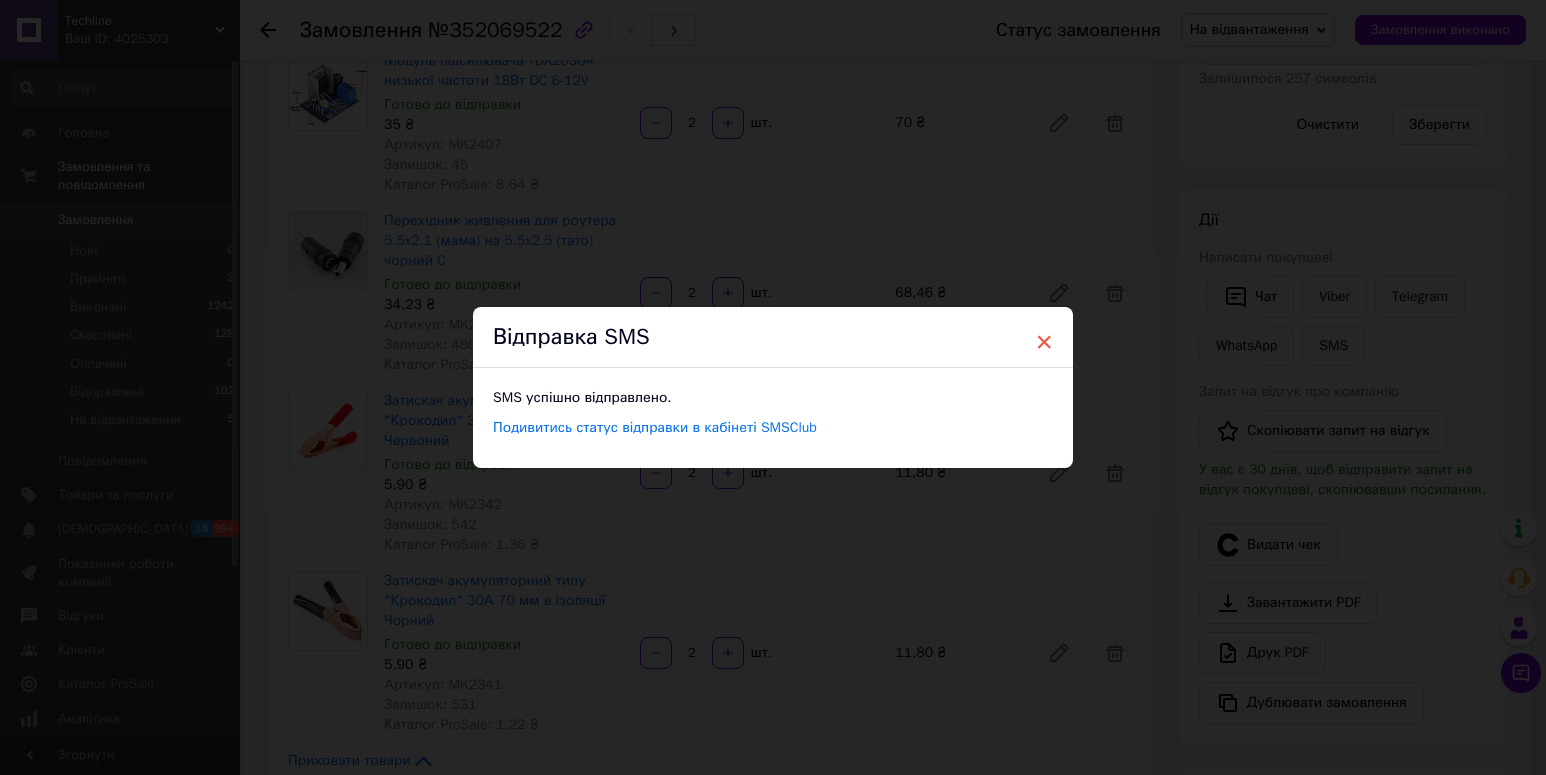 click on "×" at bounding box center [1044, 342] 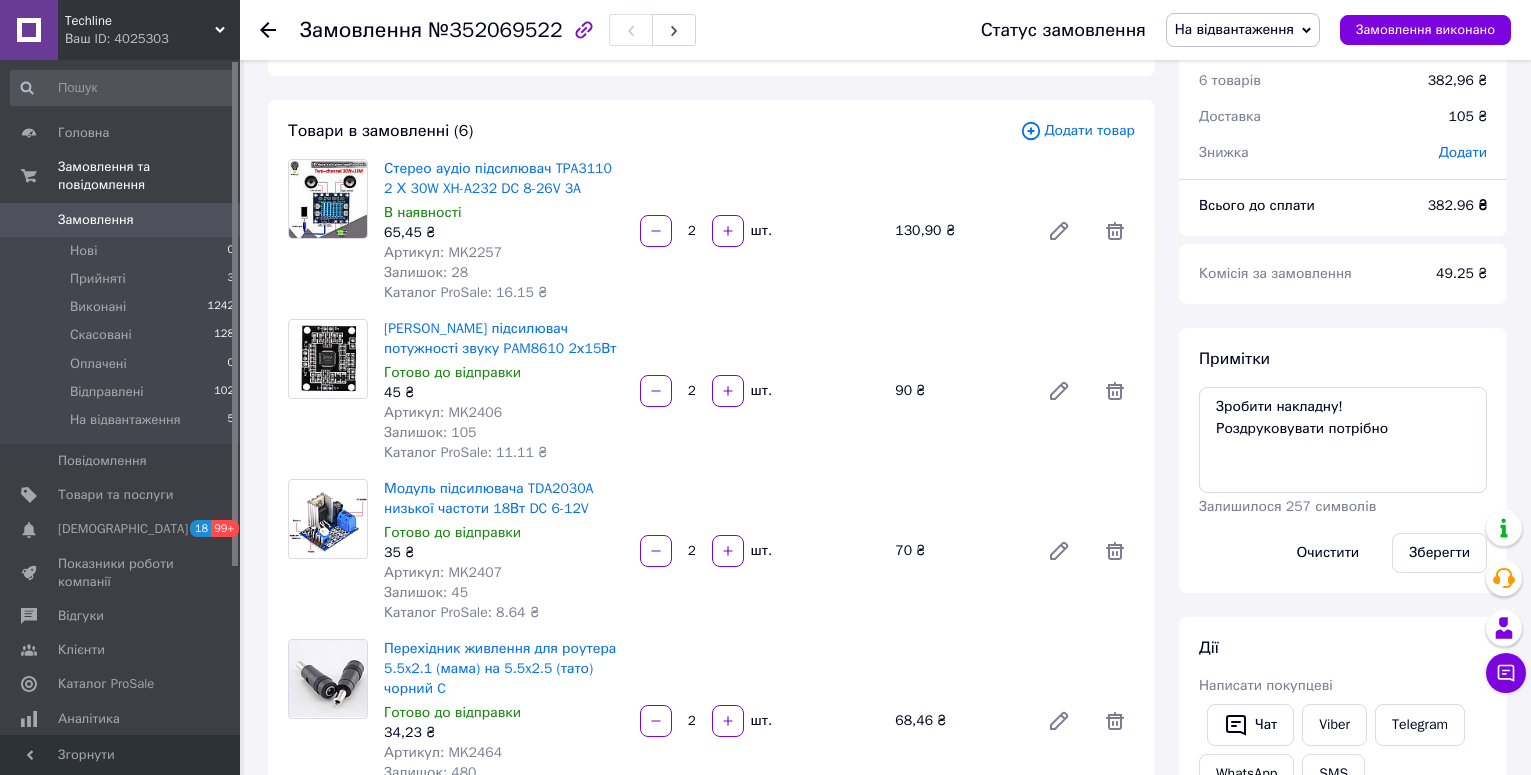 scroll, scrollTop: 0, scrollLeft: 0, axis: both 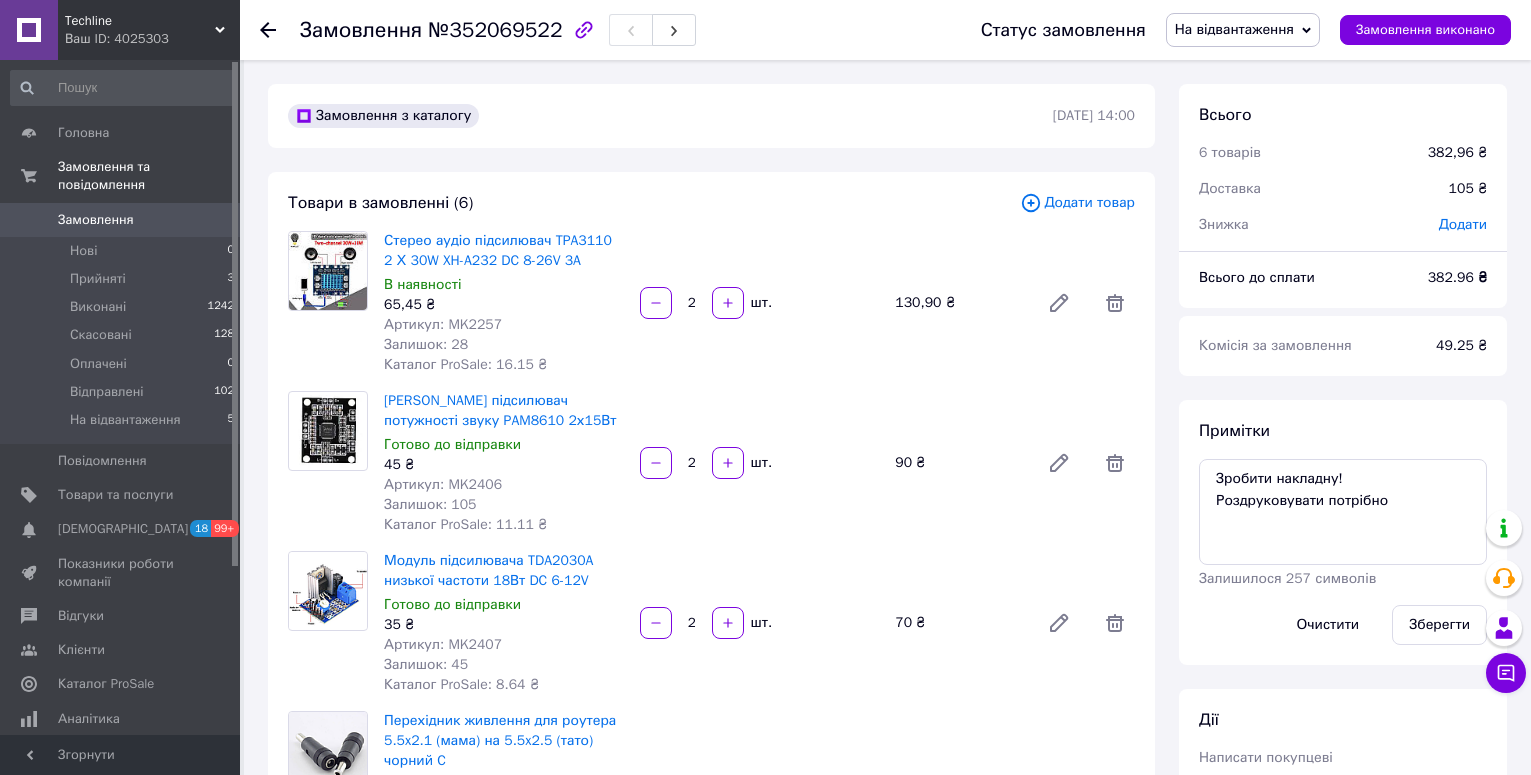 click on "Артикул: MK2257" at bounding box center [443, 324] 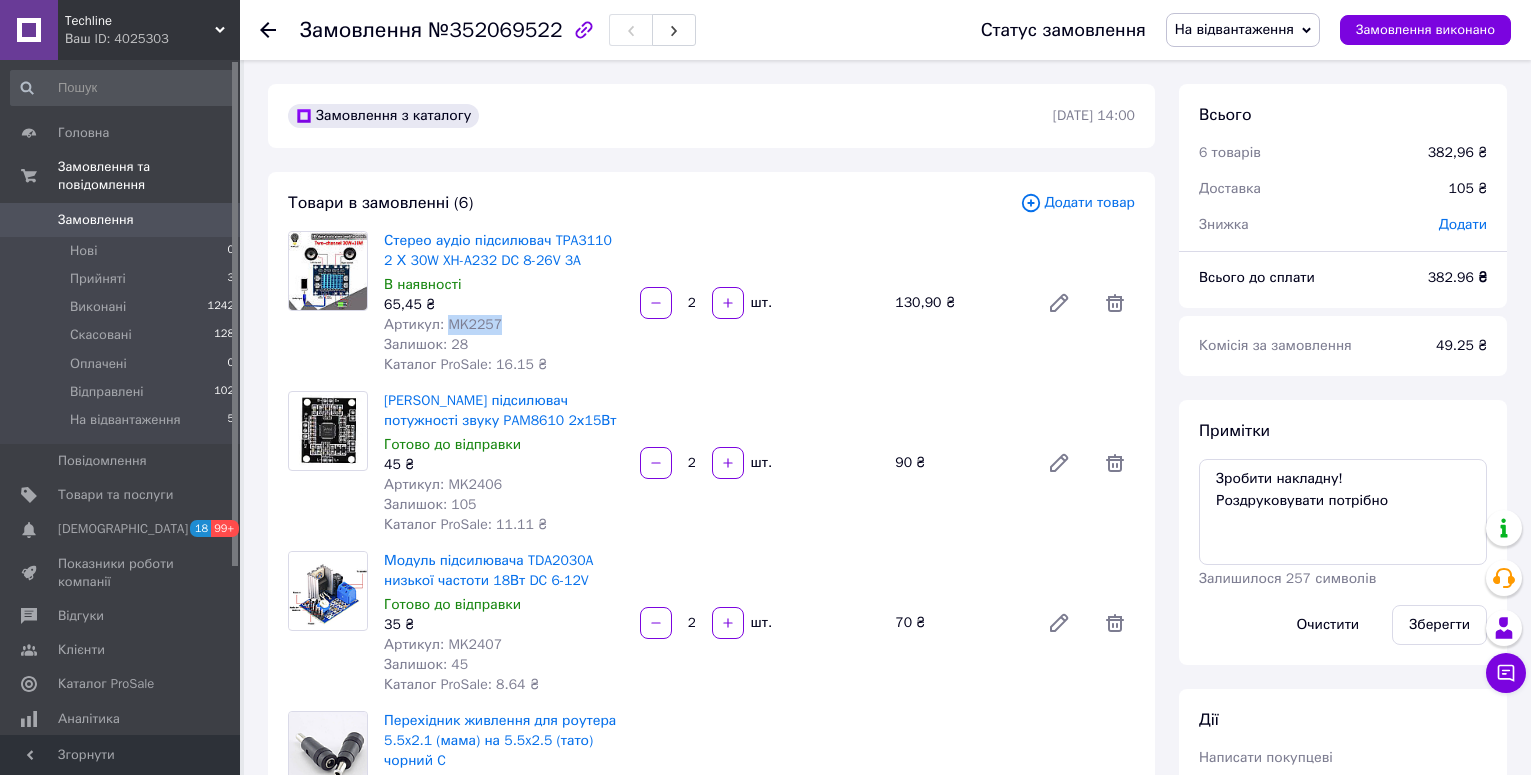 click on "Артикул: MK2257" at bounding box center (443, 324) 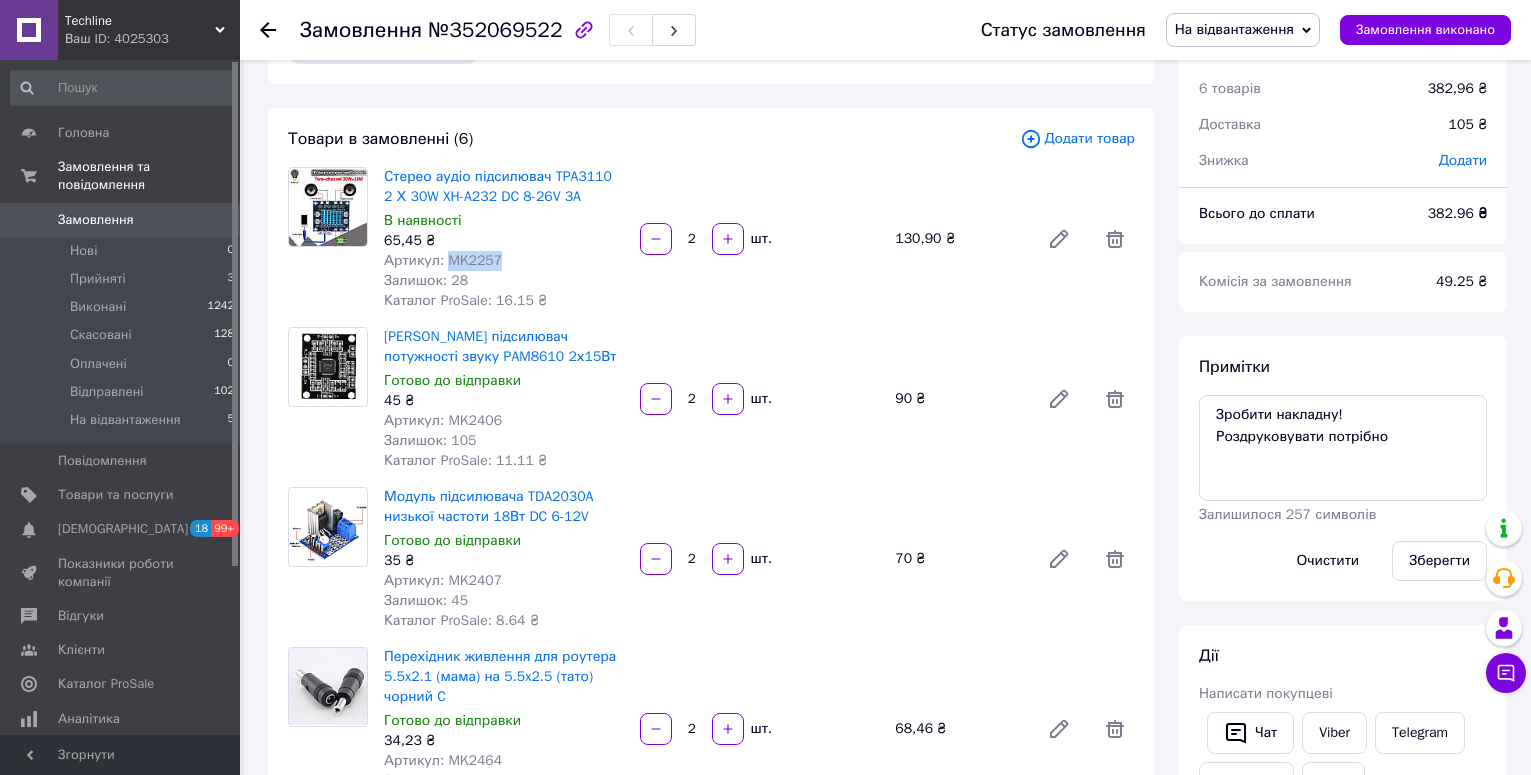 scroll, scrollTop: 100, scrollLeft: 0, axis: vertical 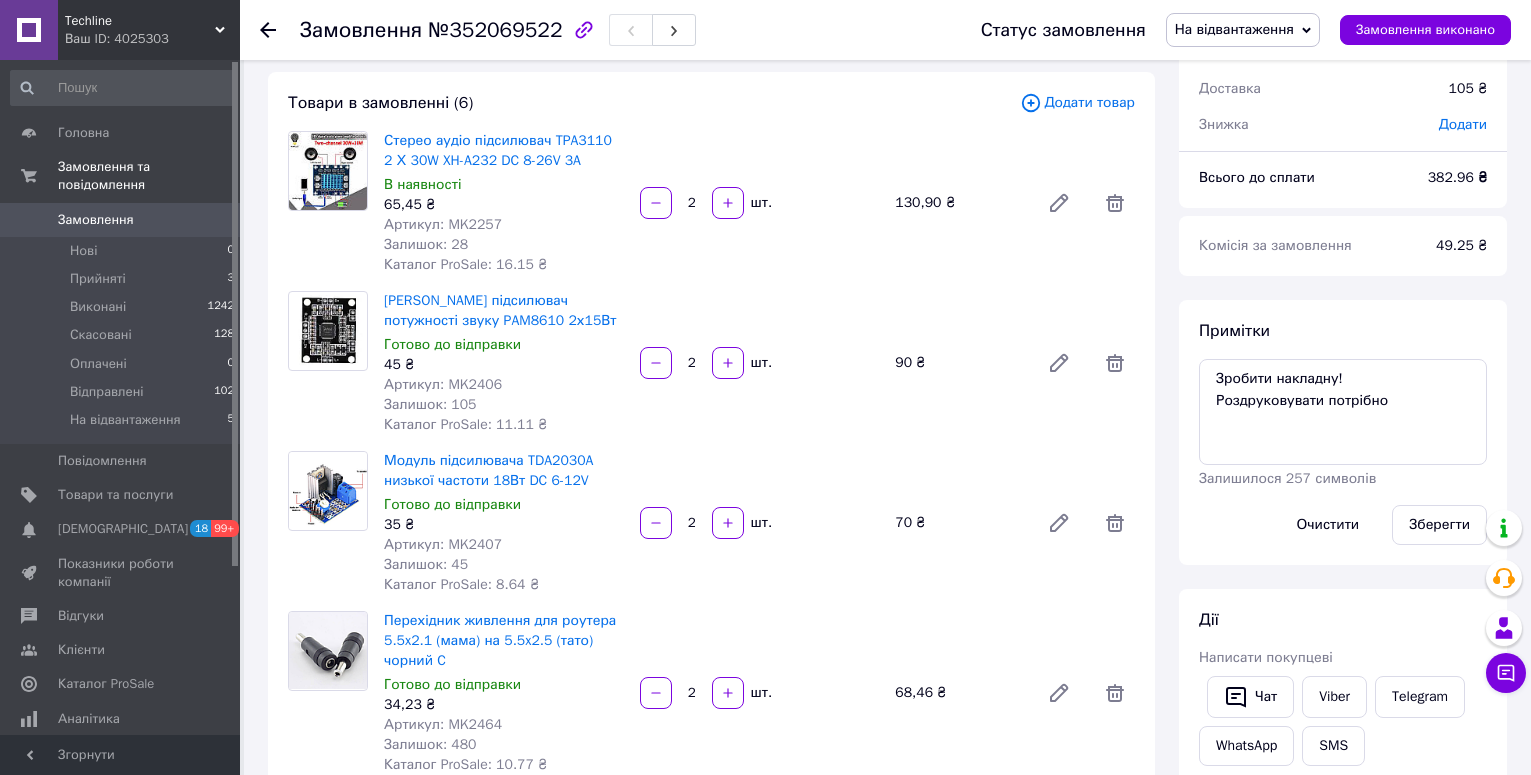 click on "Артикул: MK2406" at bounding box center (443, 384) 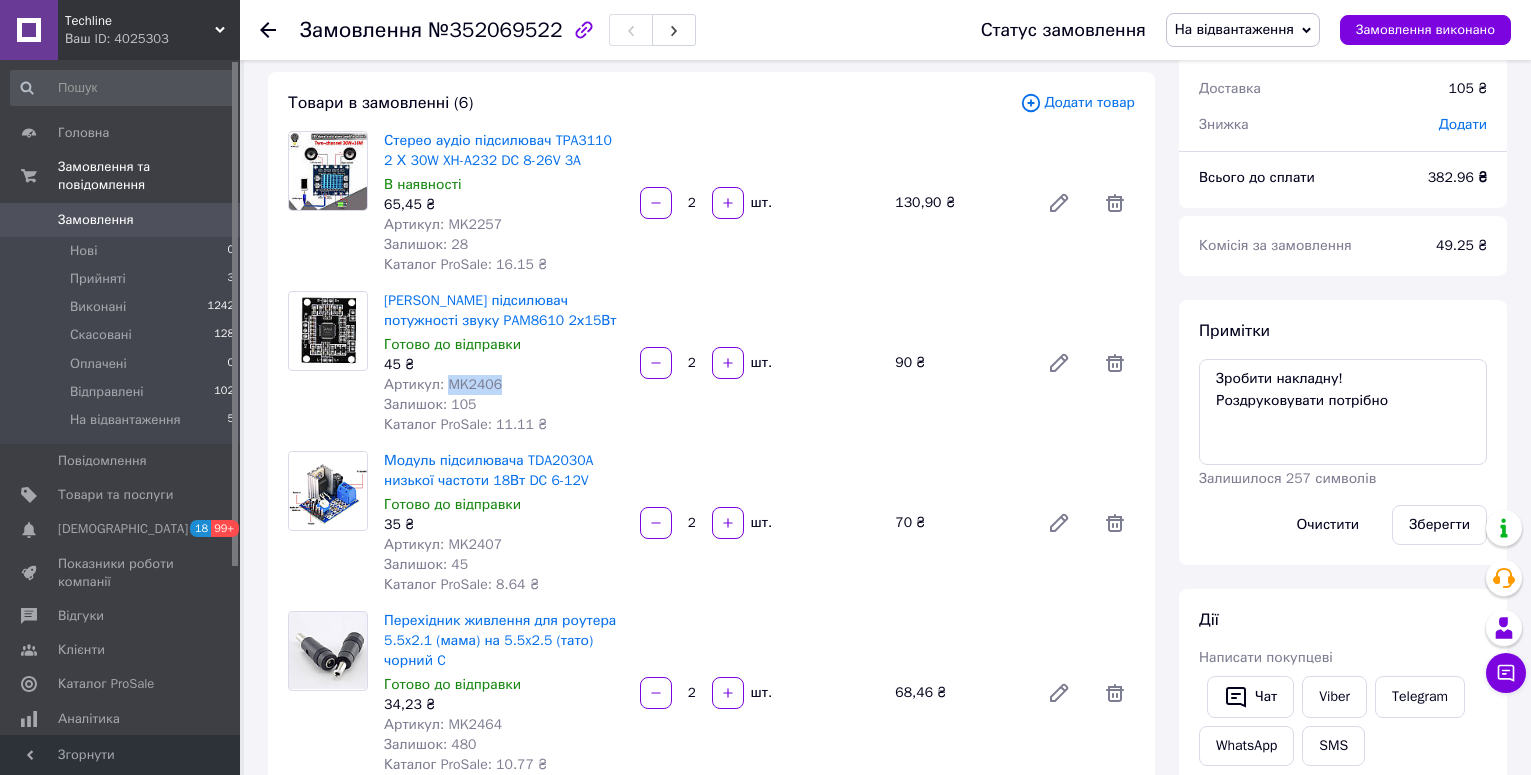 click on "Артикул: MK2406" at bounding box center (443, 384) 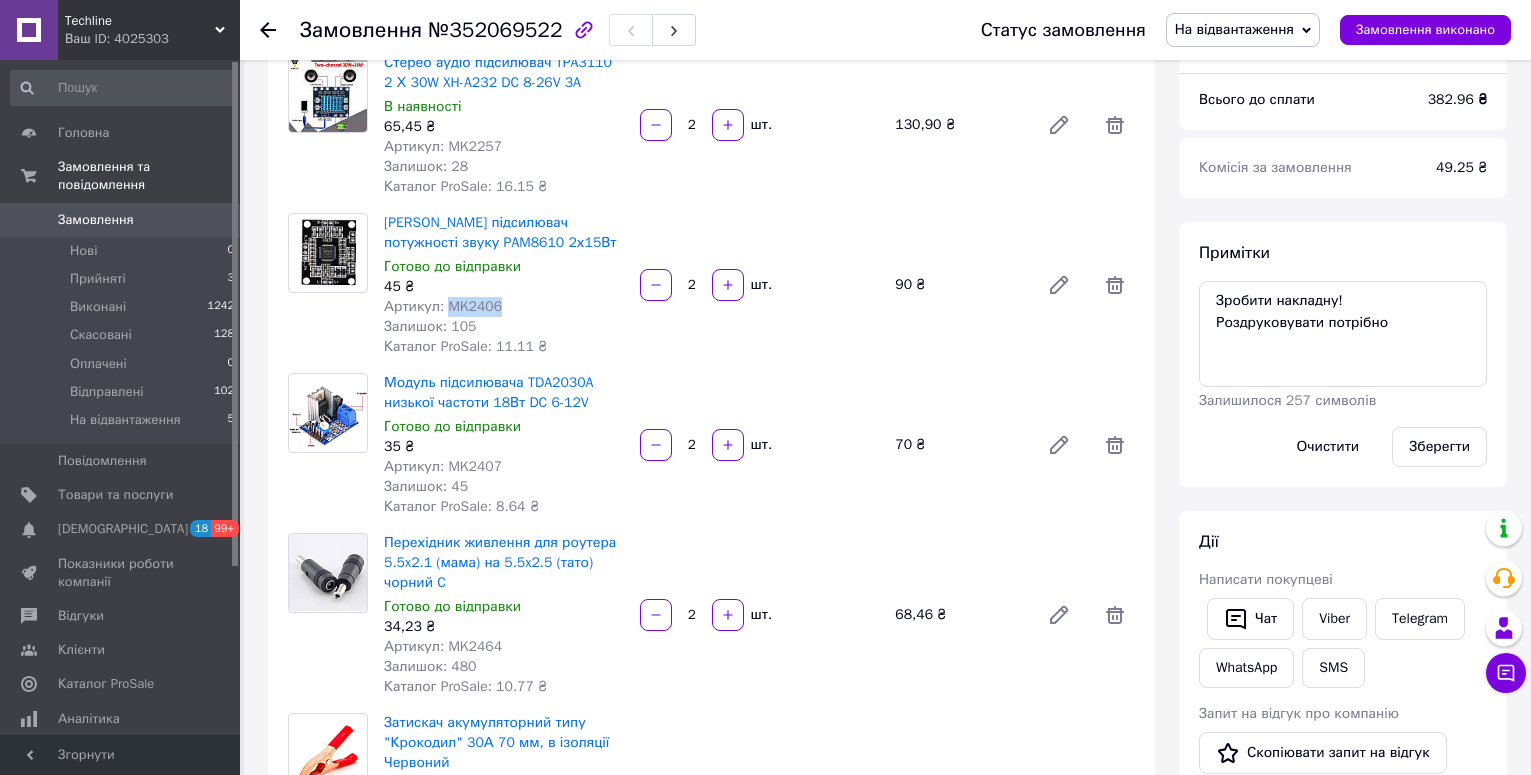 scroll, scrollTop: 200, scrollLeft: 0, axis: vertical 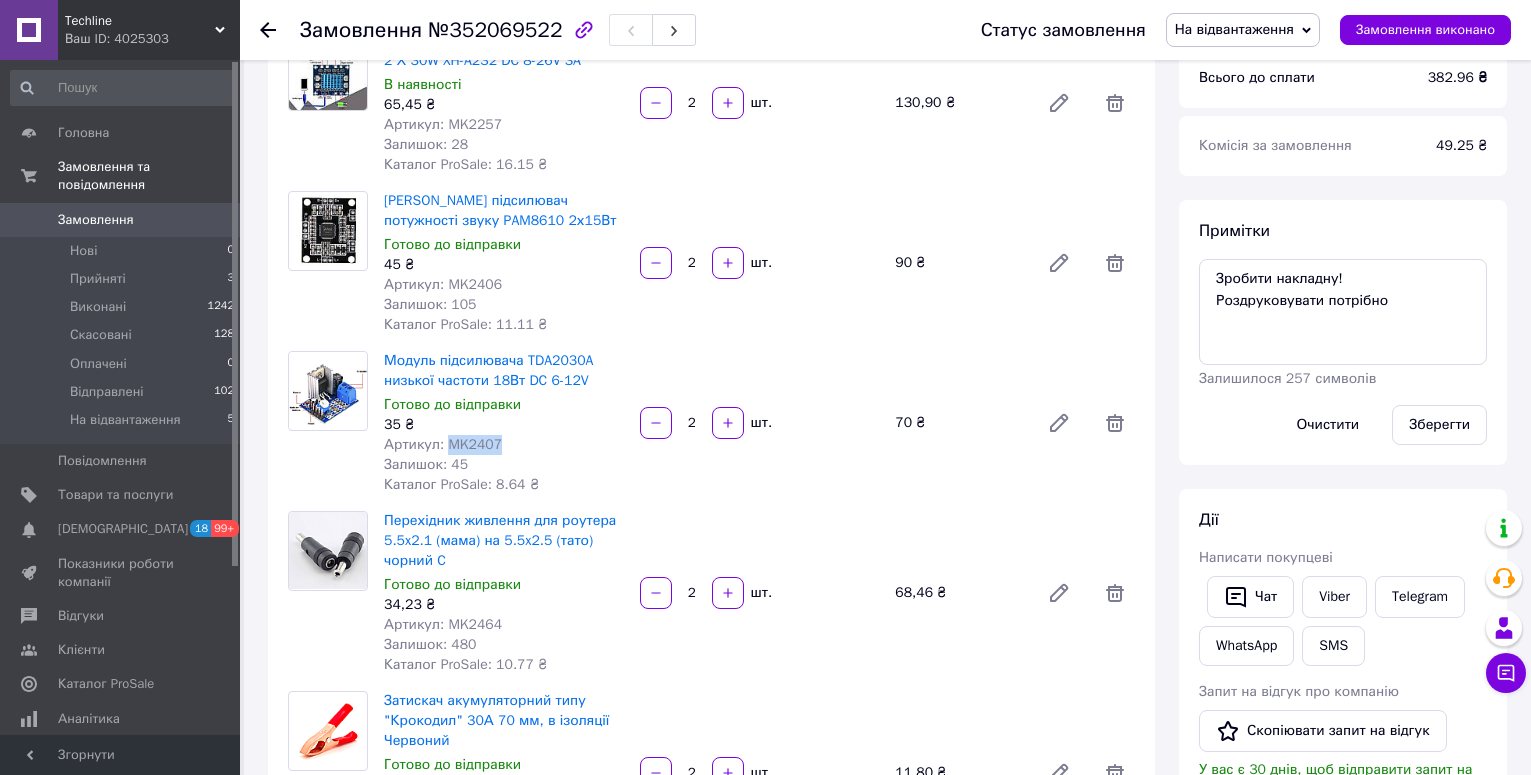 click on "Артикул: MK2407" at bounding box center (443, 444) 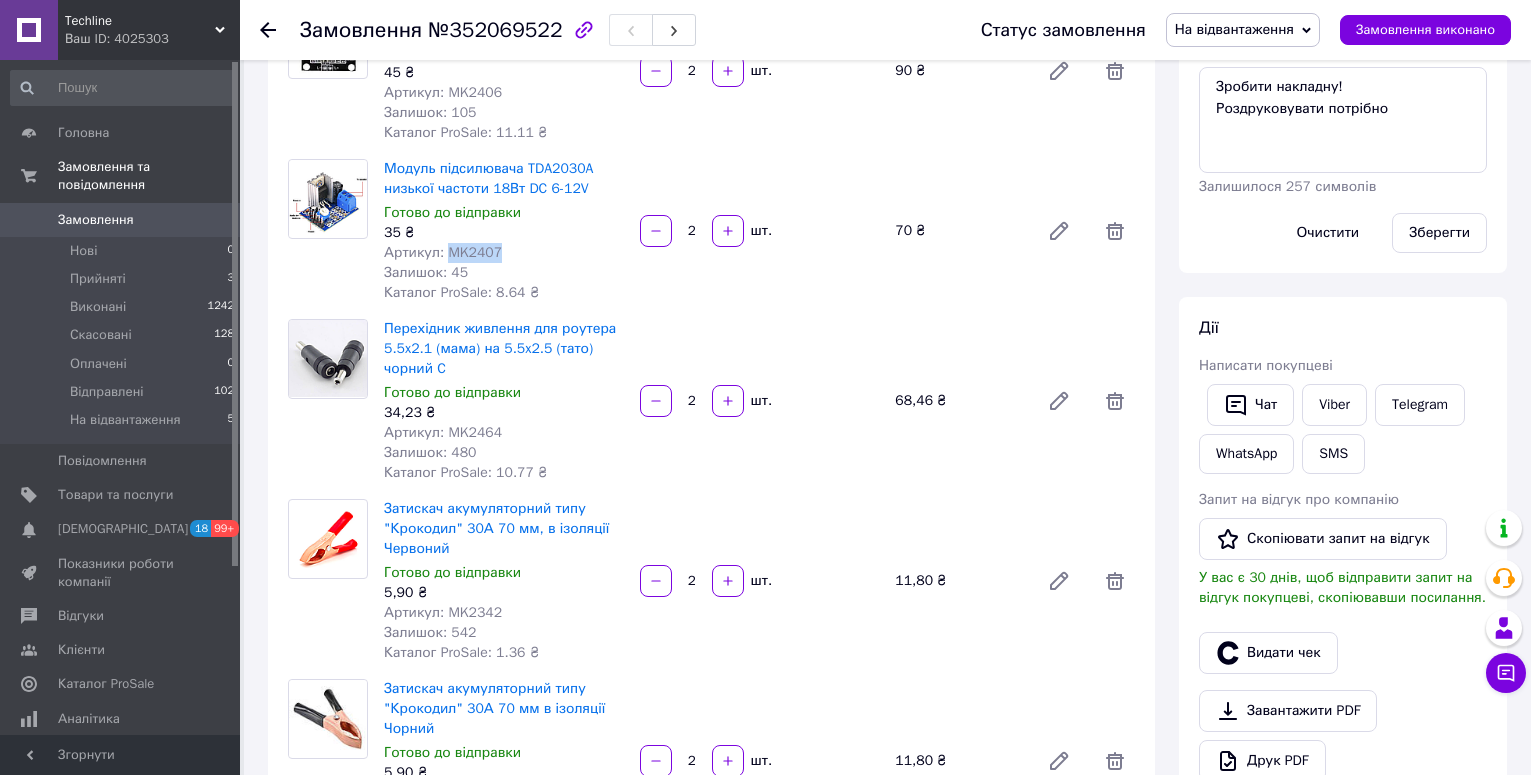 scroll, scrollTop: 400, scrollLeft: 0, axis: vertical 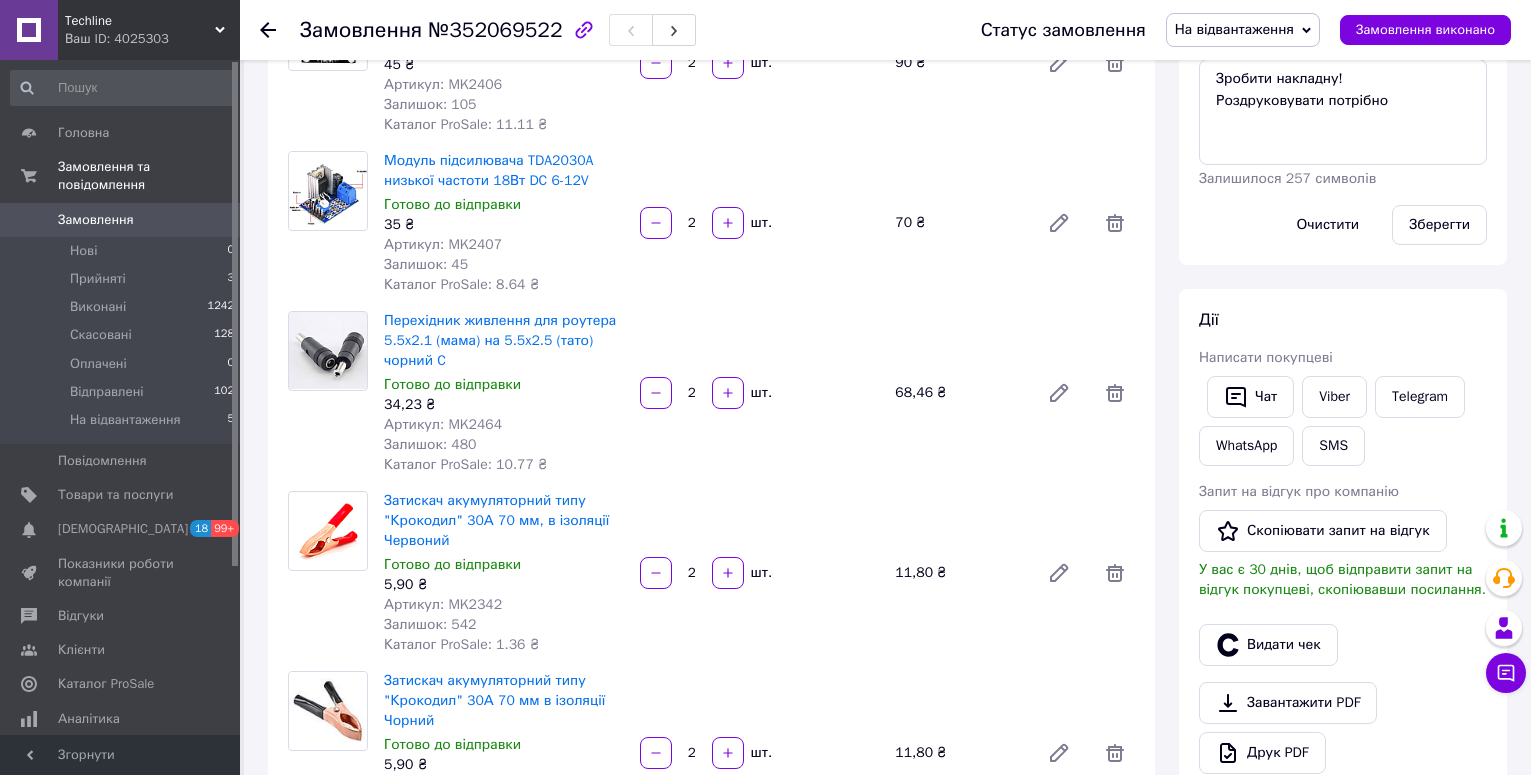 click on "Артикул: MK2464" at bounding box center [443, 424] 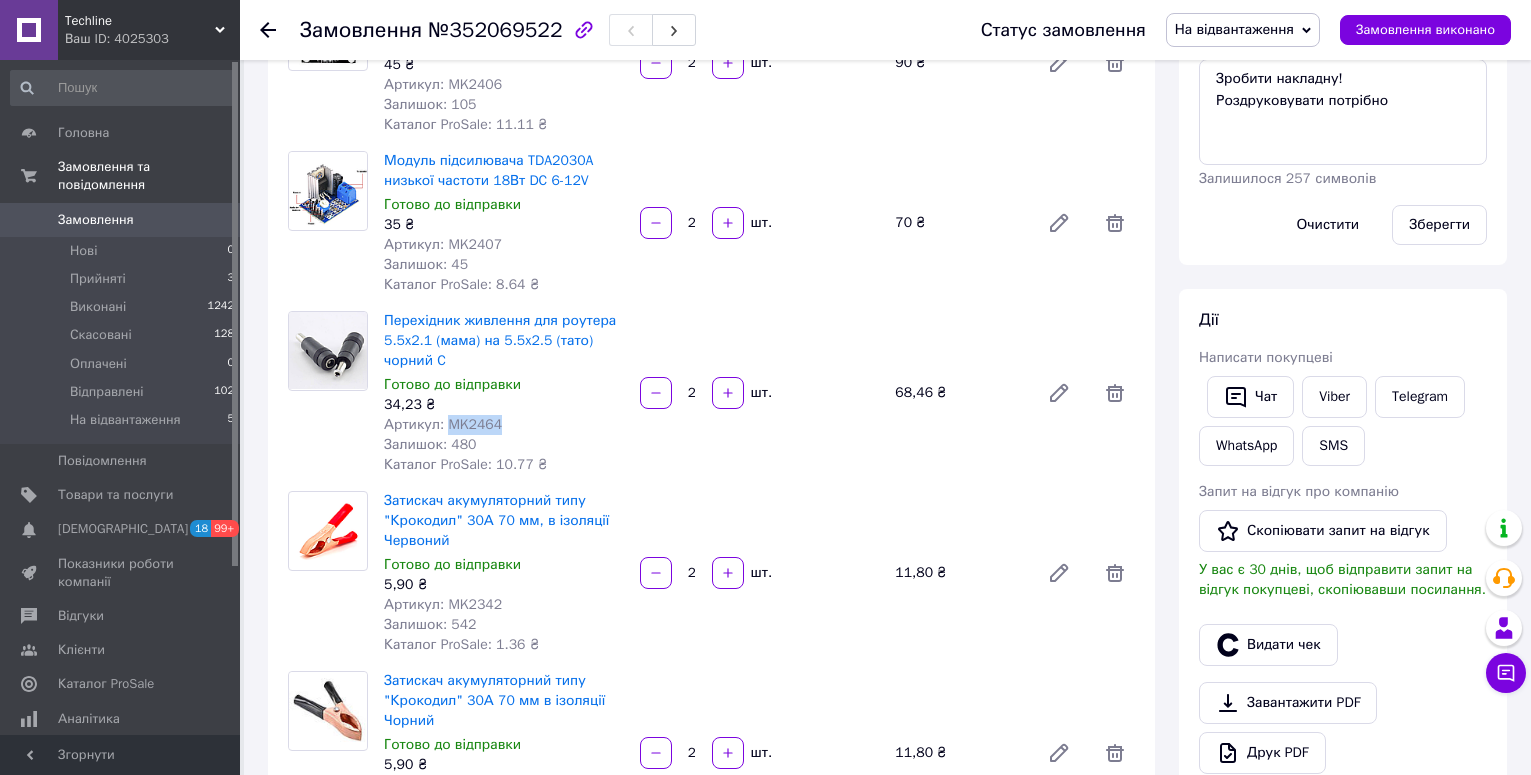 click on "Артикул: MK2464" at bounding box center (443, 424) 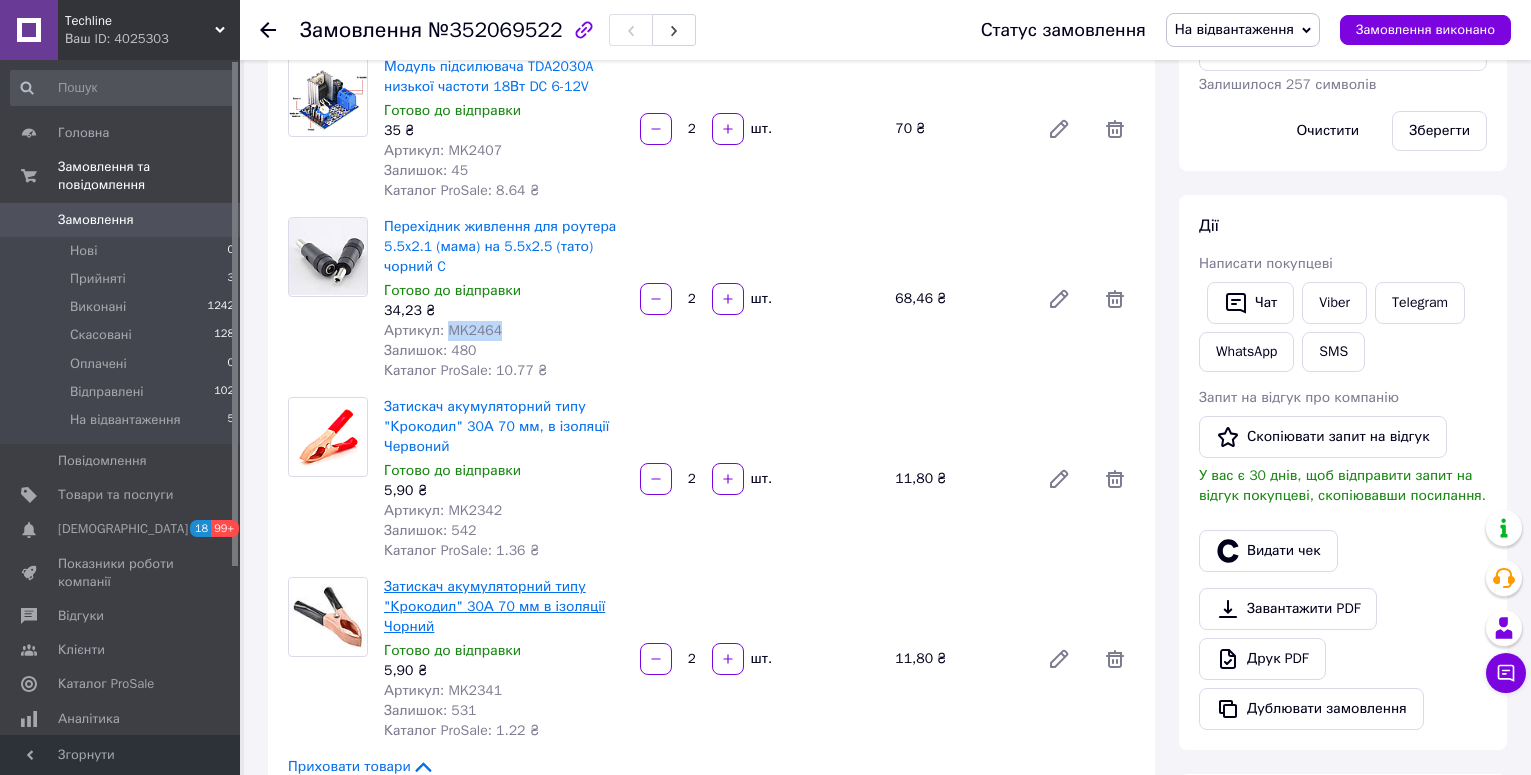 scroll, scrollTop: 600, scrollLeft: 0, axis: vertical 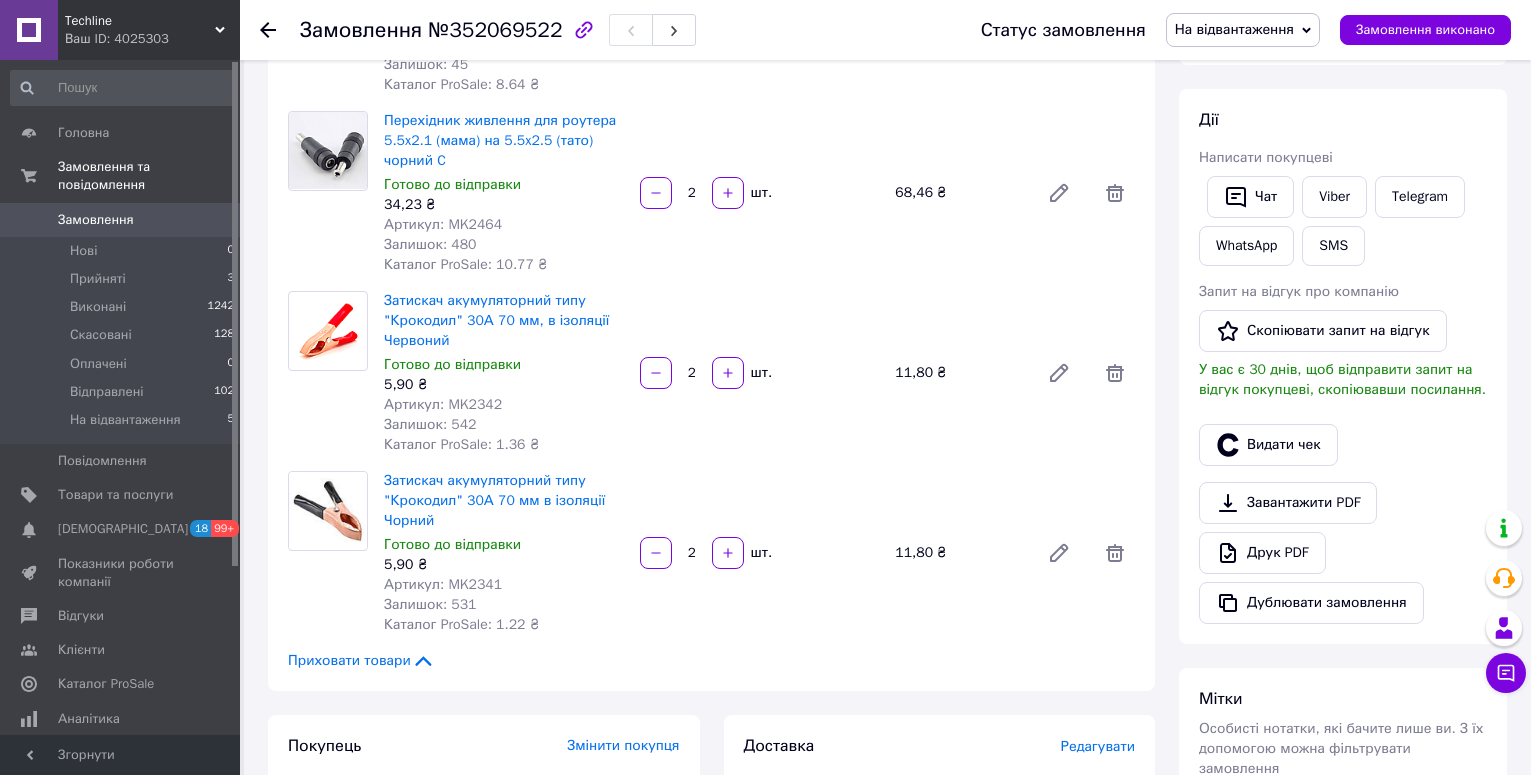 click on "Артикул: MK2342" at bounding box center [443, 404] 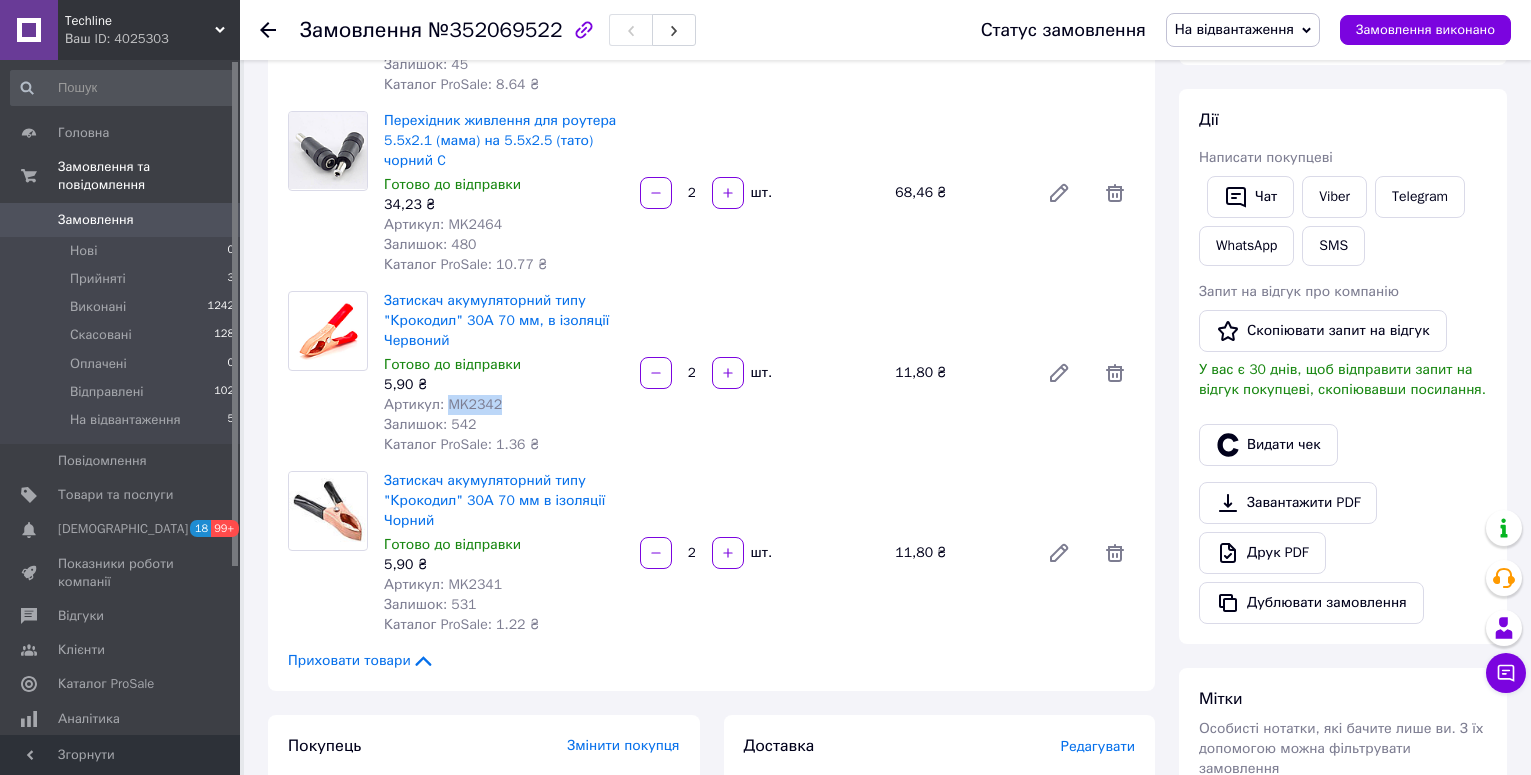 click on "Артикул: MK2342" at bounding box center (443, 404) 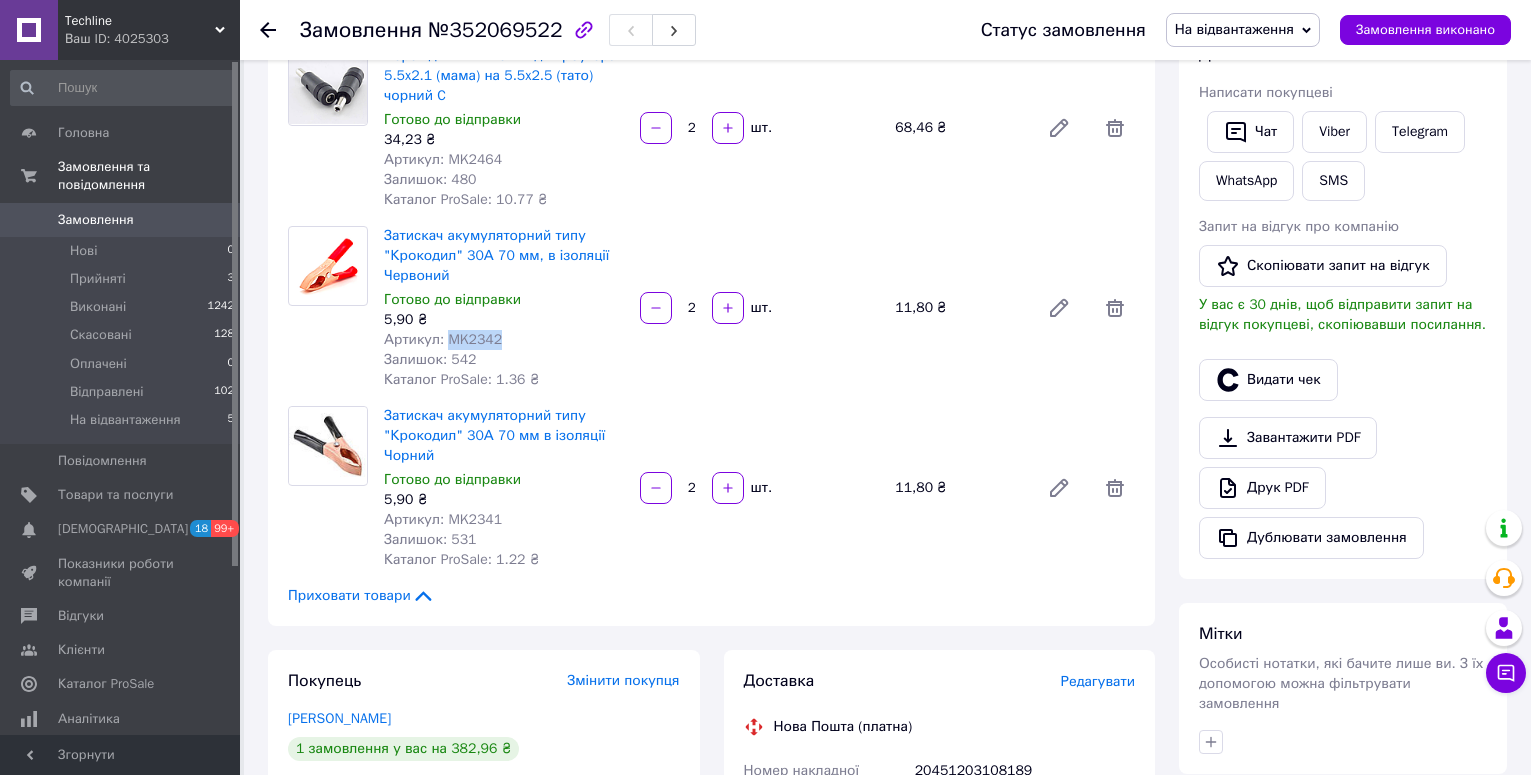 scroll, scrollTop: 700, scrollLeft: 0, axis: vertical 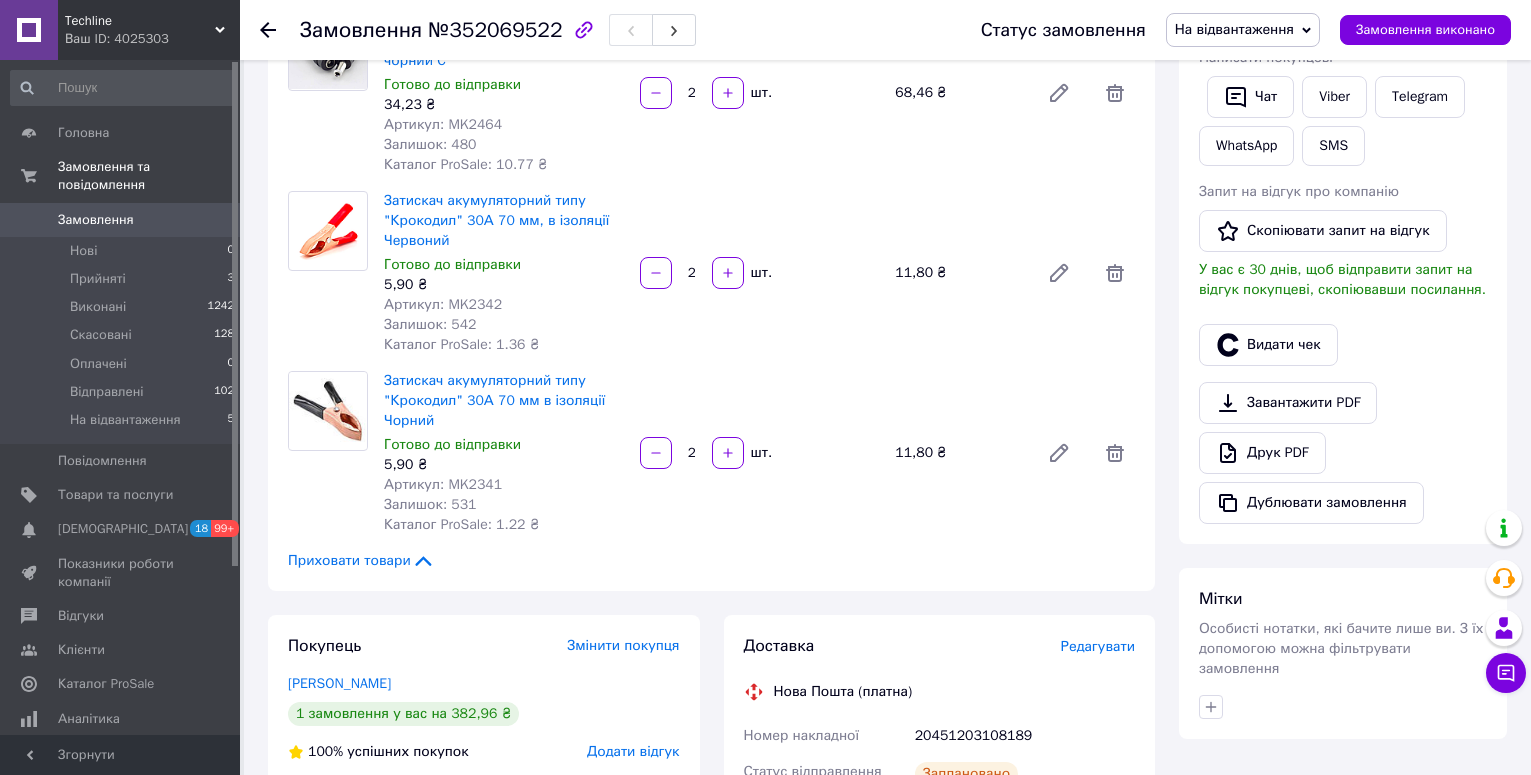 click on "Артикул: MK2341" at bounding box center (443, 484) 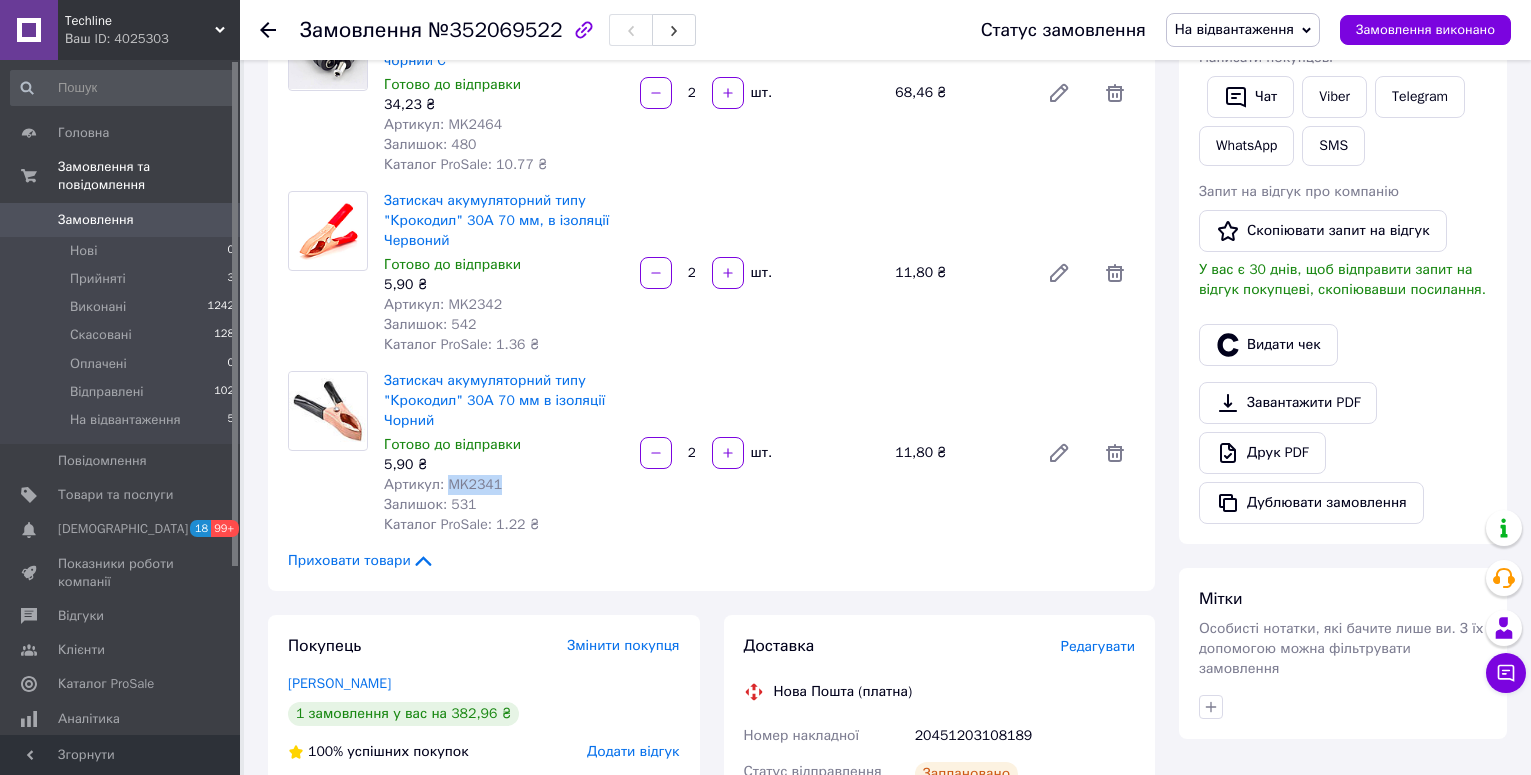 click on "Артикул: MK2341" at bounding box center (443, 484) 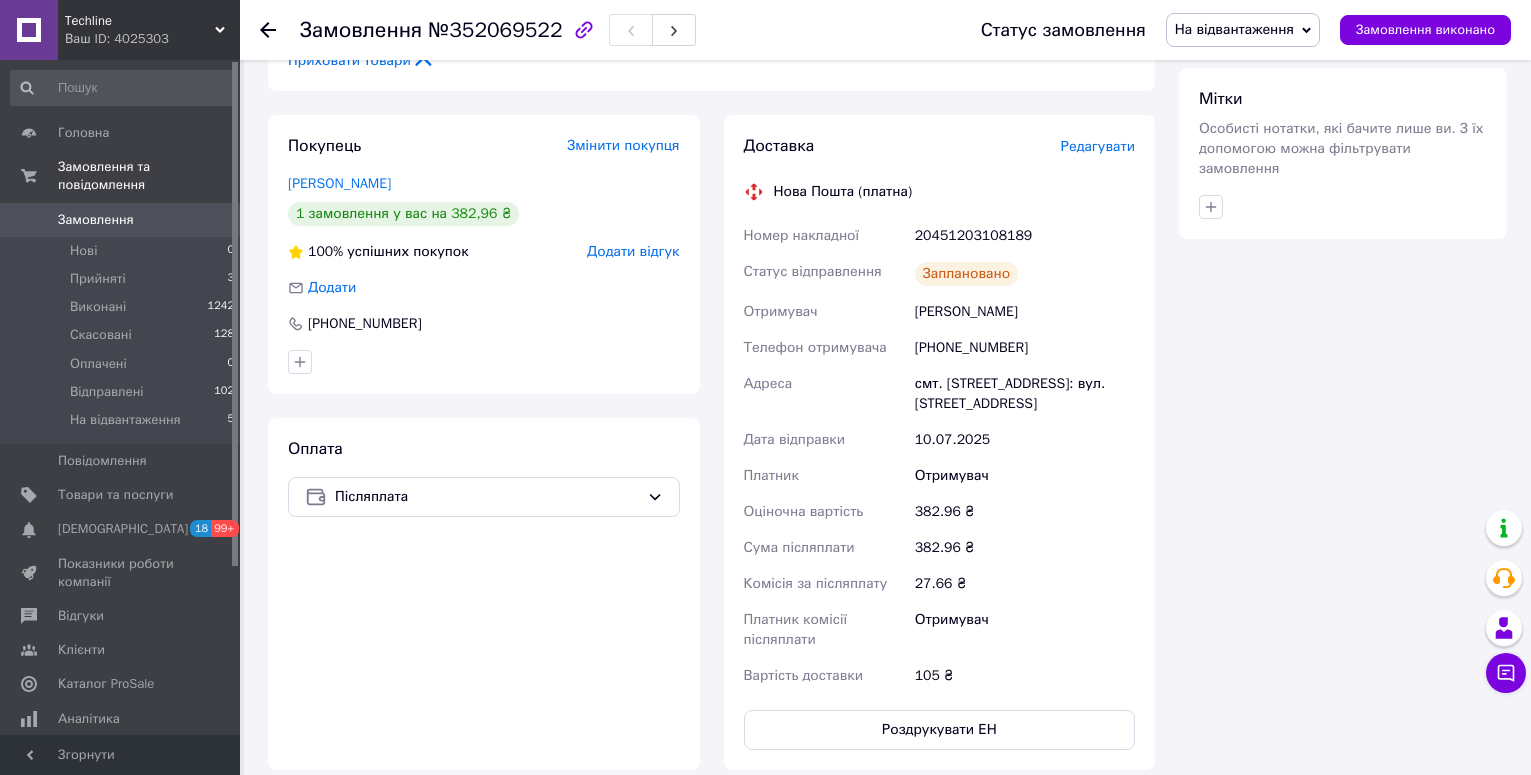 click on "20451203108189" at bounding box center (1025, 236) 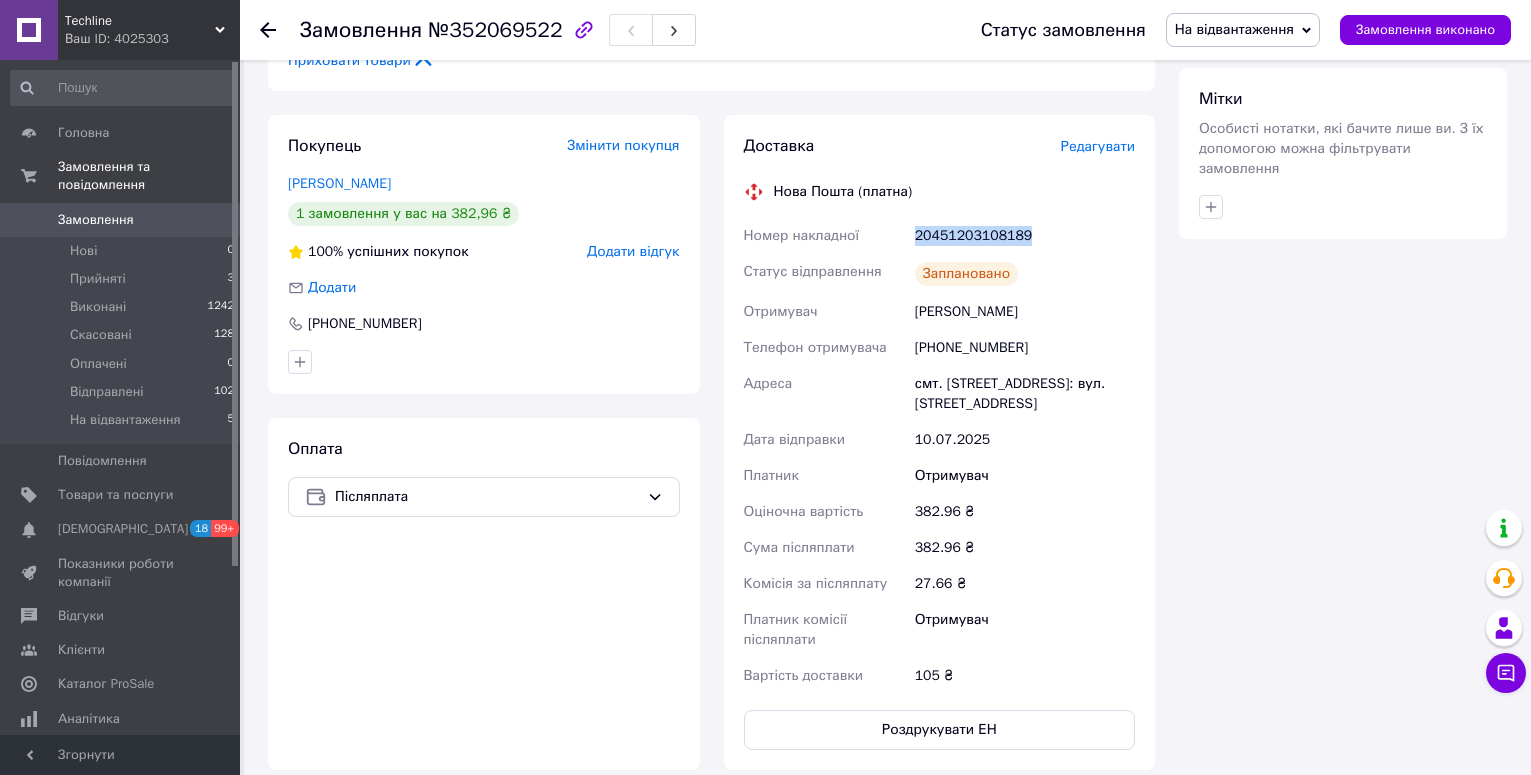 click on "20451203108189" at bounding box center (1025, 236) 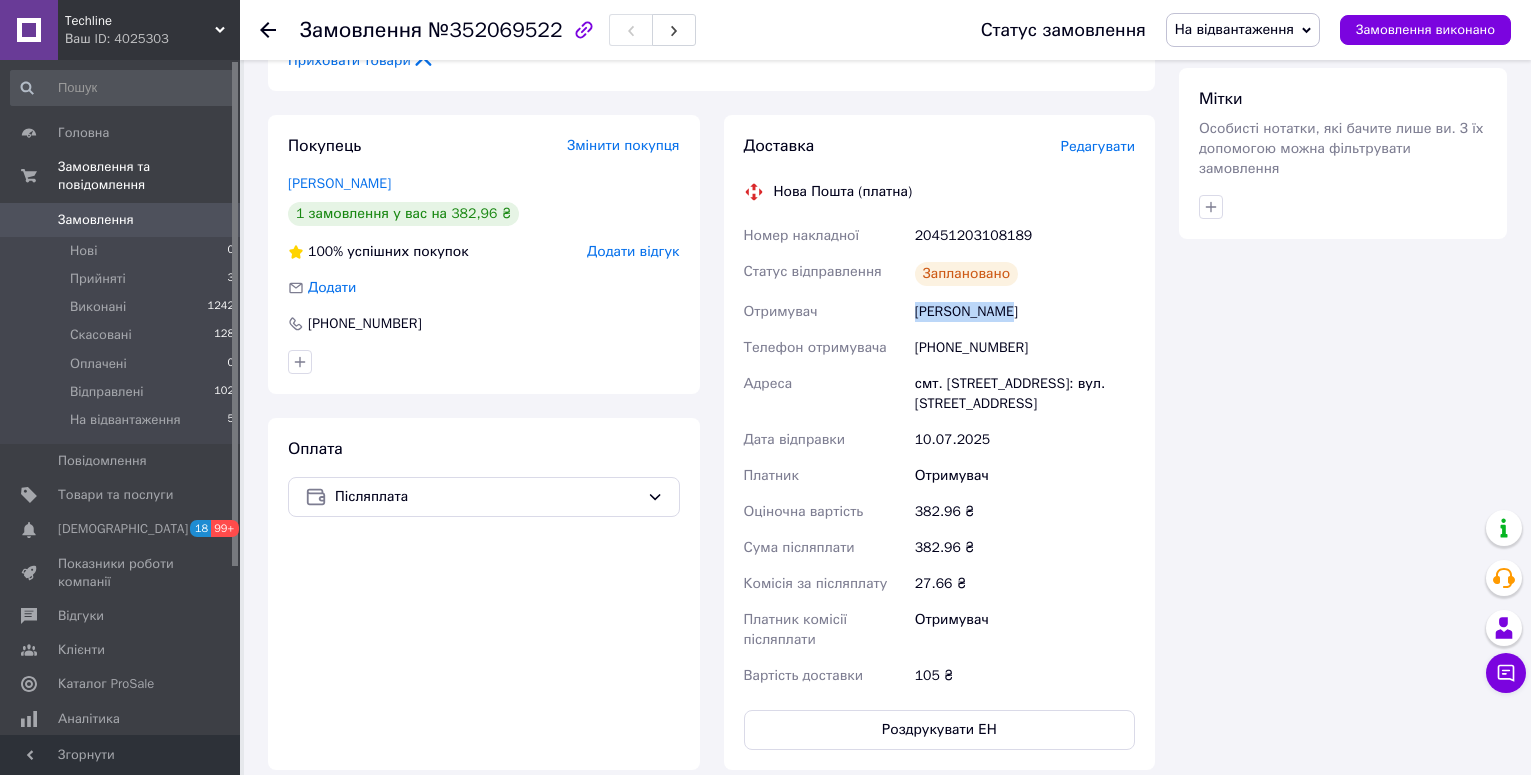 drag, startPoint x: 1013, startPoint y: 312, endPoint x: 909, endPoint y: 309, distance: 104.04326 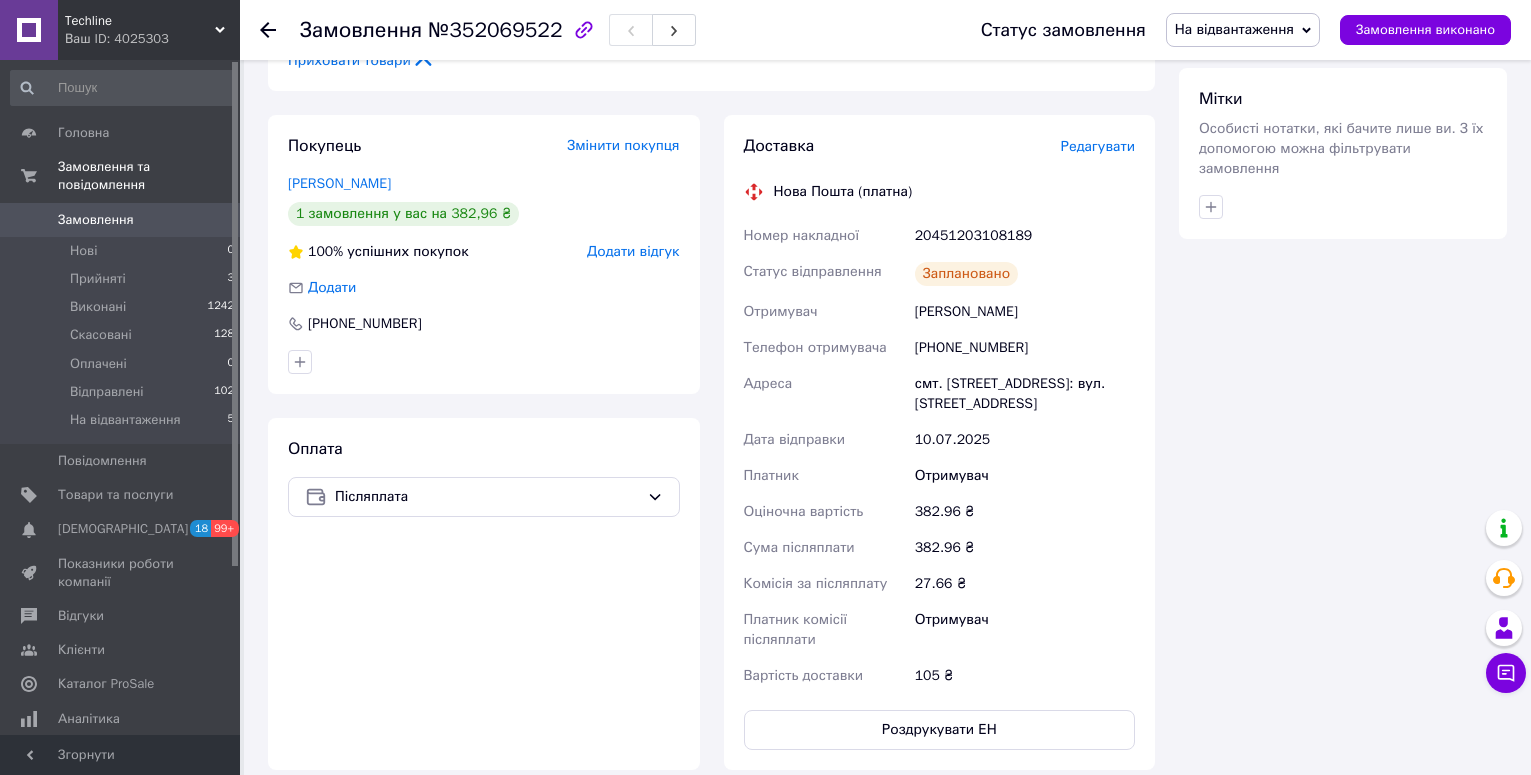 click on "№352069522" at bounding box center [495, 30] 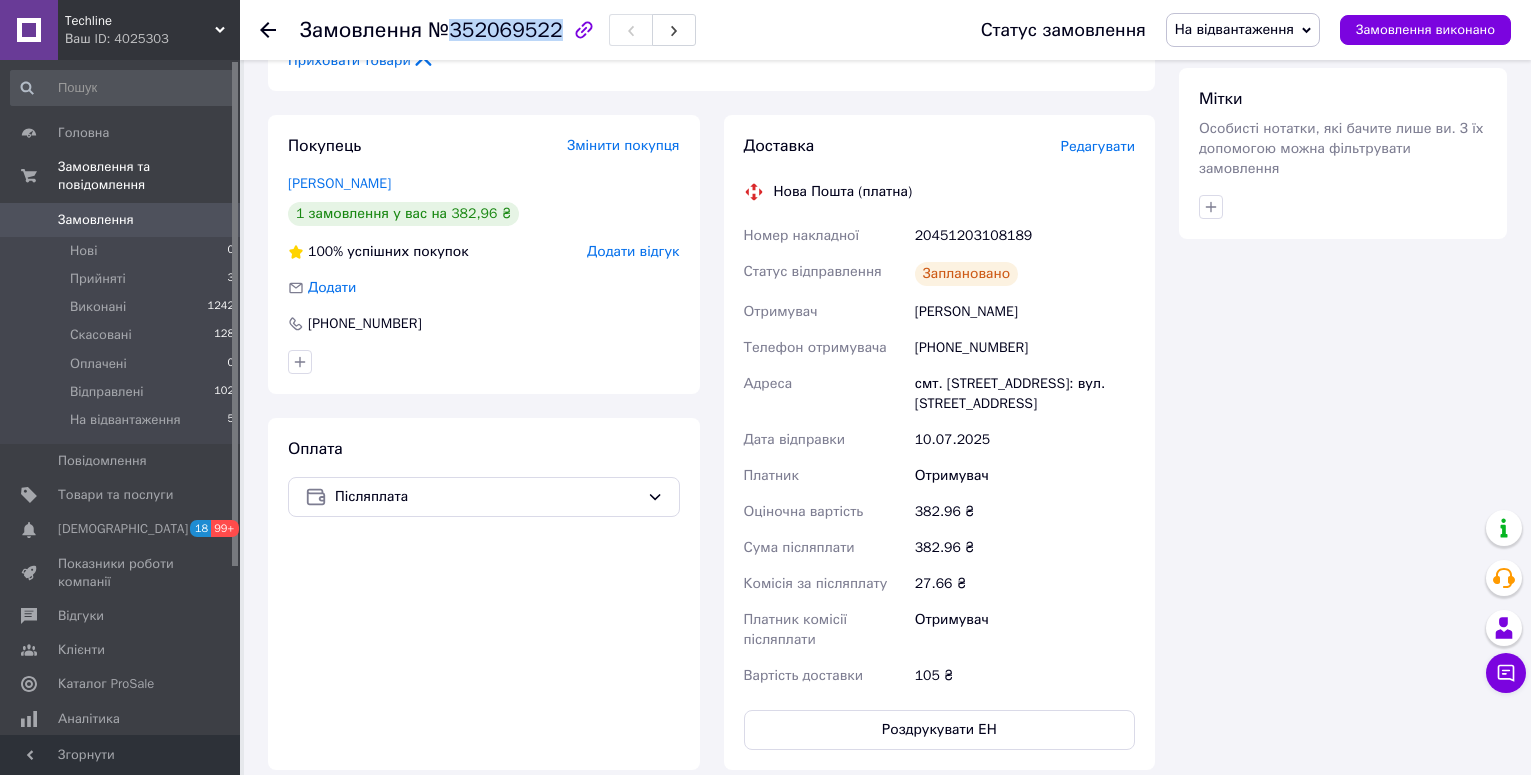 click on "№352069522" at bounding box center [495, 30] 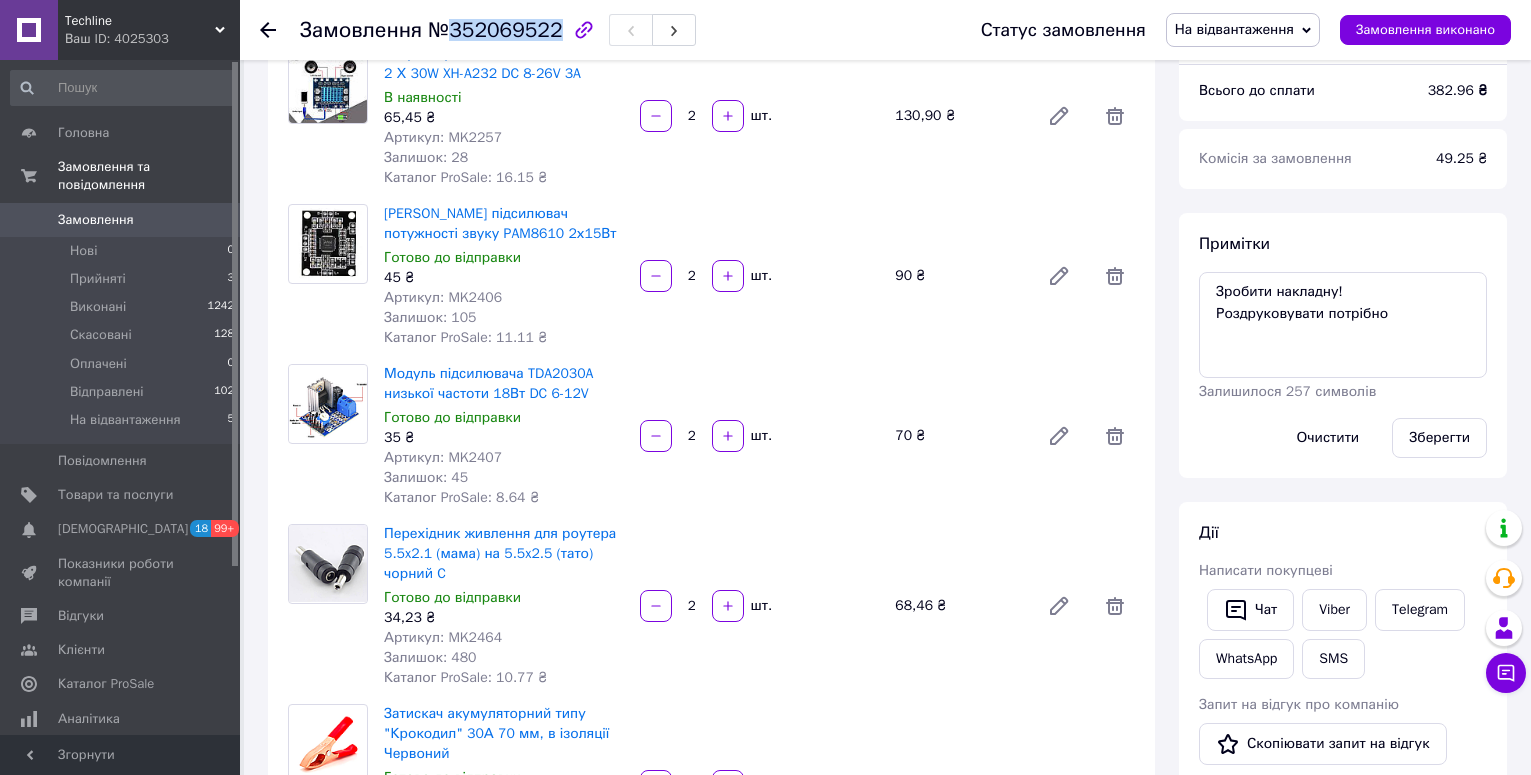 scroll, scrollTop: 0, scrollLeft: 0, axis: both 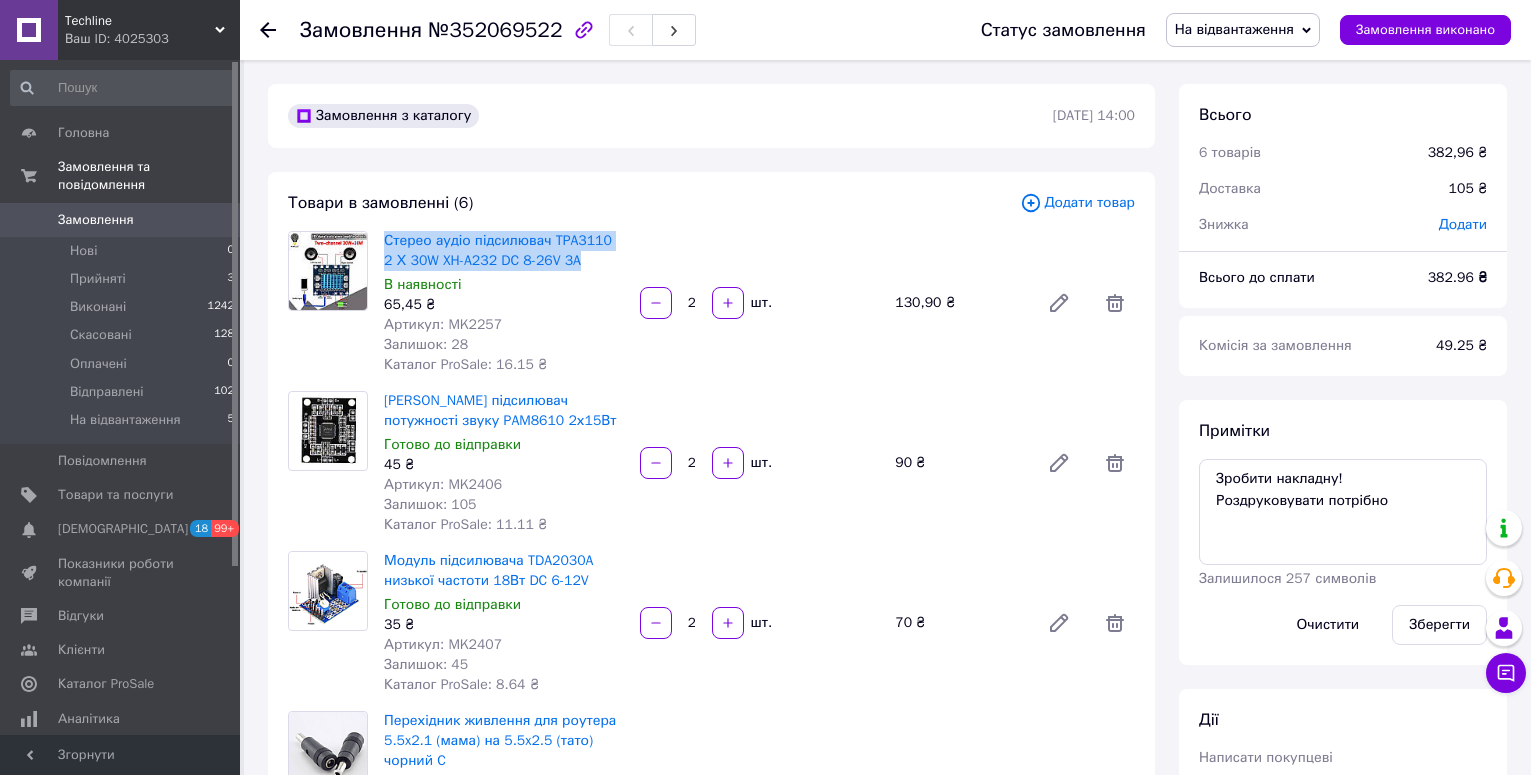 drag, startPoint x: 581, startPoint y: 260, endPoint x: 383, endPoint y: 231, distance: 200.11247 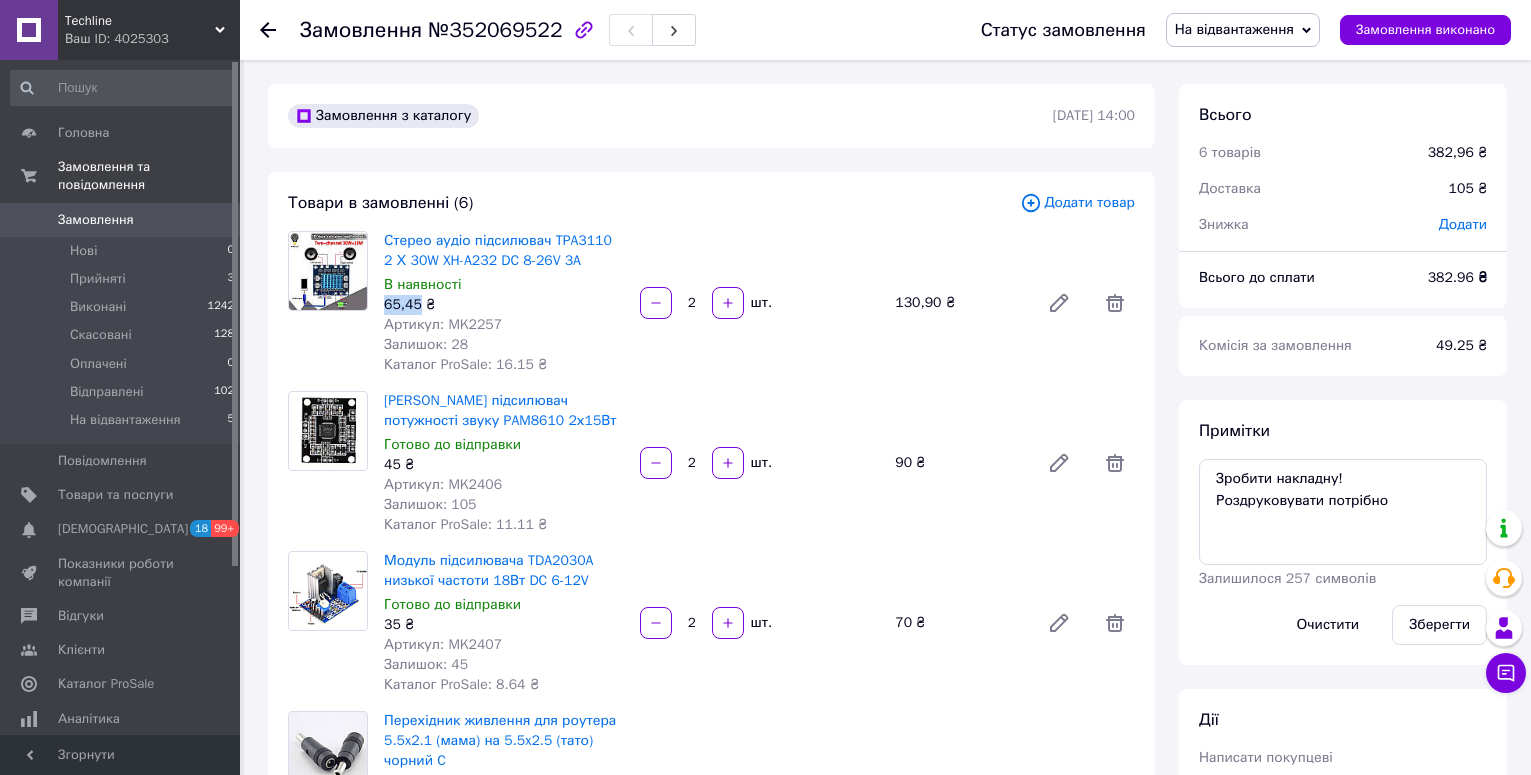 drag, startPoint x: 416, startPoint y: 307, endPoint x: 384, endPoint y: 305, distance: 32.06244 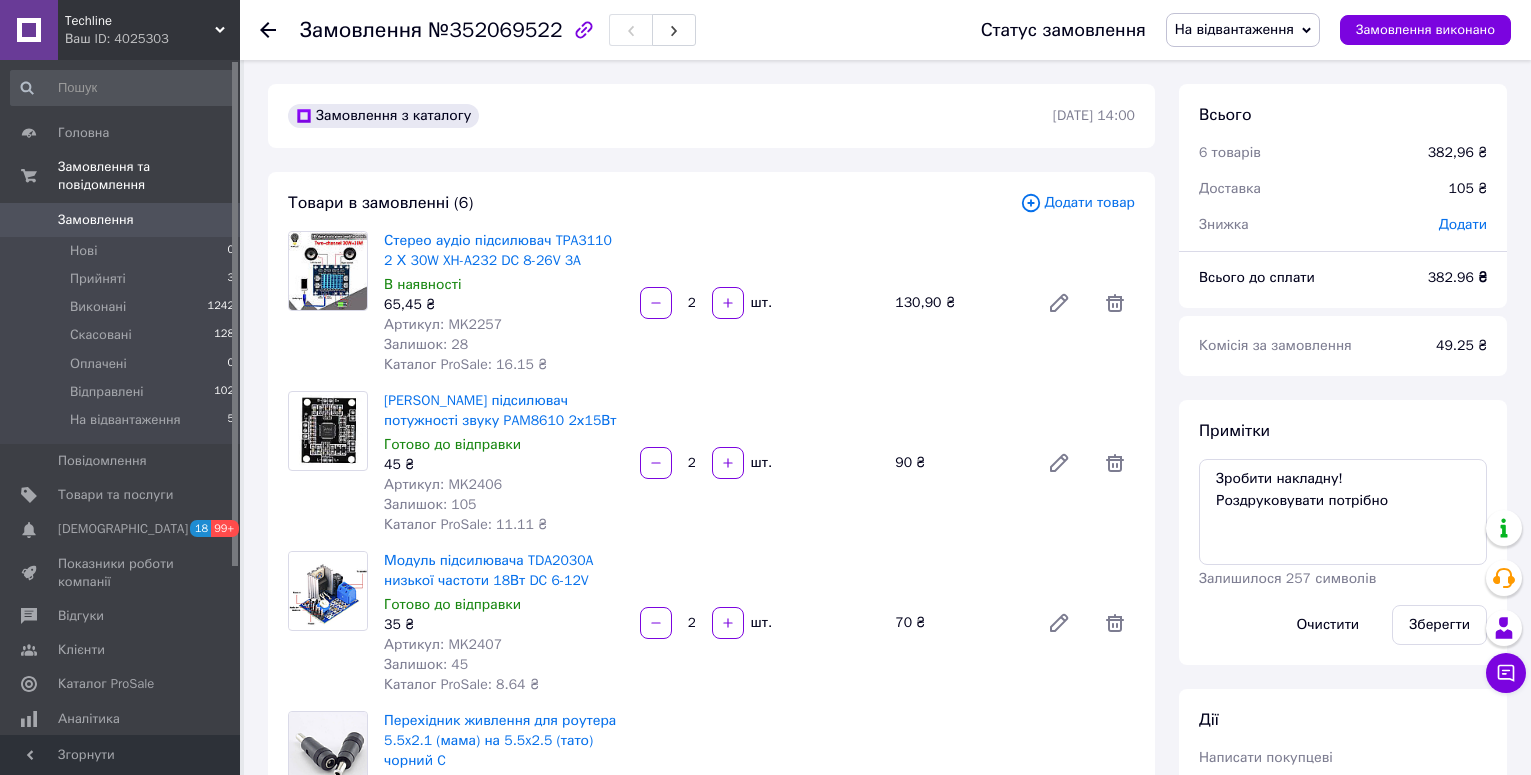 click on "130,90 ₴" at bounding box center (959, 303) 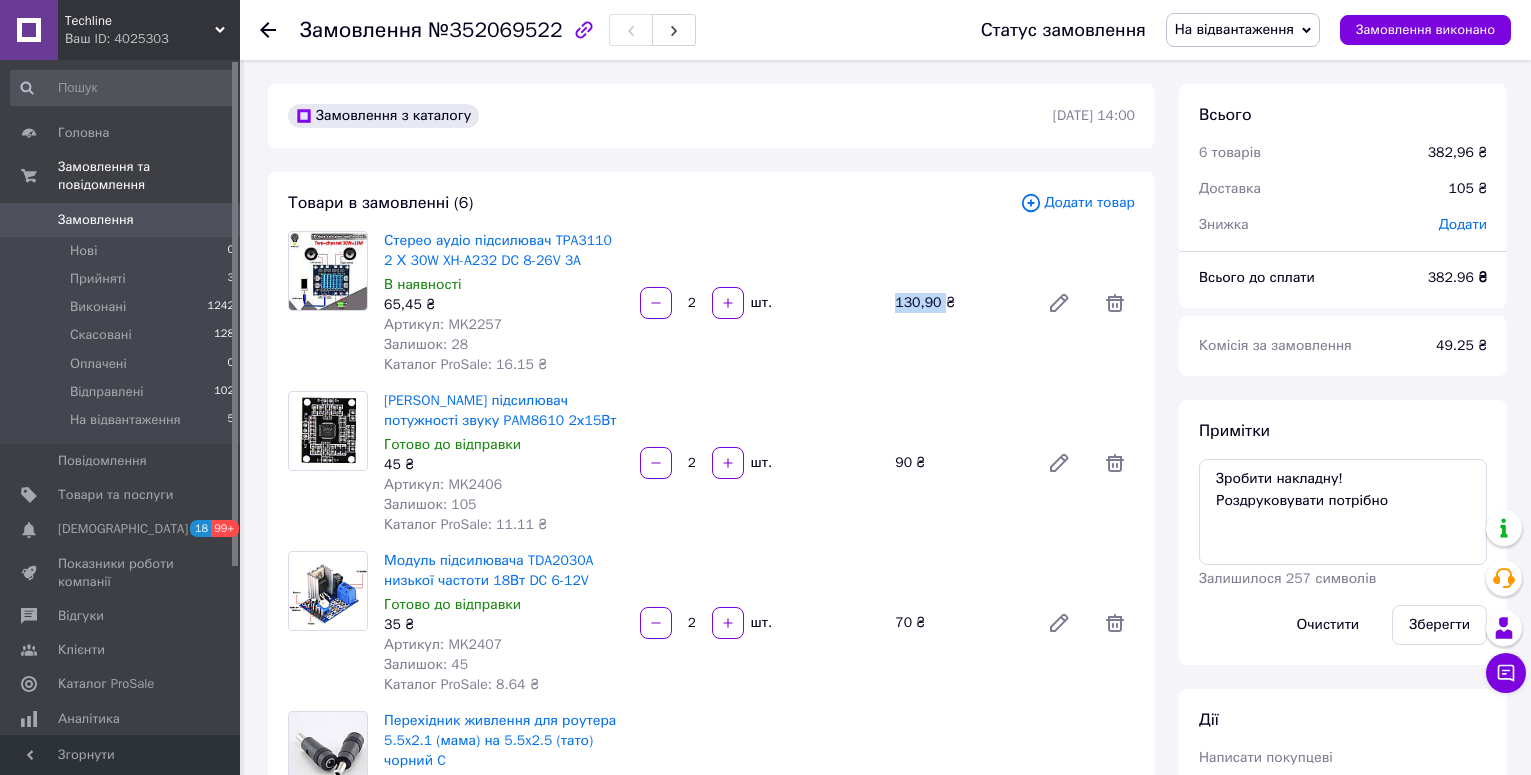 click on "130,90 ₴" at bounding box center [959, 303] 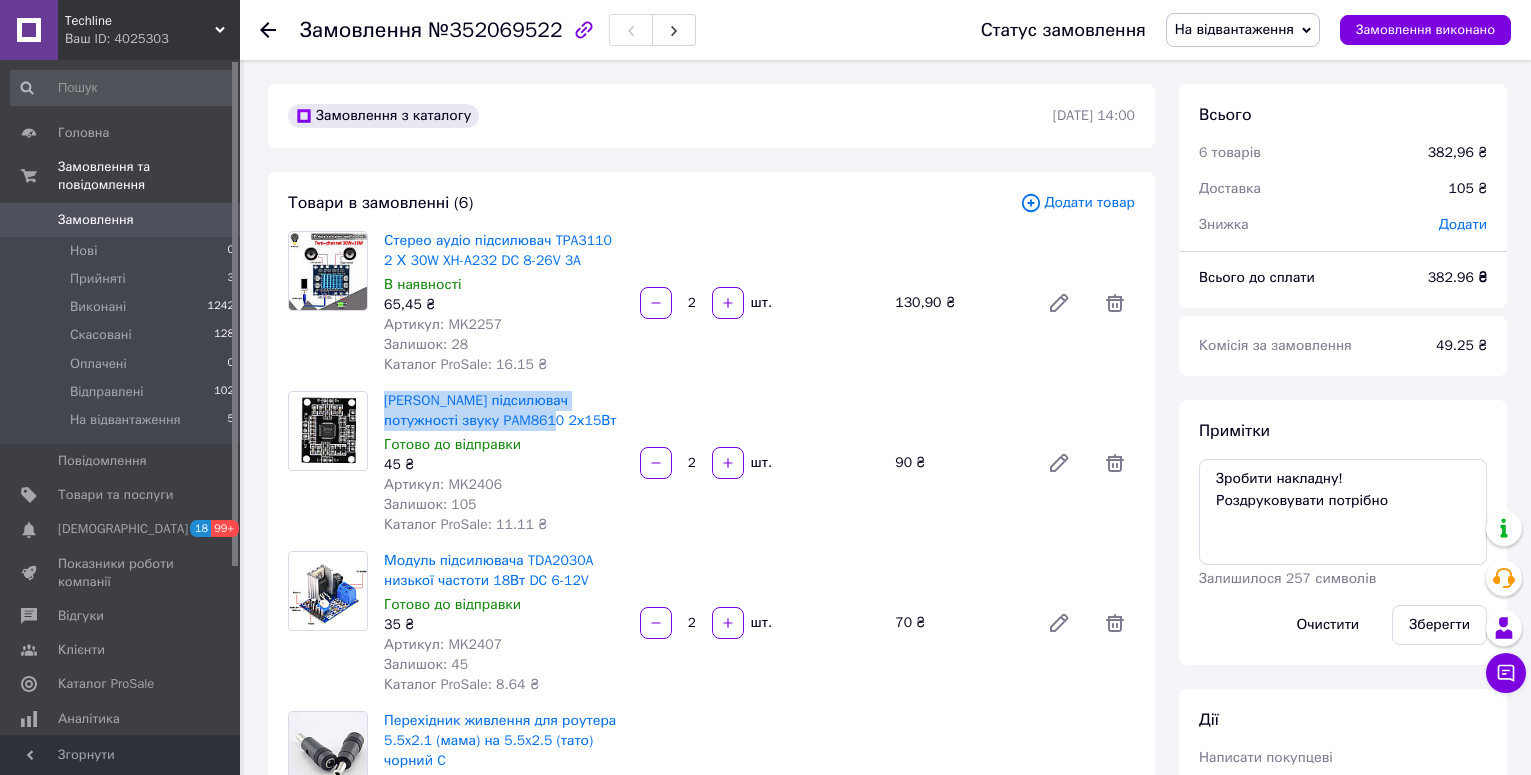 drag, startPoint x: 498, startPoint y: 421, endPoint x: 383, endPoint y: 408, distance: 115.73245 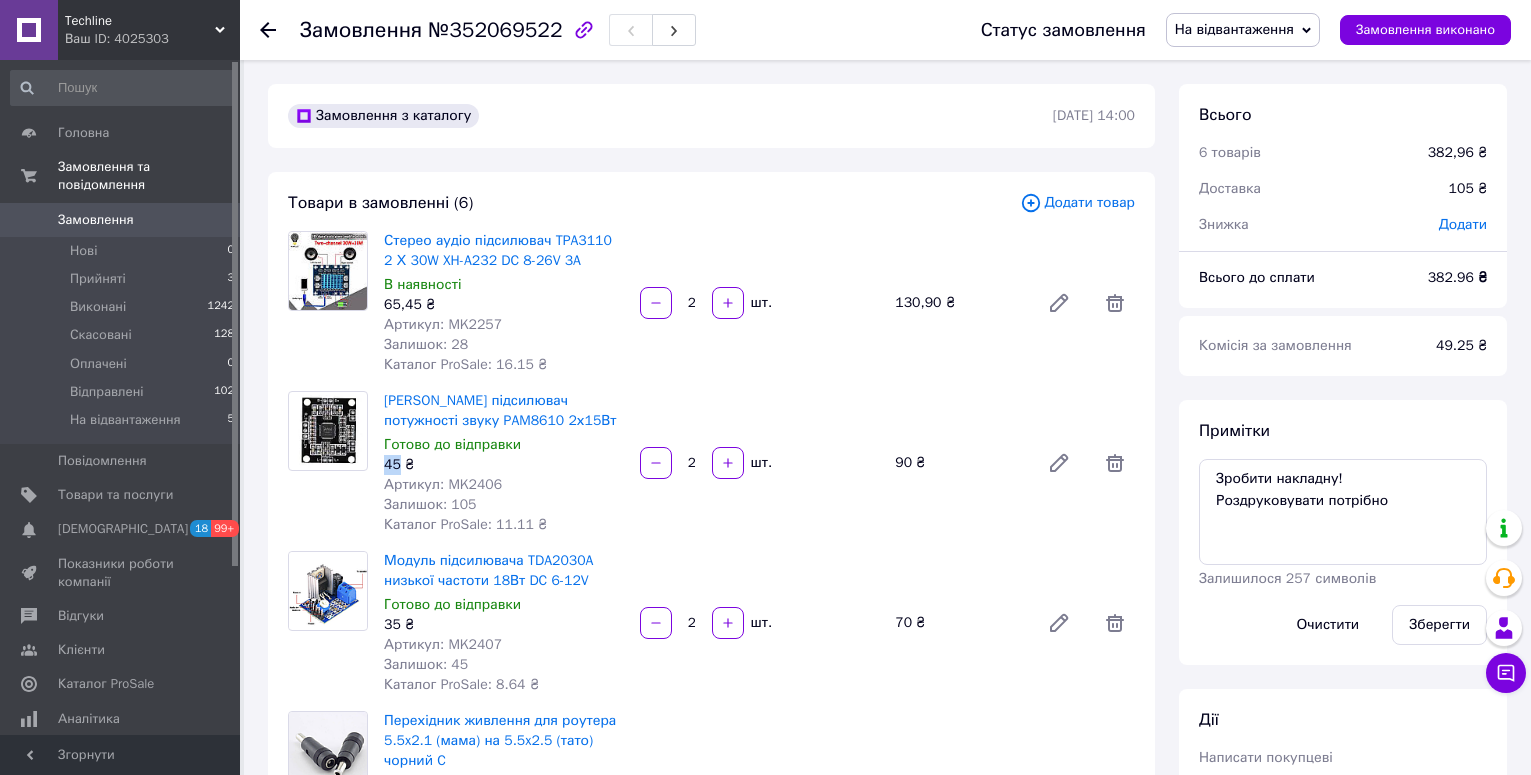 drag, startPoint x: 398, startPoint y: 463, endPoint x: 377, endPoint y: 463, distance: 21 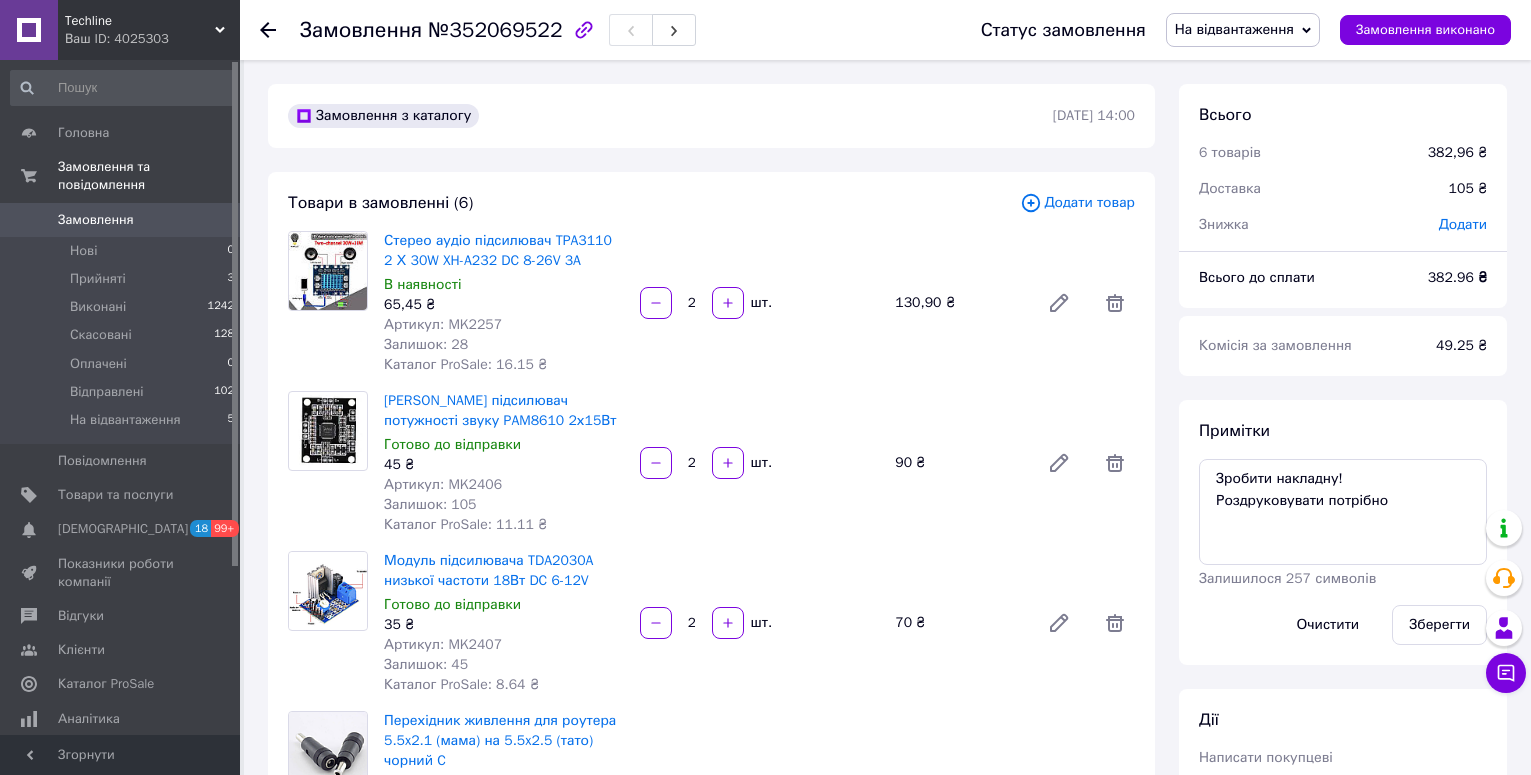 click on "90 ₴" at bounding box center (959, 463) 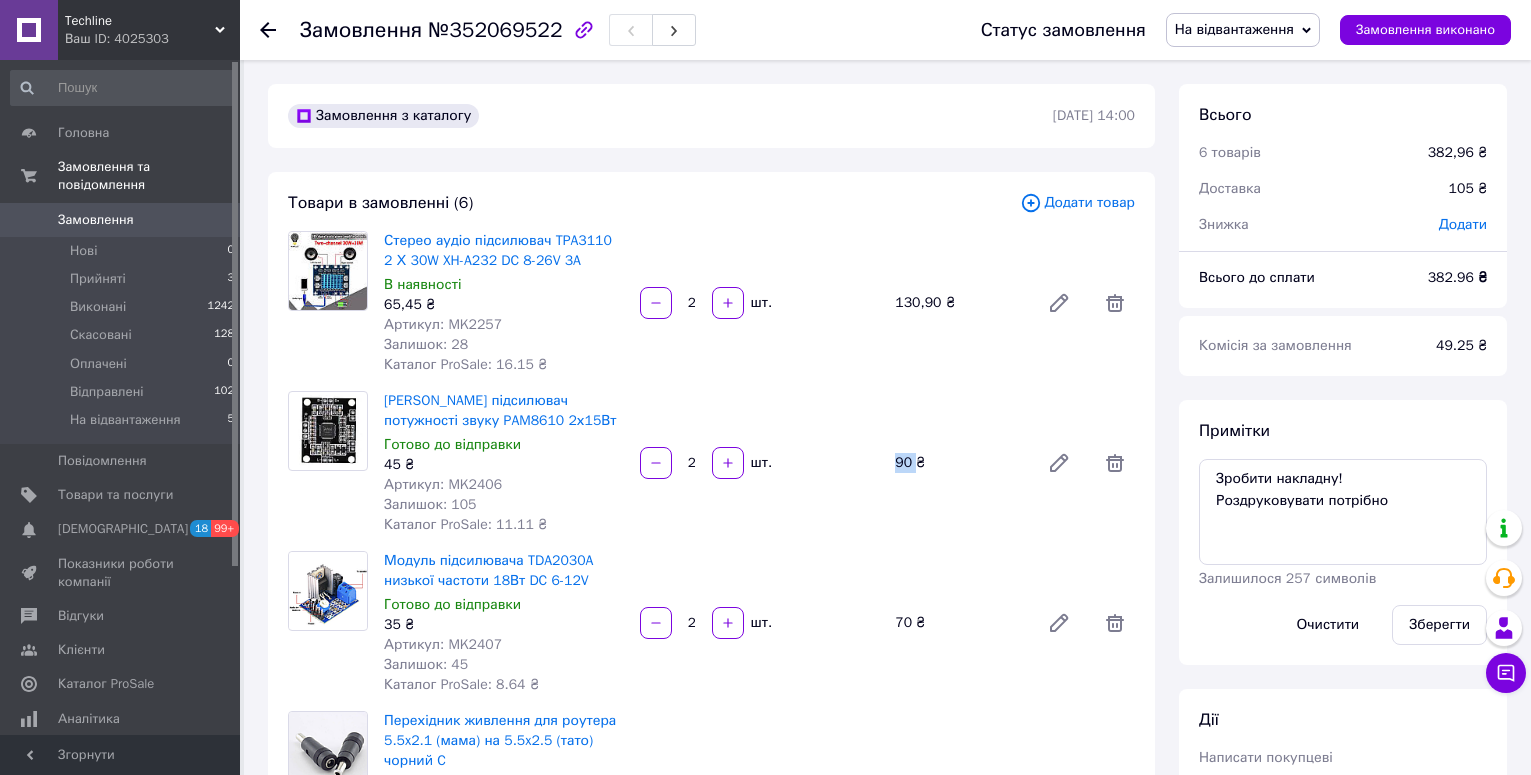 click on "90 ₴" at bounding box center (959, 463) 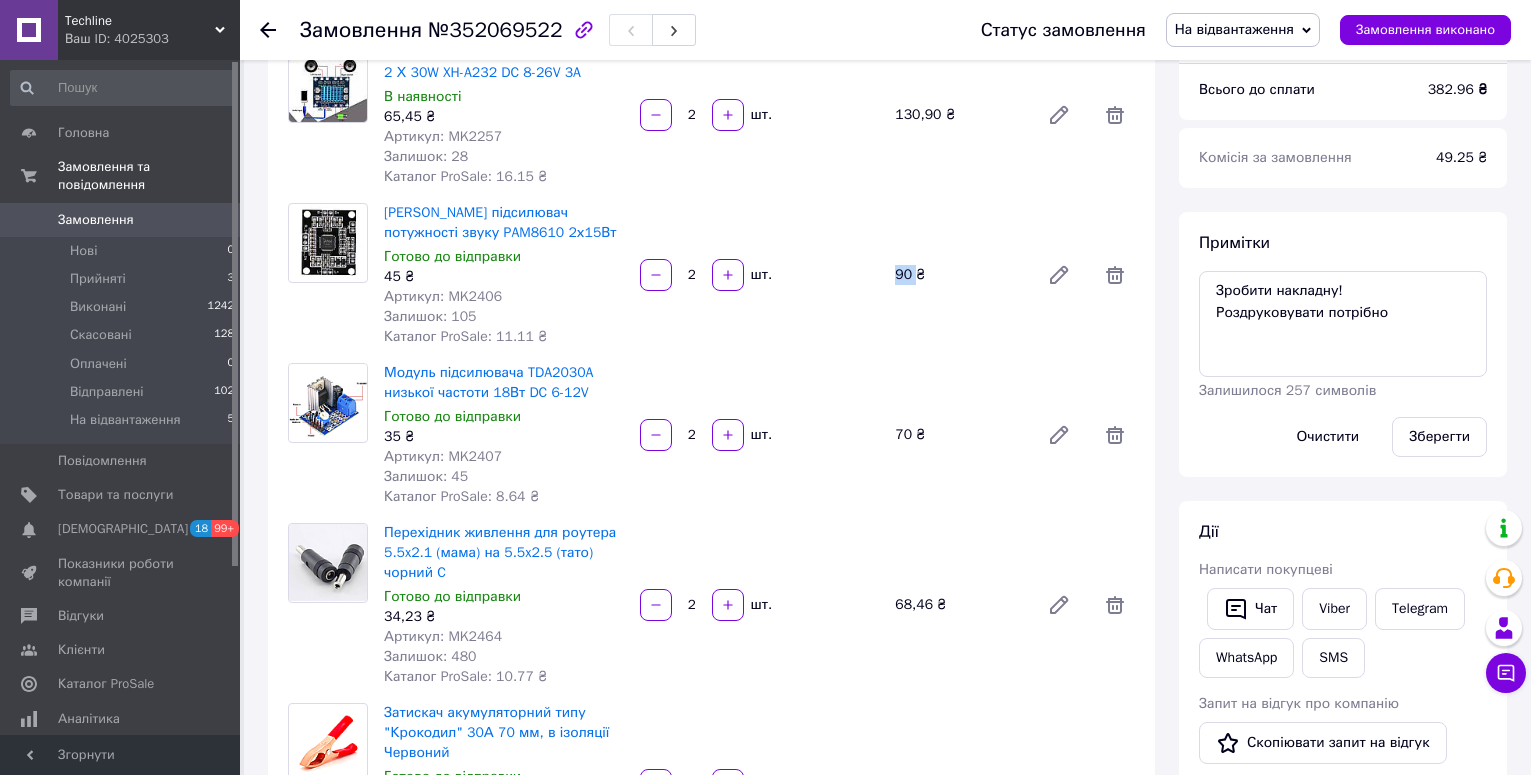 scroll, scrollTop: 300, scrollLeft: 0, axis: vertical 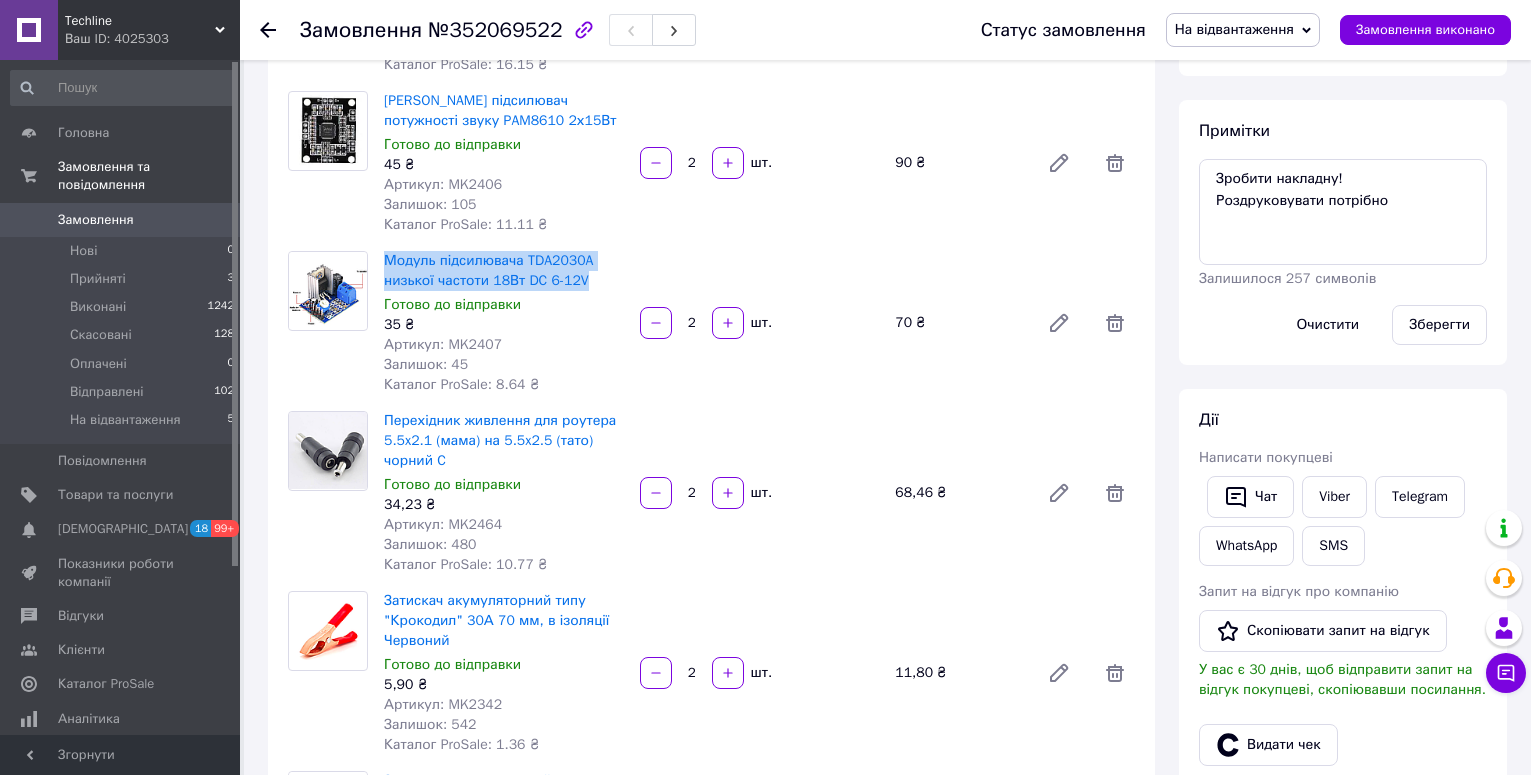 drag, startPoint x: 587, startPoint y: 276, endPoint x: 381, endPoint y: 256, distance: 206.9686 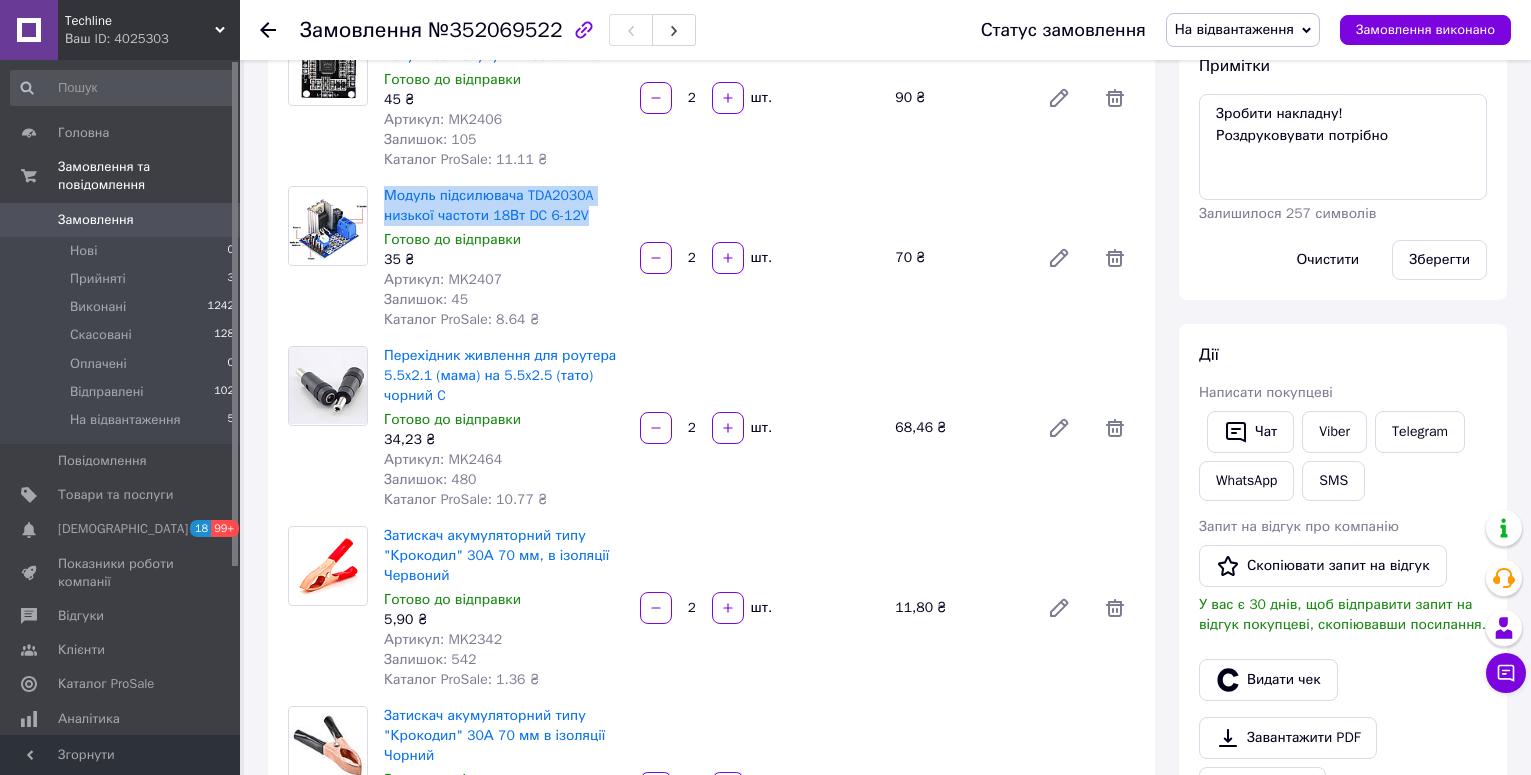 scroll, scrollTop: 400, scrollLeft: 0, axis: vertical 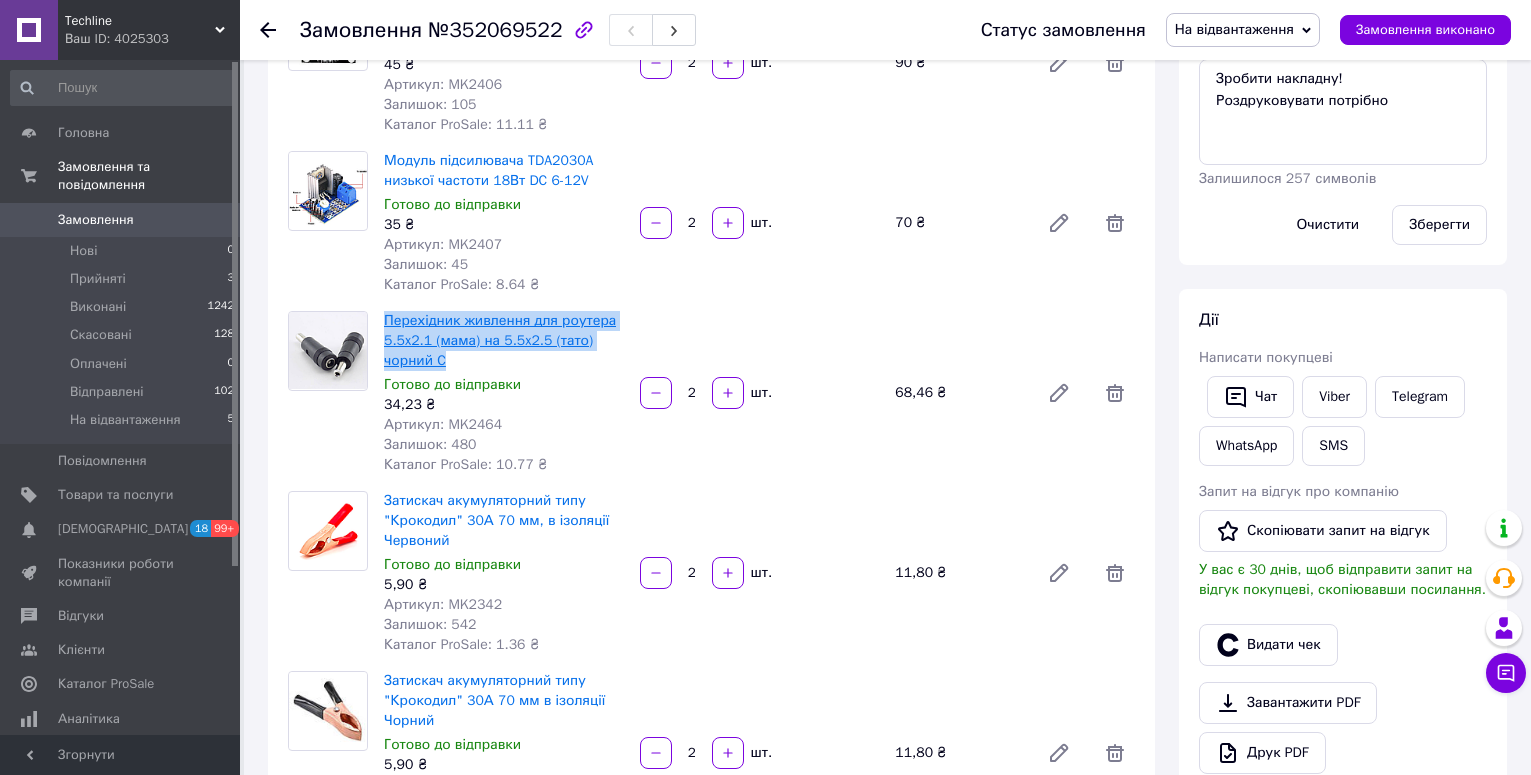 drag, startPoint x: 461, startPoint y: 364, endPoint x: 385, endPoint y: 315, distance: 90.426765 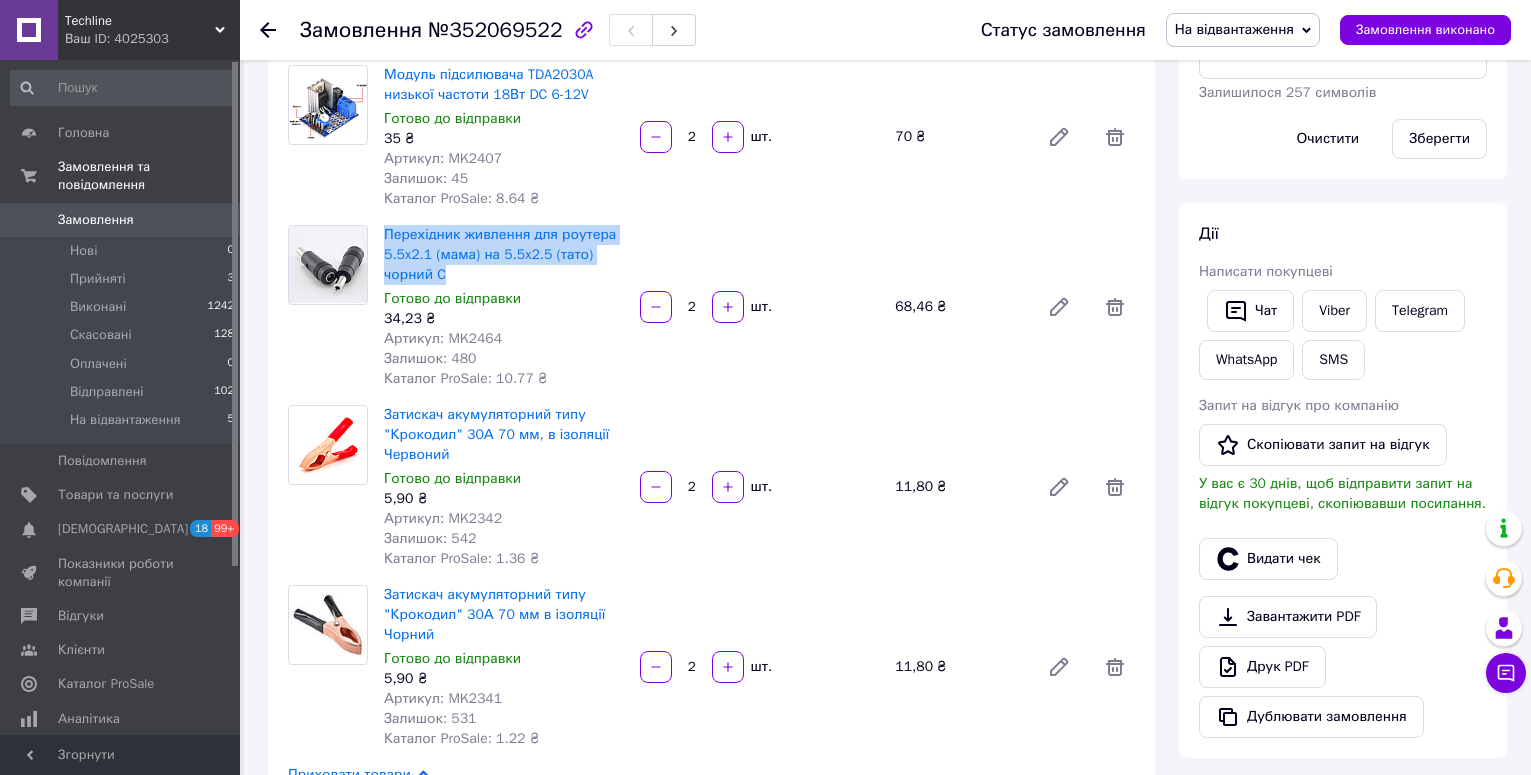 scroll, scrollTop: 600, scrollLeft: 0, axis: vertical 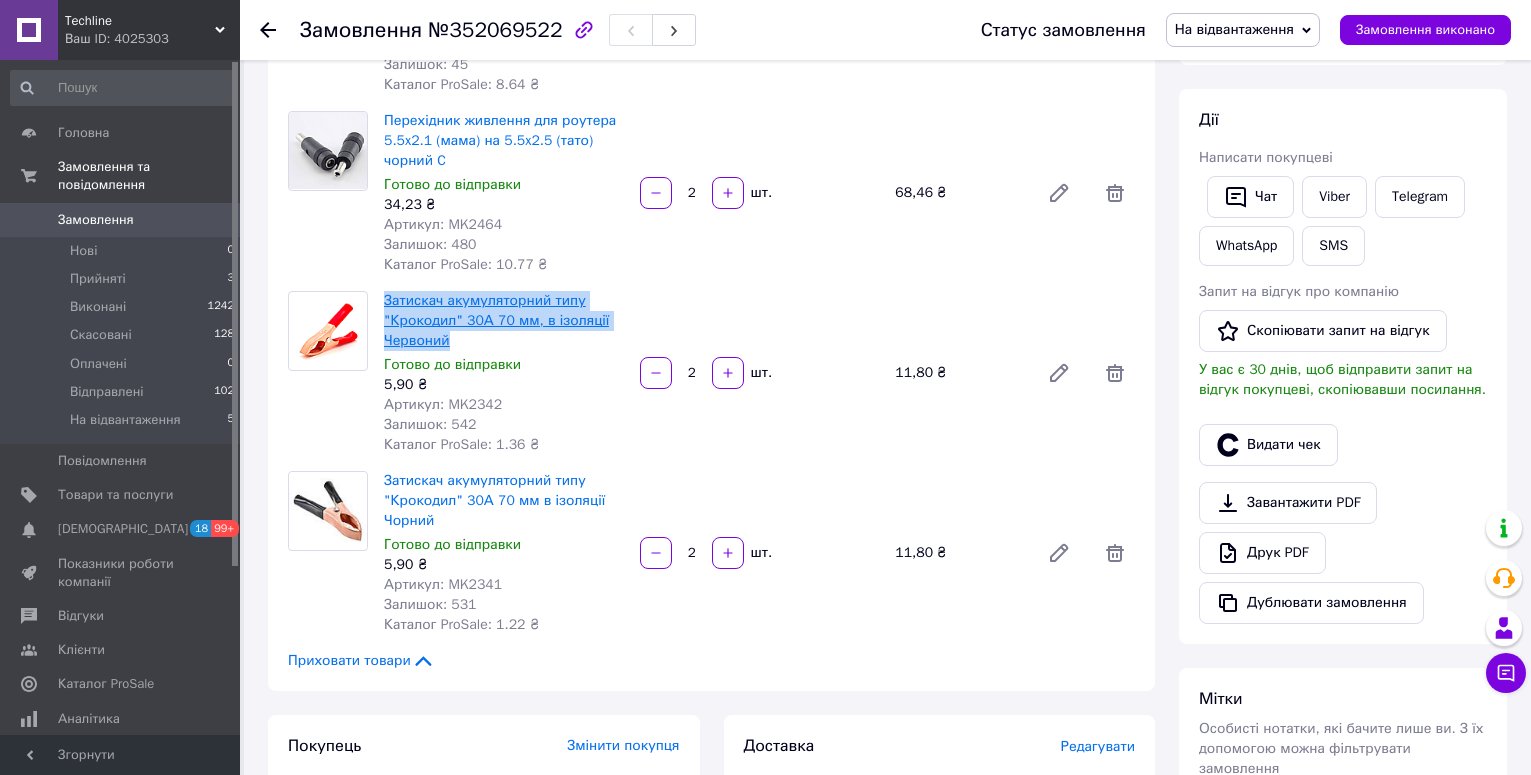 drag, startPoint x: 452, startPoint y: 345, endPoint x: 384, endPoint y: 302, distance: 80.454956 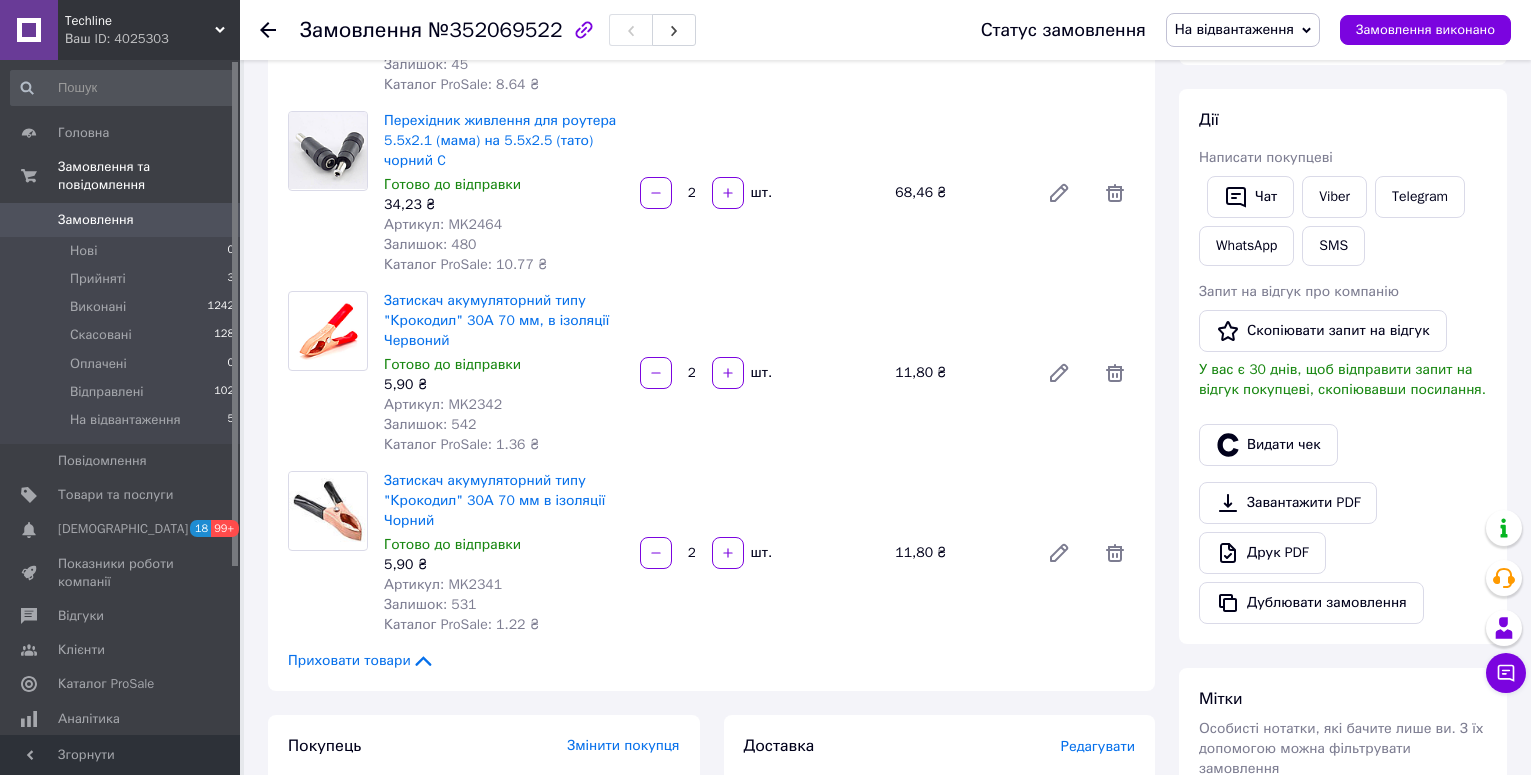 click on "11,80 ₴" at bounding box center [959, 373] 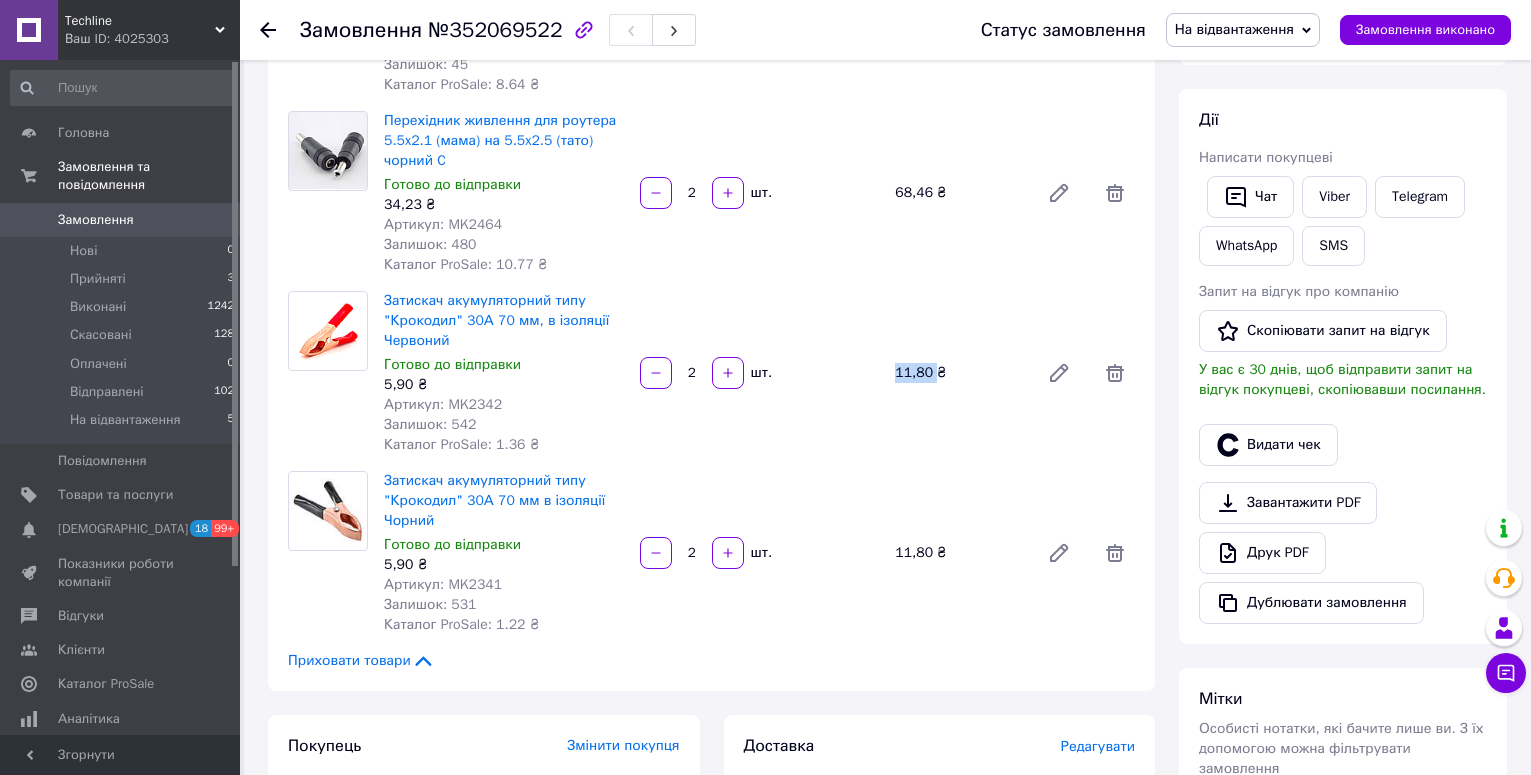 click on "11,80 ₴" at bounding box center (959, 373) 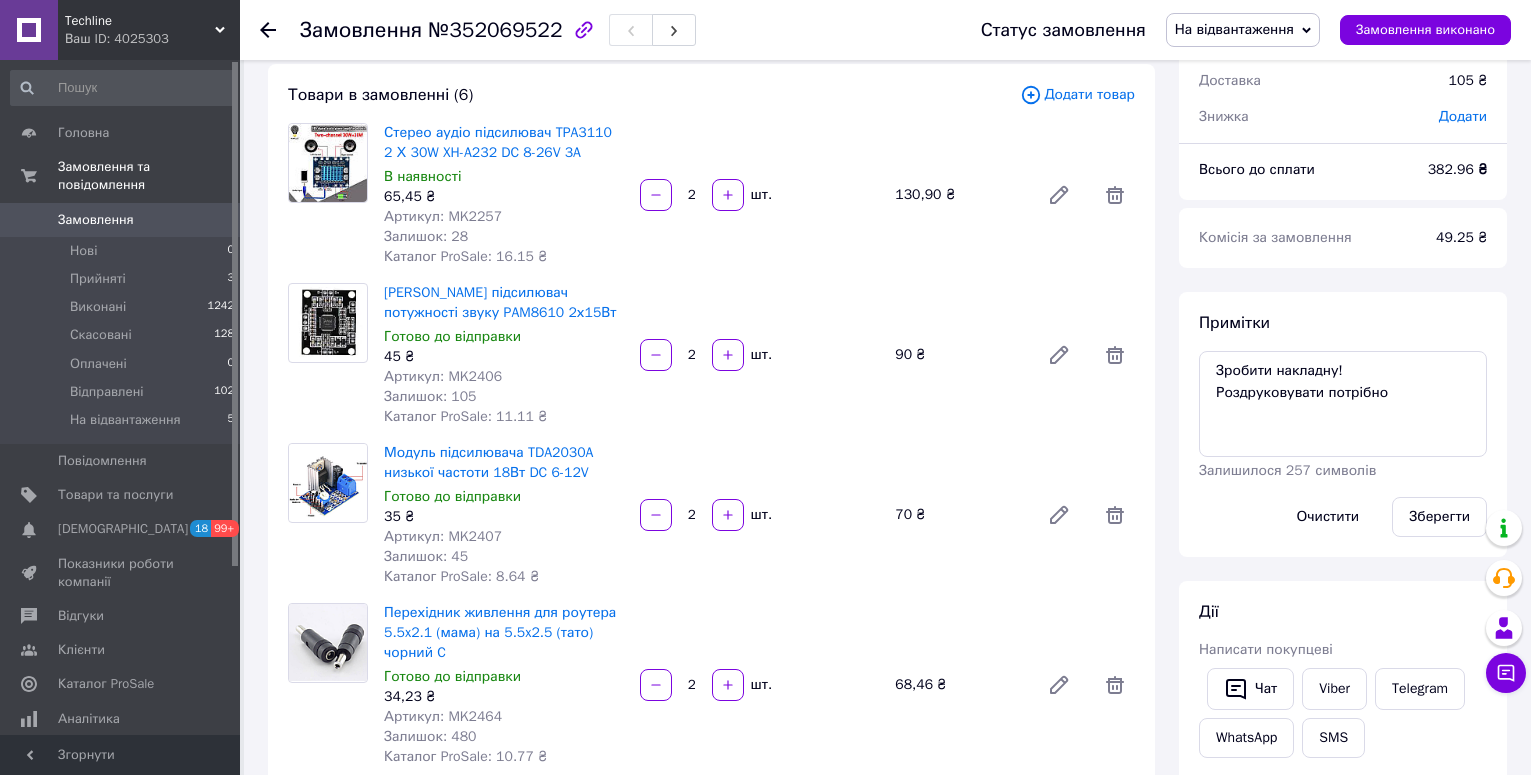 scroll, scrollTop: 0, scrollLeft: 0, axis: both 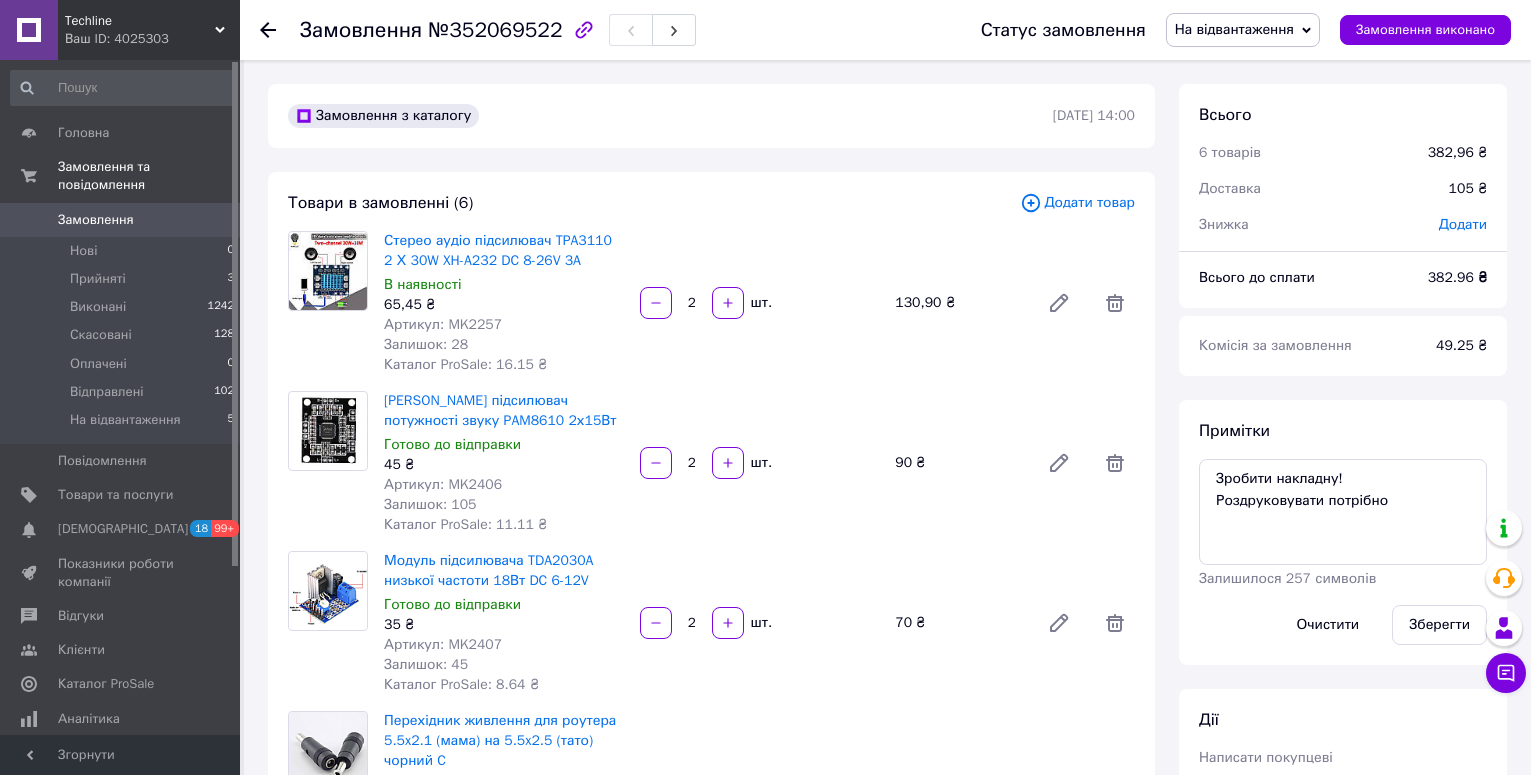 click on "382.96 ₴" at bounding box center [1457, 277] 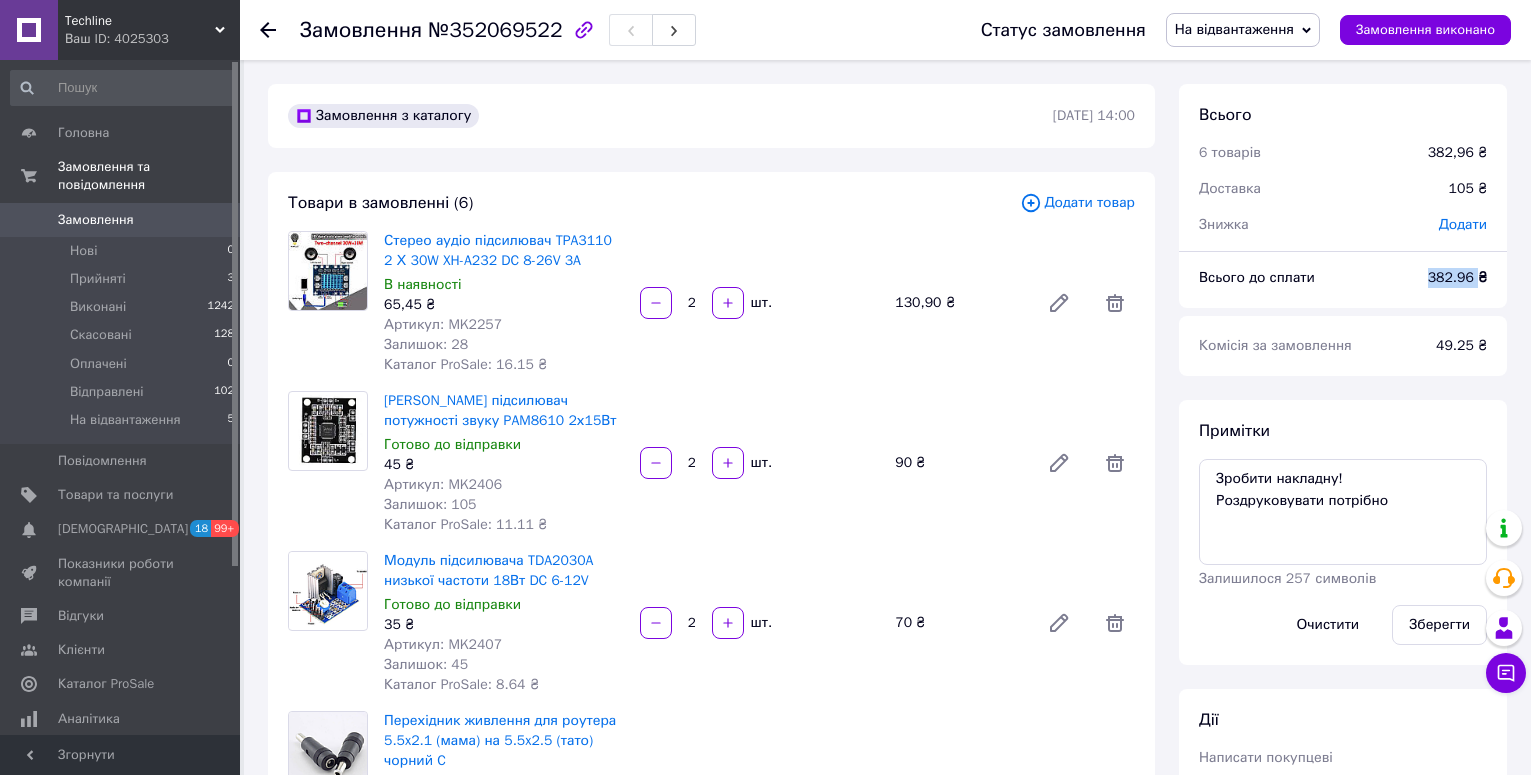 click on "382.96 ₴" at bounding box center [1457, 277] 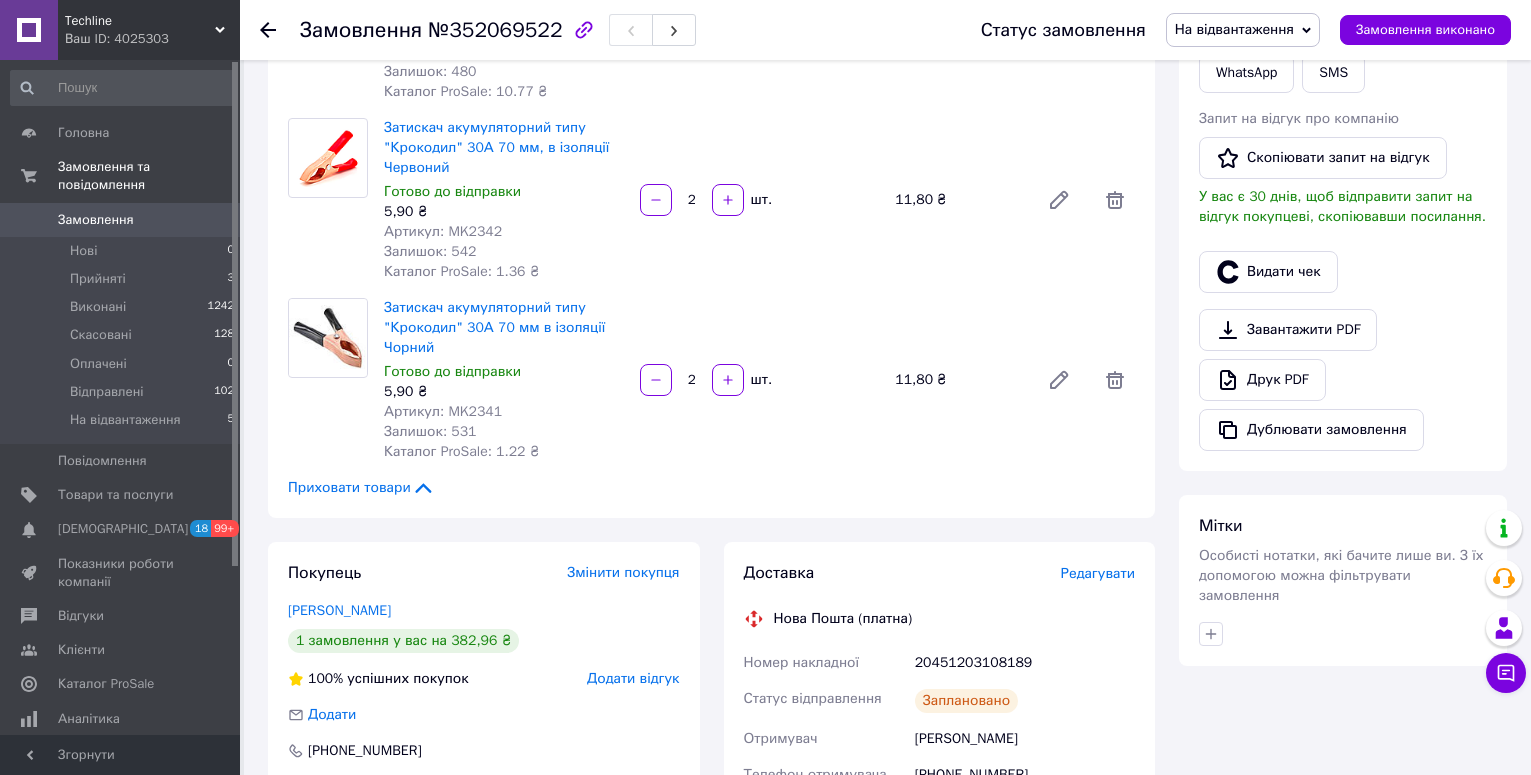 scroll, scrollTop: 900, scrollLeft: 0, axis: vertical 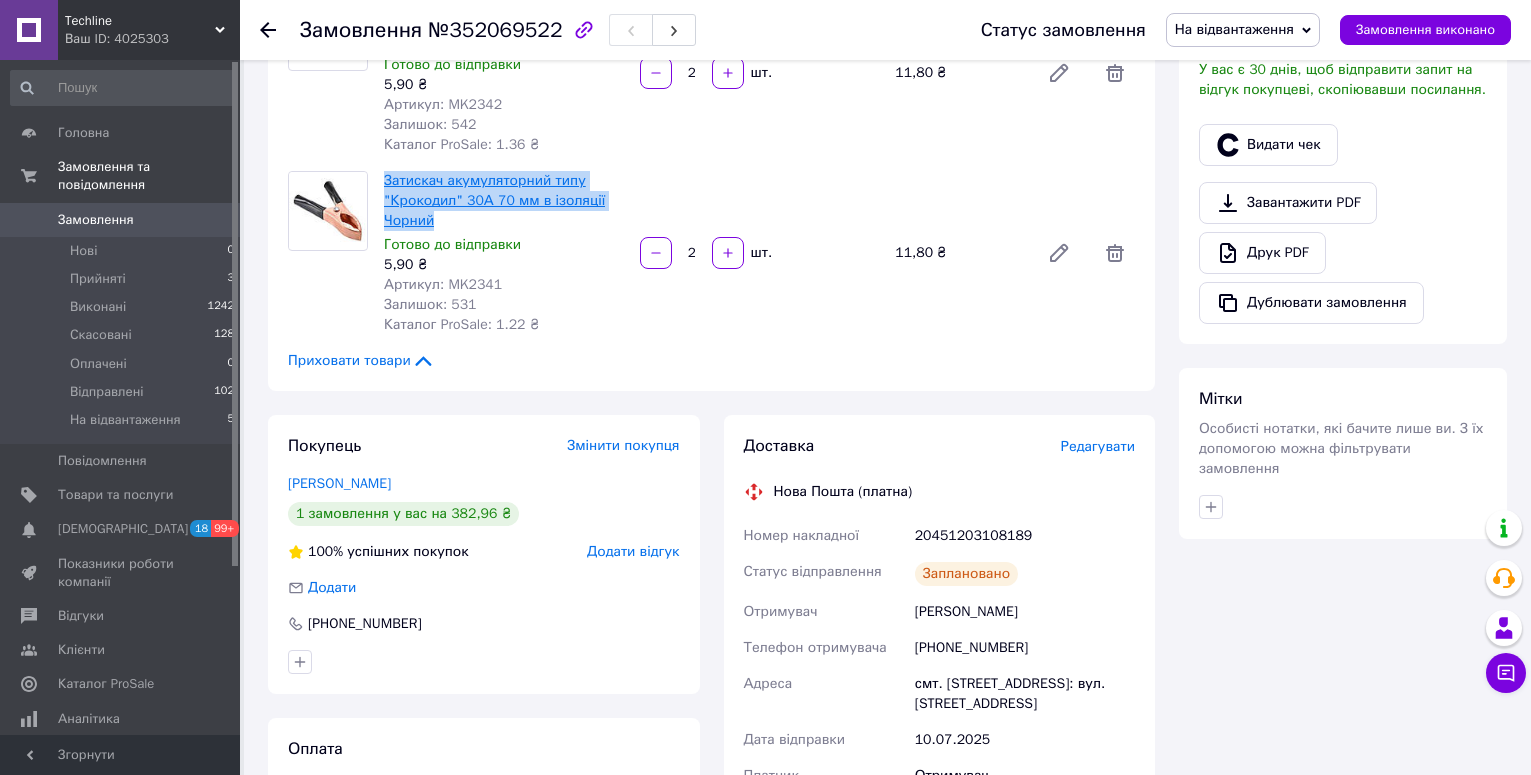 drag, startPoint x: 437, startPoint y: 225, endPoint x: 386, endPoint y: 178, distance: 69.354164 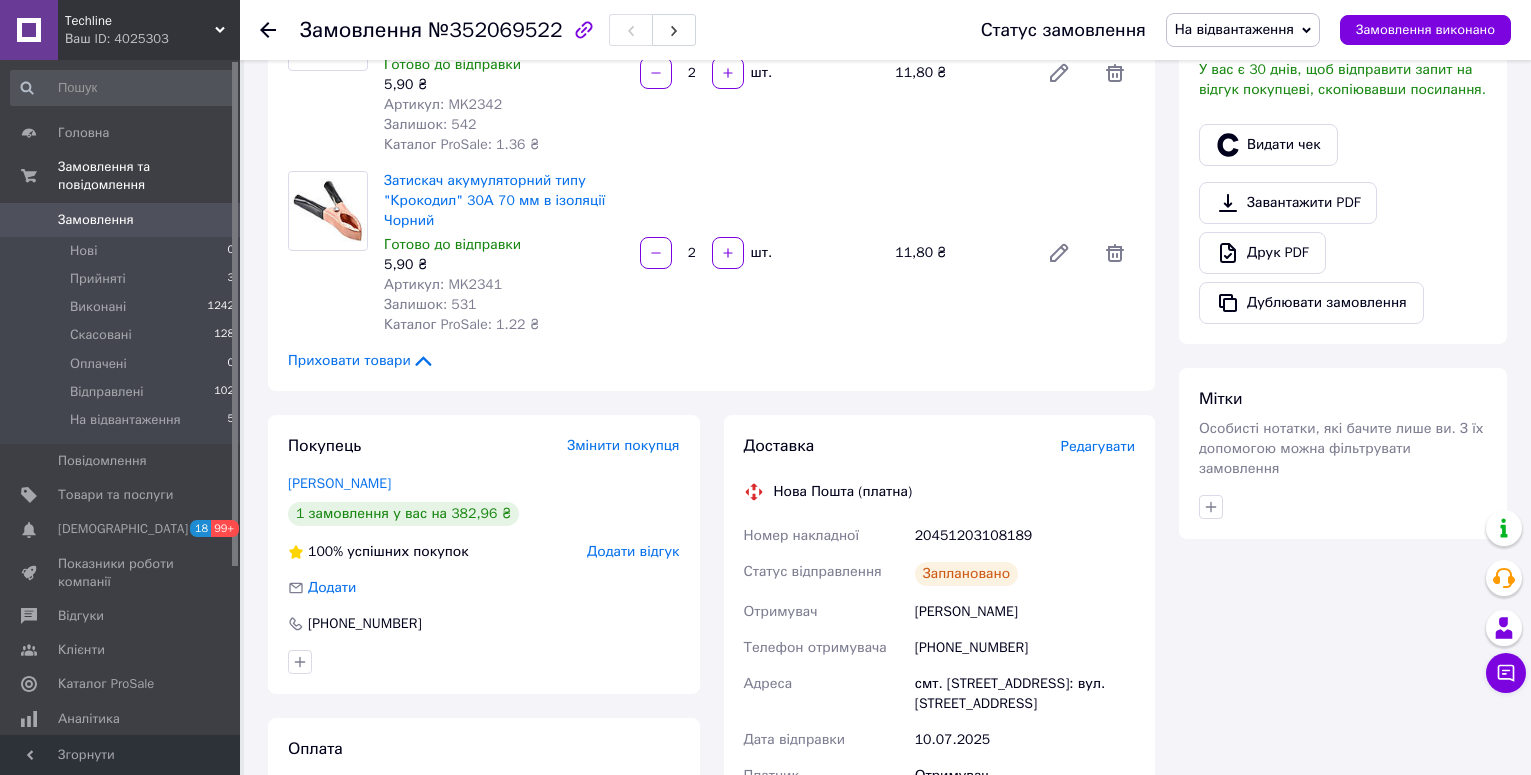 click on "юречко роман" at bounding box center (1025, 612) 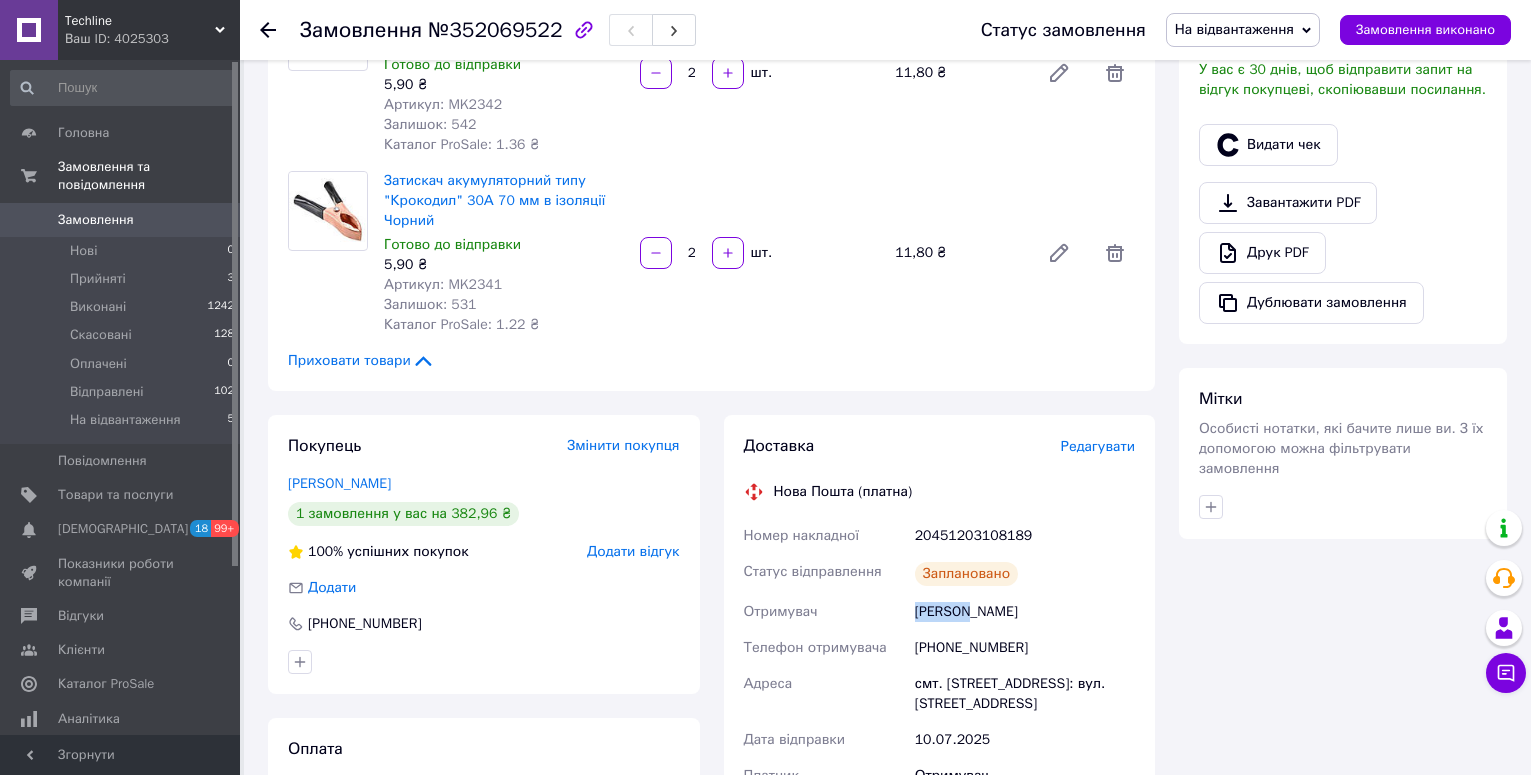 click on "юречко роман" at bounding box center [1025, 612] 